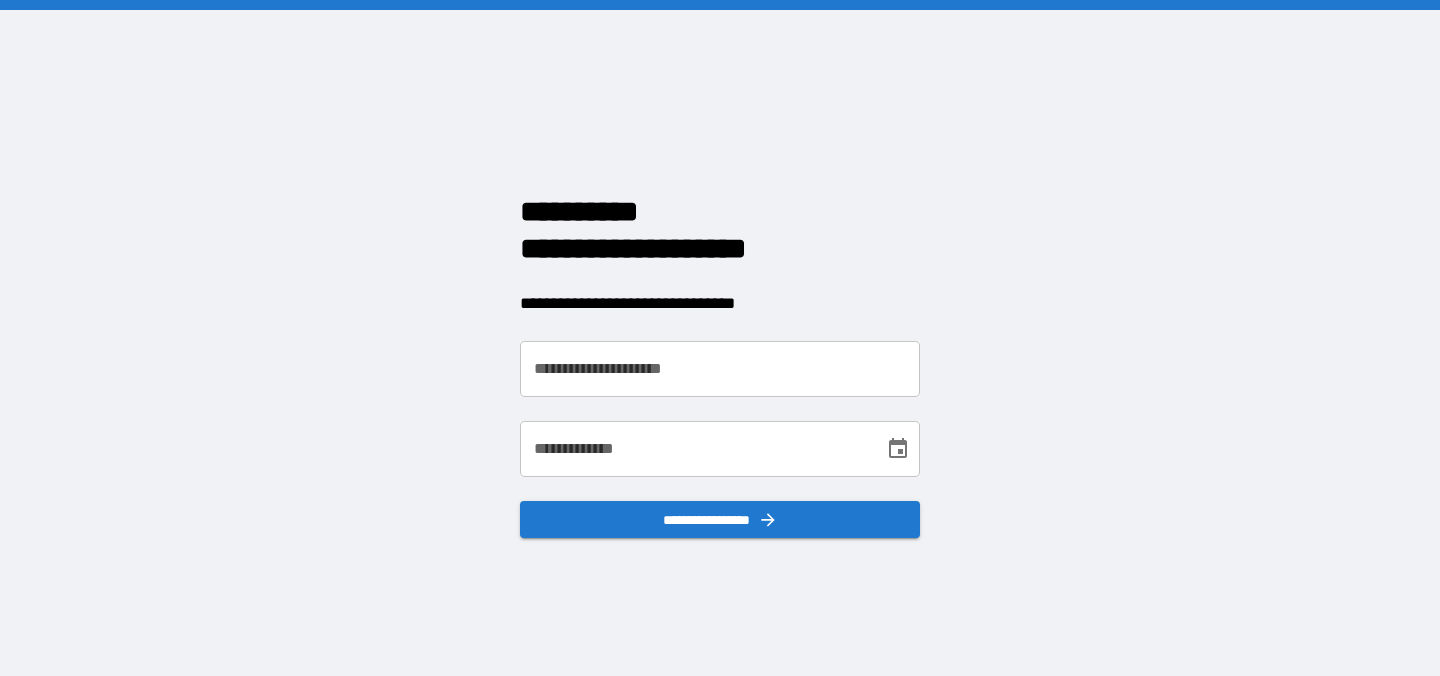 scroll, scrollTop: 0, scrollLeft: 0, axis: both 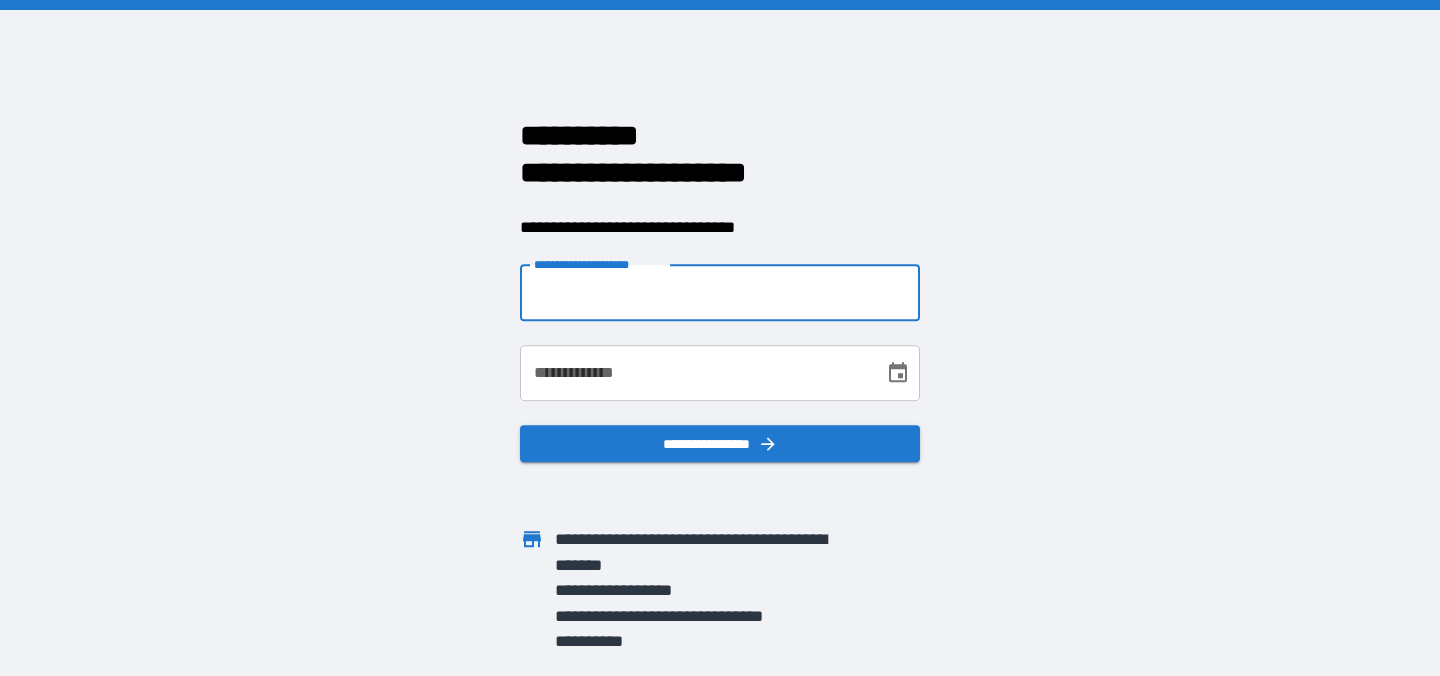 click on "**********" at bounding box center [720, 293] 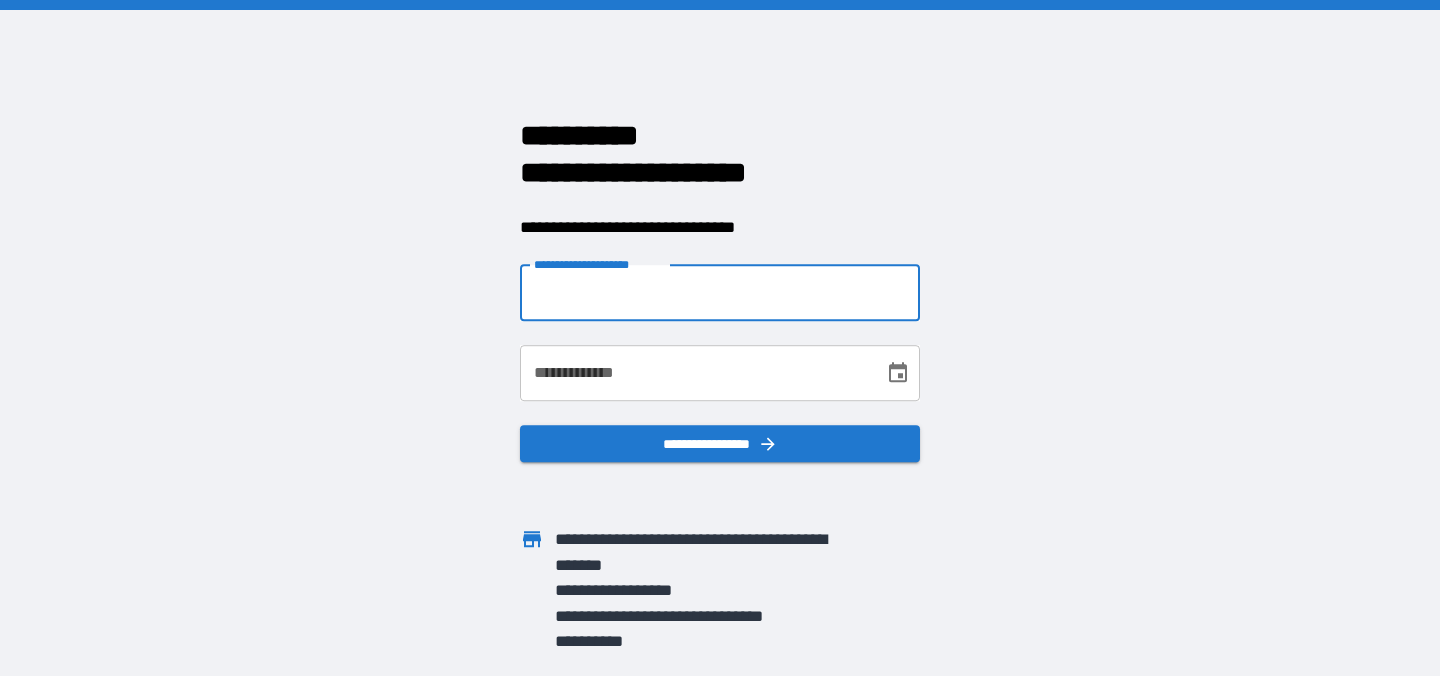 type on "**********" 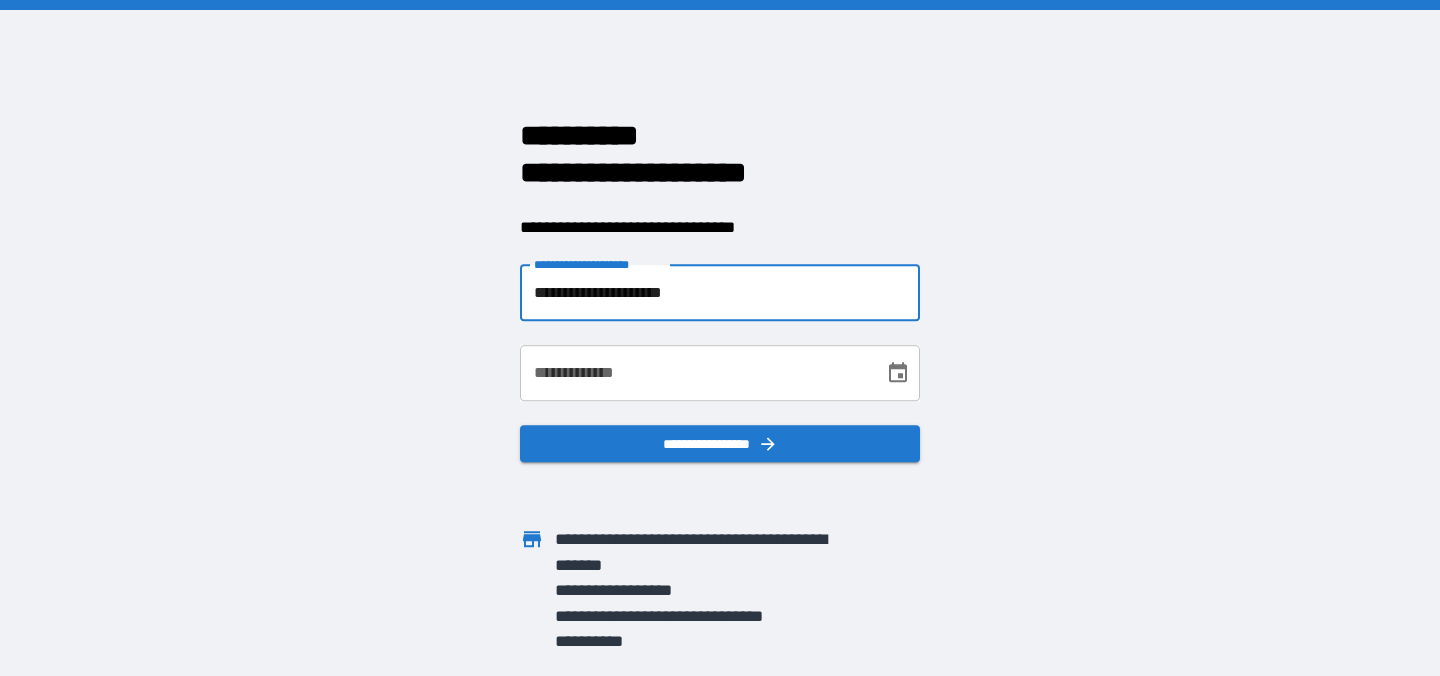 click on "**********" at bounding box center [695, 373] 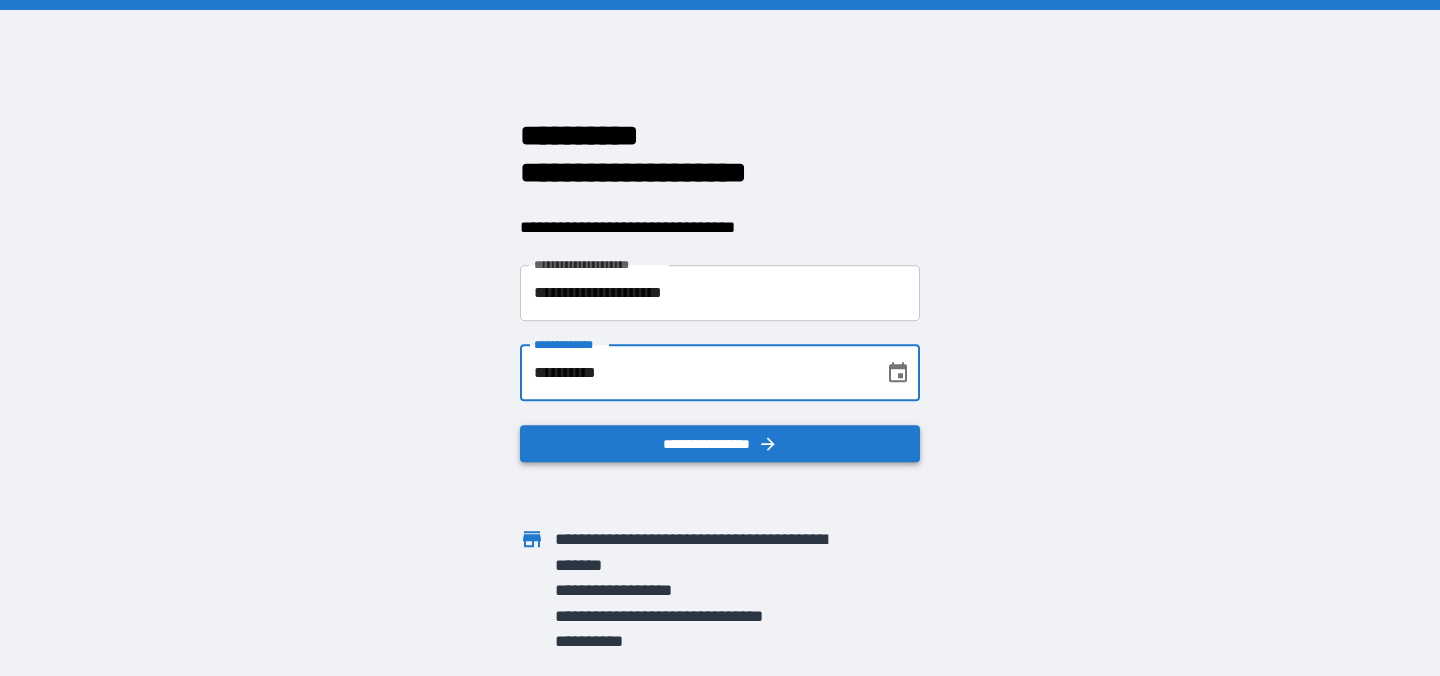 type on "**********" 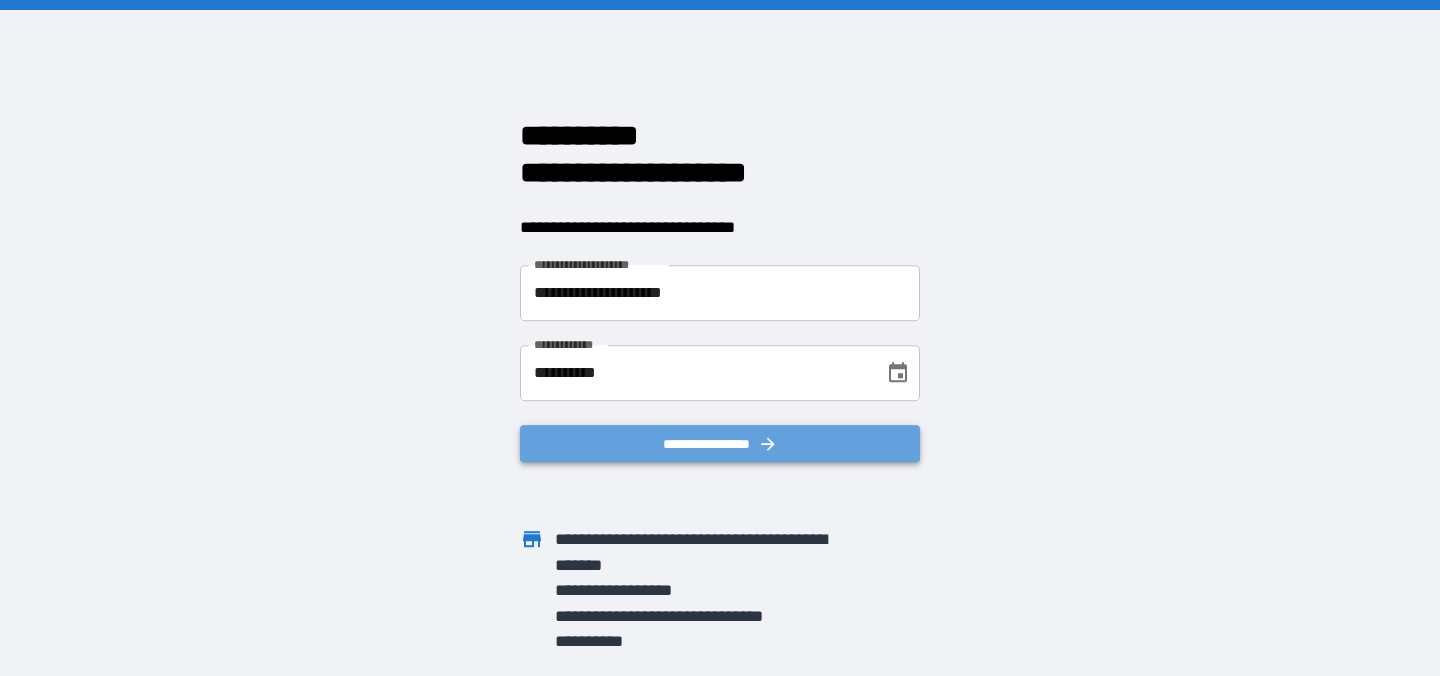 click on "**********" at bounding box center (720, 444) 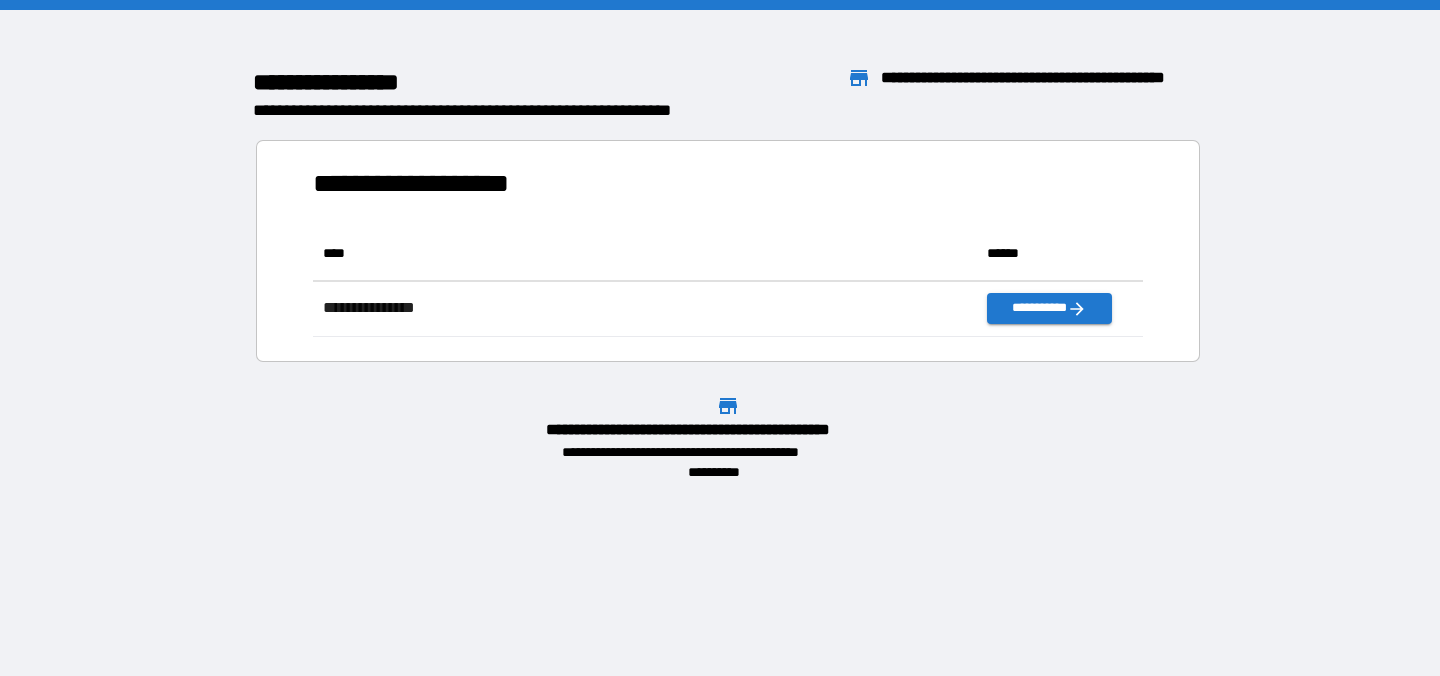 scroll, scrollTop: 1, scrollLeft: 1, axis: both 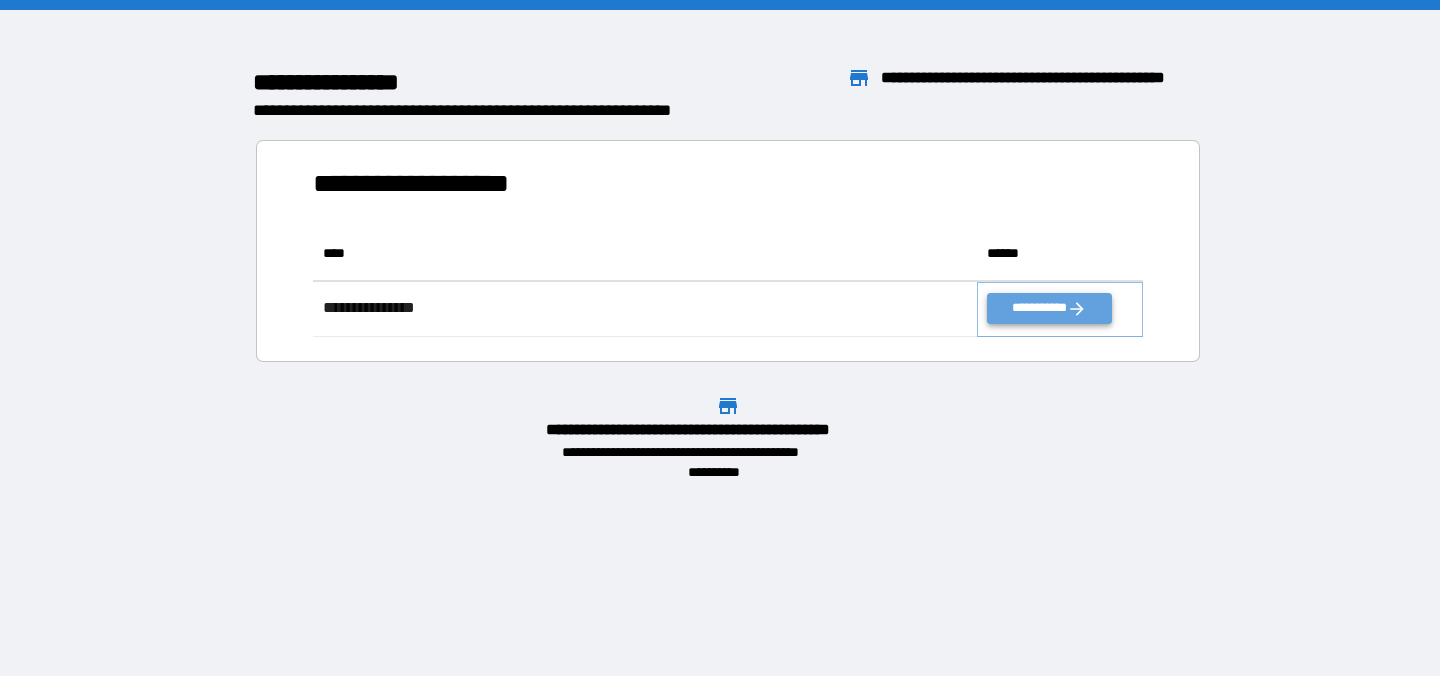 click on "**********" at bounding box center (1049, 308) 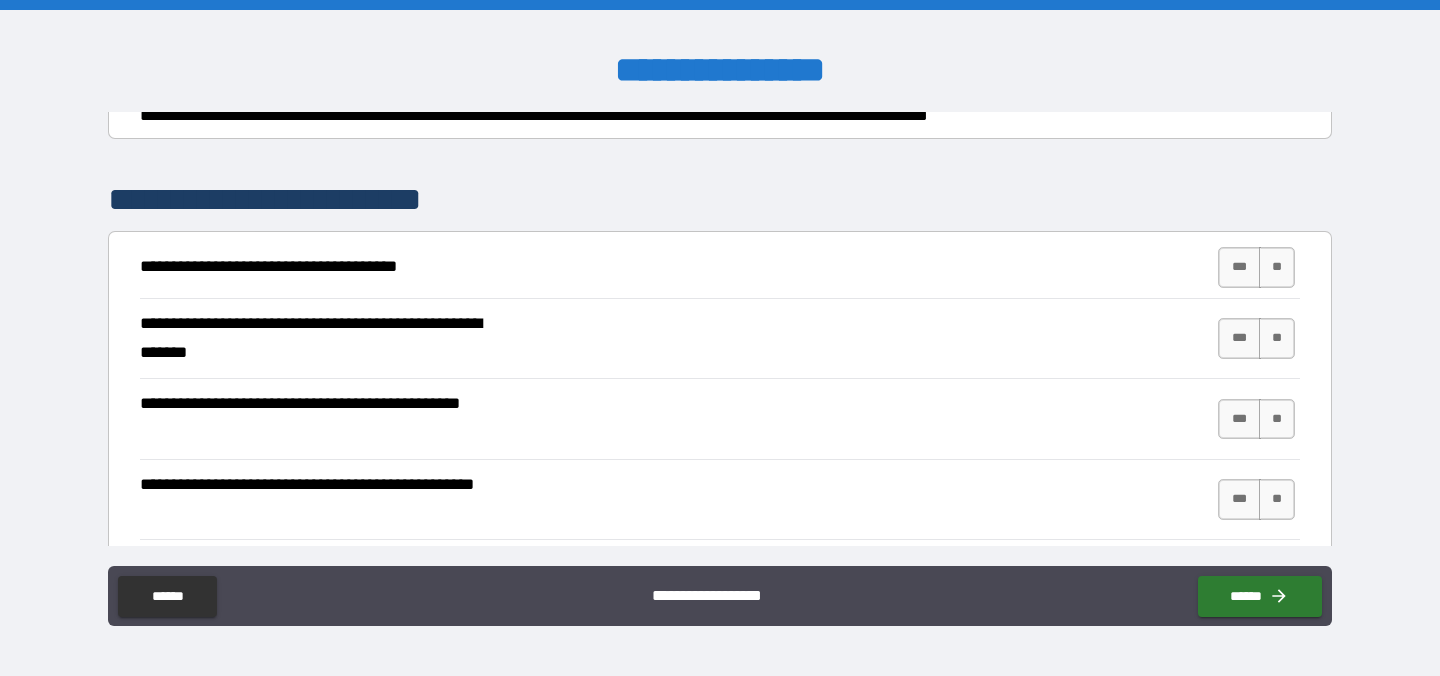 scroll, scrollTop: 267, scrollLeft: 0, axis: vertical 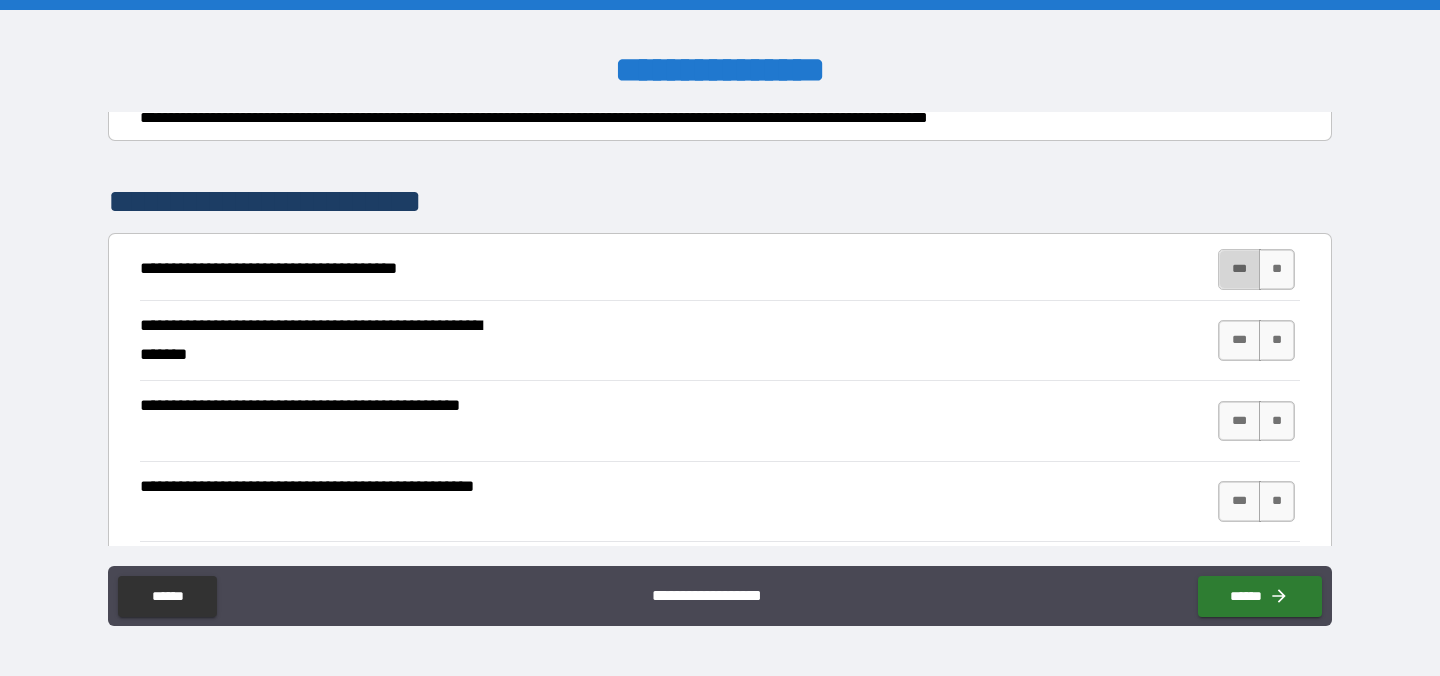 click on "***" at bounding box center (1239, 269) 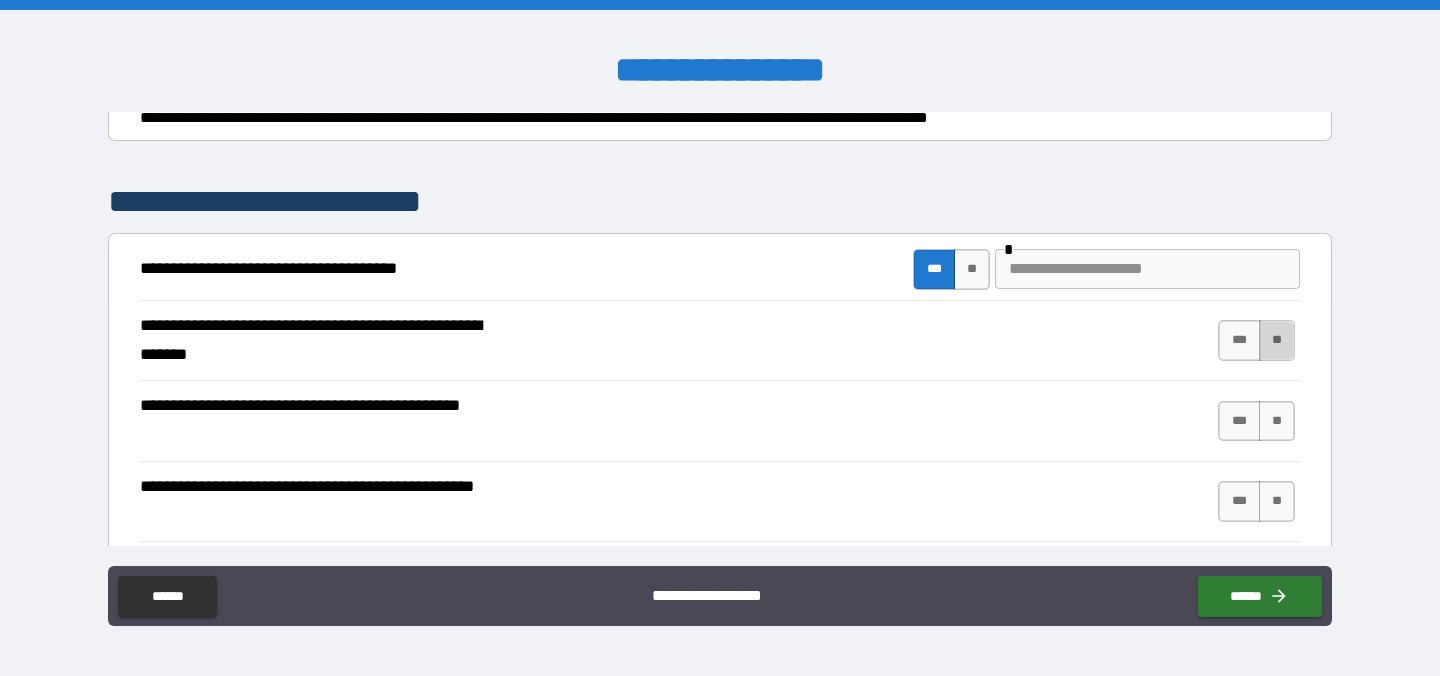 click on "**" at bounding box center (1277, 340) 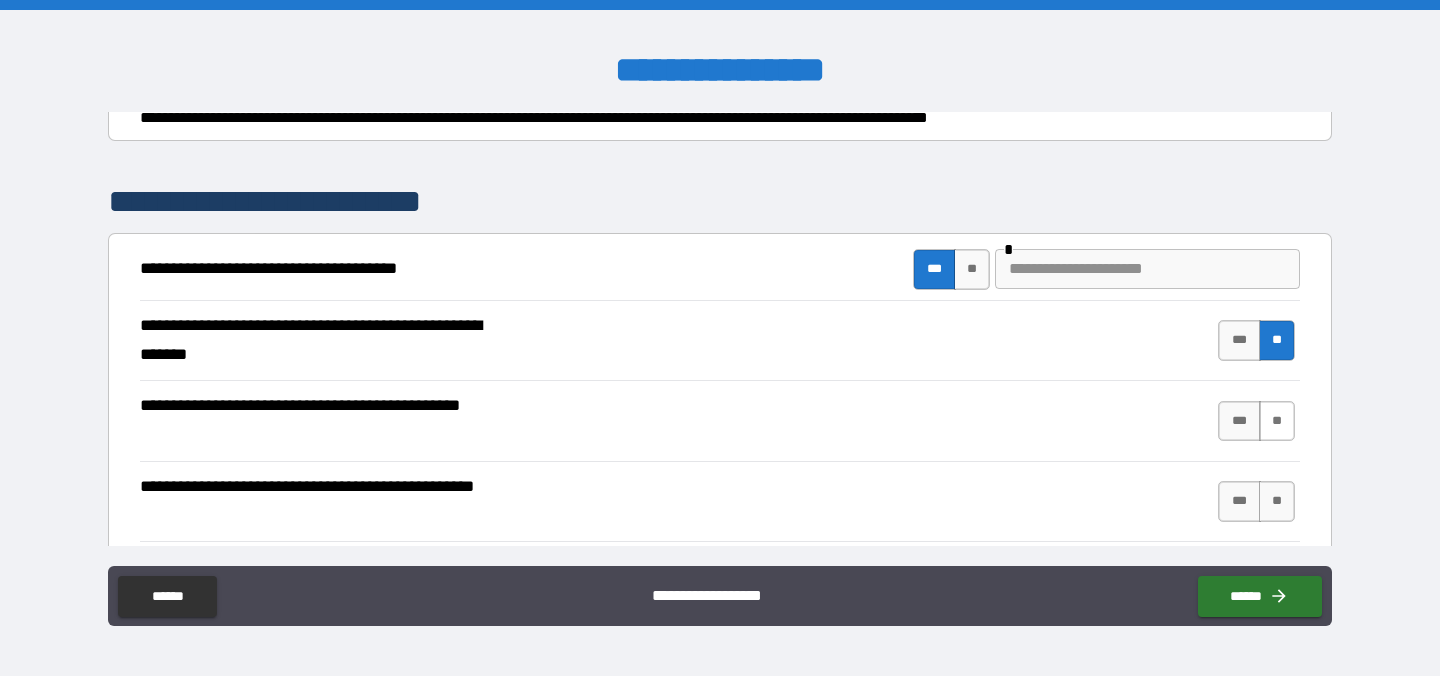 click on "**" at bounding box center [1277, 421] 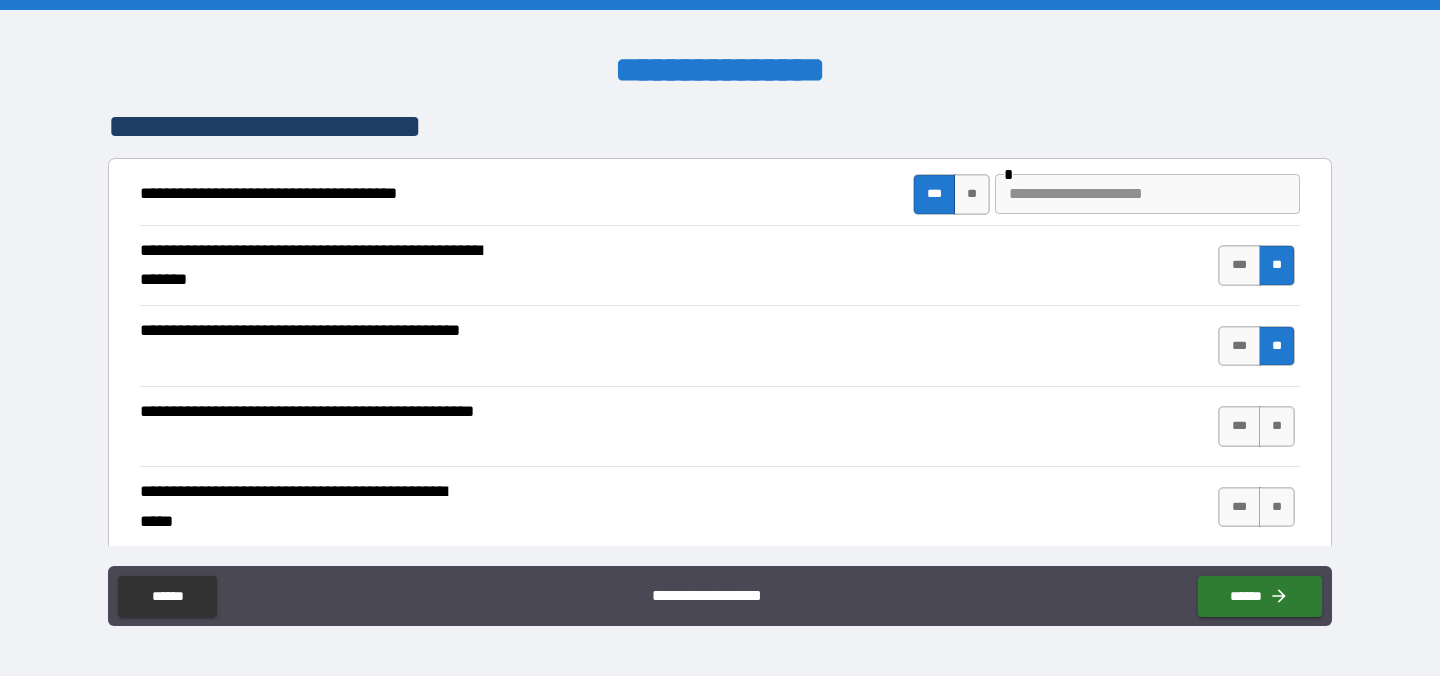 scroll, scrollTop: 346, scrollLeft: 0, axis: vertical 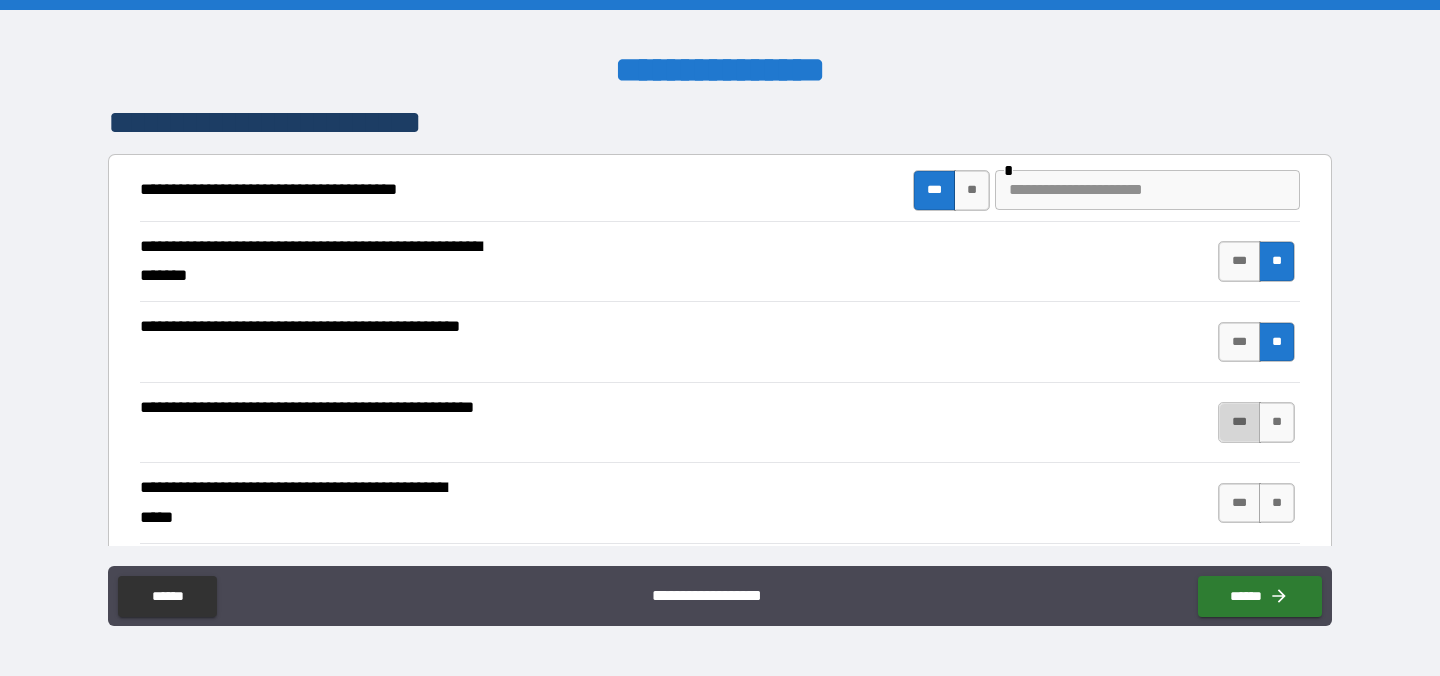 click on "***" at bounding box center (1239, 422) 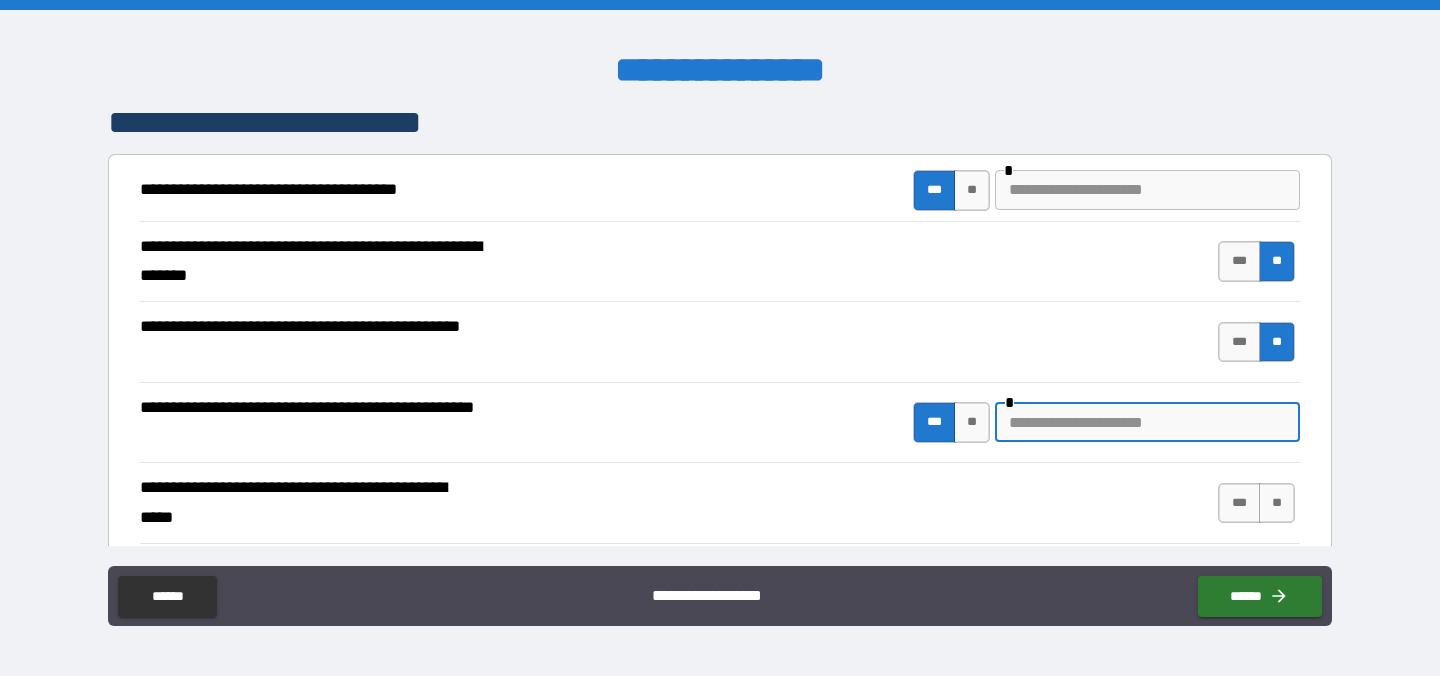 click at bounding box center (1147, 422) 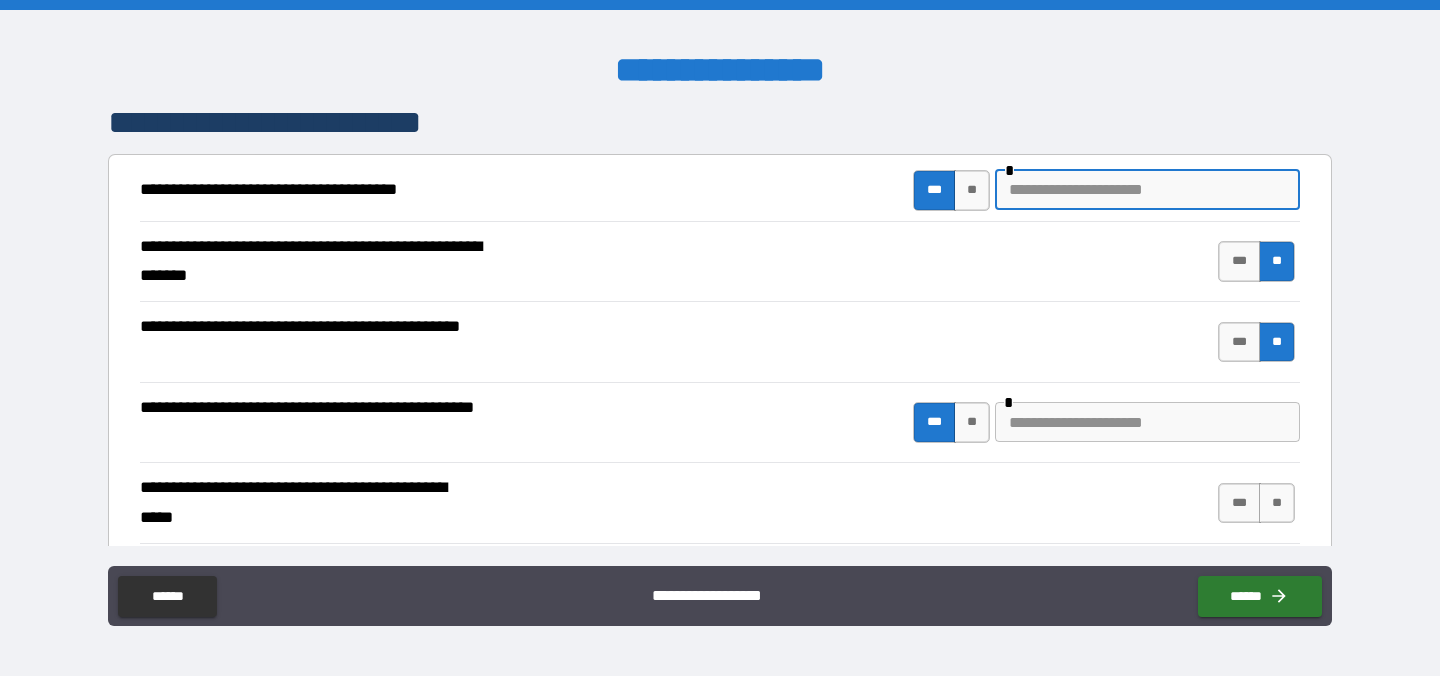 click at bounding box center [1147, 190] 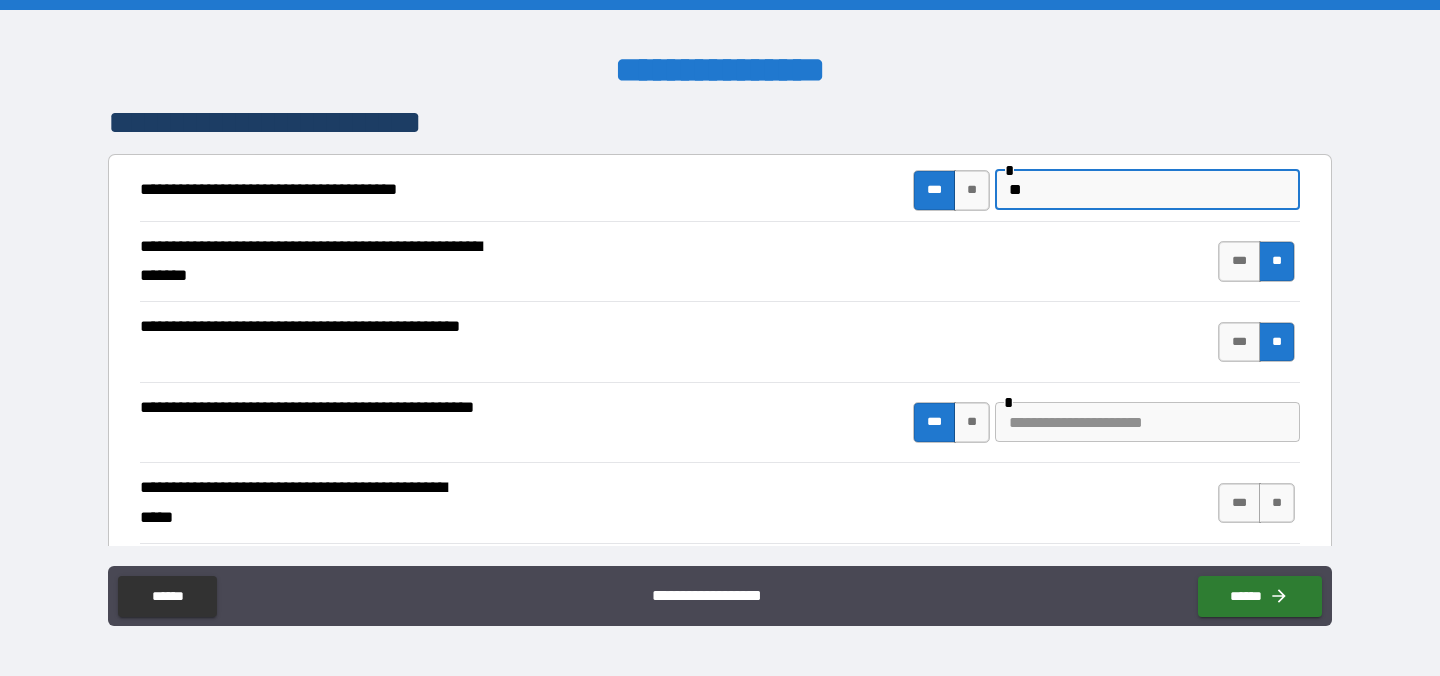 type on "*" 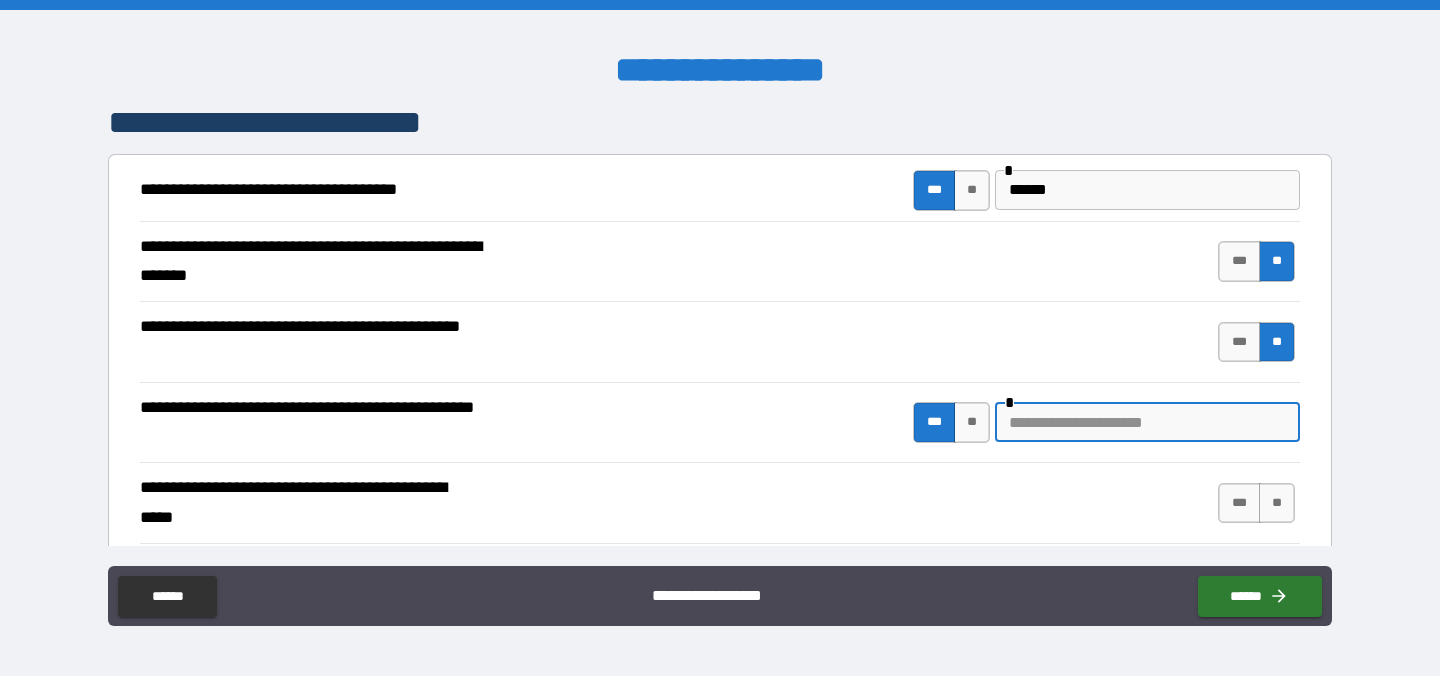 click at bounding box center (1147, 422) 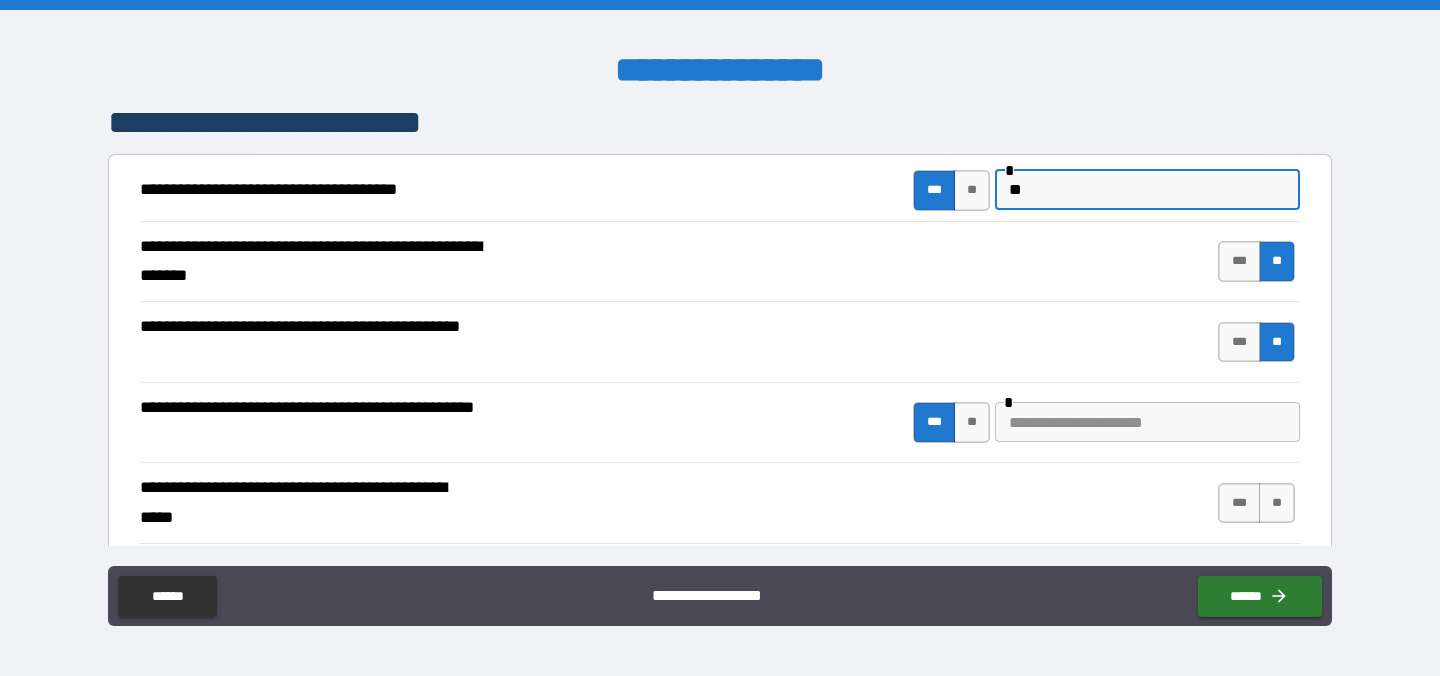 type on "*" 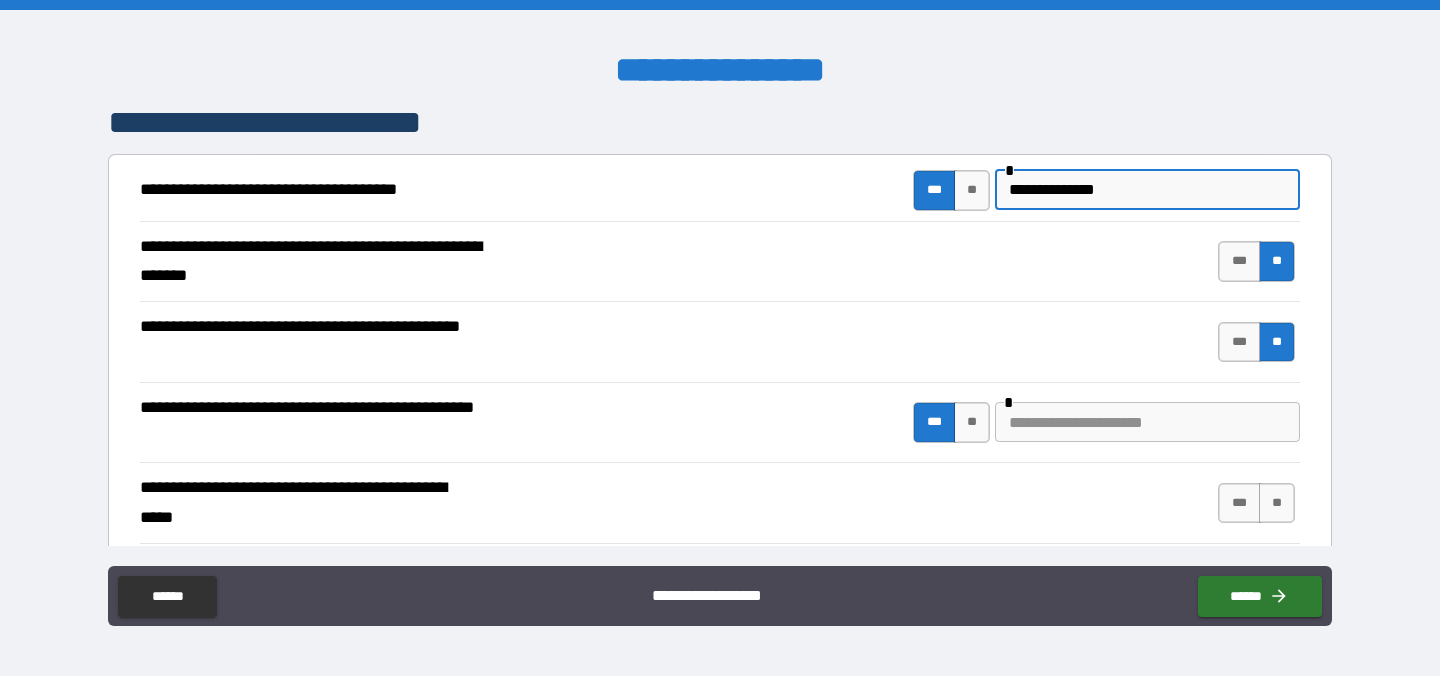 type on "**********" 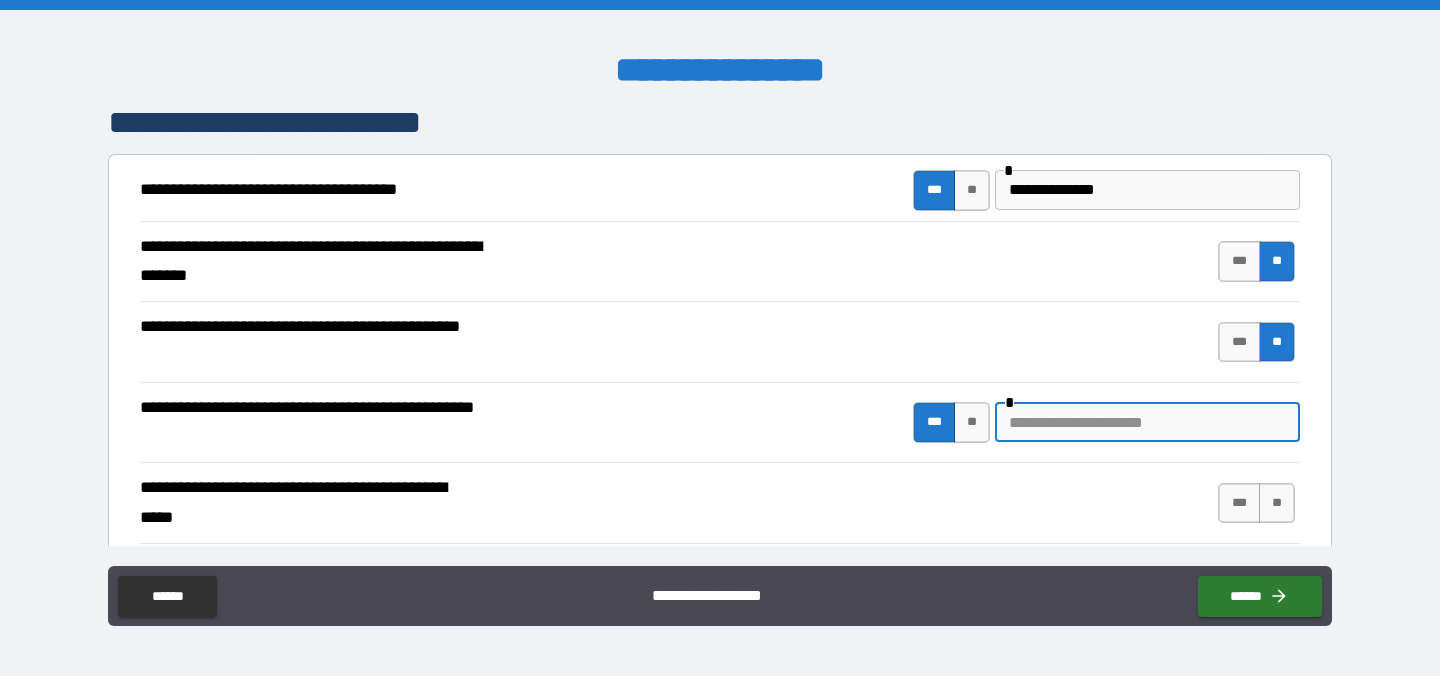 click at bounding box center (1147, 422) 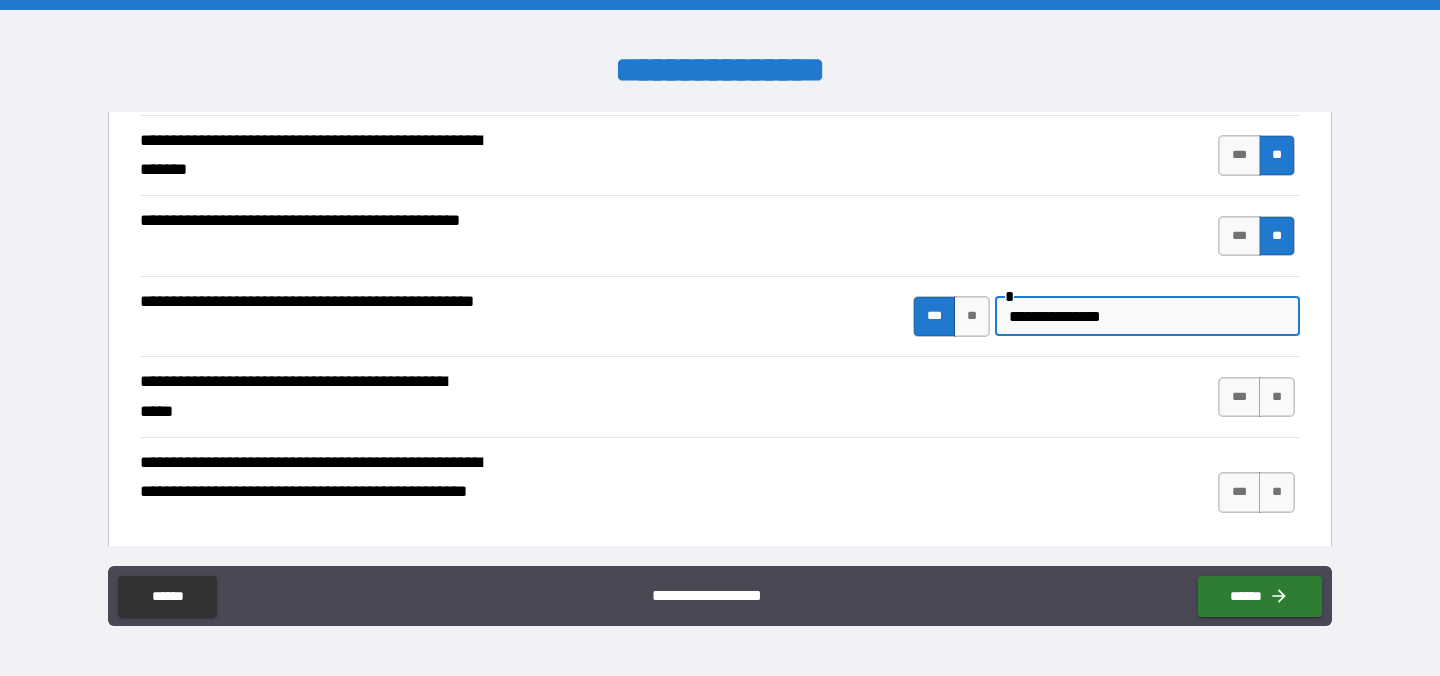 scroll, scrollTop: 464, scrollLeft: 0, axis: vertical 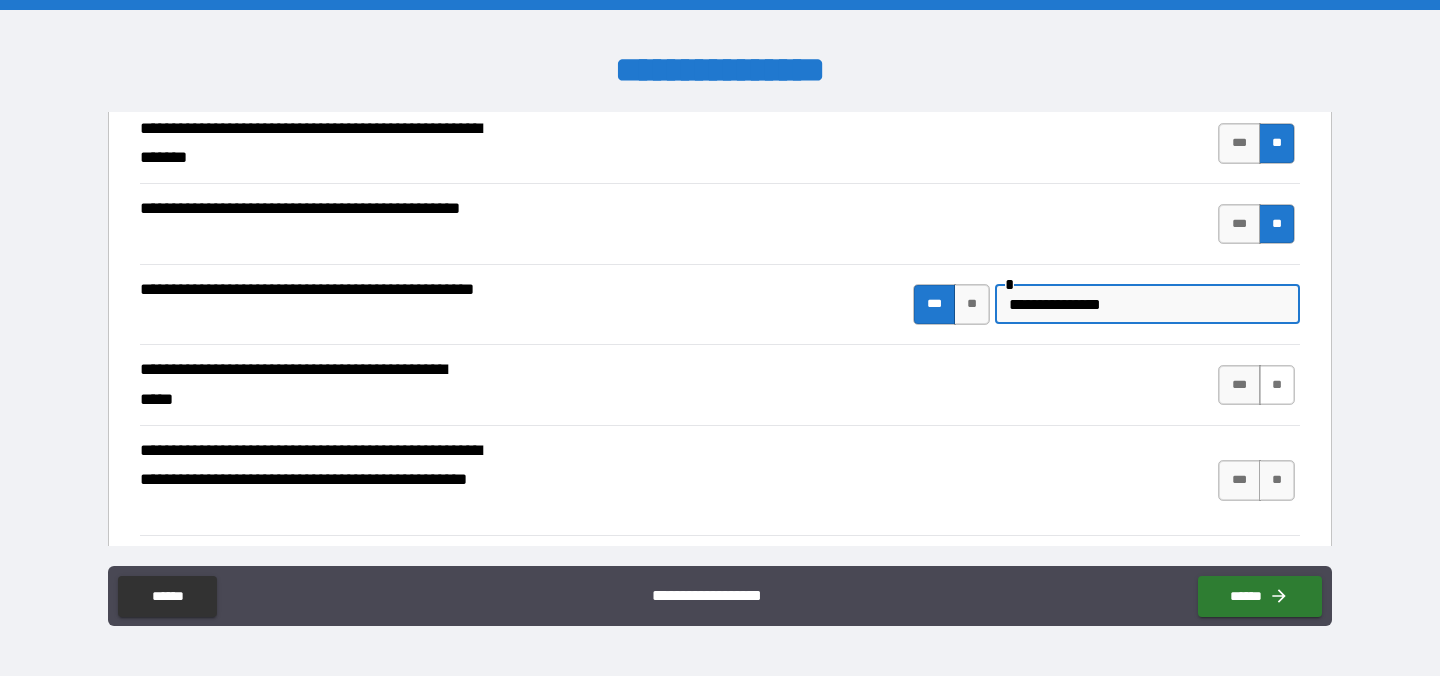type on "**********" 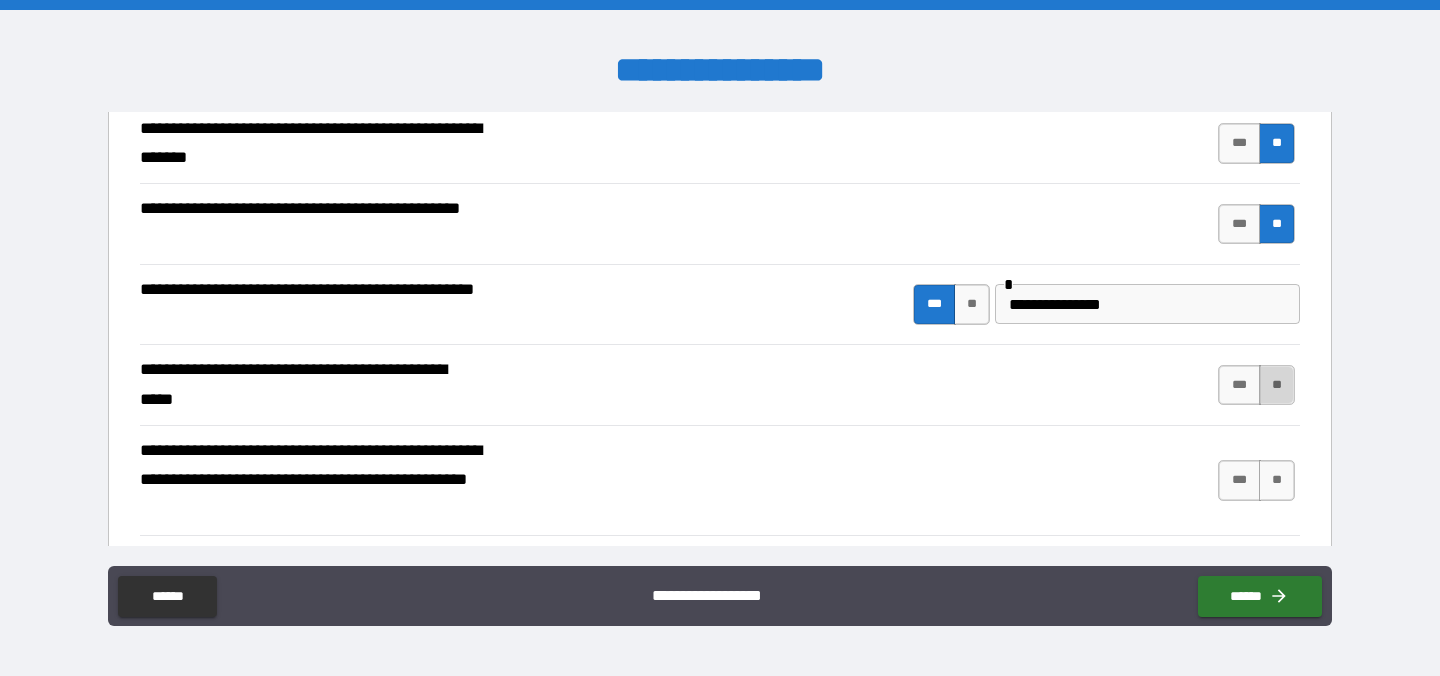 click on "**" at bounding box center (1277, 385) 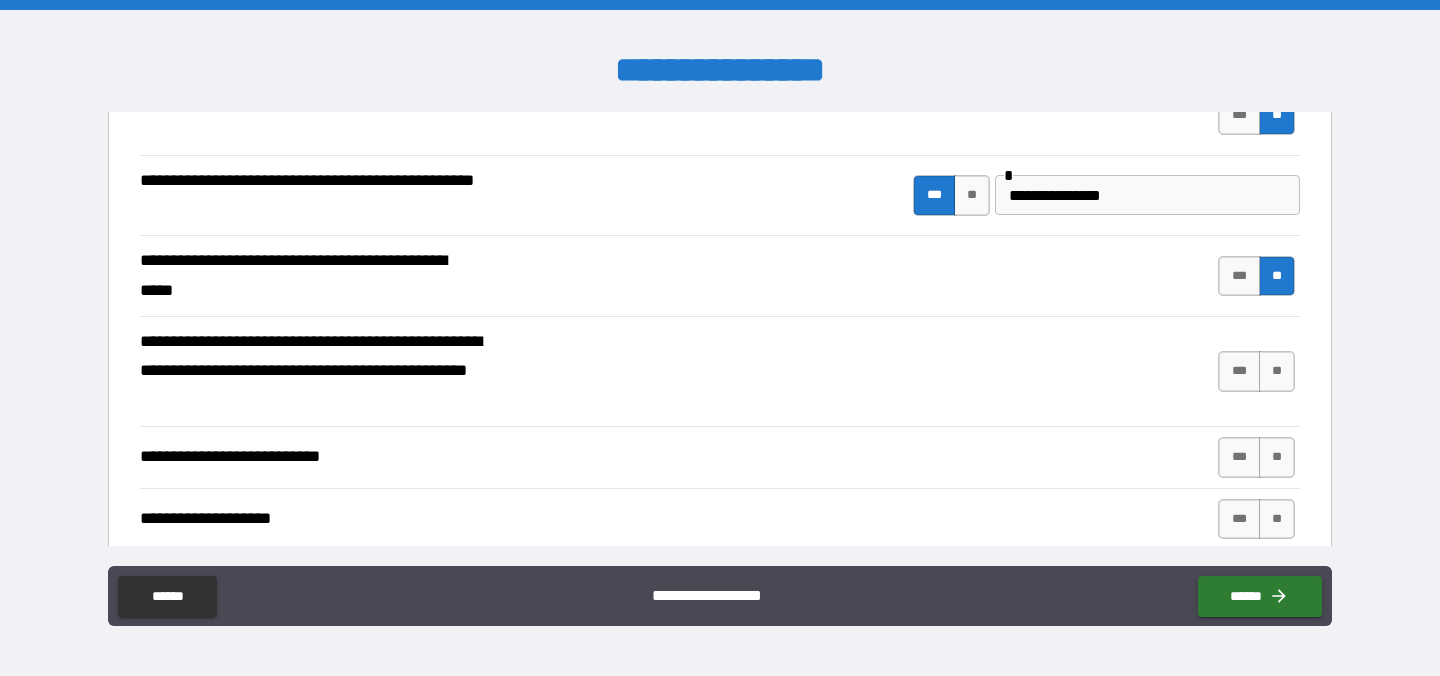 scroll, scrollTop: 574, scrollLeft: 0, axis: vertical 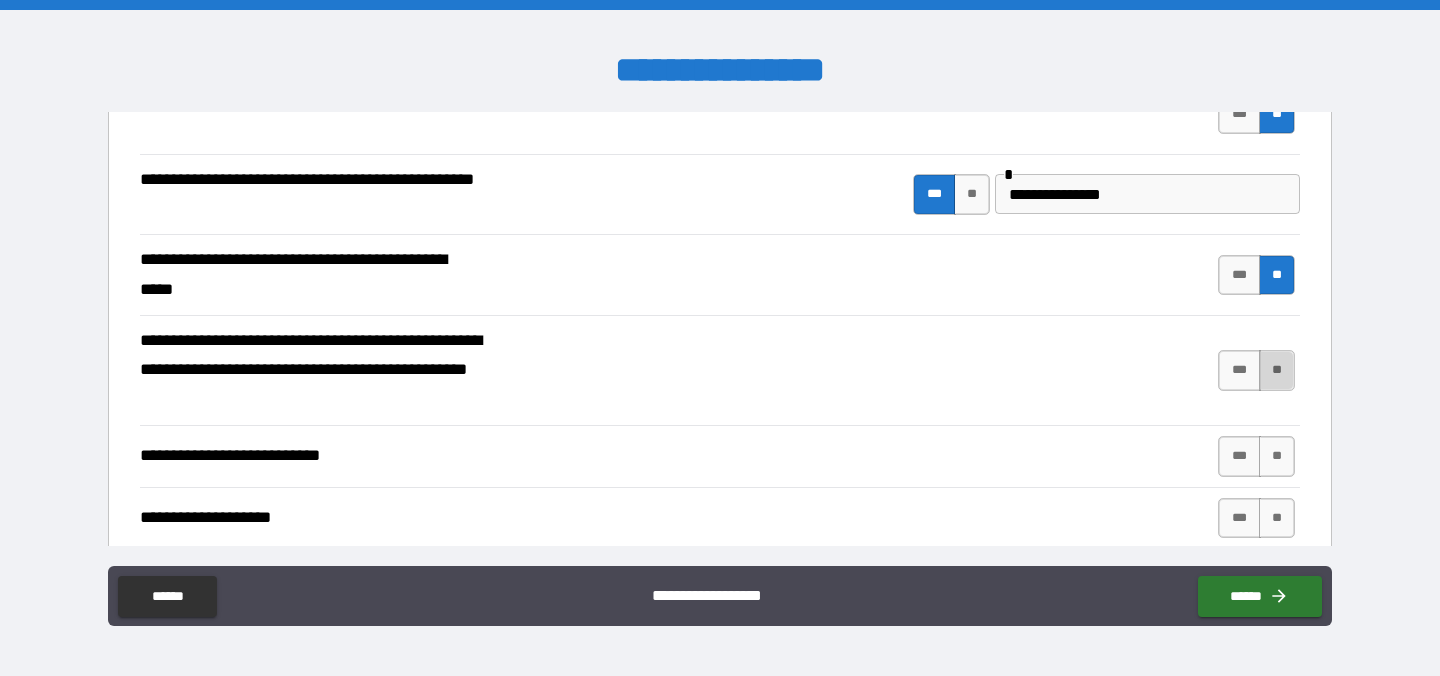 click on "**" at bounding box center [1277, 370] 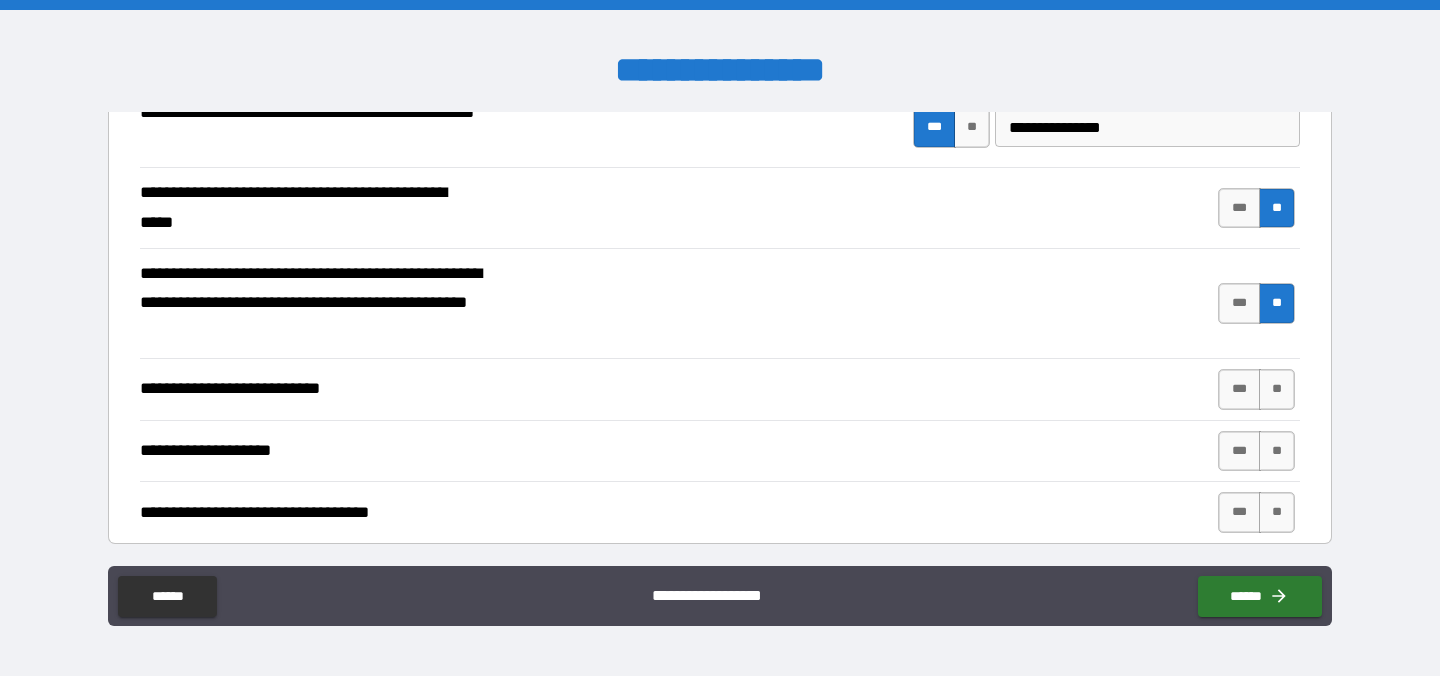 scroll, scrollTop: 648, scrollLeft: 0, axis: vertical 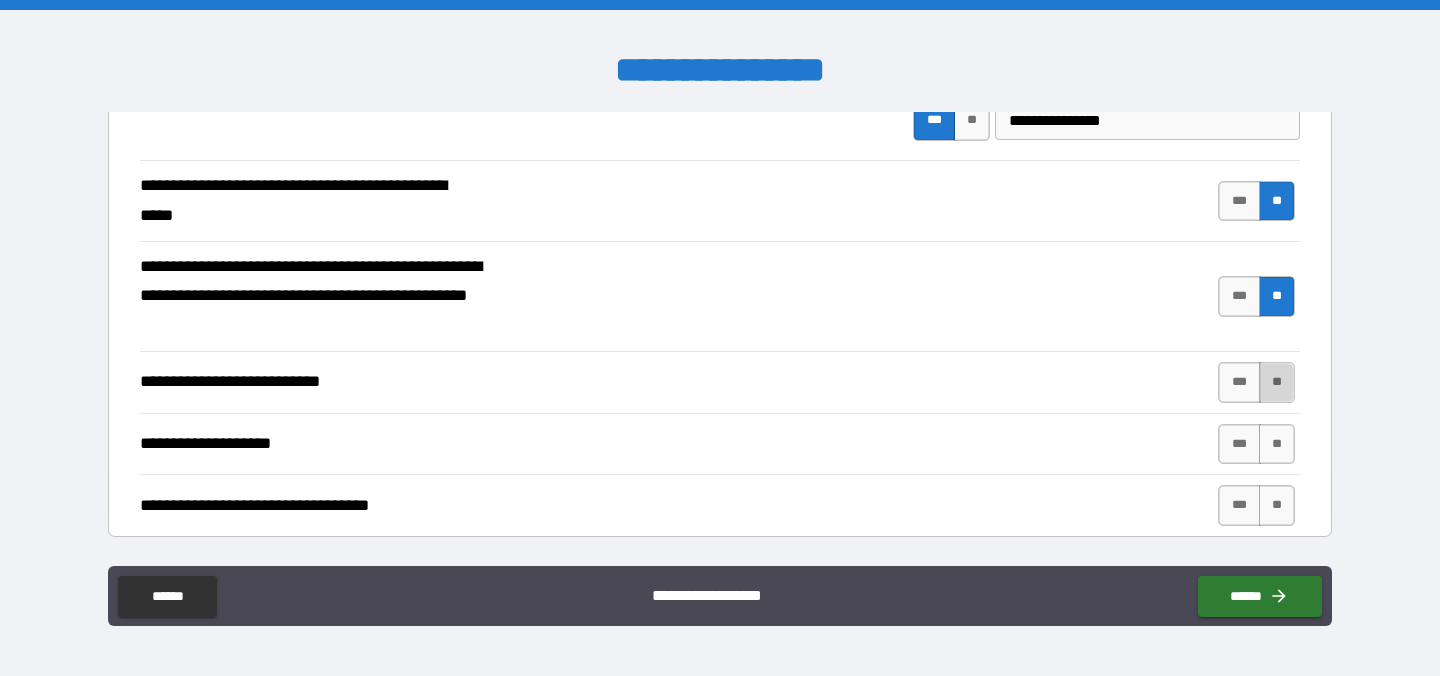 click on "**" at bounding box center (1277, 382) 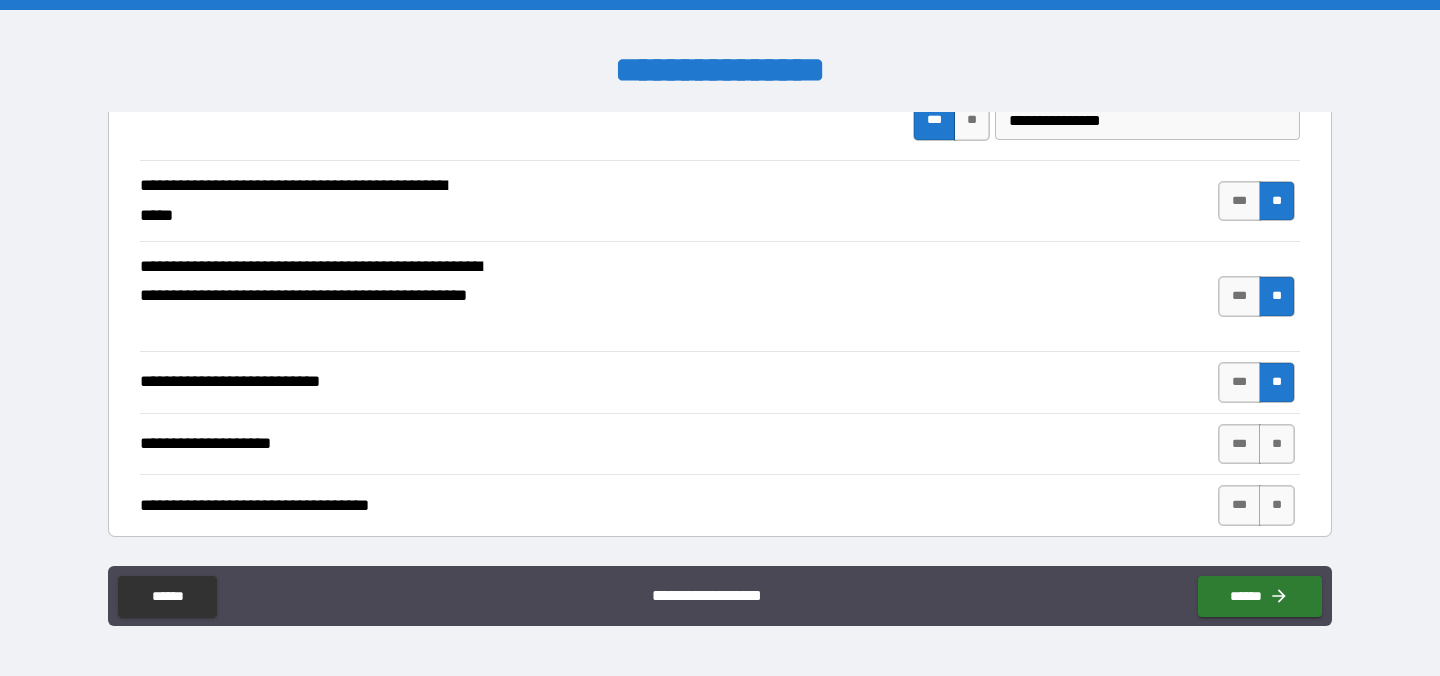 scroll, scrollTop: 740, scrollLeft: 0, axis: vertical 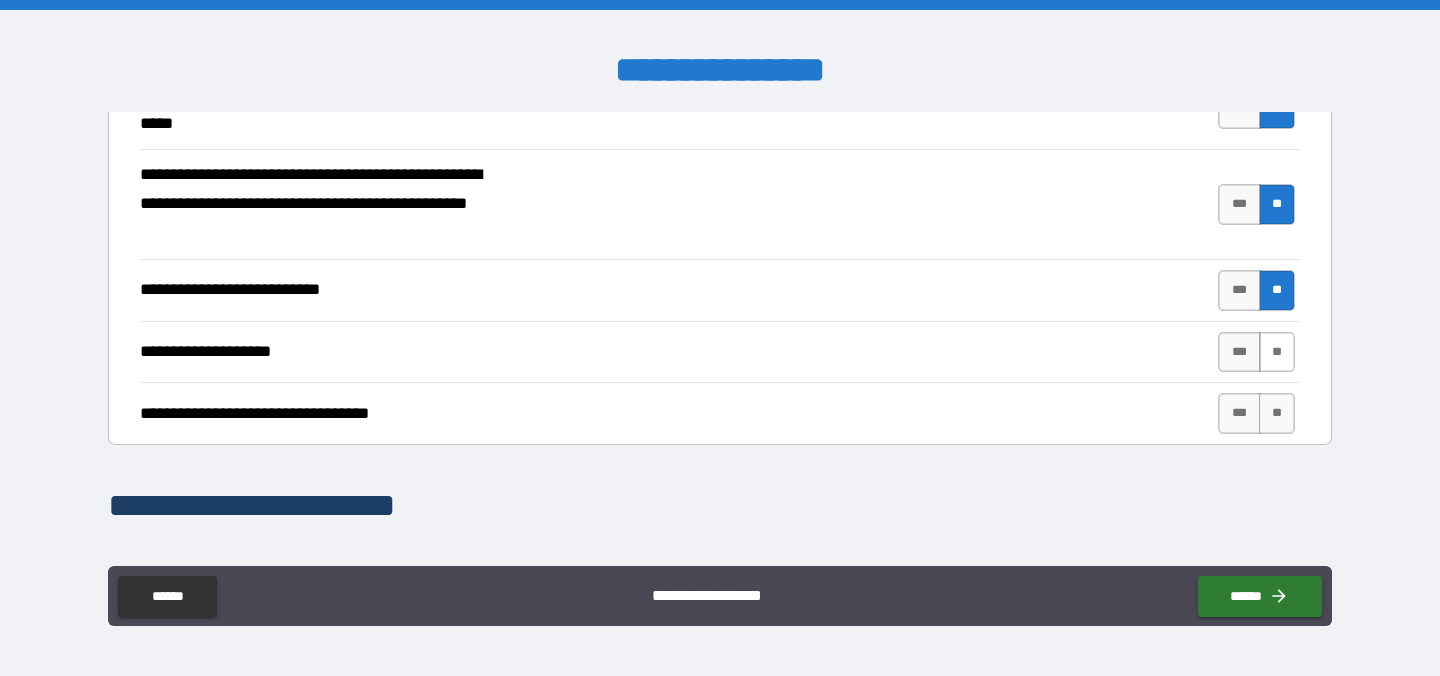 click on "**" at bounding box center (1277, 352) 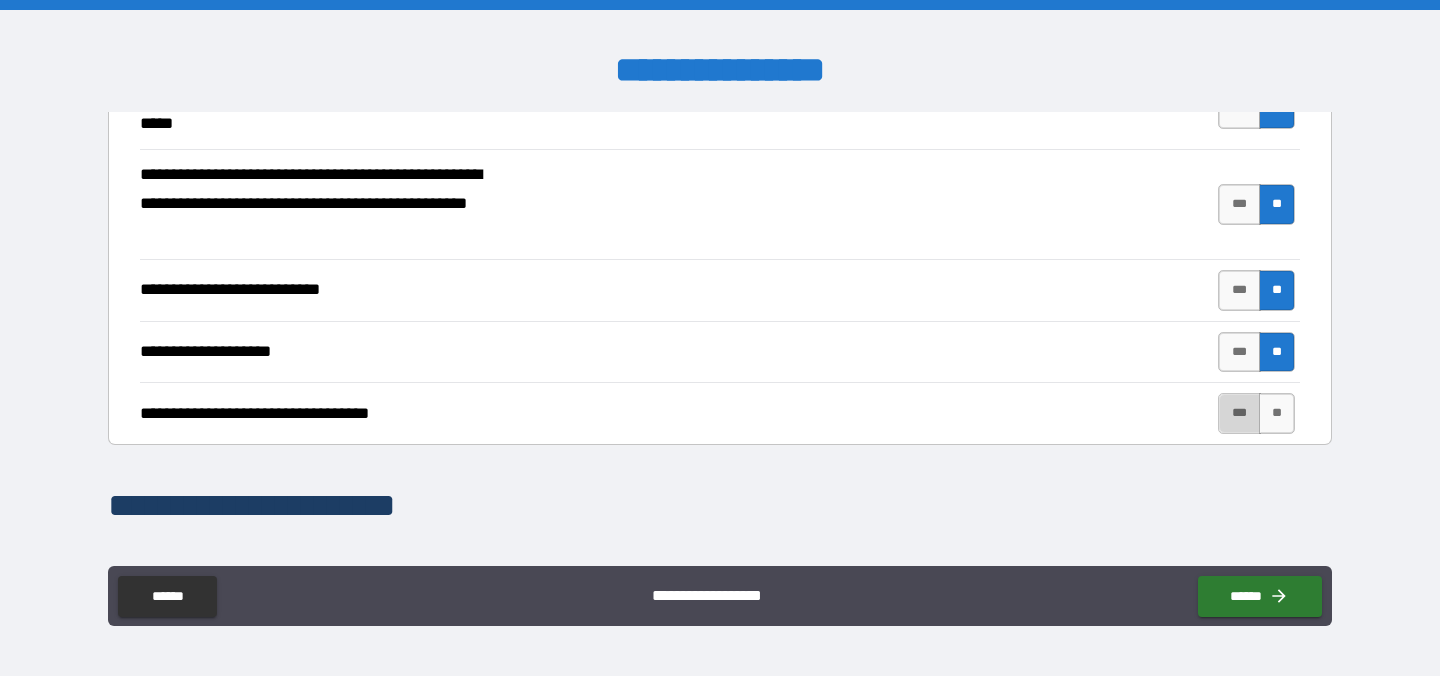 click on "***" at bounding box center [1239, 413] 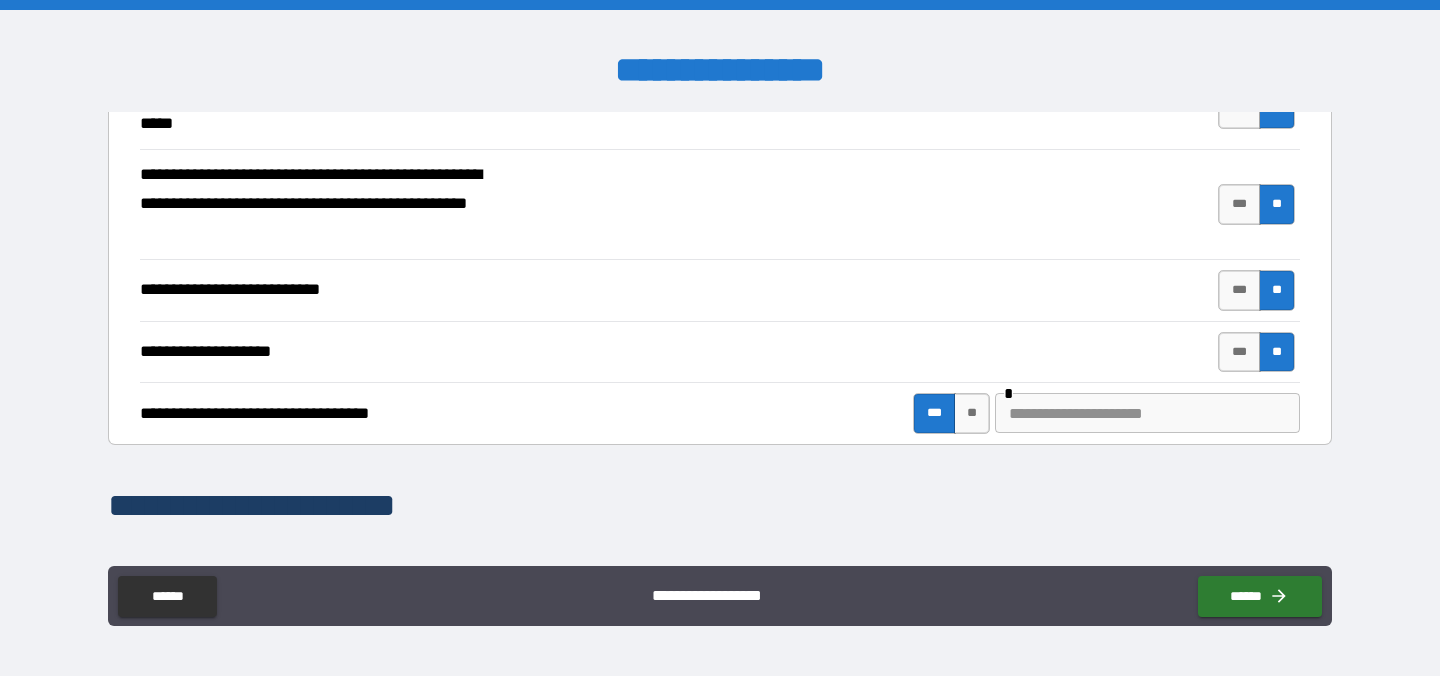 click at bounding box center (1147, 413) 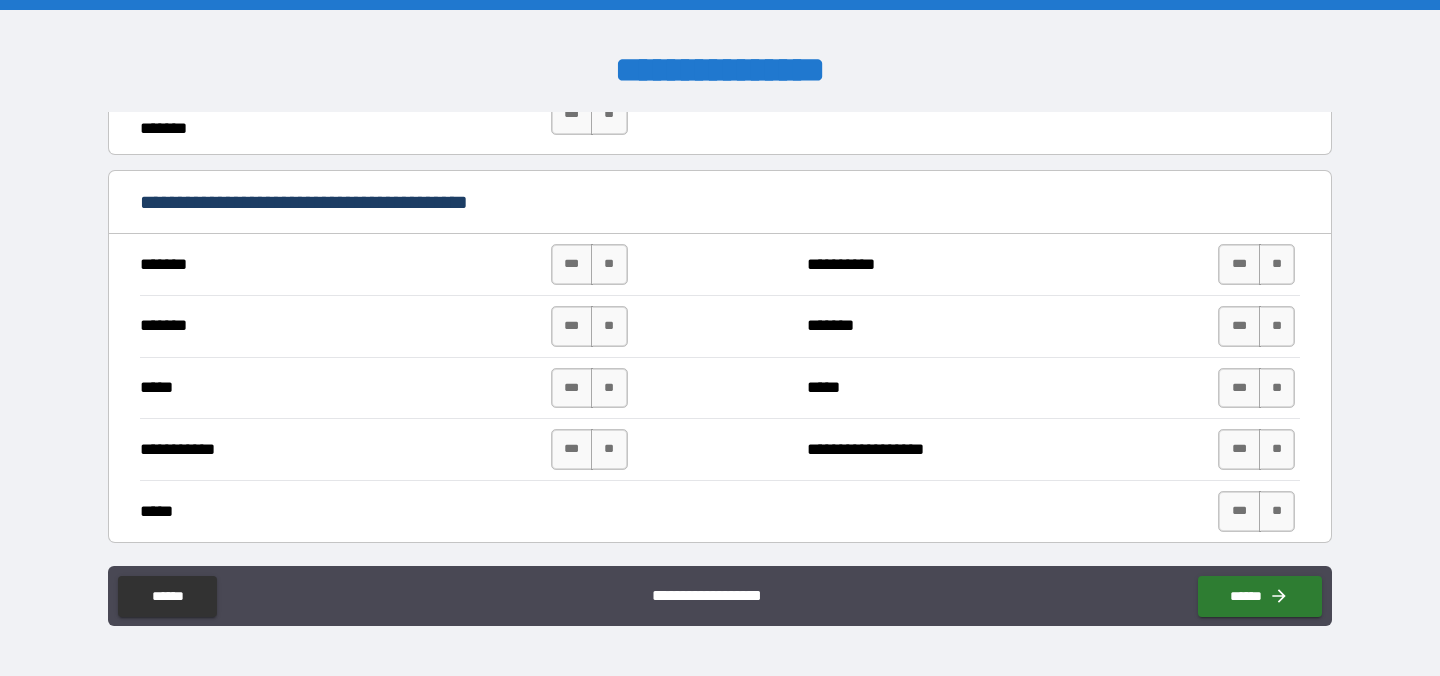scroll, scrollTop: 1361, scrollLeft: 0, axis: vertical 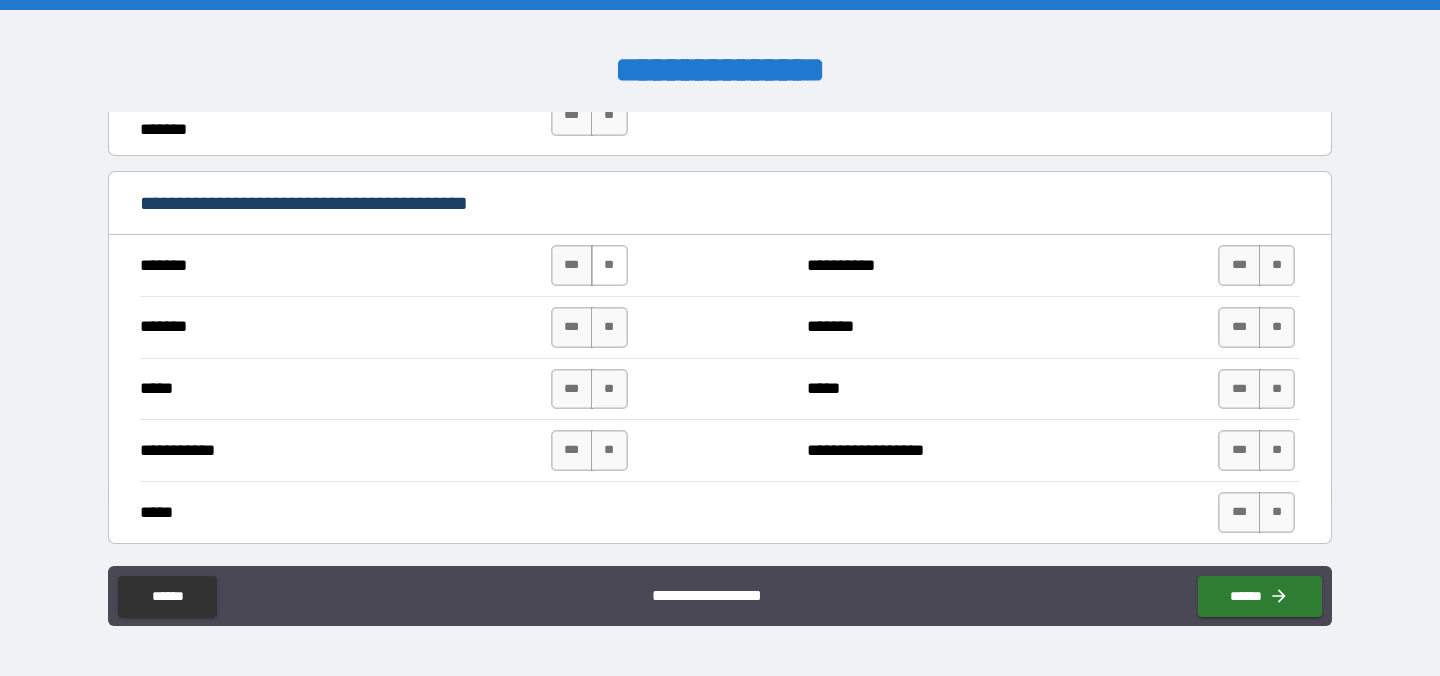 type on "*********" 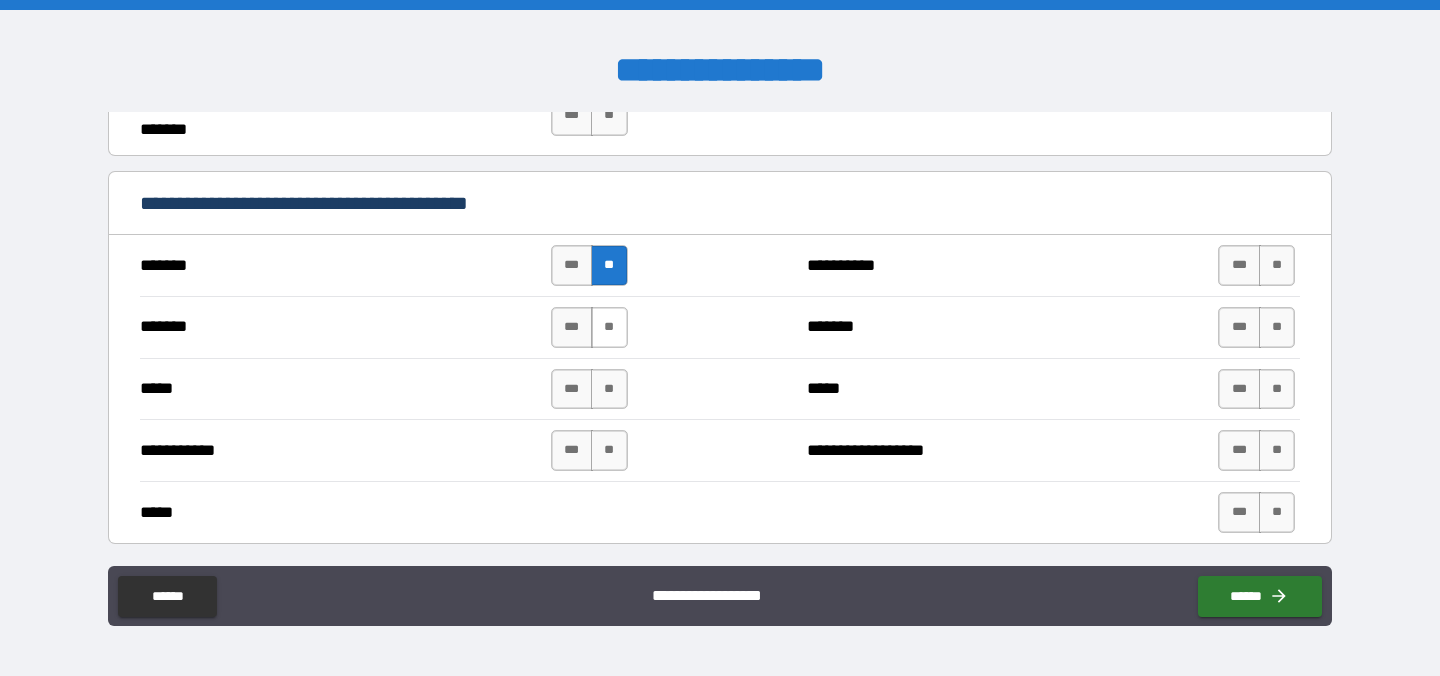 click on "**" at bounding box center [609, 327] 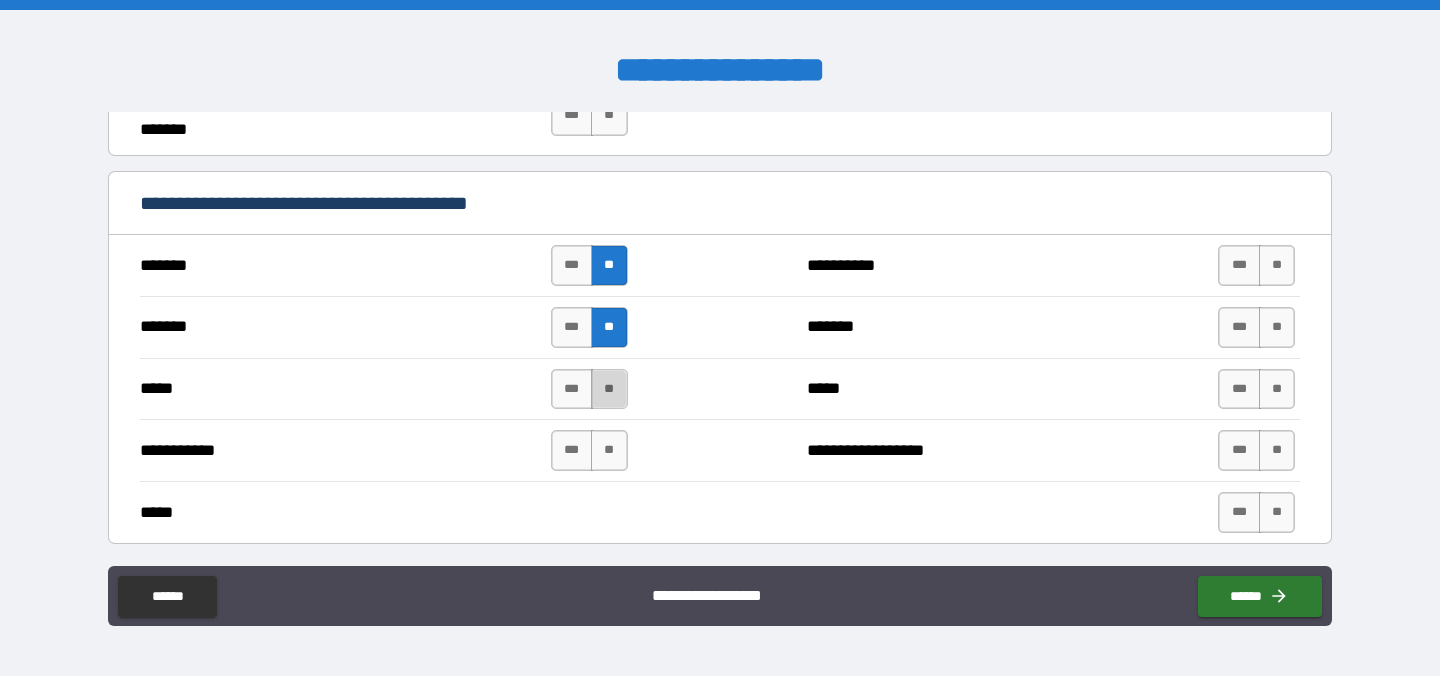 click on "**" at bounding box center (609, 389) 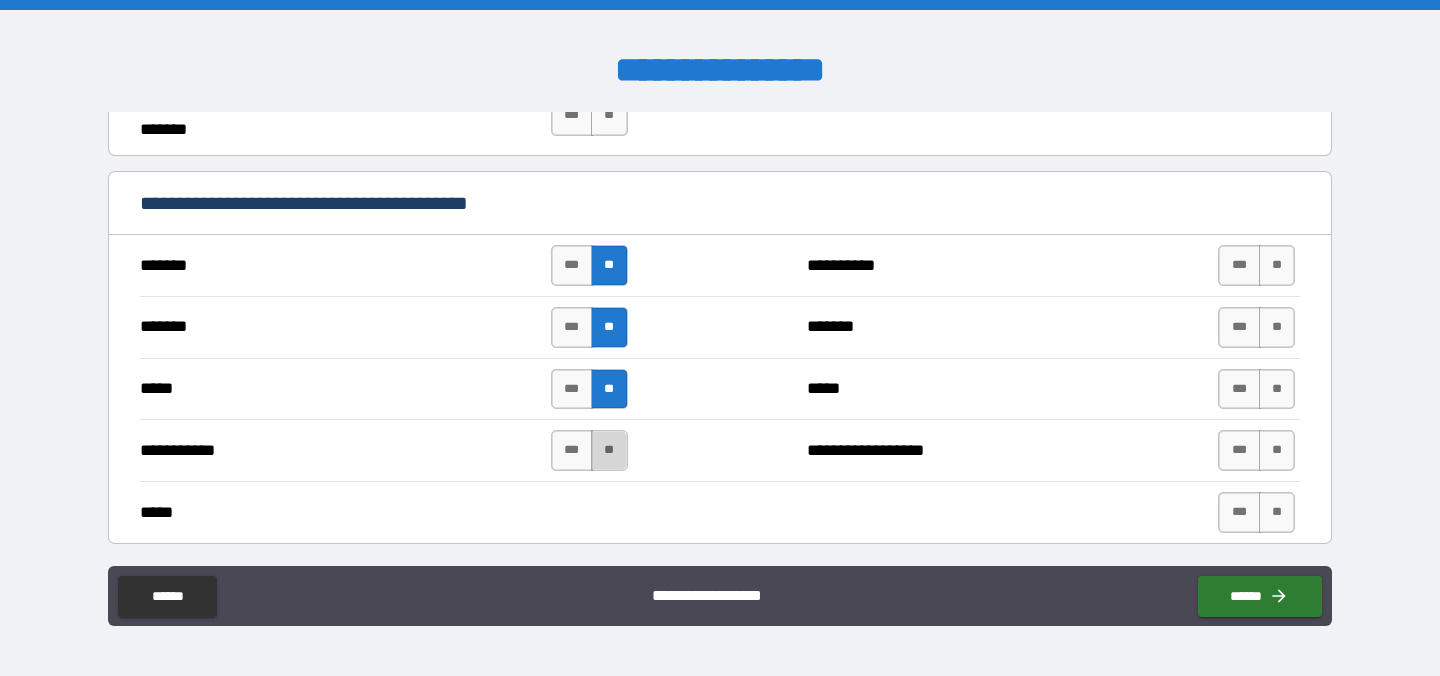 click on "**" at bounding box center (609, 450) 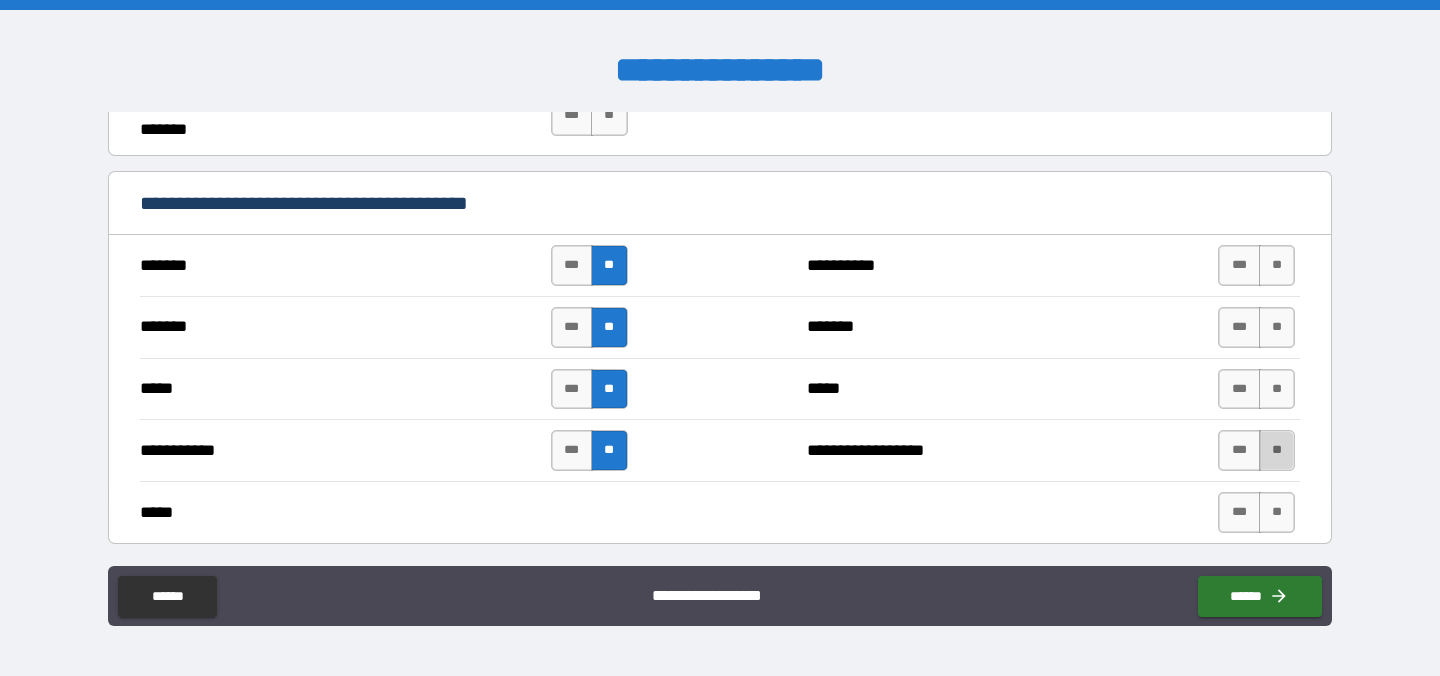 click on "**" at bounding box center (1277, 450) 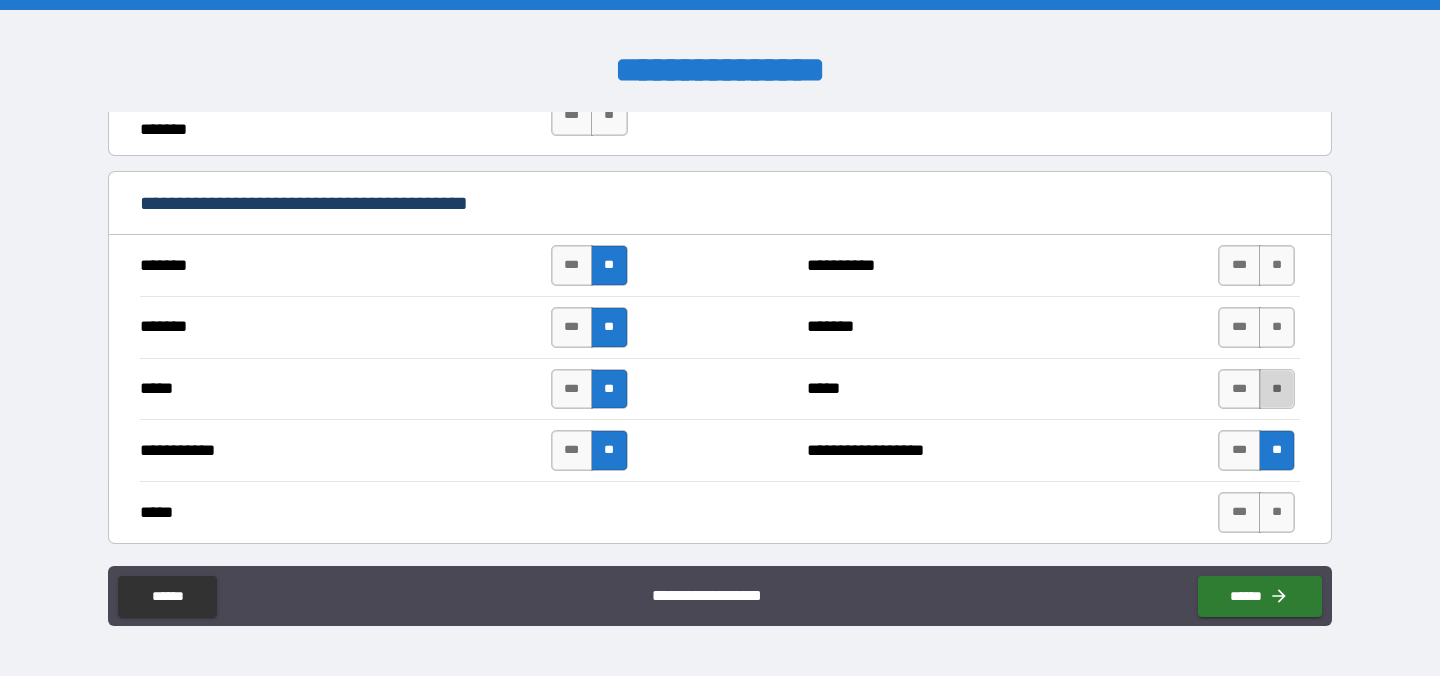 click on "**" at bounding box center [1277, 389] 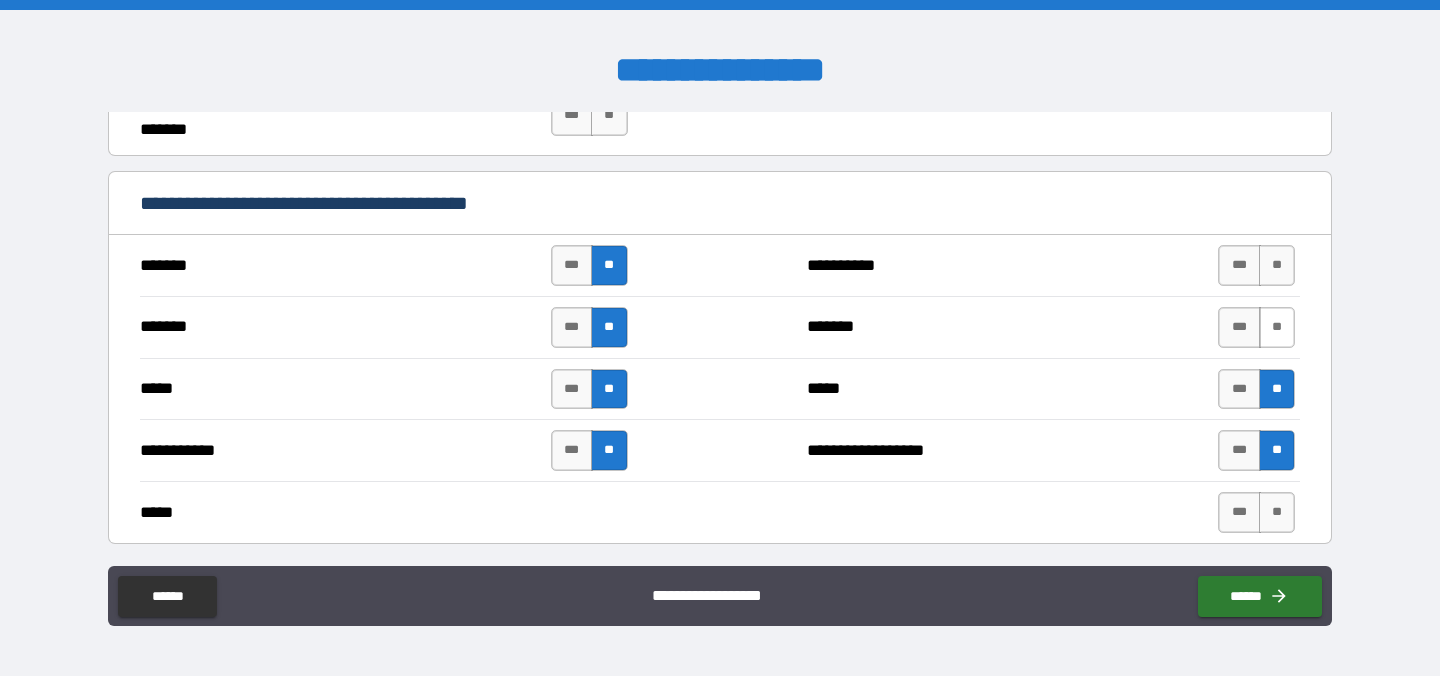 click on "**" at bounding box center (1277, 327) 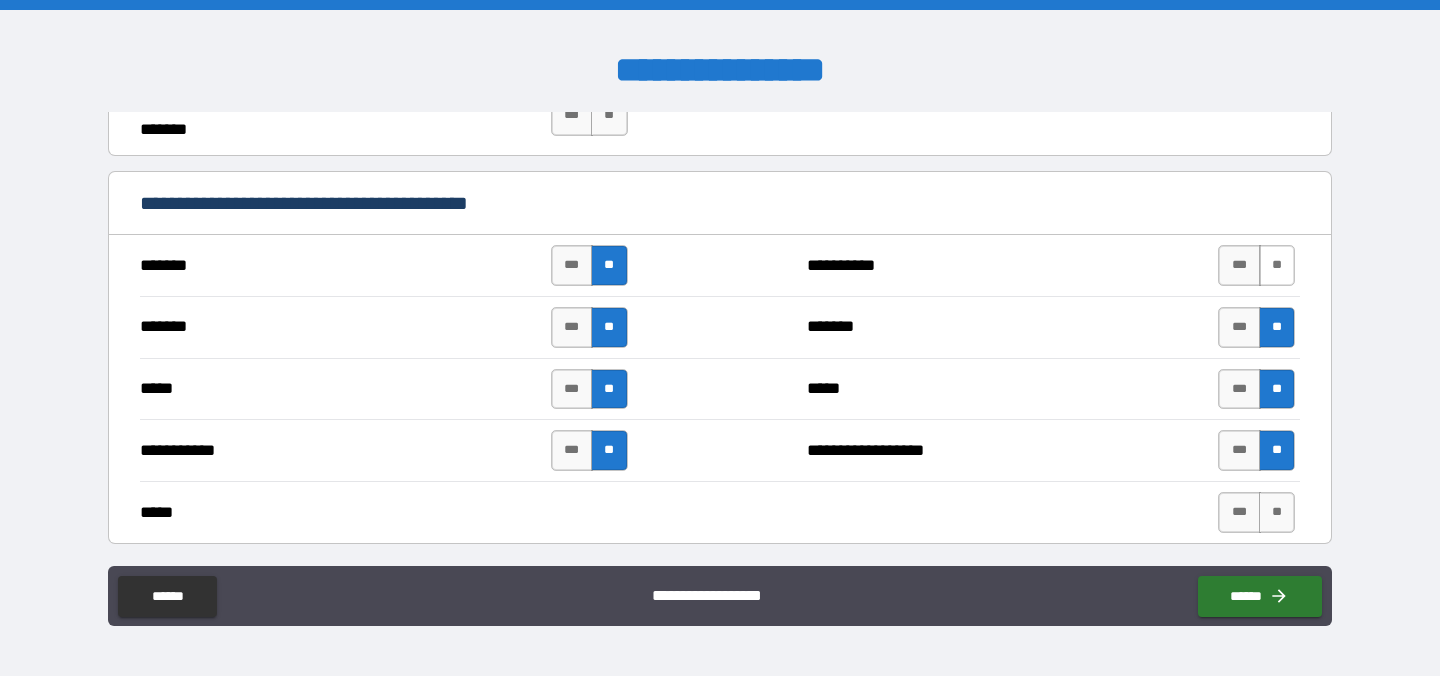 click on "**" at bounding box center (1277, 265) 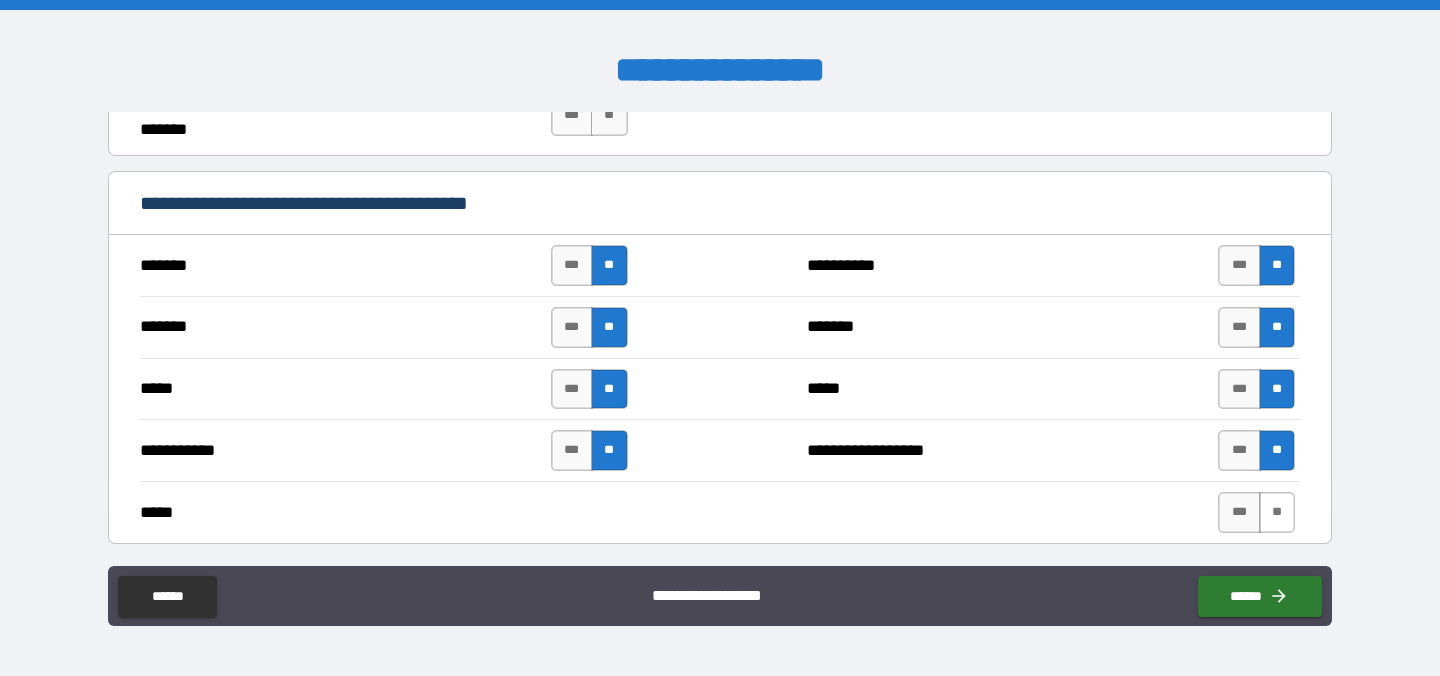 click on "**" at bounding box center (1277, 512) 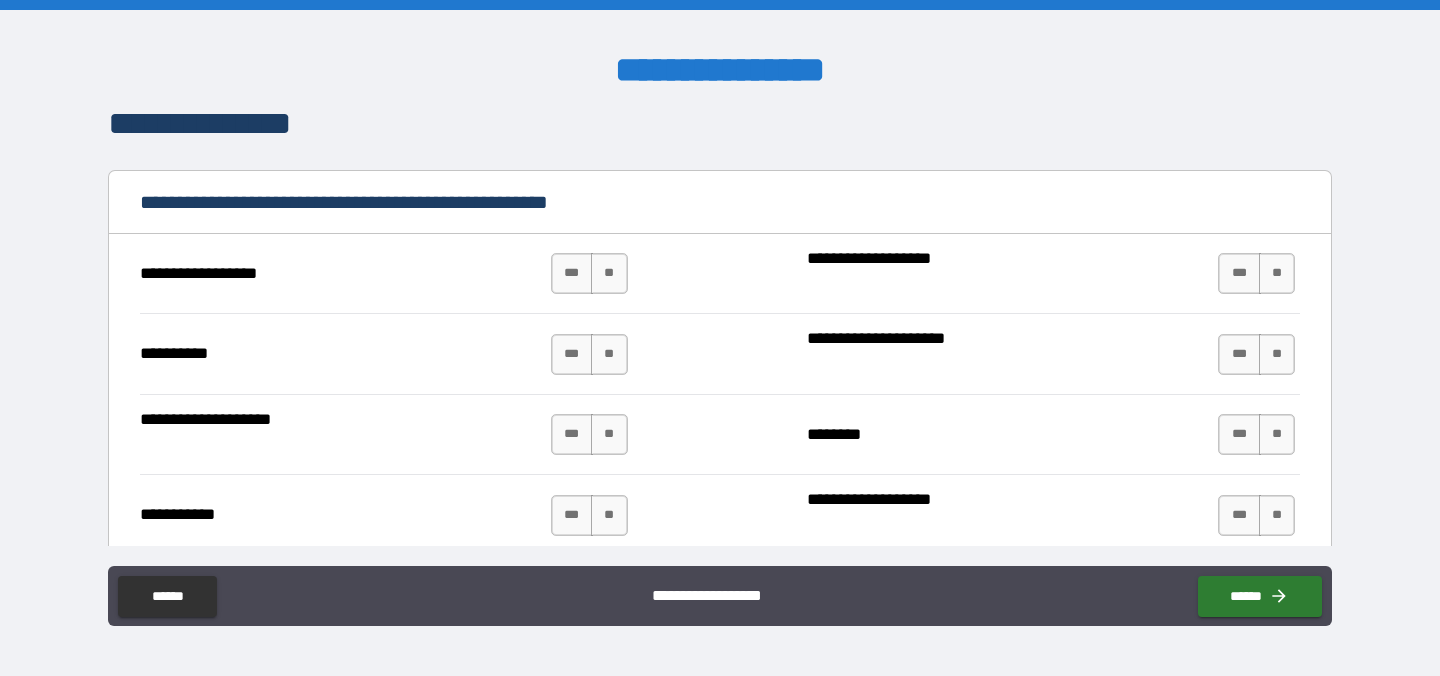 scroll, scrollTop: 1843, scrollLeft: 0, axis: vertical 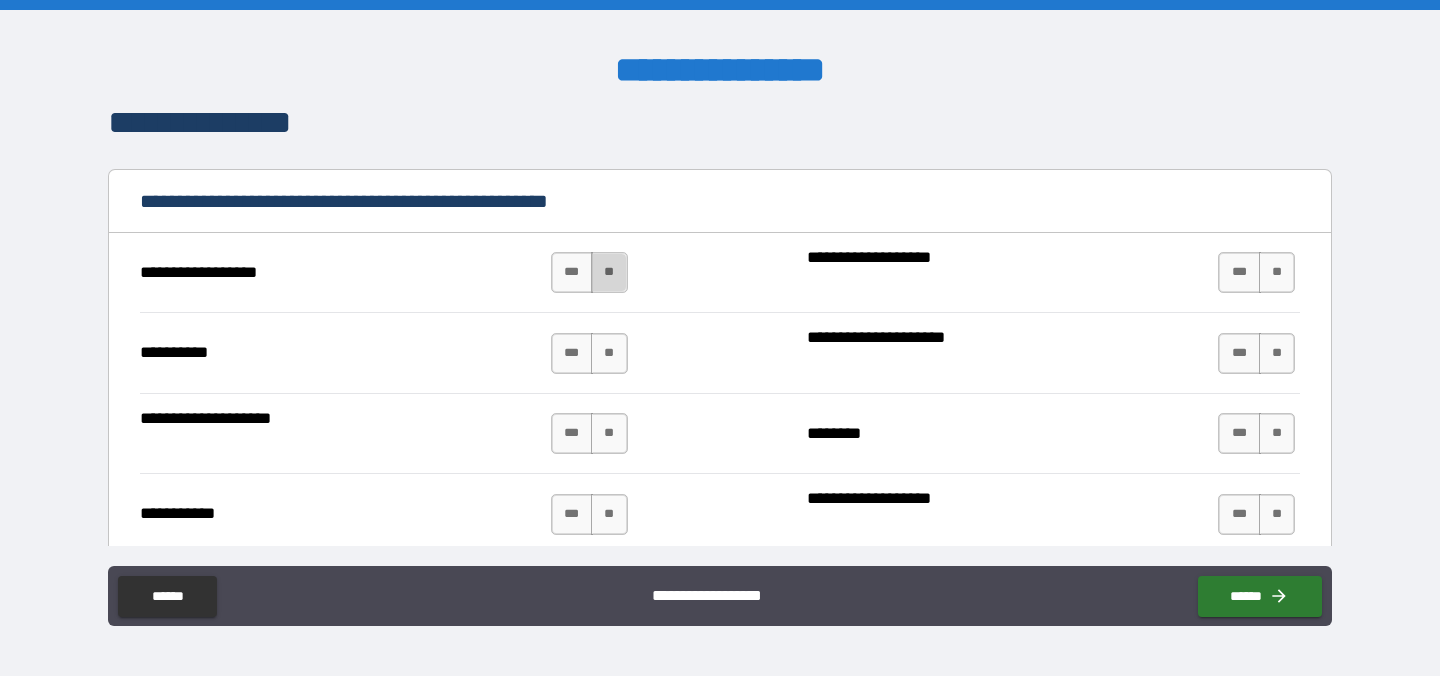 click on "**" at bounding box center [609, 272] 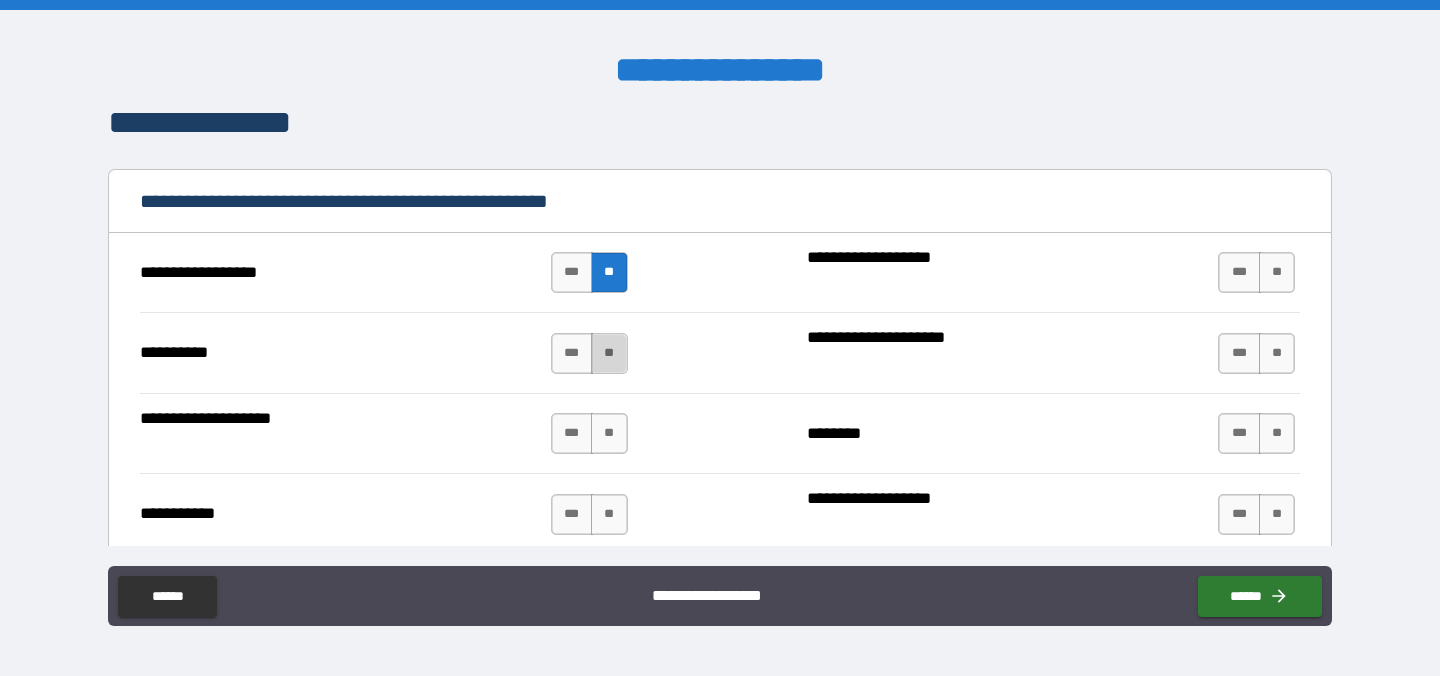 click on "**" at bounding box center (609, 353) 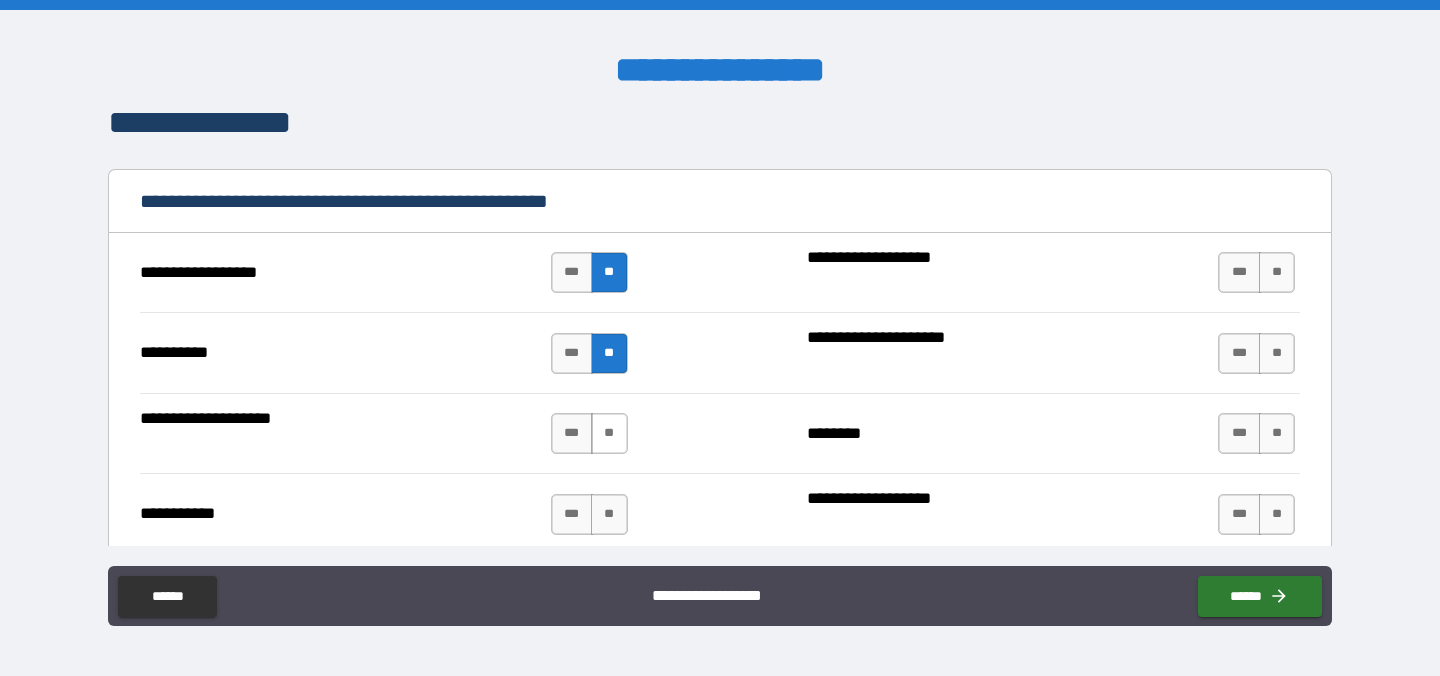 click on "**" at bounding box center [609, 433] 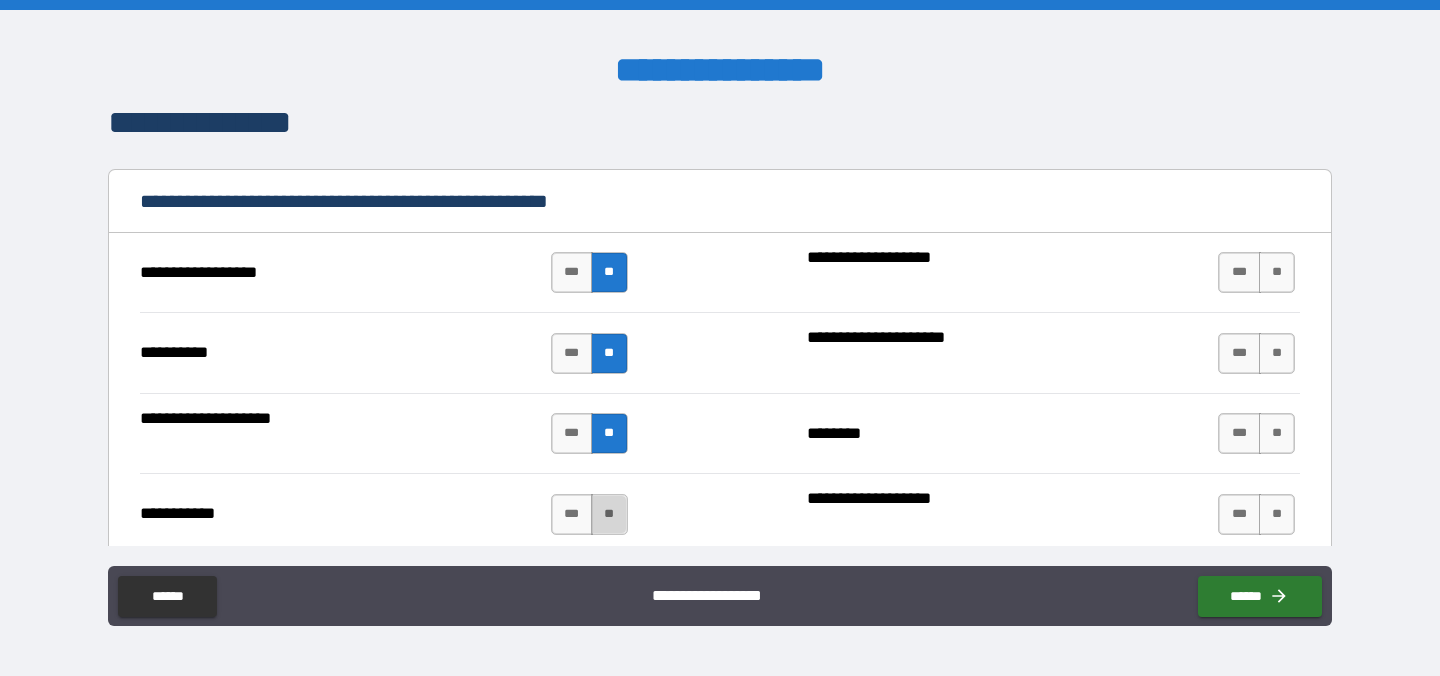 click on "**" at bounding box center (609, 514) 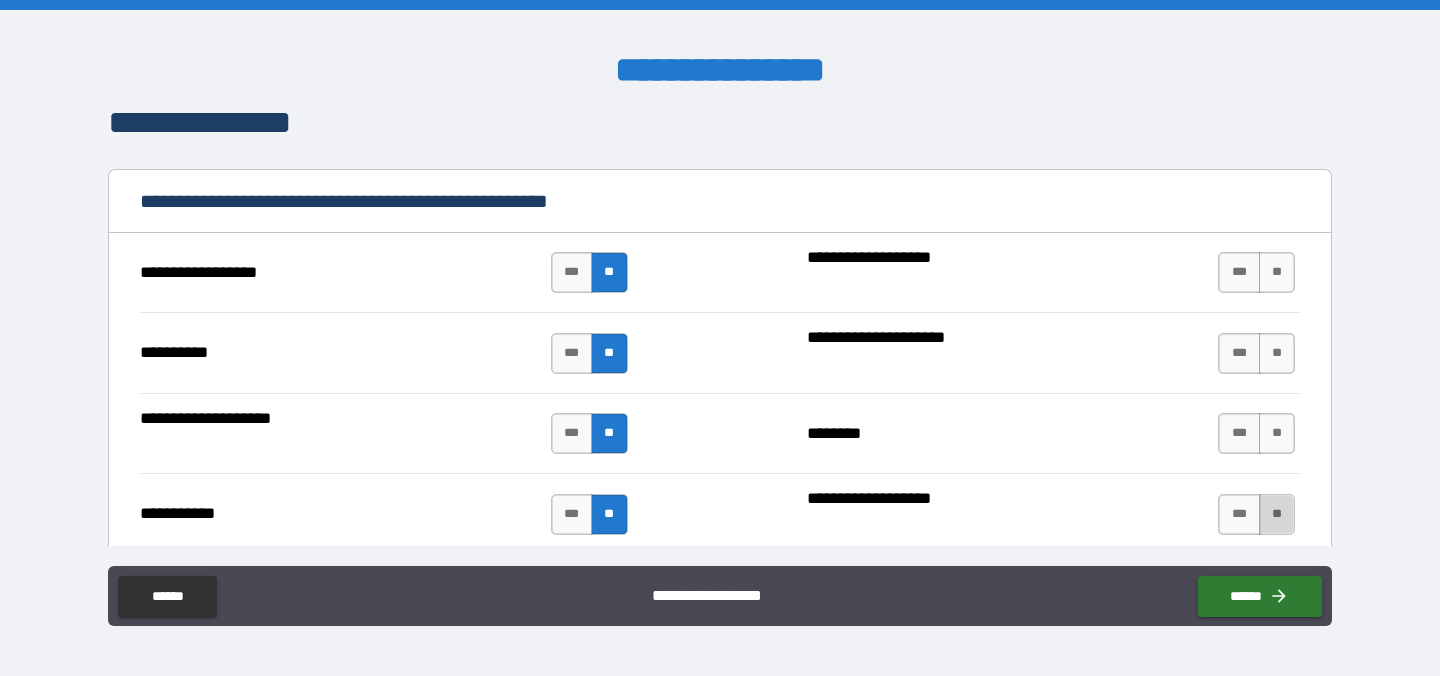 click on "**" at bounding box center (1277, 514) 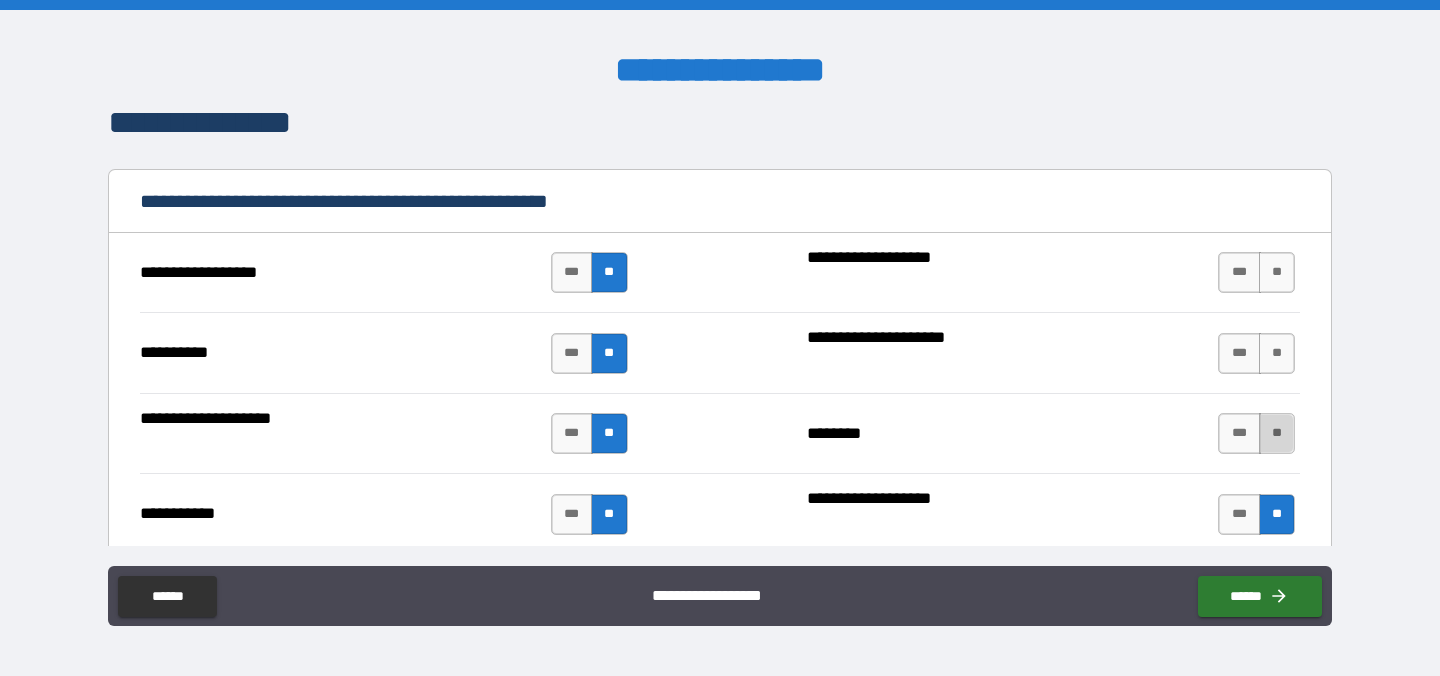 click on "**" at bounding box center (1277, 433) 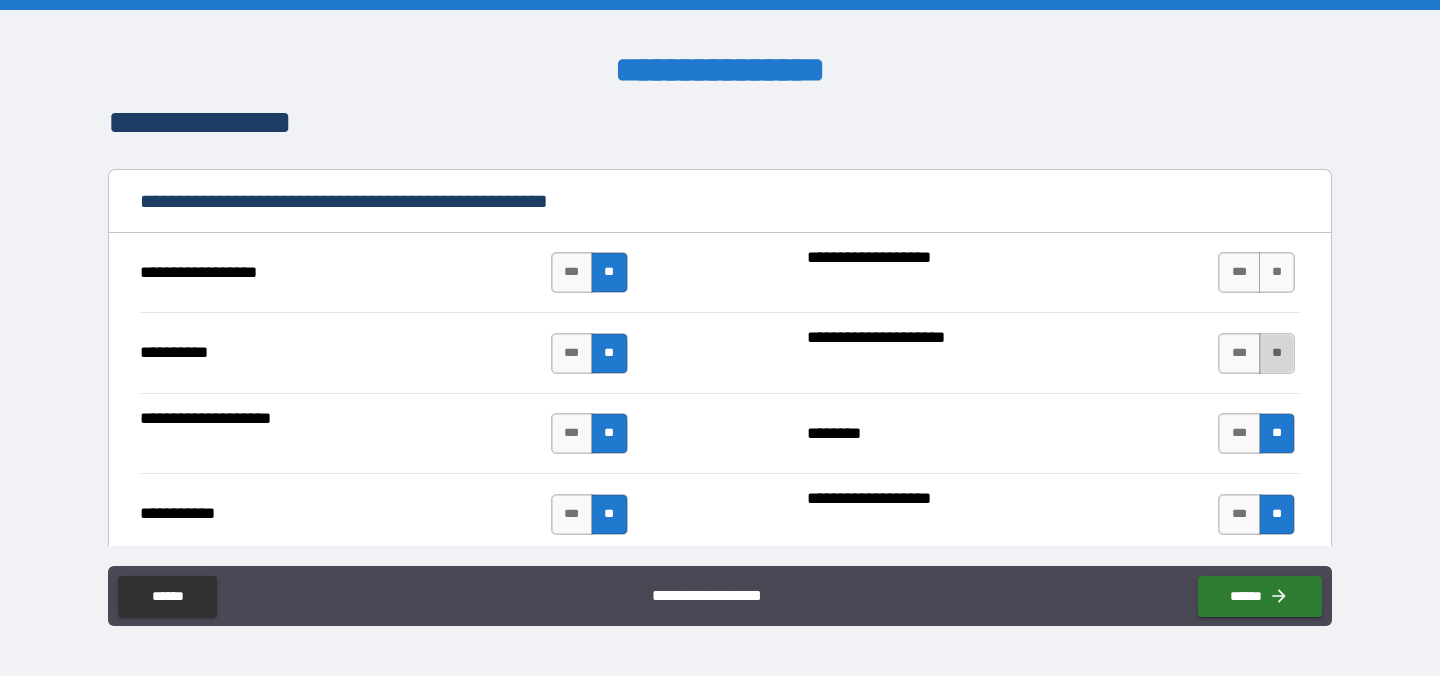 click on "**" at bounding box center (1277, 353) 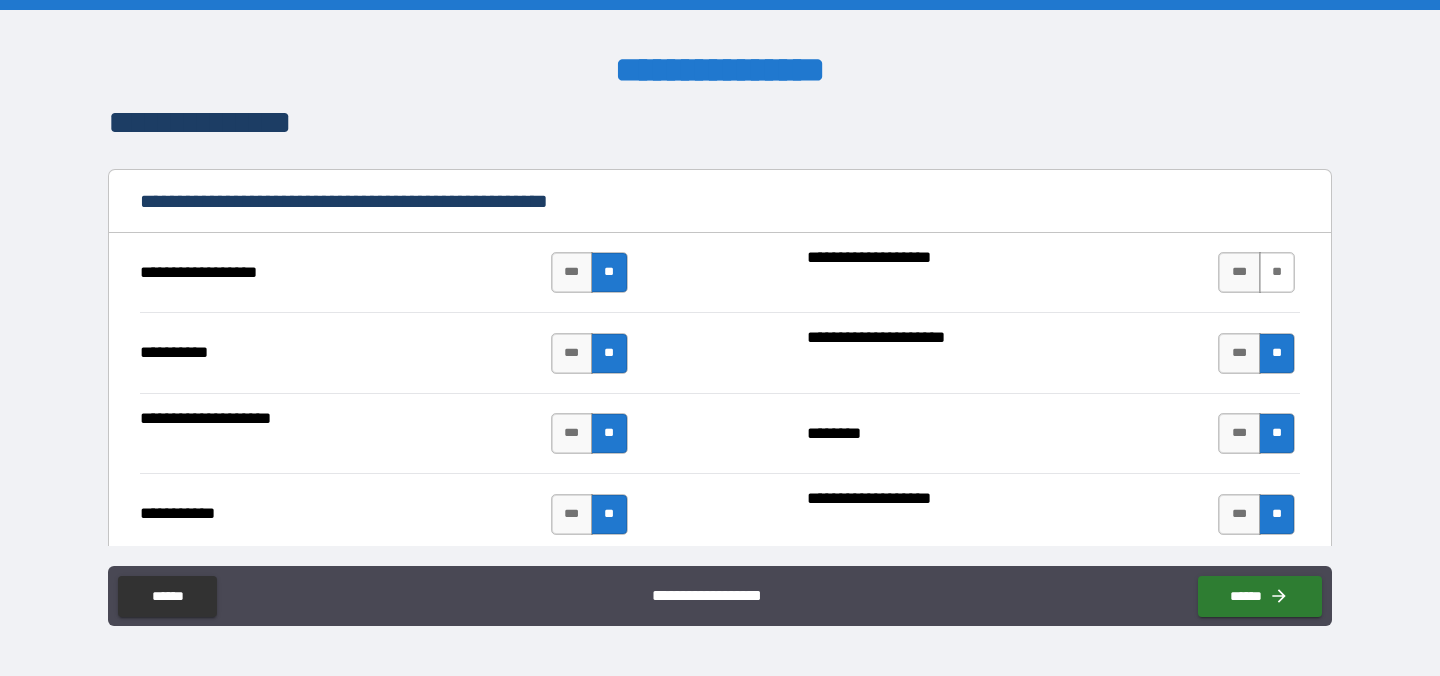 click on "**" at bounding box center (1277, 272) 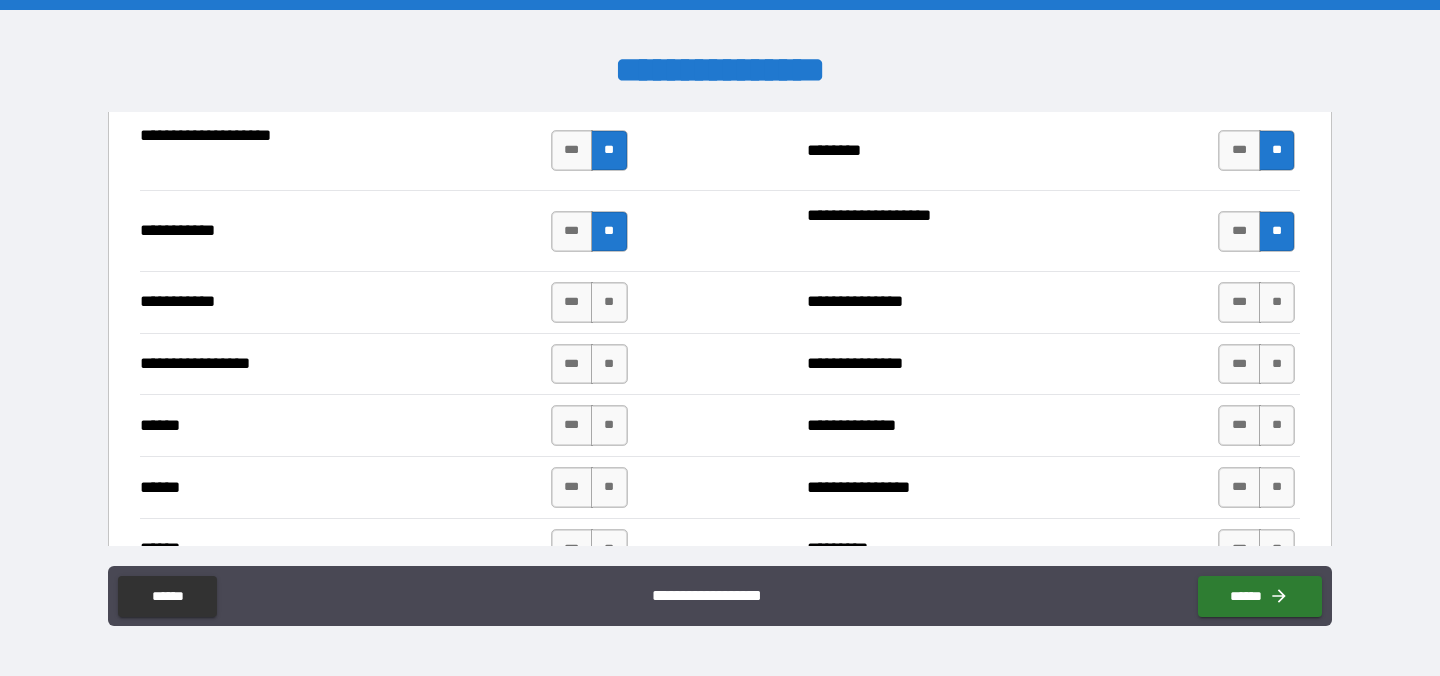 scroll, scrollTop: 2142, scrollLeft: 0, axis: vertical 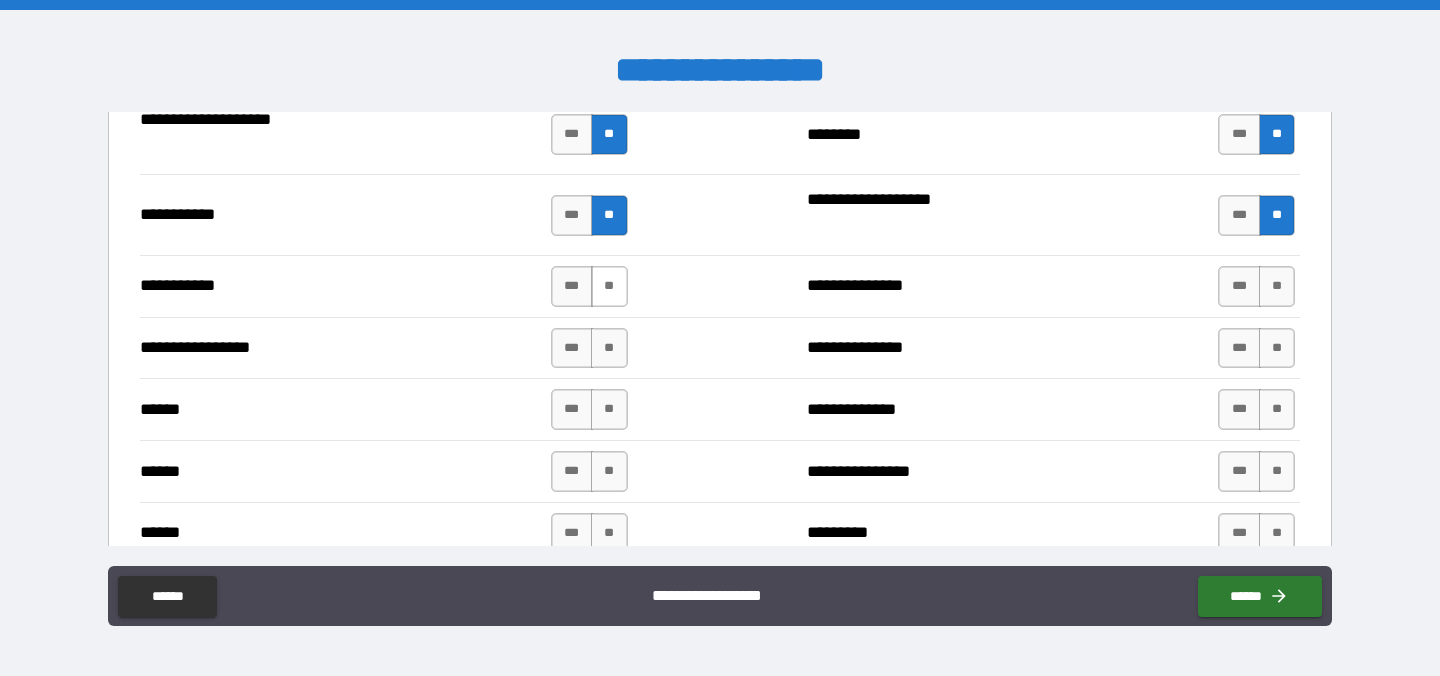click on "**" at bounding box center [609, 286] 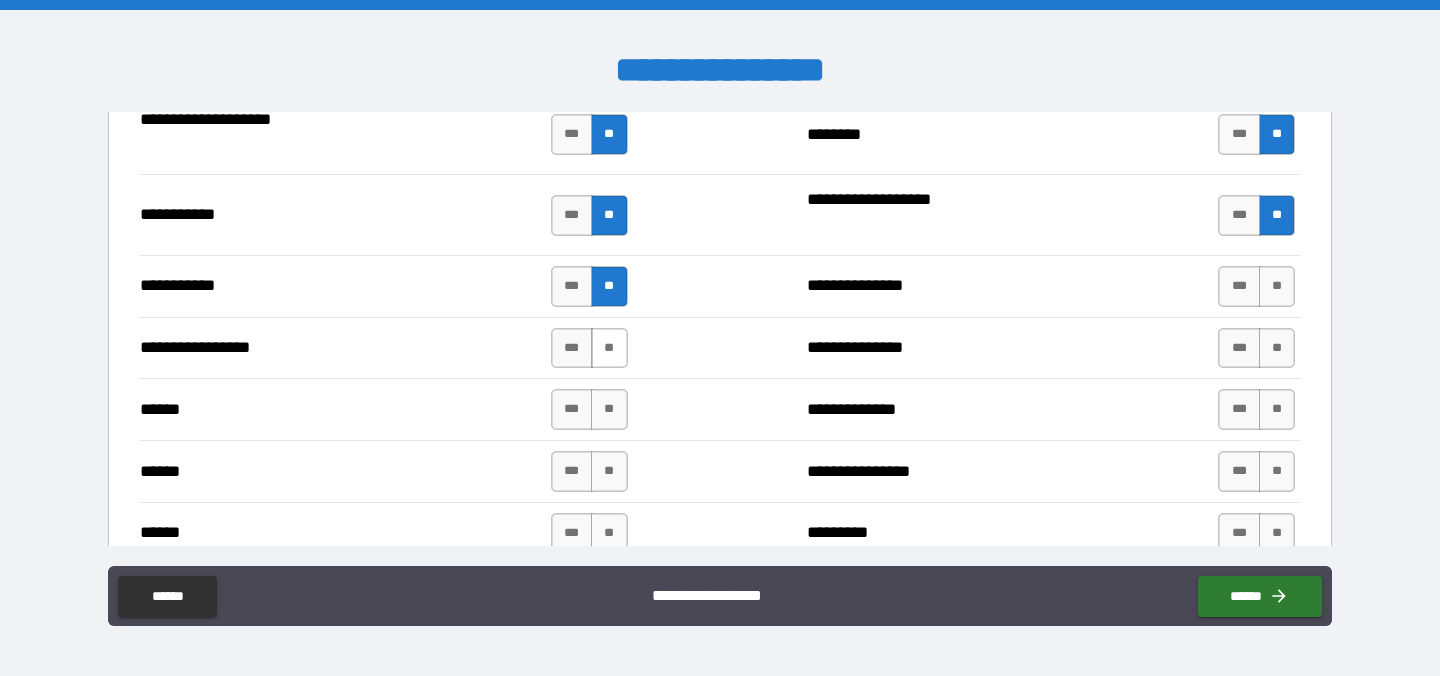 click on "**" at bounding box center (609, 348) 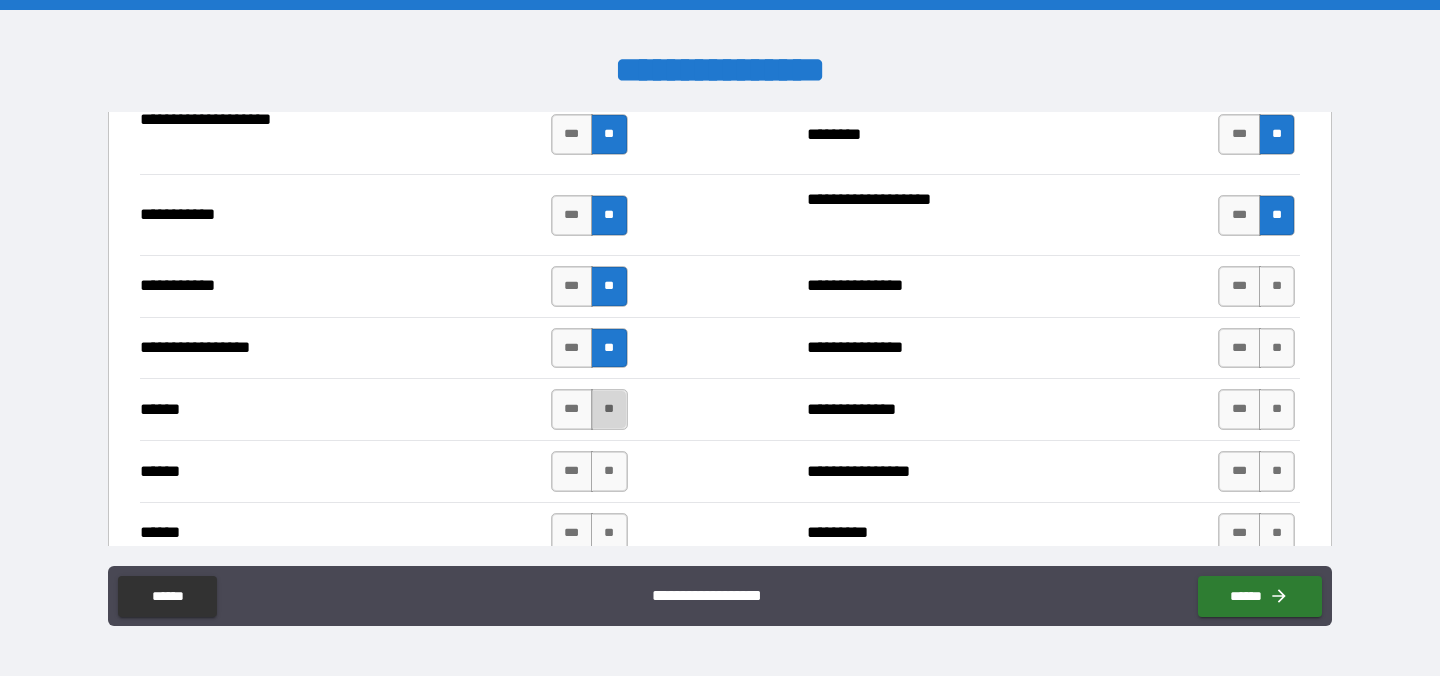 click on "**" at bounding box center (609, 409) 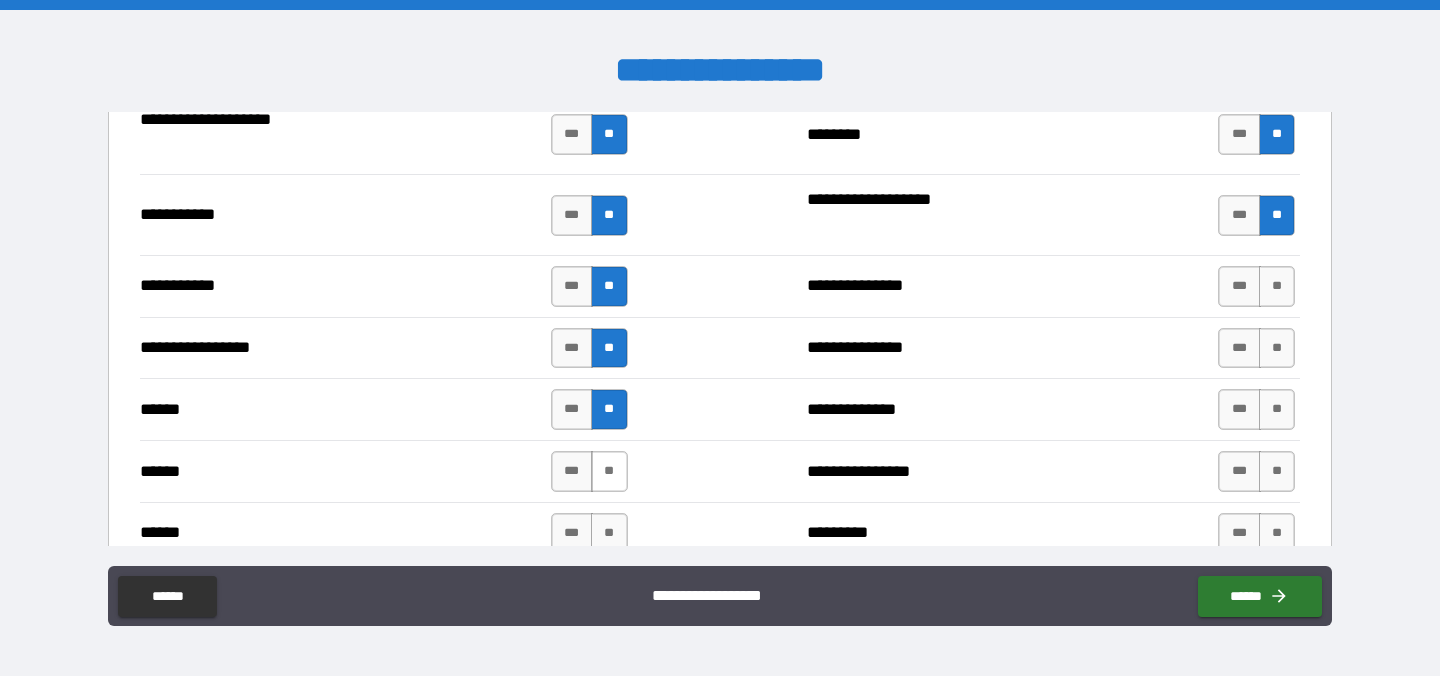 click on "**" at bounding box center [609, 471] 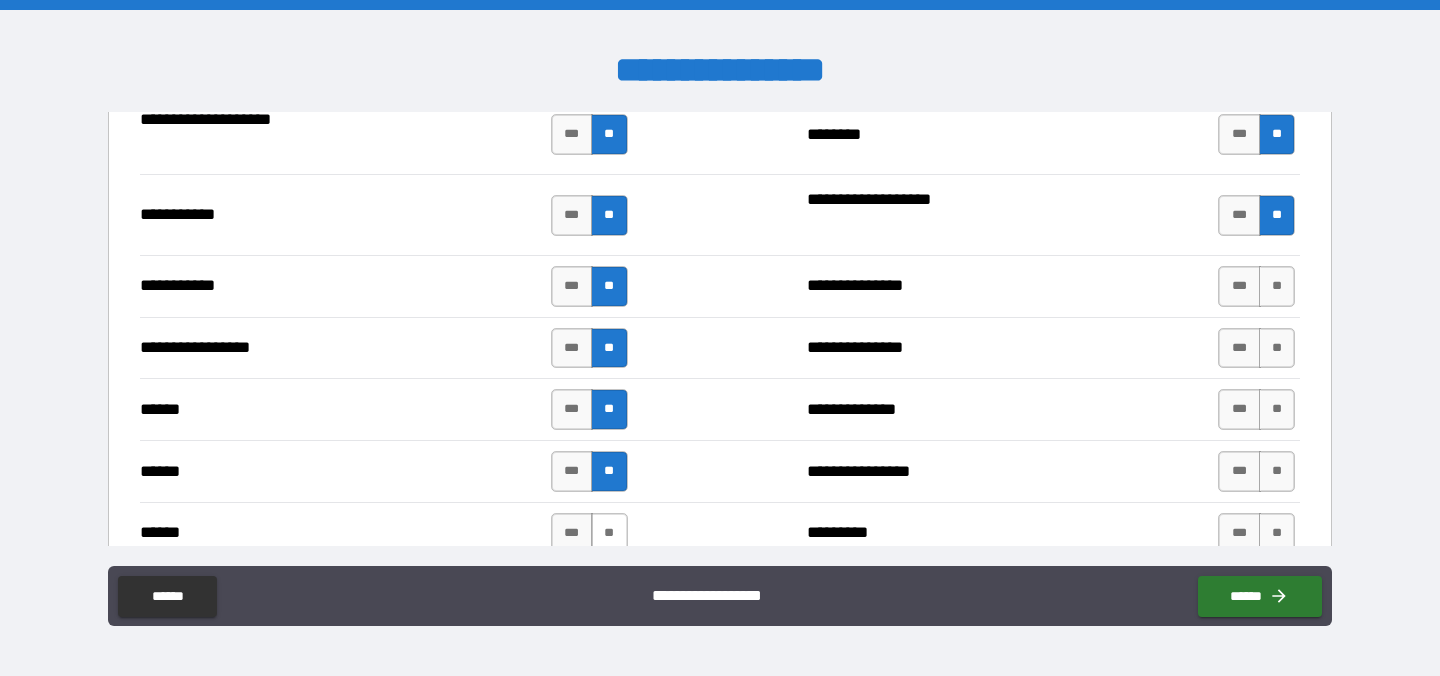click on "**" at bounding box center [609, 533] 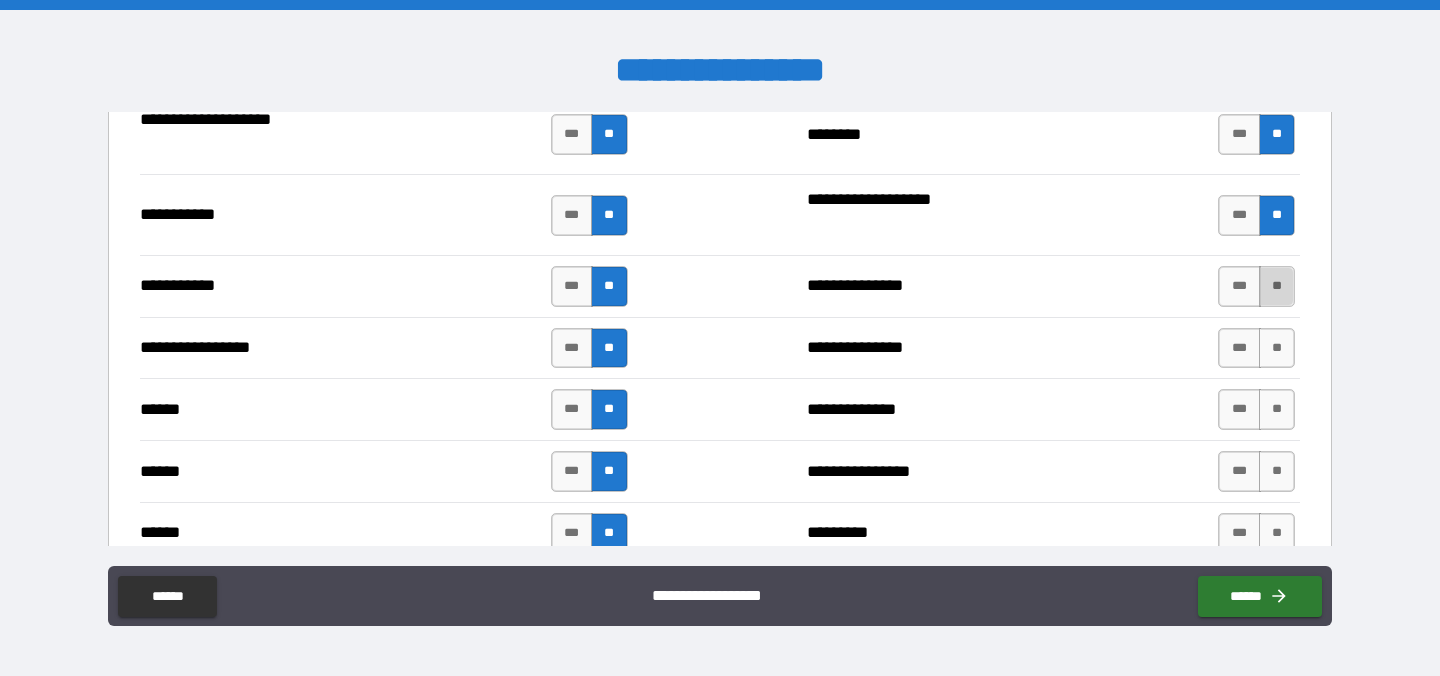 click on "**" at bounding box center (1277, 286) 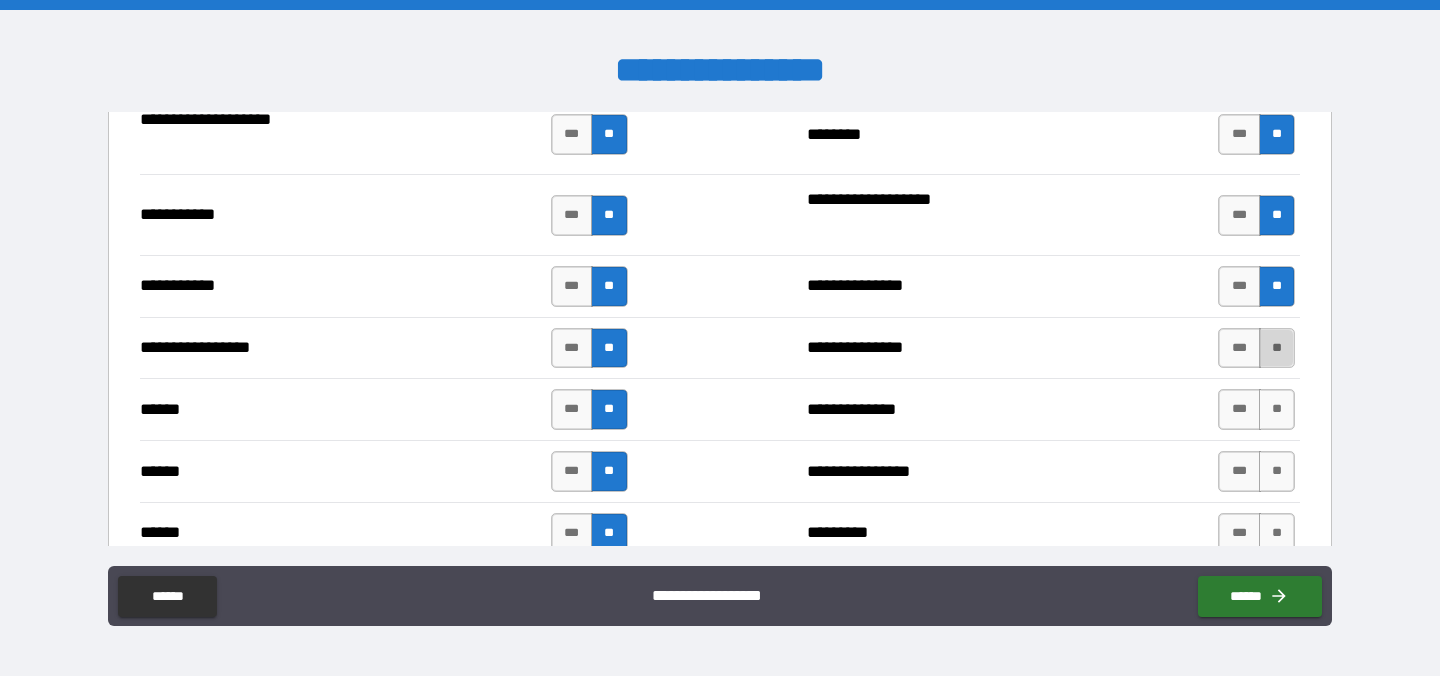 click on "**" at bounding box center (1277, 348) 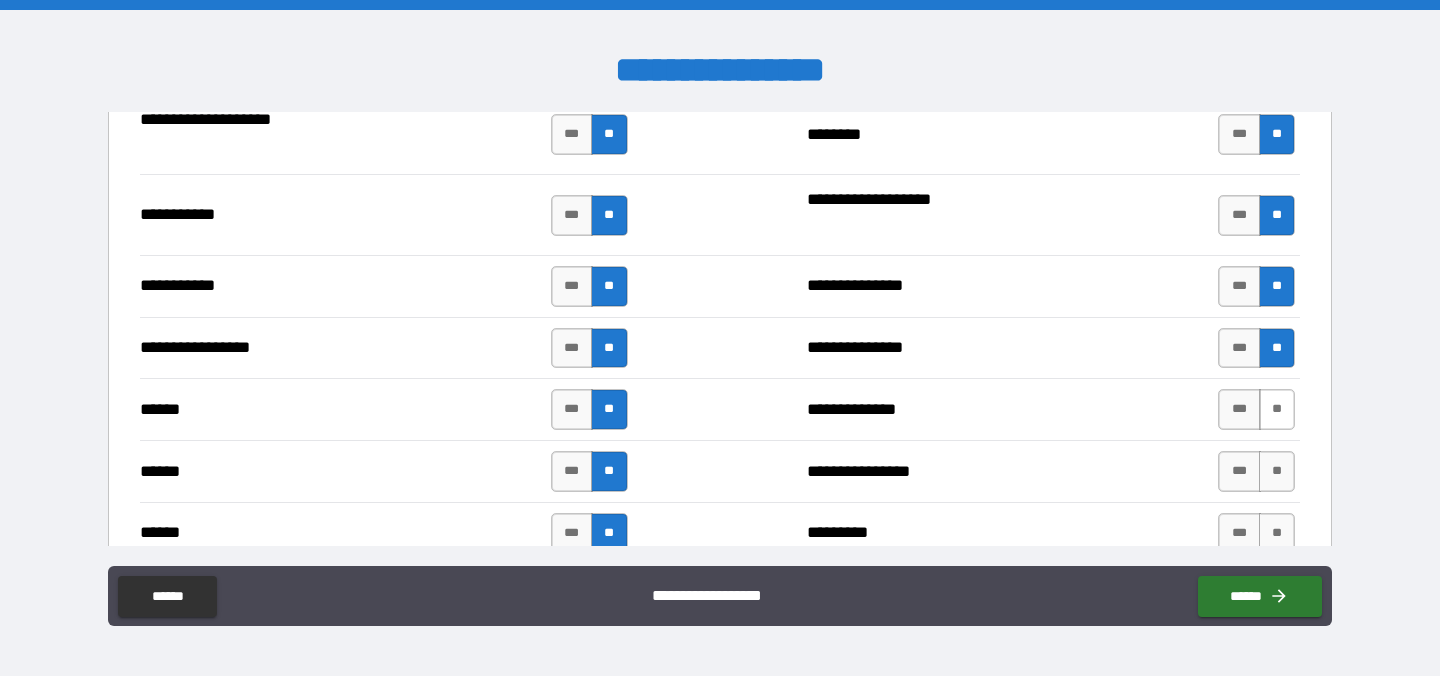 click on "**" at bounding box center [1277, 409] 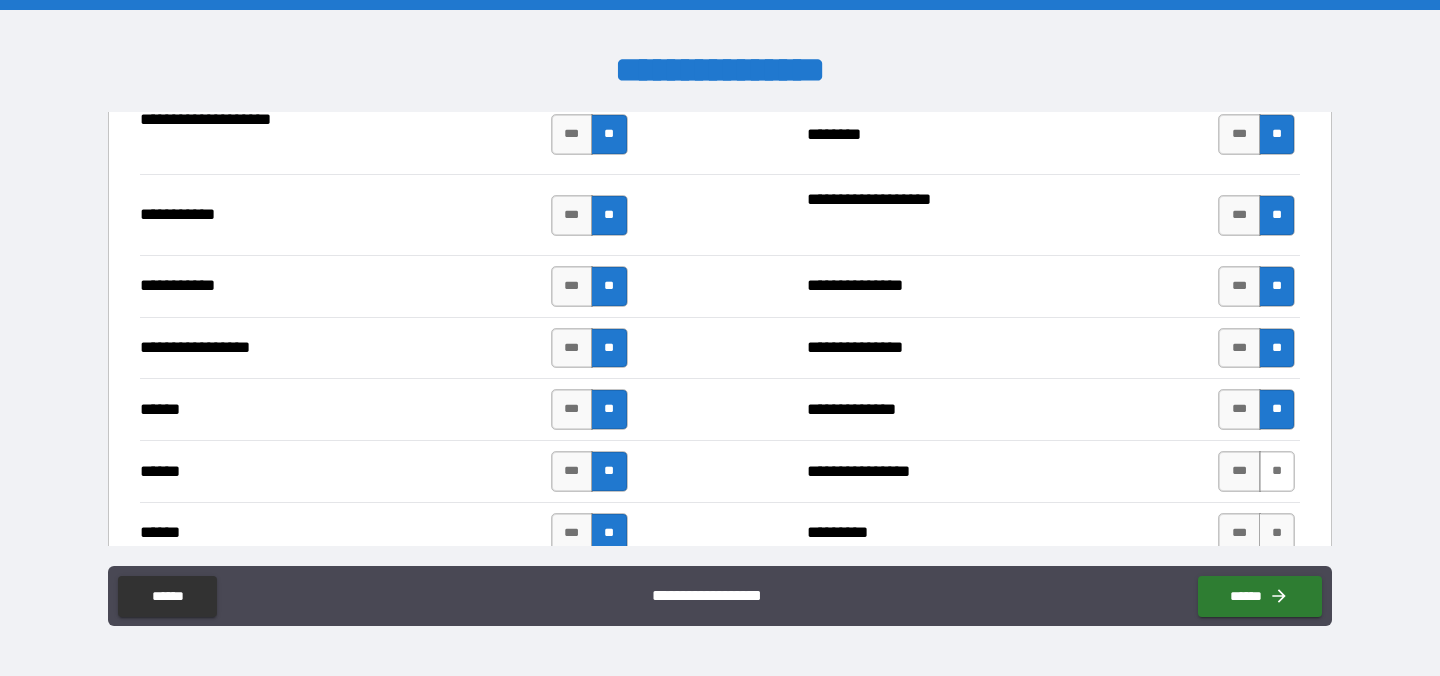 click on "**" at bounding box center [1277, 471] 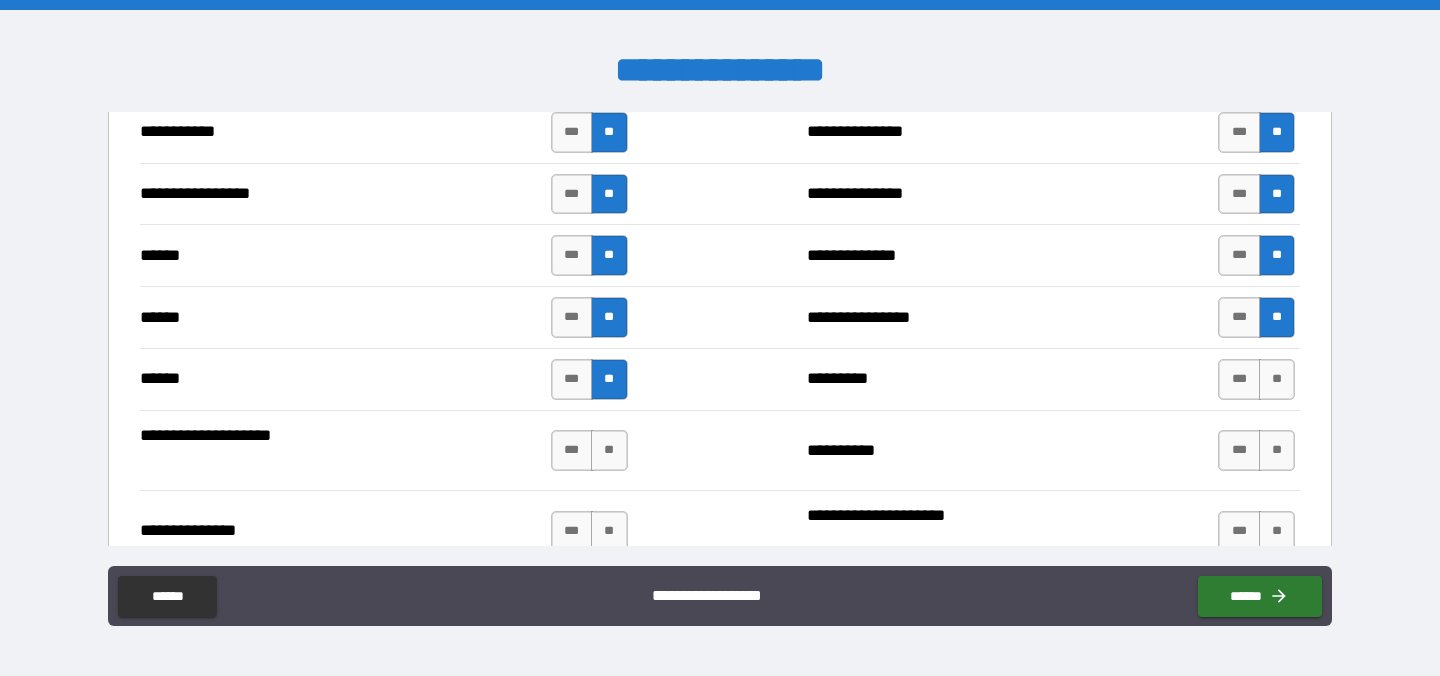 scroll, scrollTop: 2299, scrollLeft: 0, axis: vertical 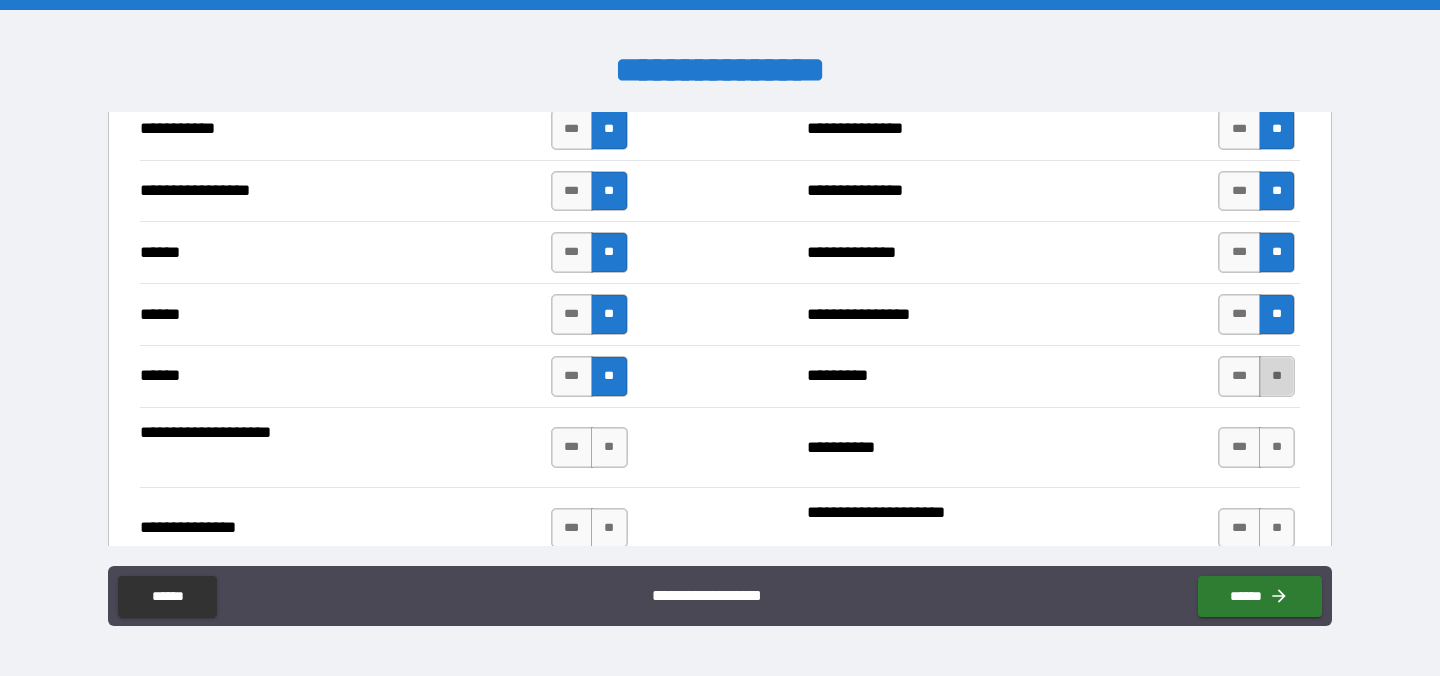 click on "**" at bounding box center [1277, 376] 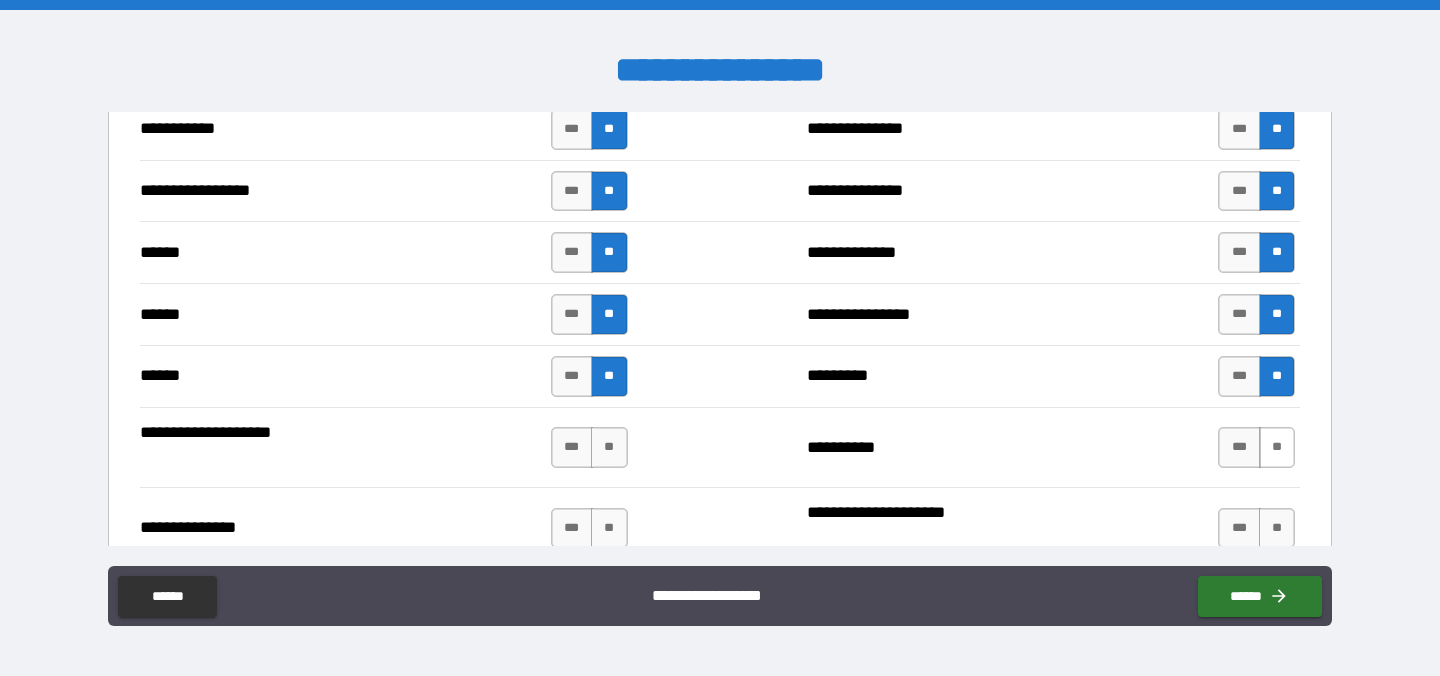 click on "**" at bounding box center [1277, 447] 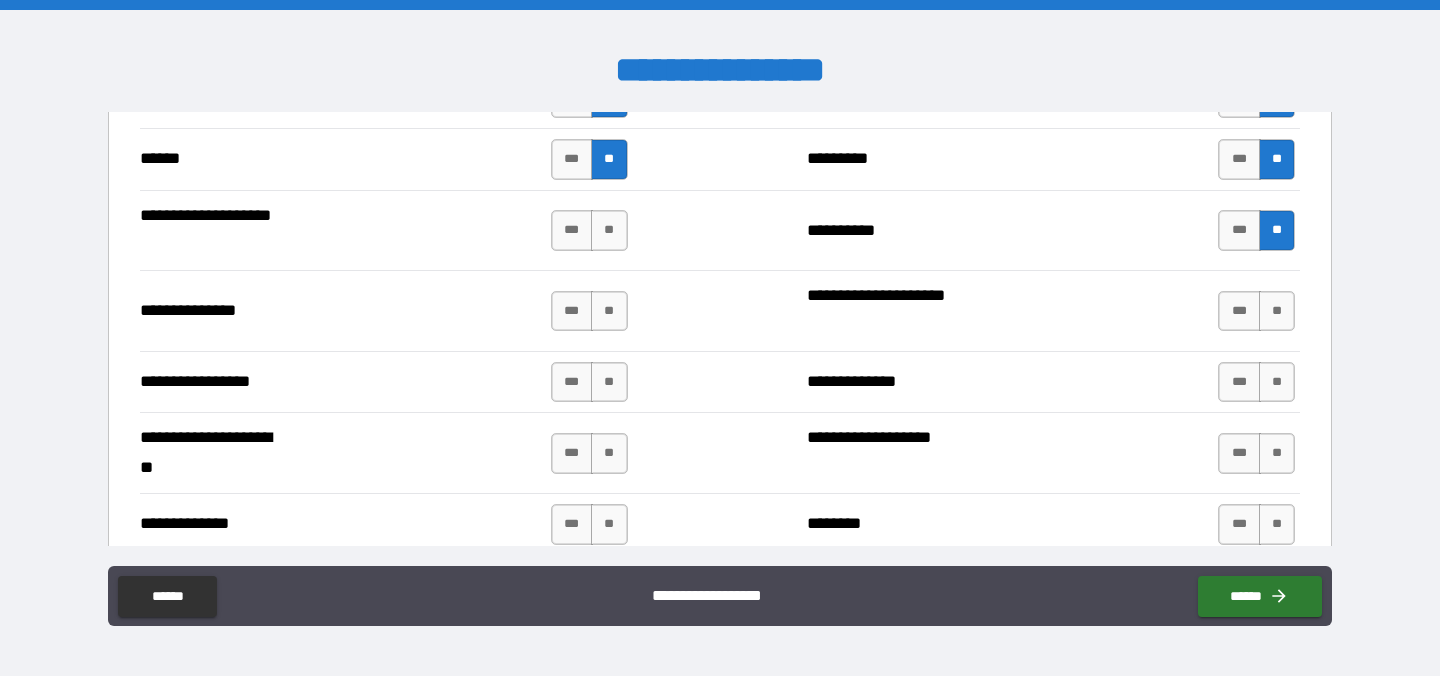 scroll, scrollTop: 2518, scrollLeft: 0, axis: vertical 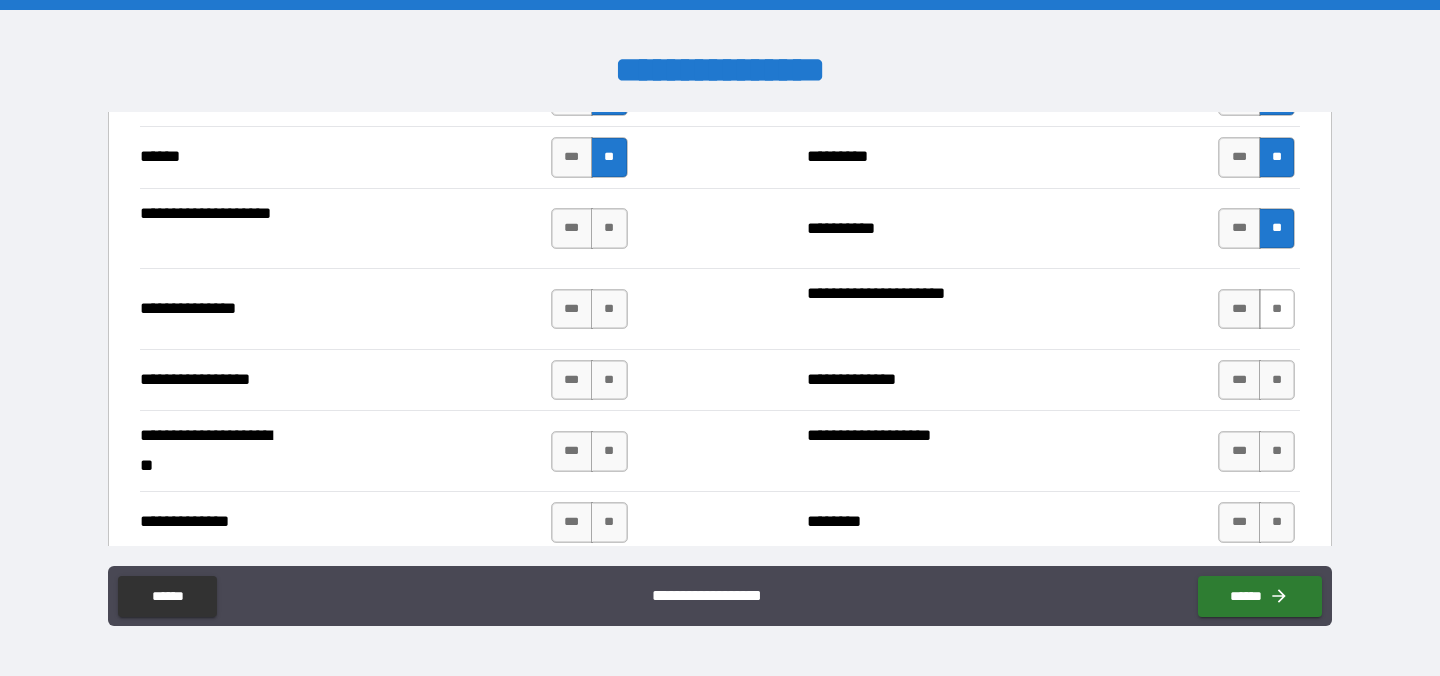 click on "**" at bounding box center (1277, 309) 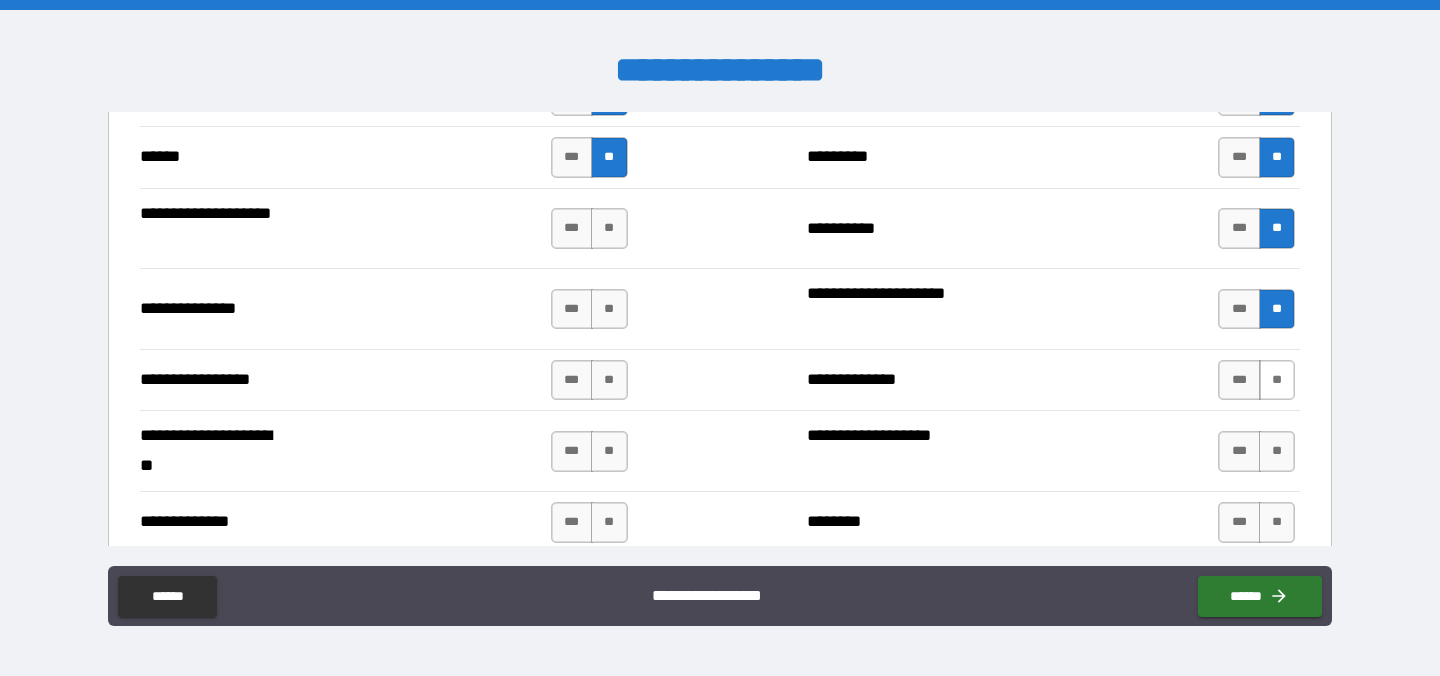 click on "**" at bounding box center [1277, 380] 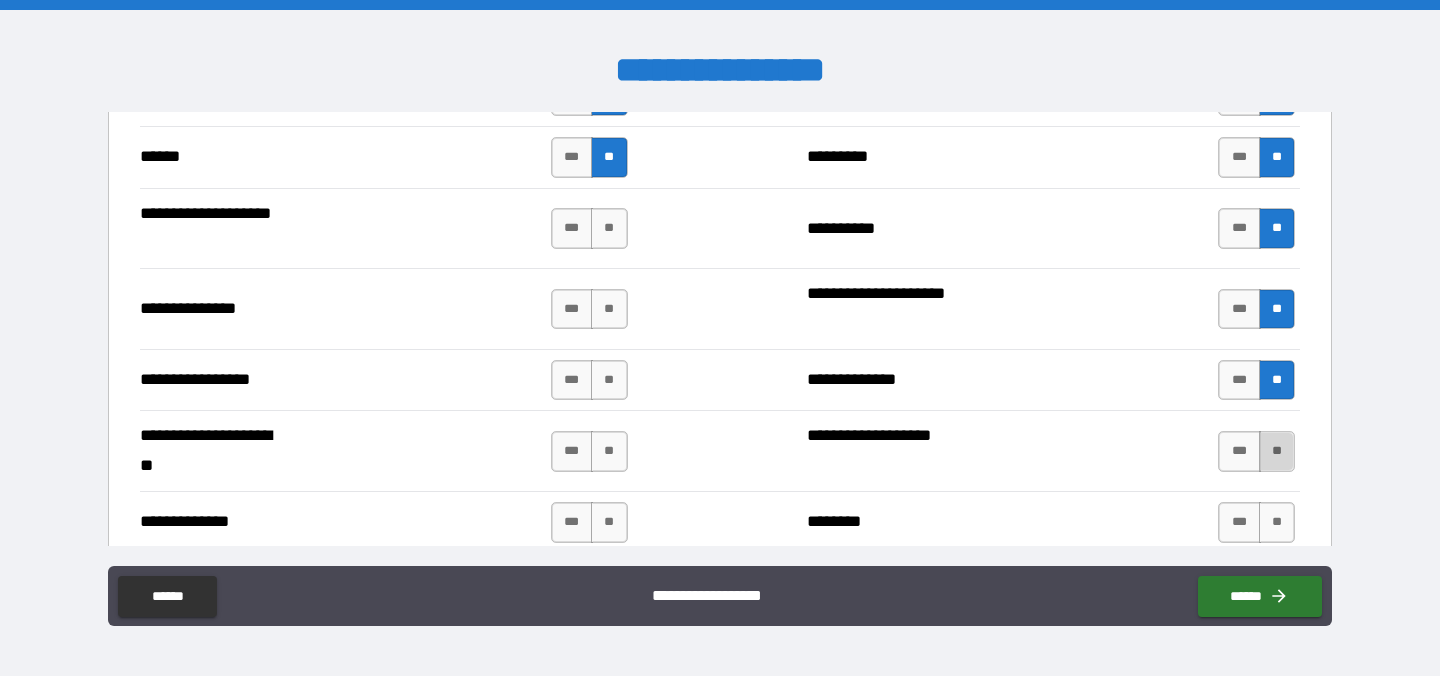 click on "**" at bounding box center [1277, 451] 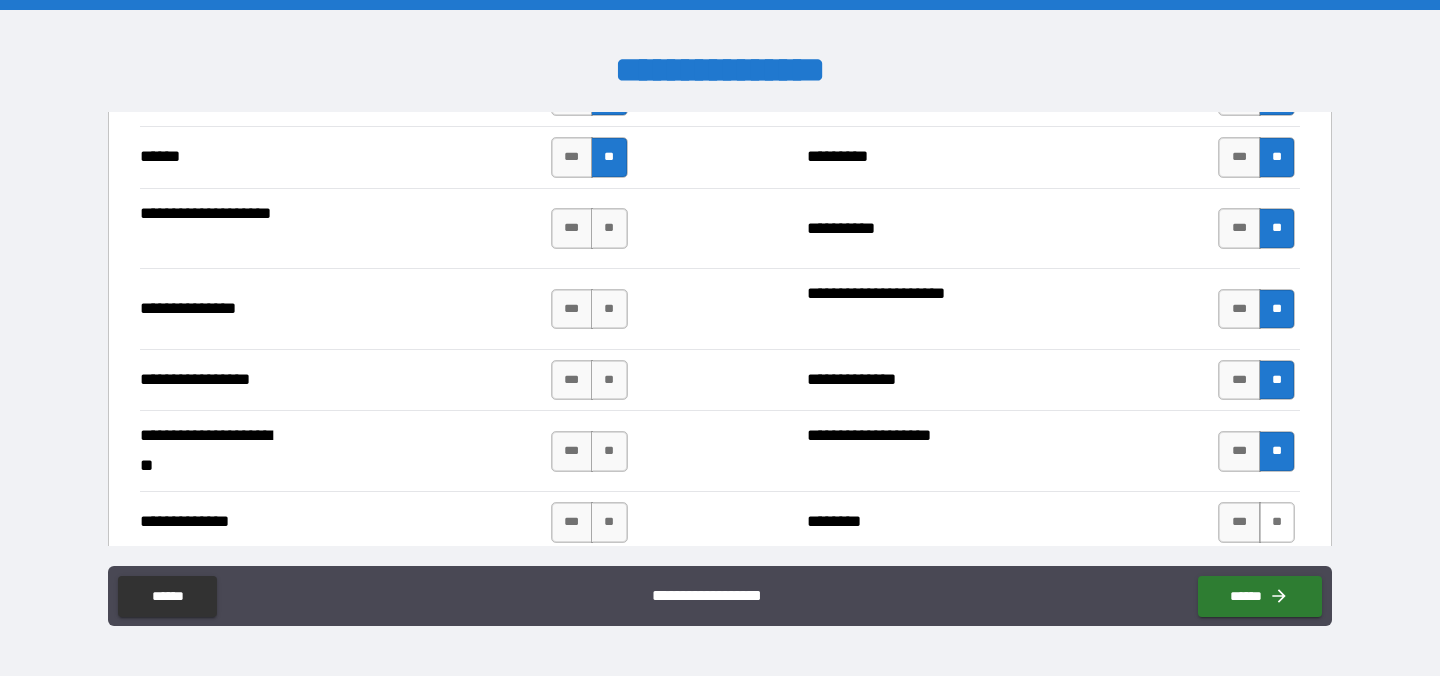 click on "**" at bounding box center [1277, 522] 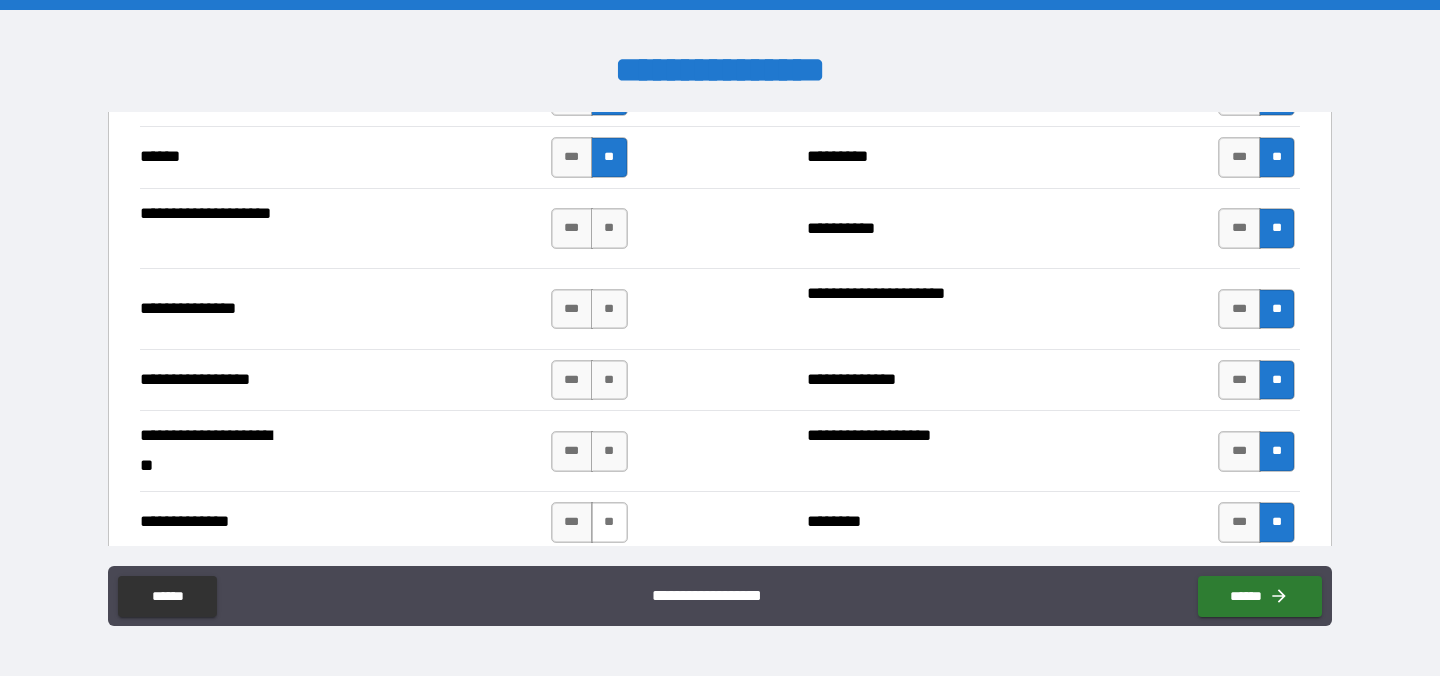 click on "**" at bounding box center [609, 522] 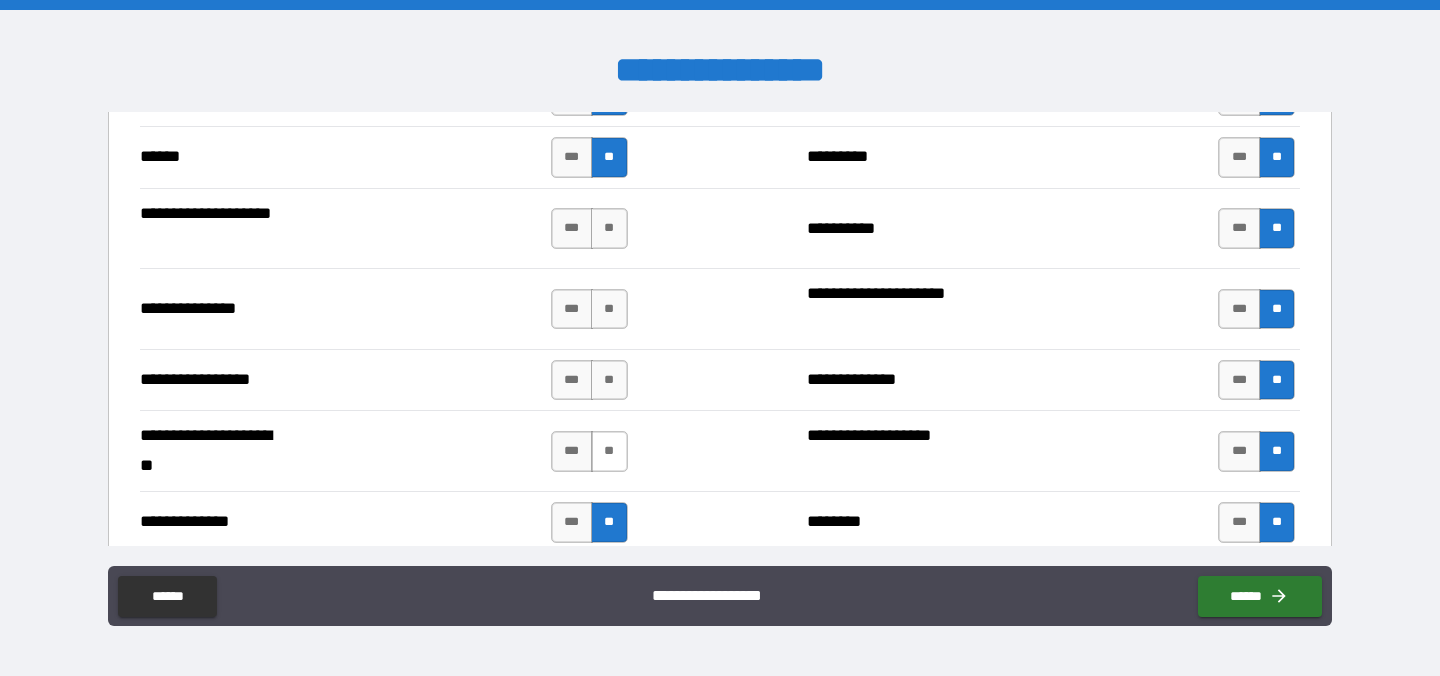 click on "**" at bounding box center (609, 451) 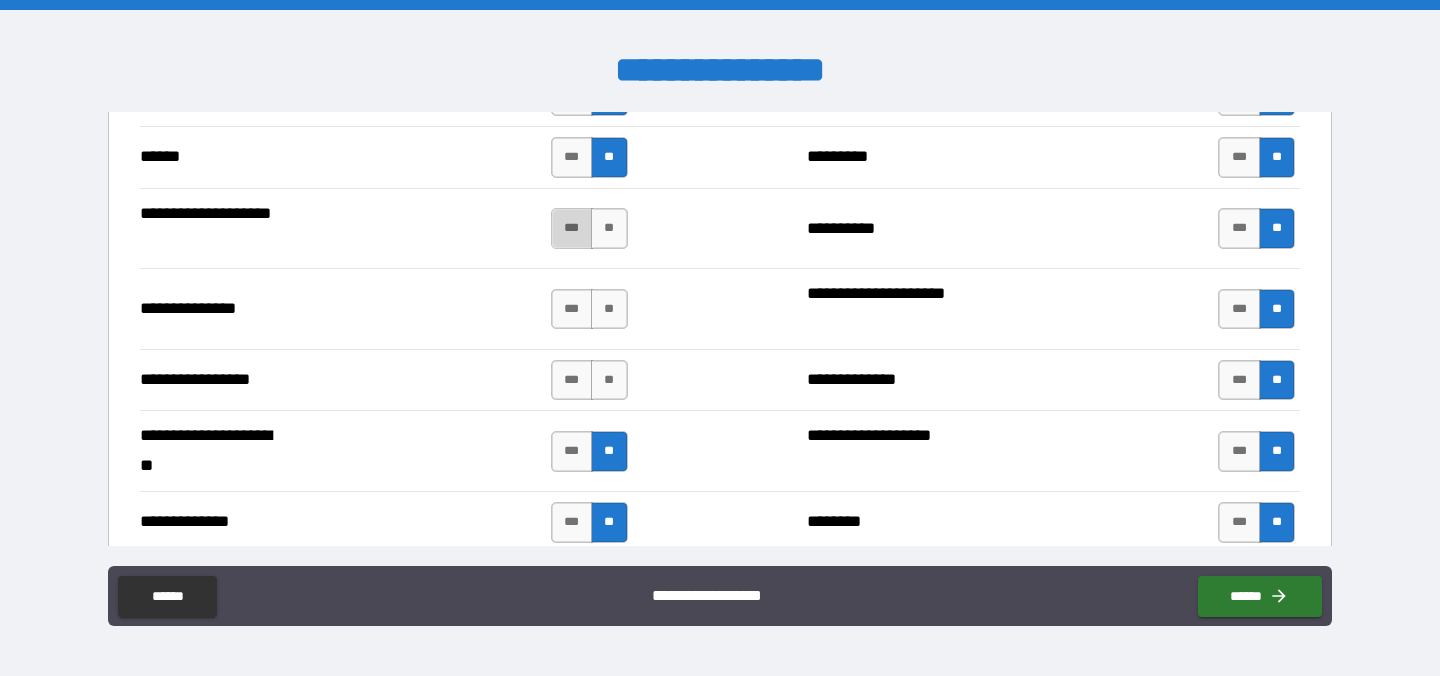 click on "***" at bounding box center [572, 228] 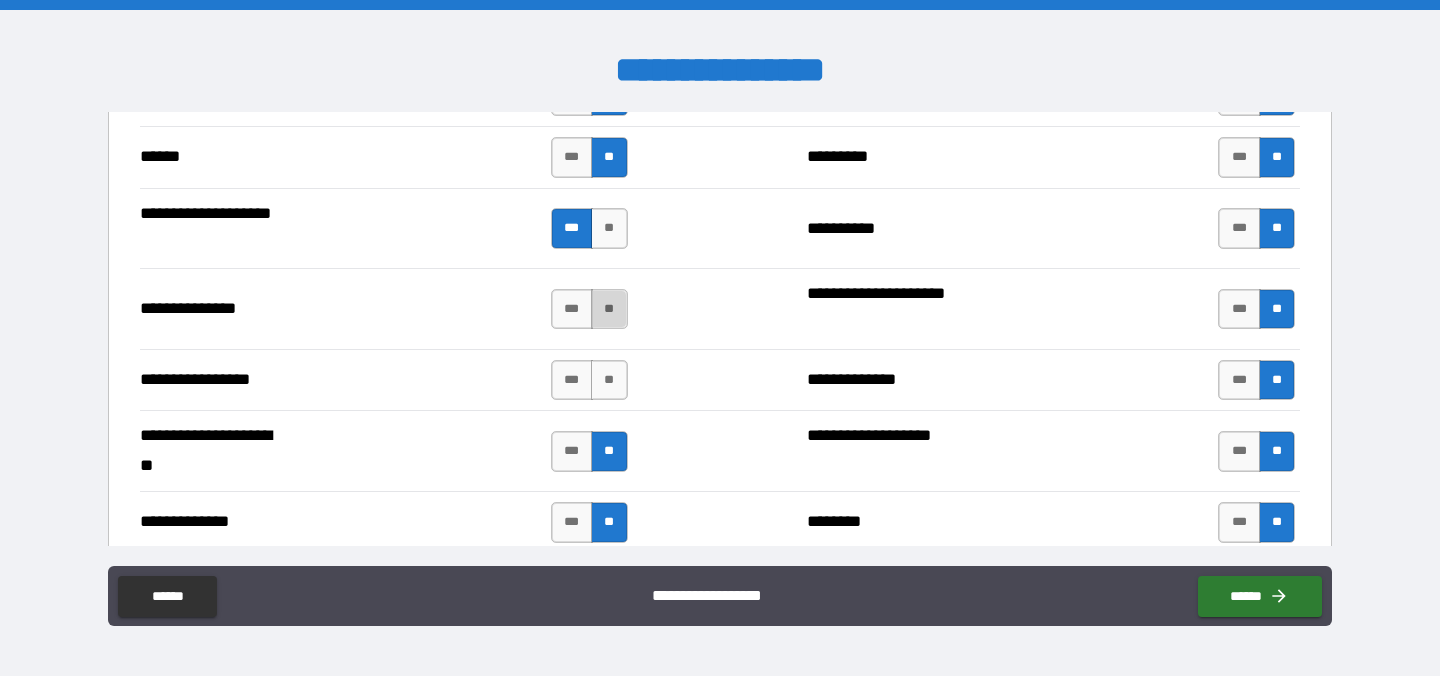 click on "**" at bounding box center [609, 309] 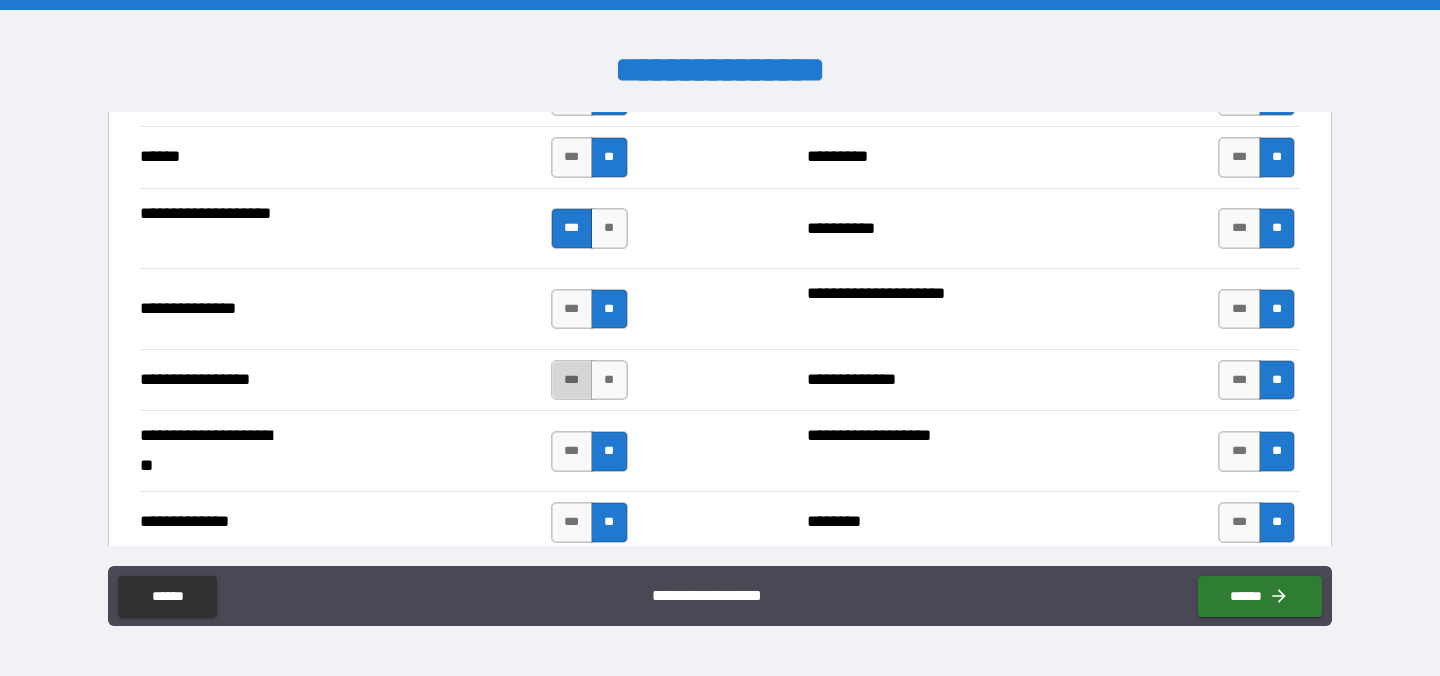 click on "***" at bounding box center (572, 380) 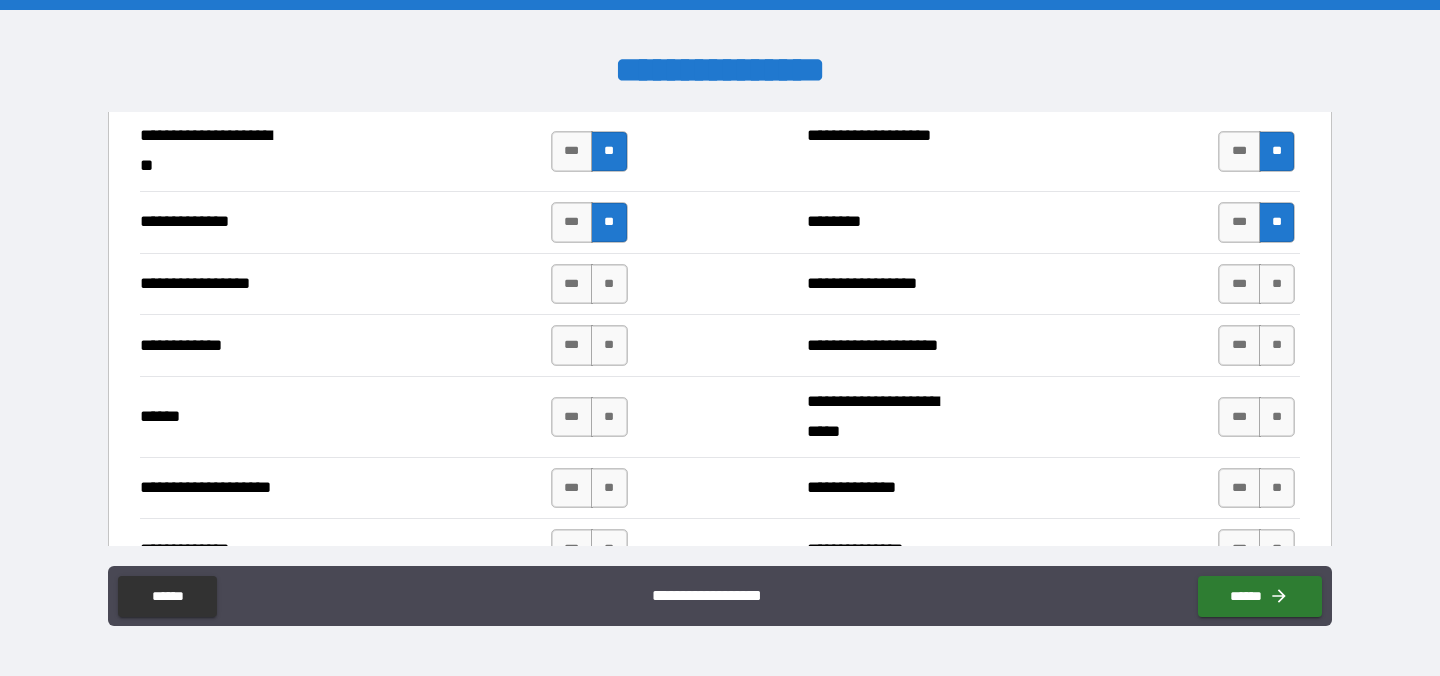 scroll, scrollTop: 2883, scrollLeft: 0, axis: vertical 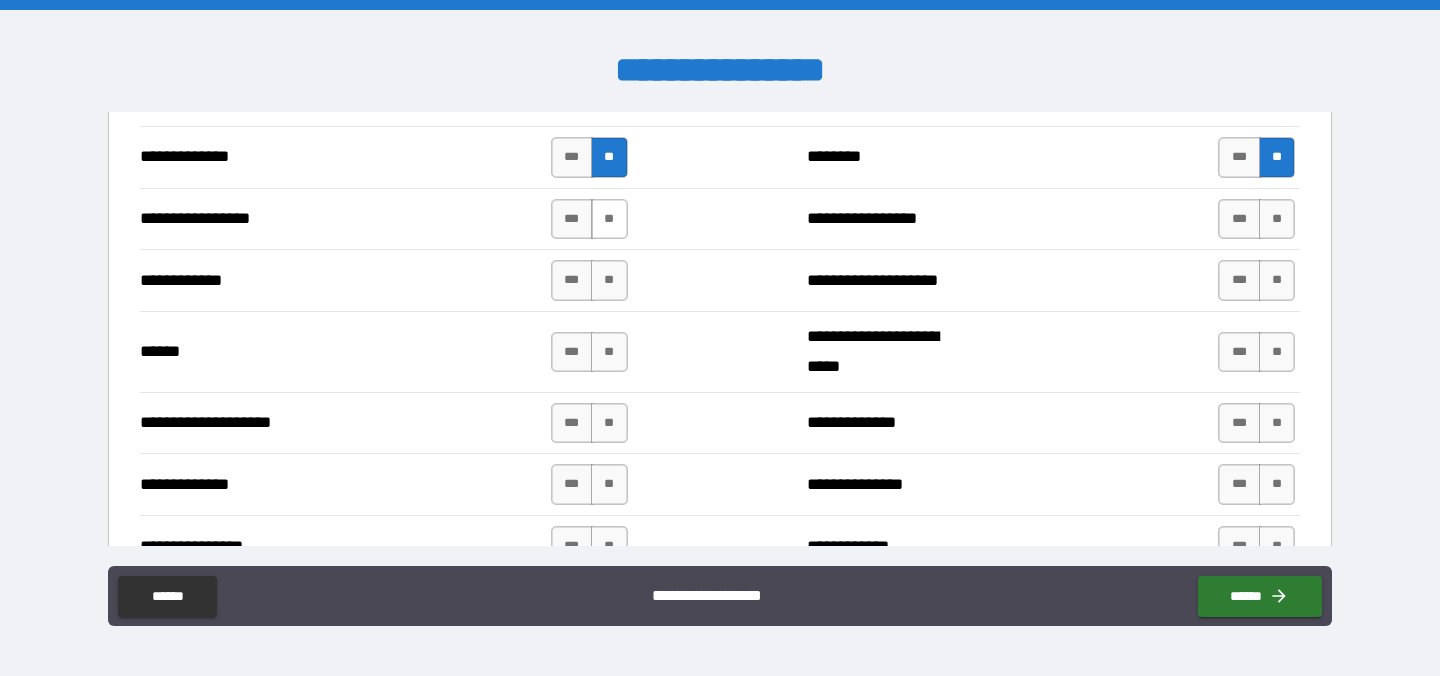 click on "**" at bounding box center [609, 219] 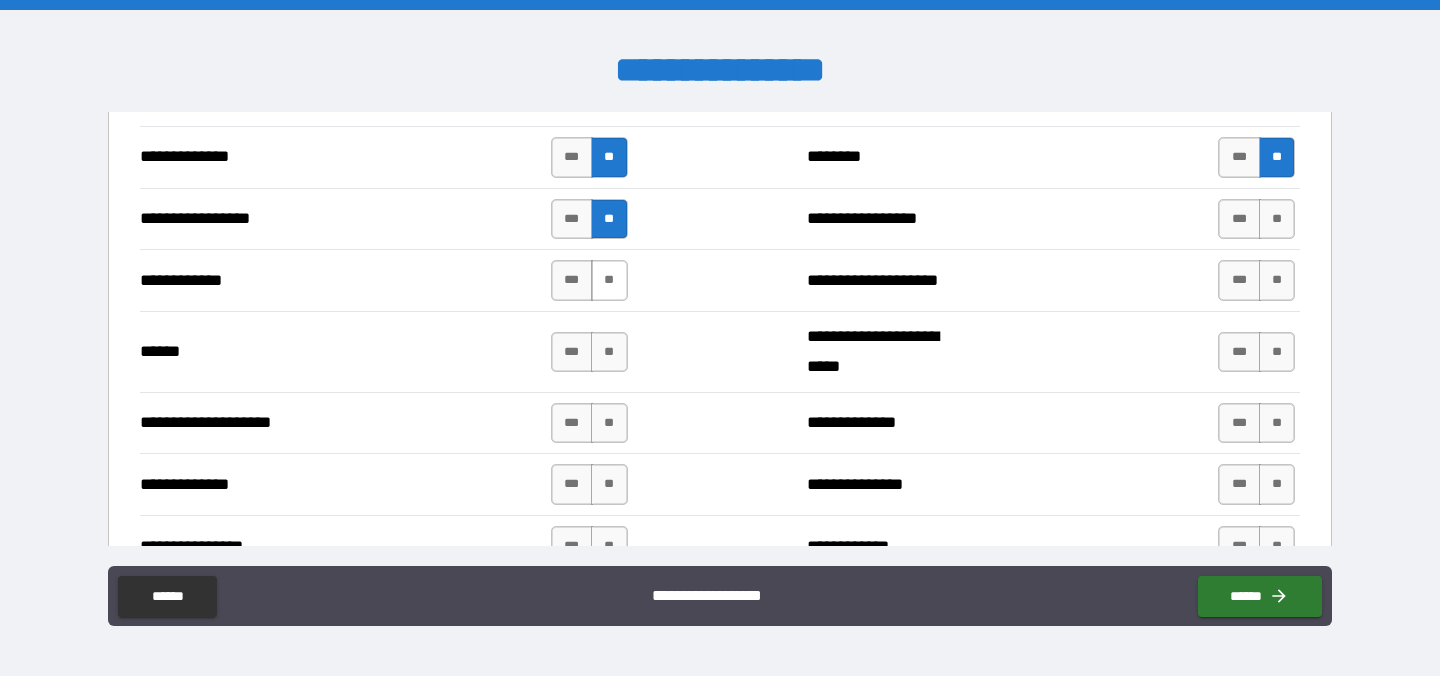 click on "**" at bounding box center (609, 280) 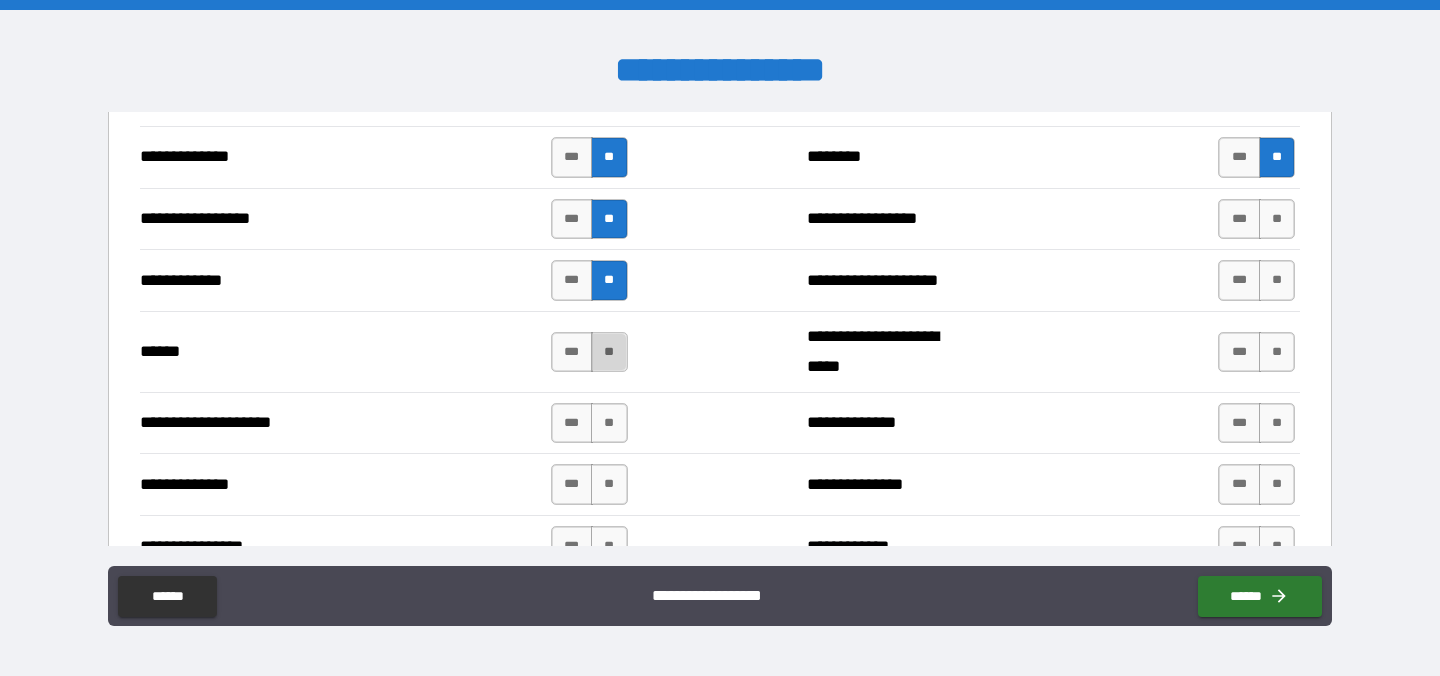 click on "**" at bounding box center [609, 352] 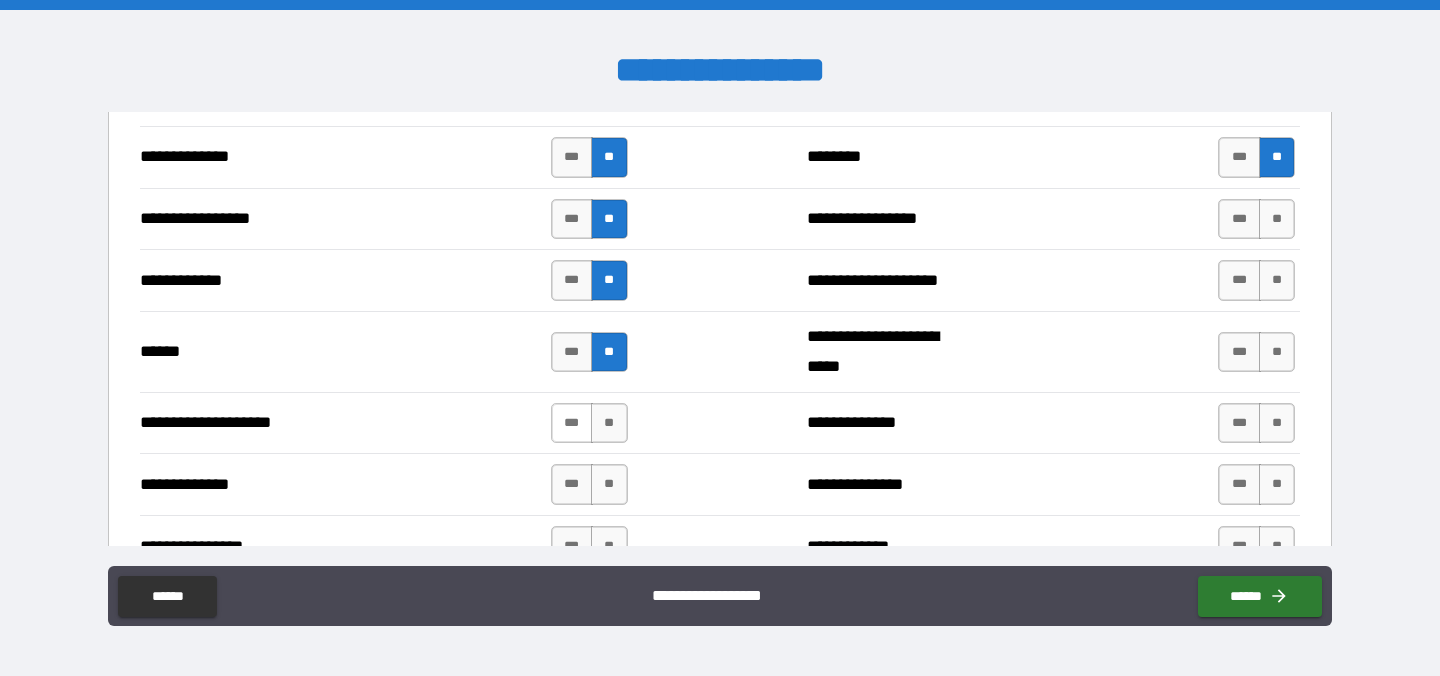 click on "***" at bounding box center [572, 423] 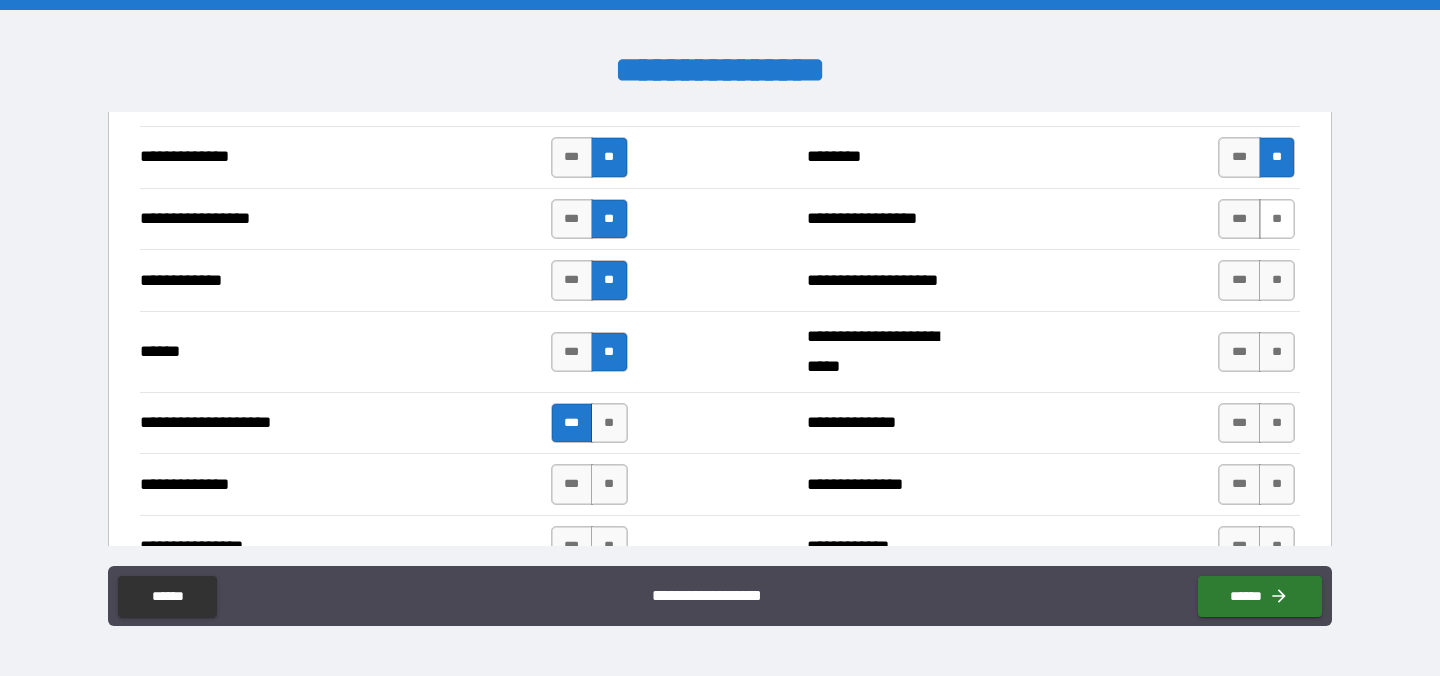 click on "**" at bounding box center (1277, 219) 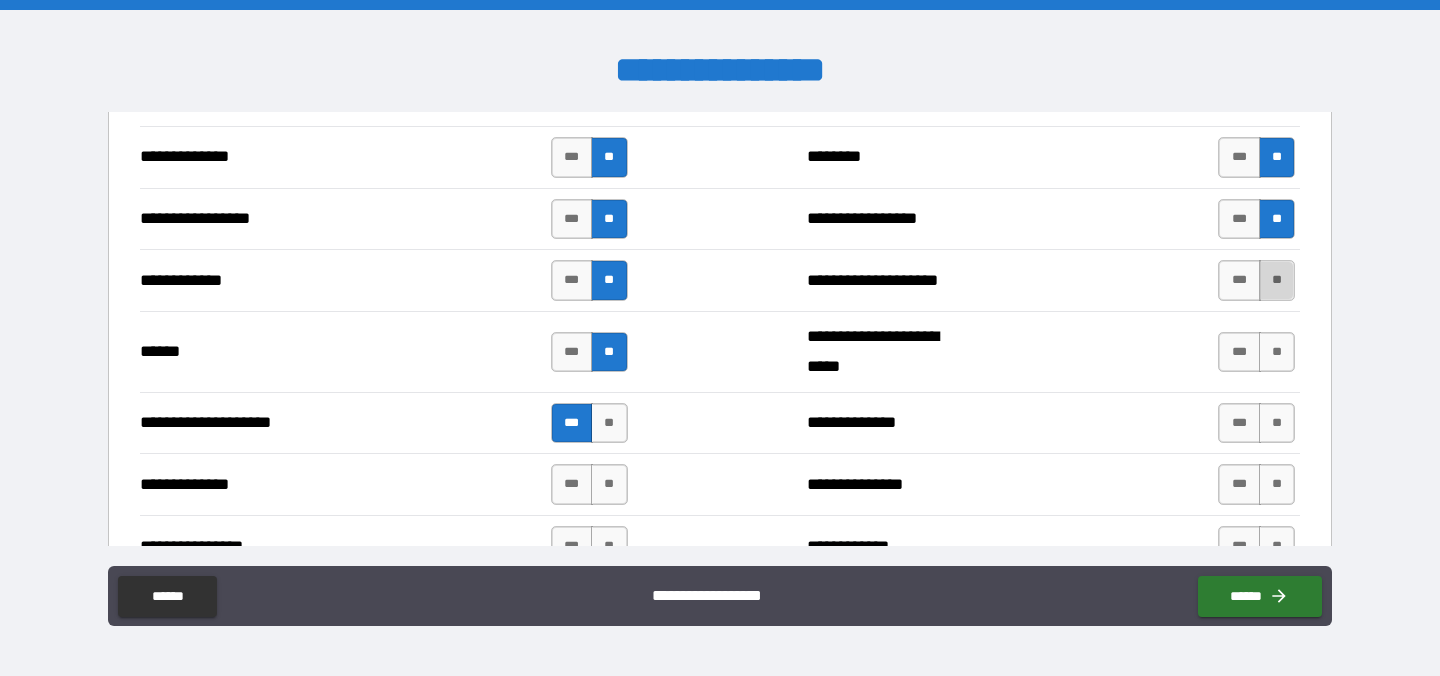 click on "**" at bounding box center [1277, 280] 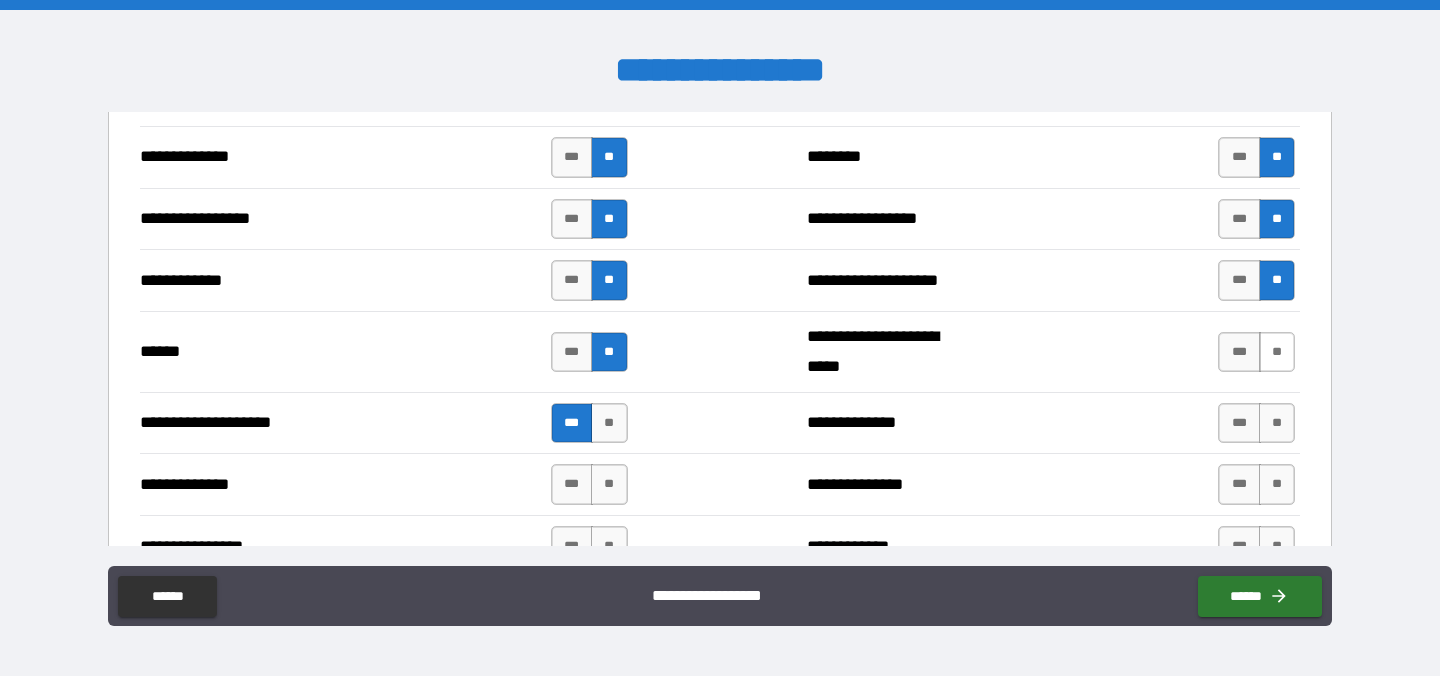 click on "**" at bounding box center (1277, 352) 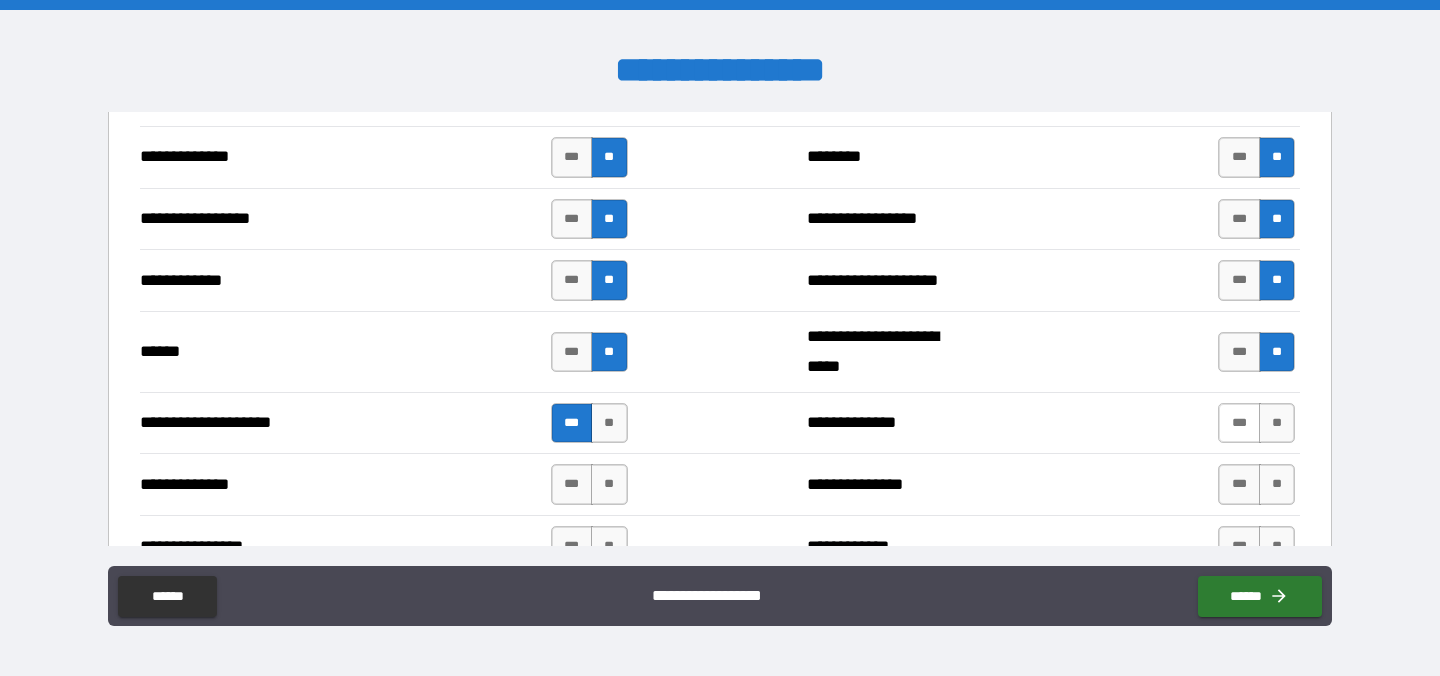click on "***" at bounding box center (1239, 423) 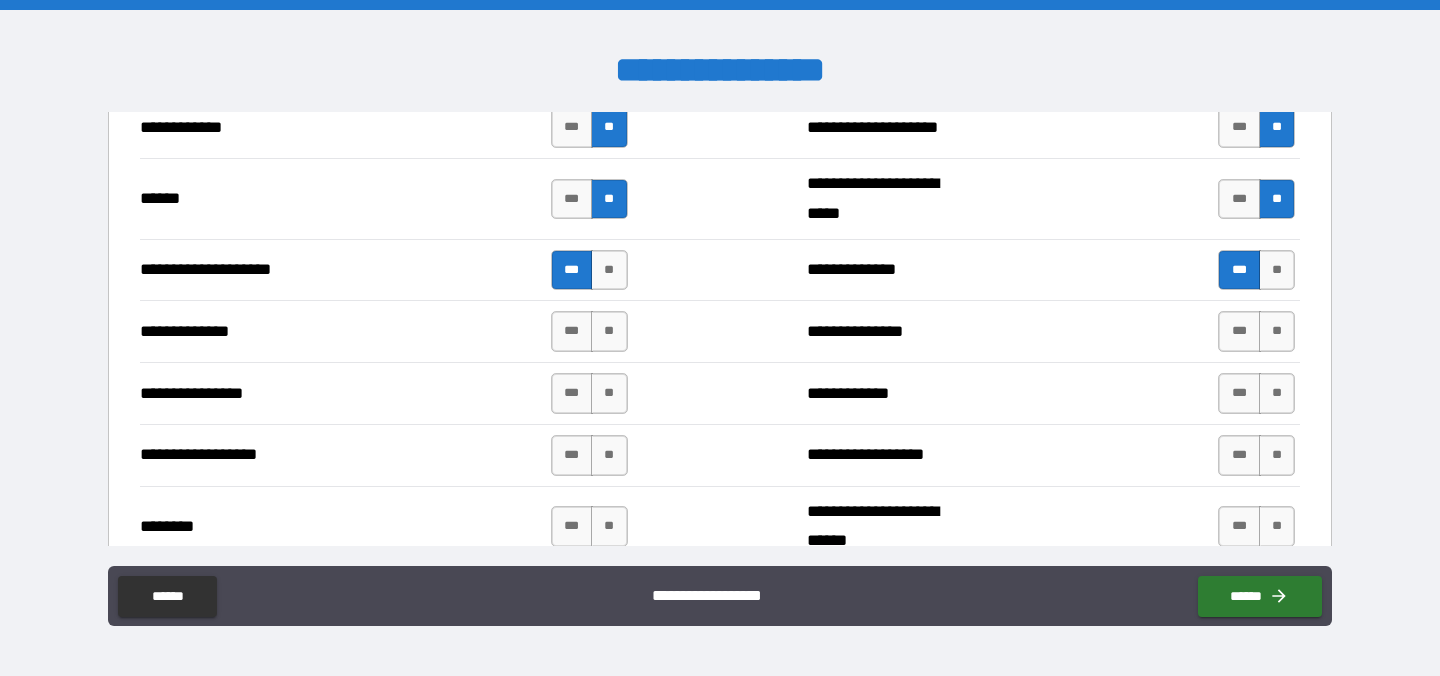 scroll, scrollTop: 3040, scrollLeft: 0, axis: vertical 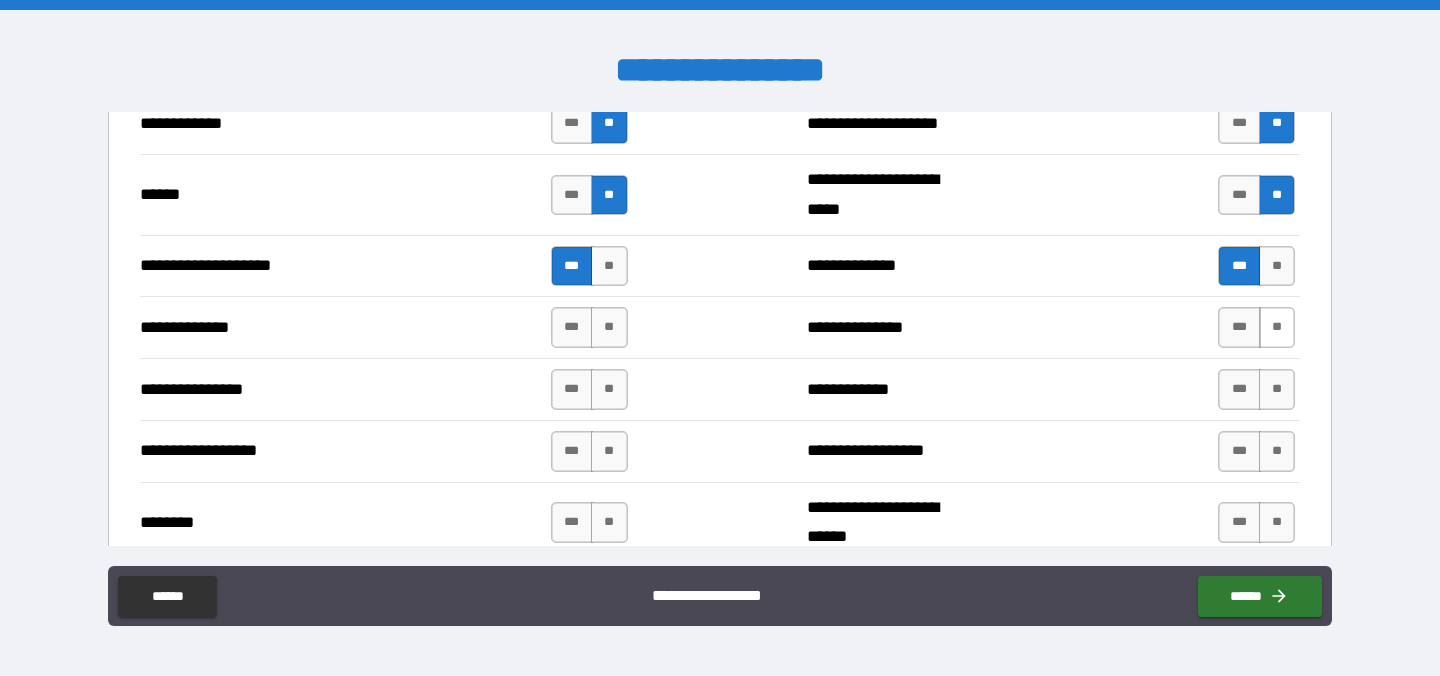 click on "**" at bounding box center [1277, 327] 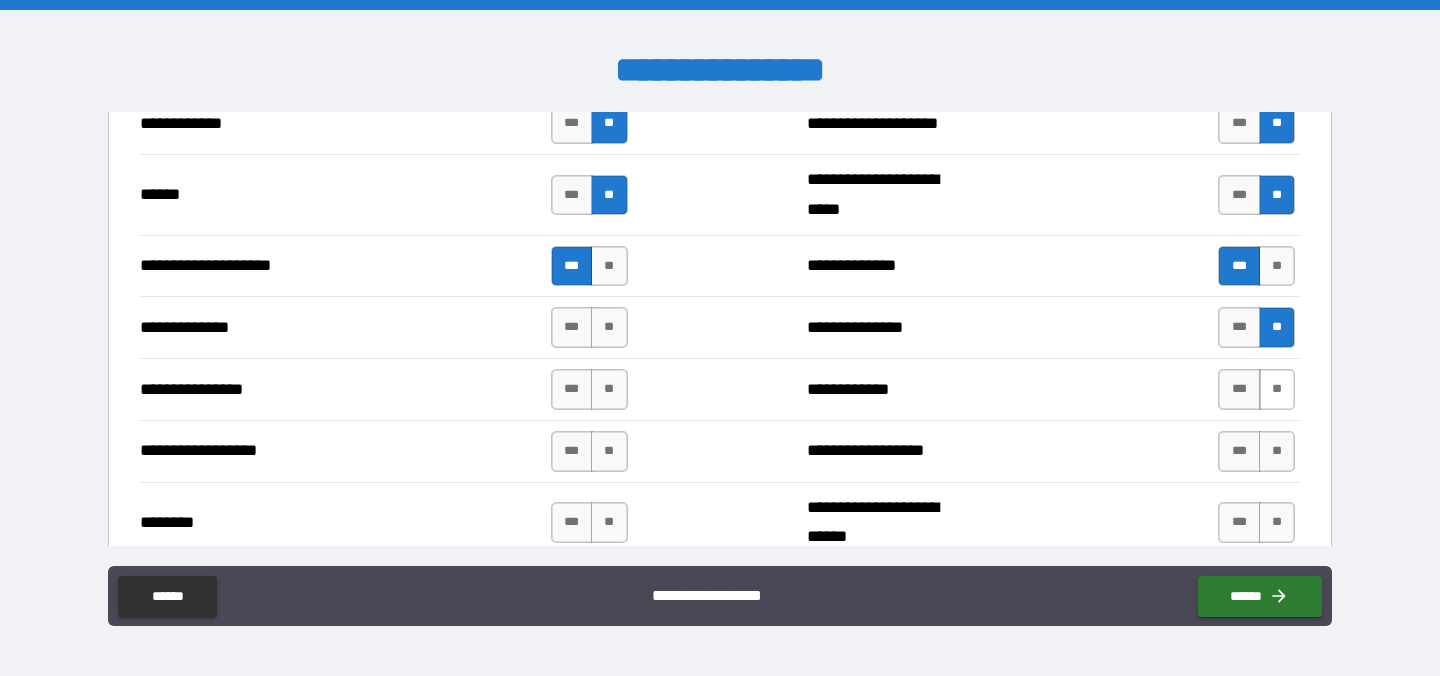 click on "**" at bounding box center (1277, 389) 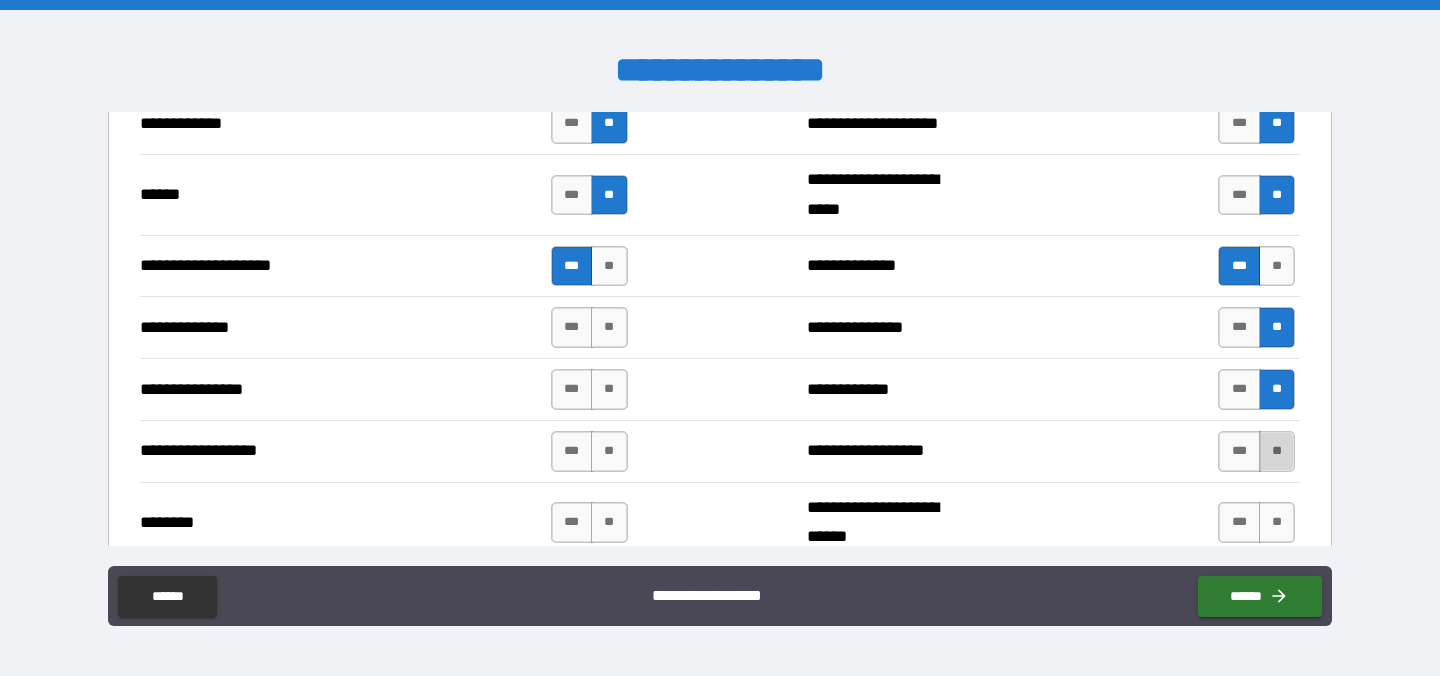 click on "**" at bounding box center [1277, 451] 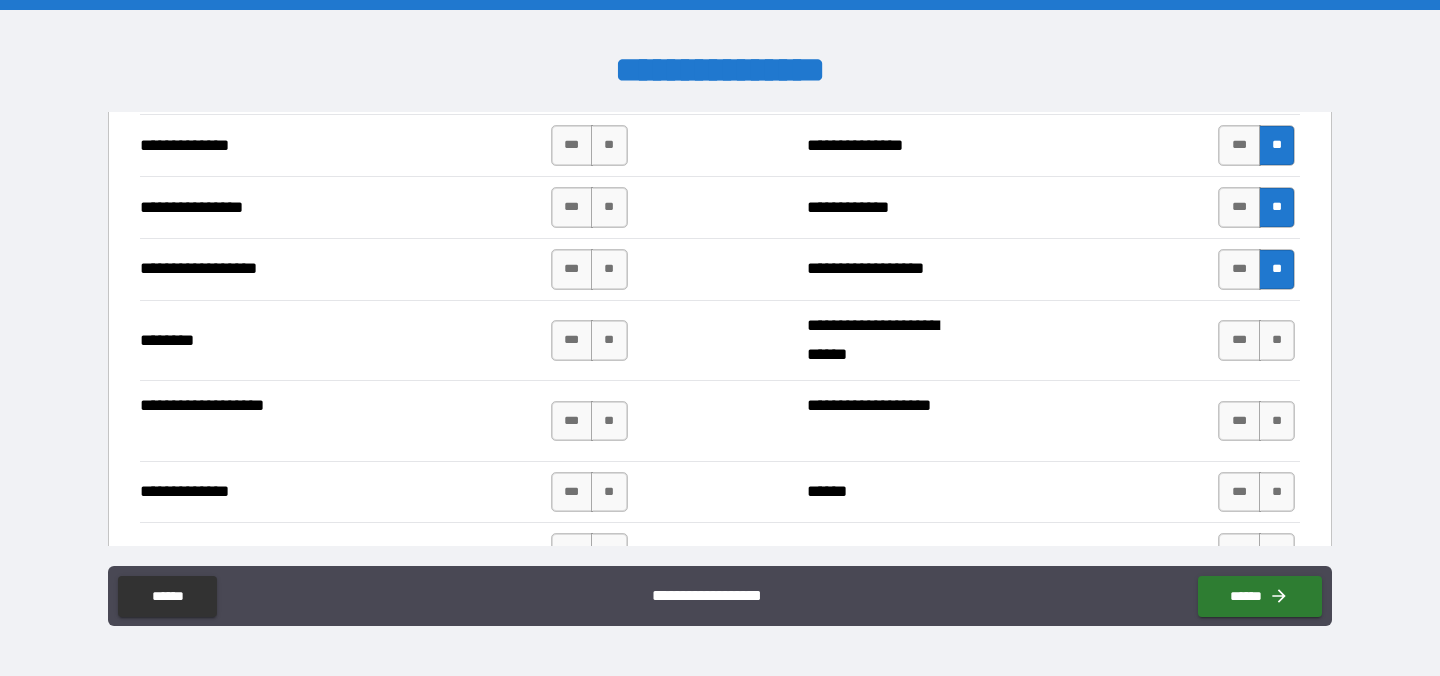 scroll, scrollTop: 3242, scrollLeft: 0, axis: vertical 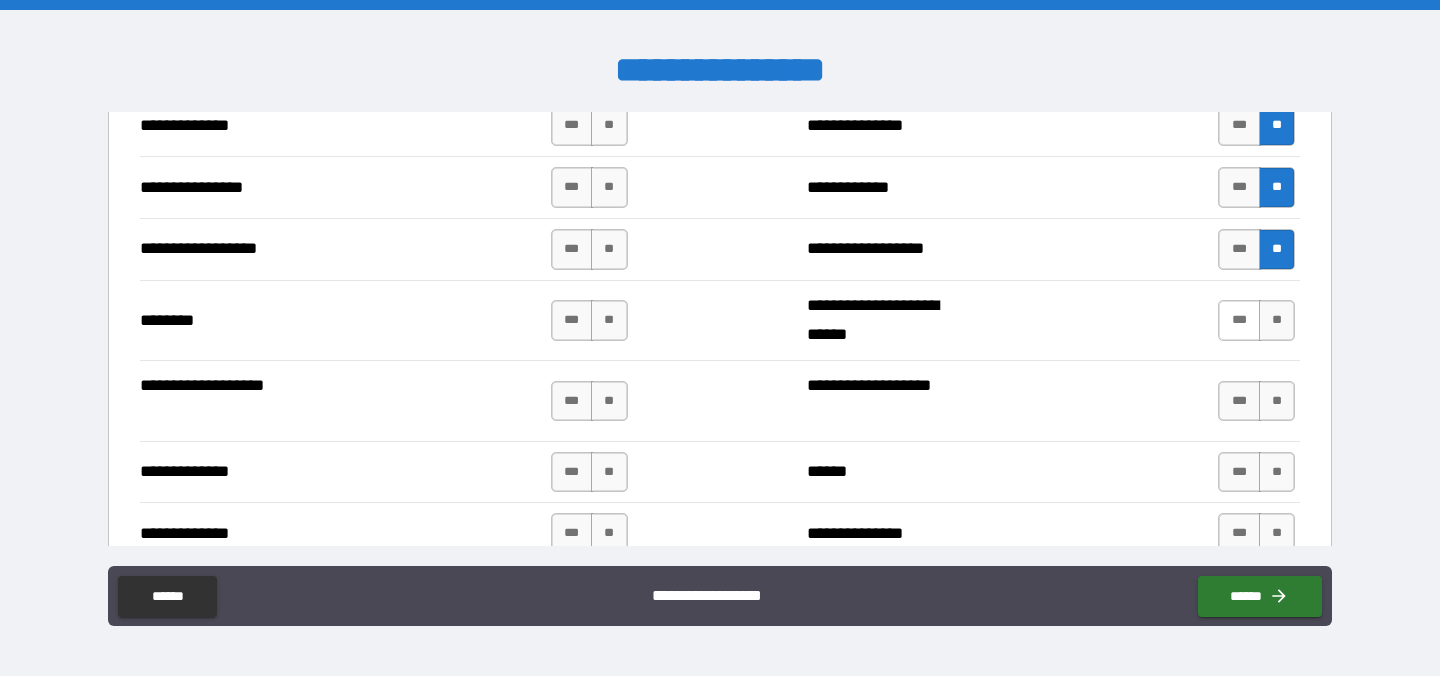 click on "***" at bounding box center (1239, 320) 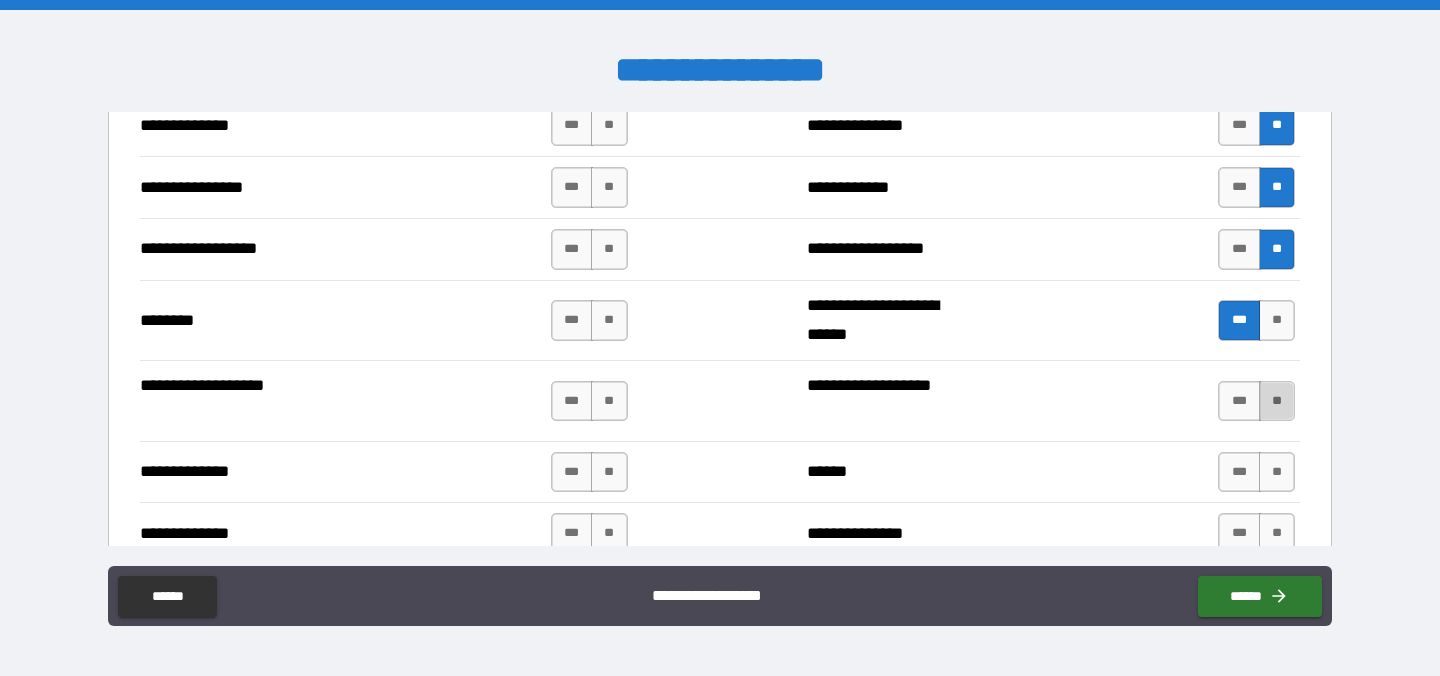 click on "**" at bounding box center (1277, 401) 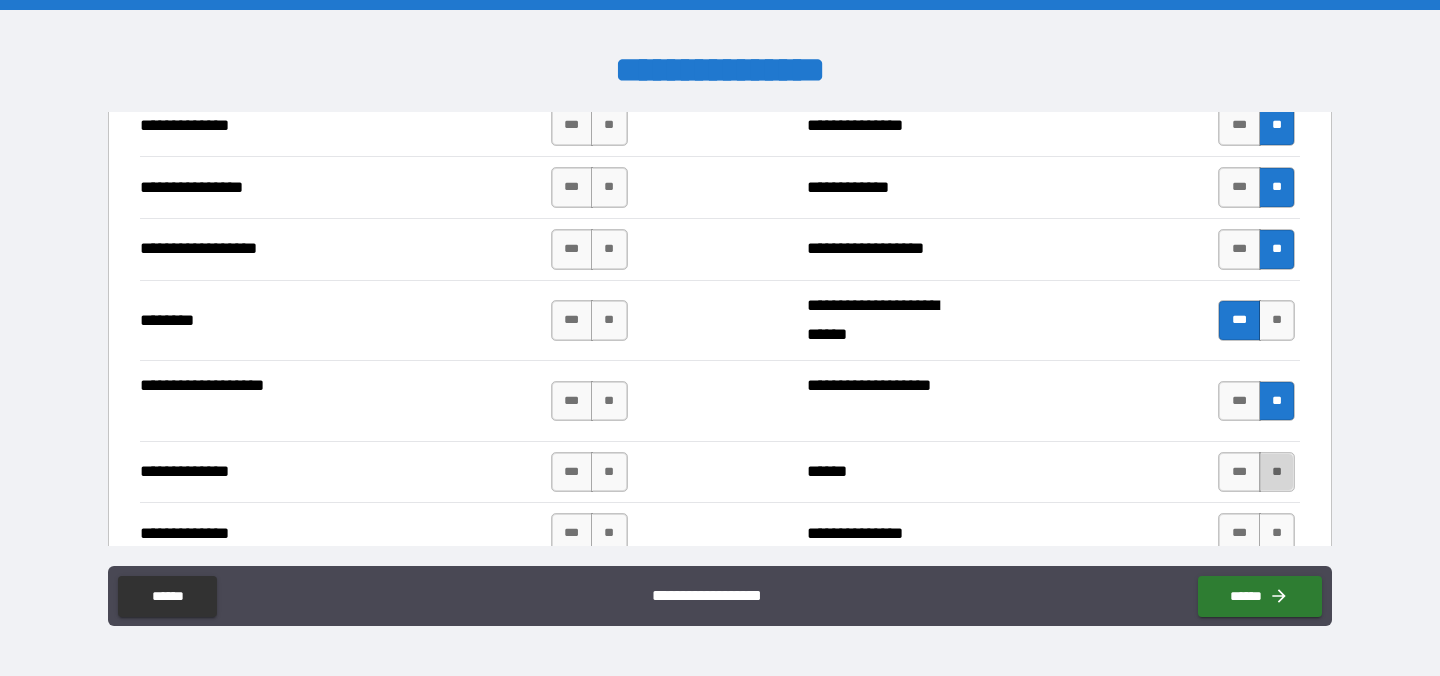click on "**" at bounding box center [1277, 472] 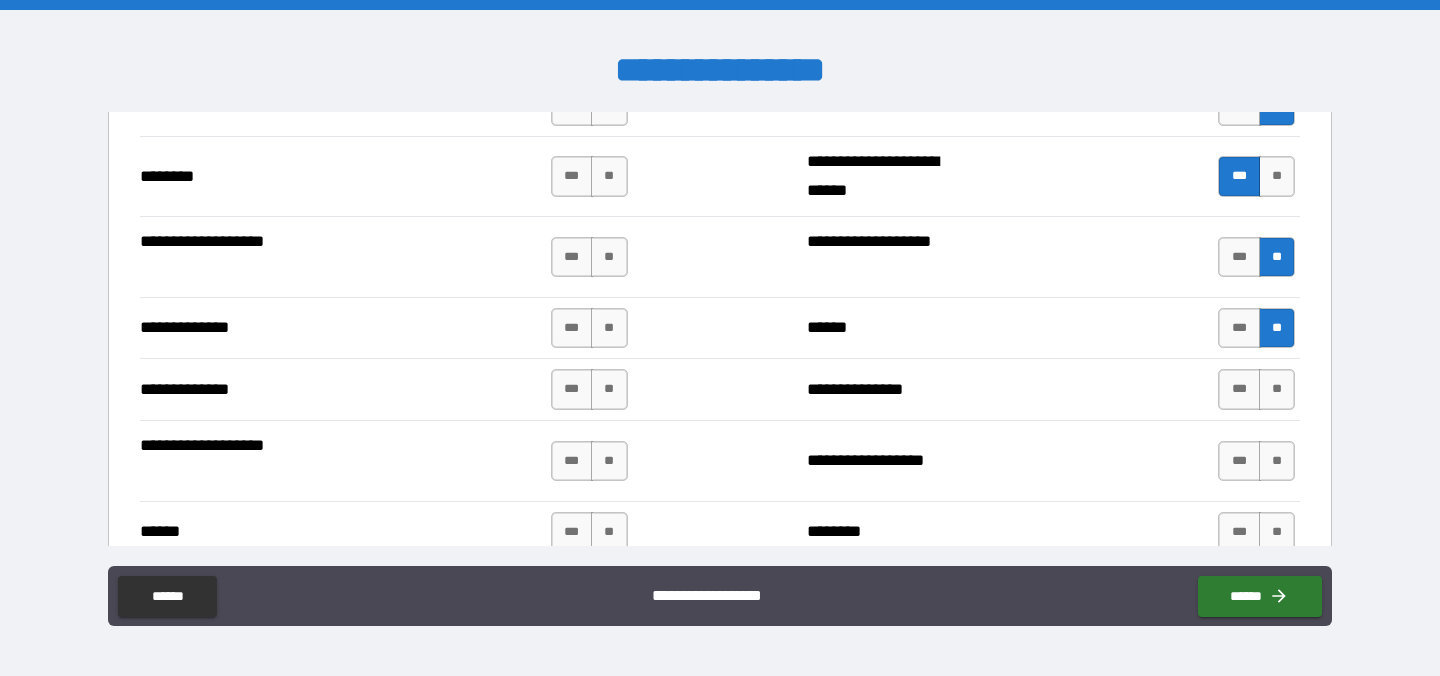 scroll, scrollTop: 3395, scrollLeft: 0, axis: vertical 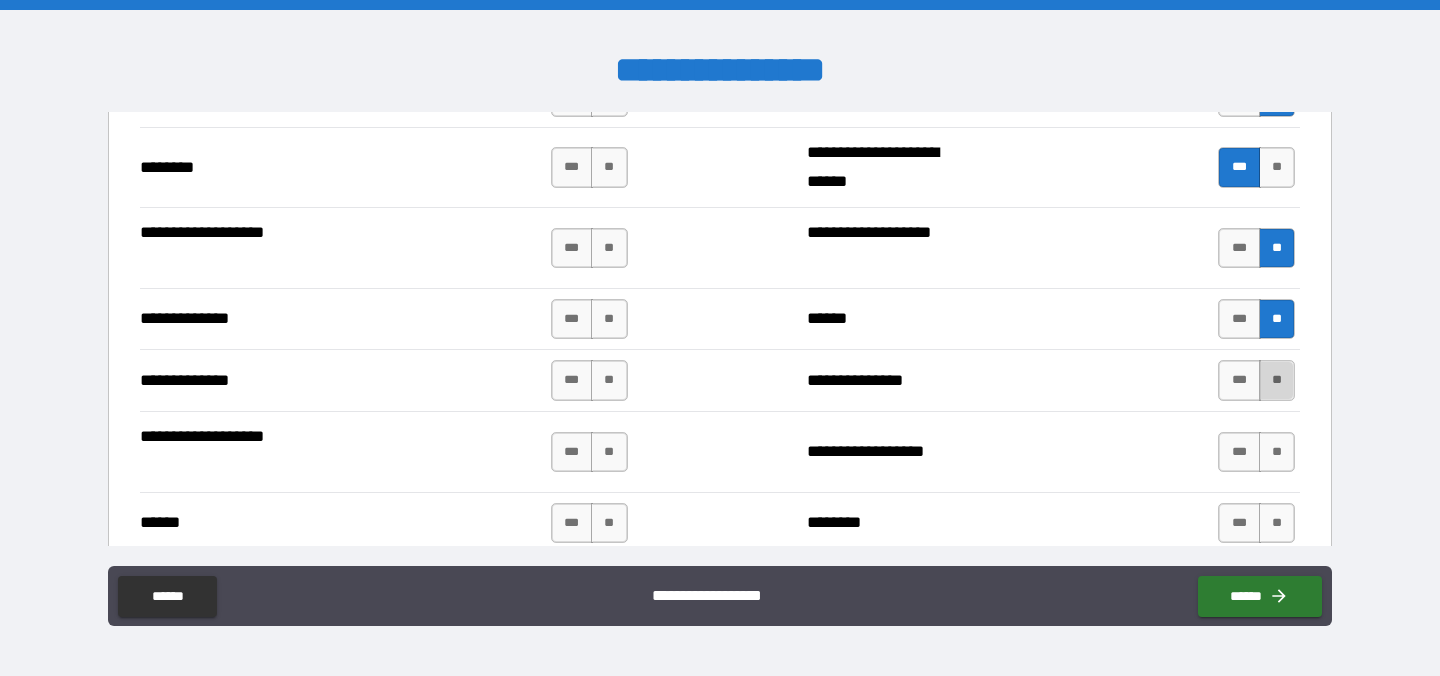 click on "**" at bounding box center [1277, 380] 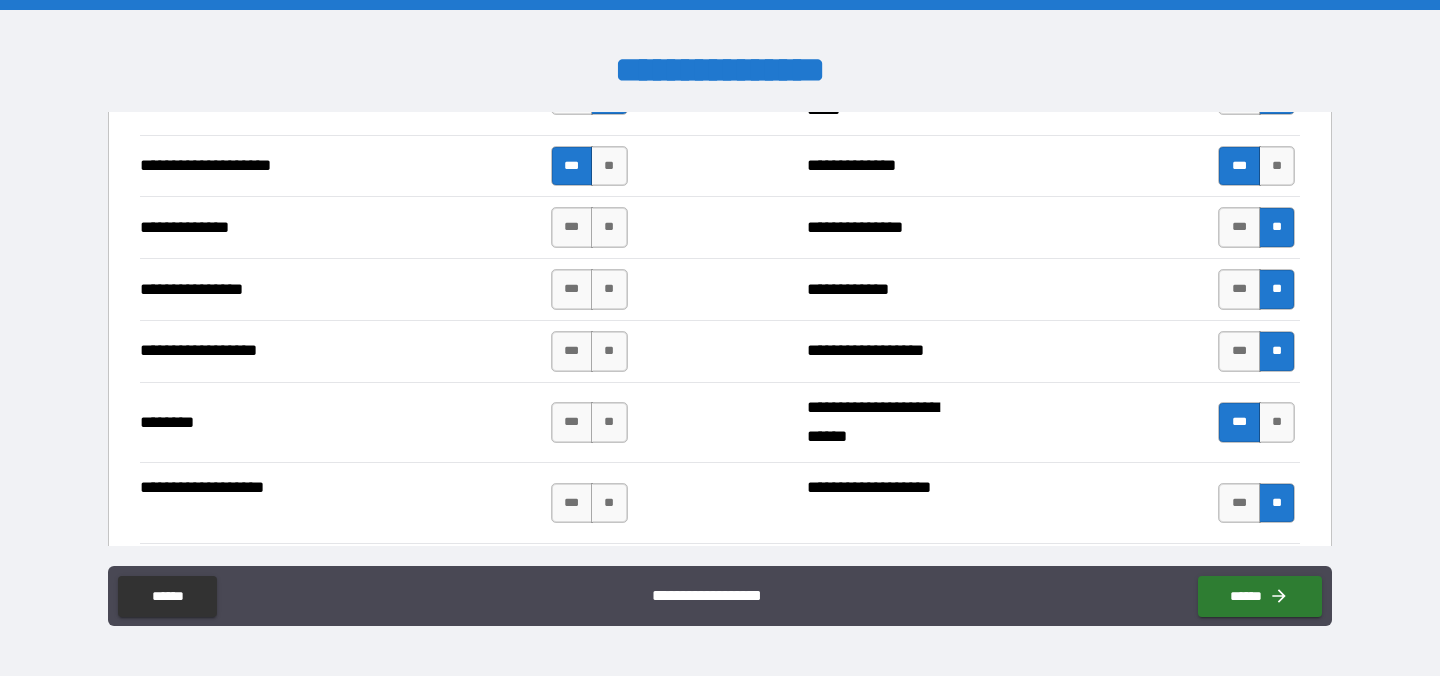 scroll, scrollTop: 3130, scrollLeft: 0, axis: vertical 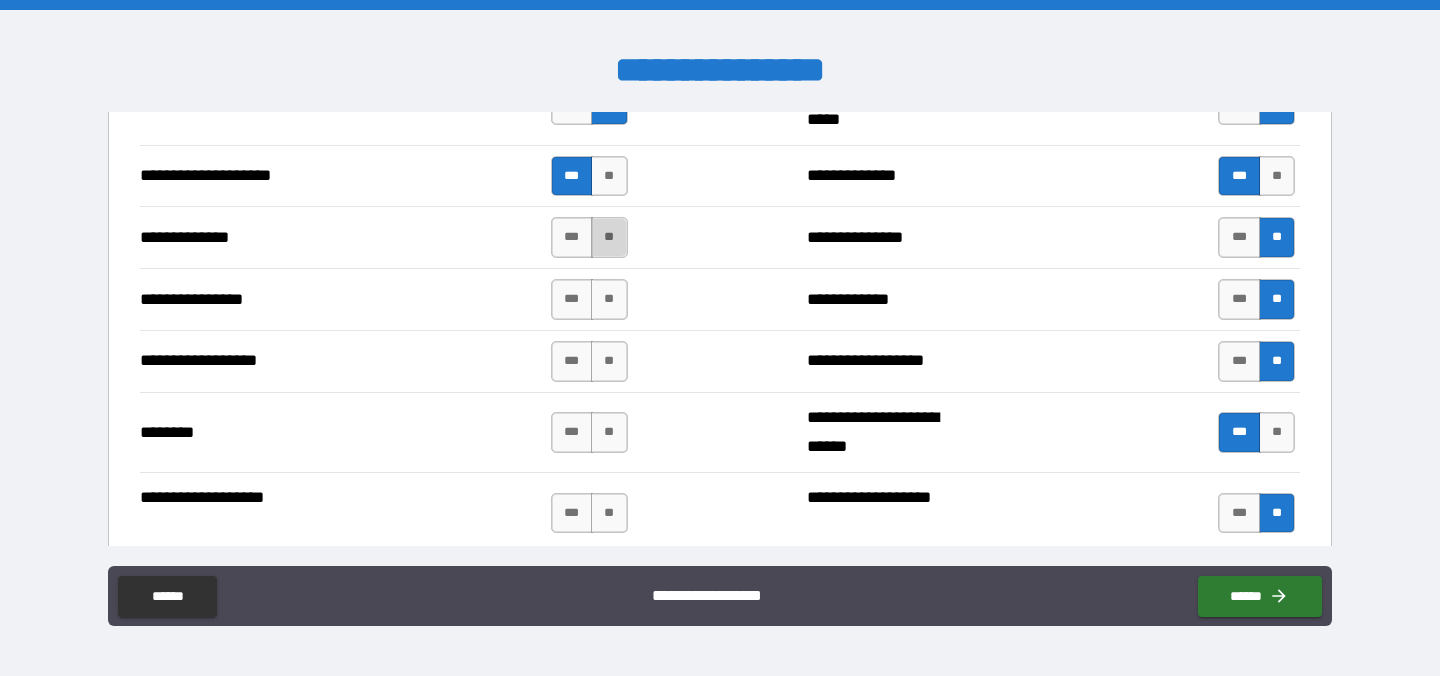 click on "**" at bounding box center (609, 237) 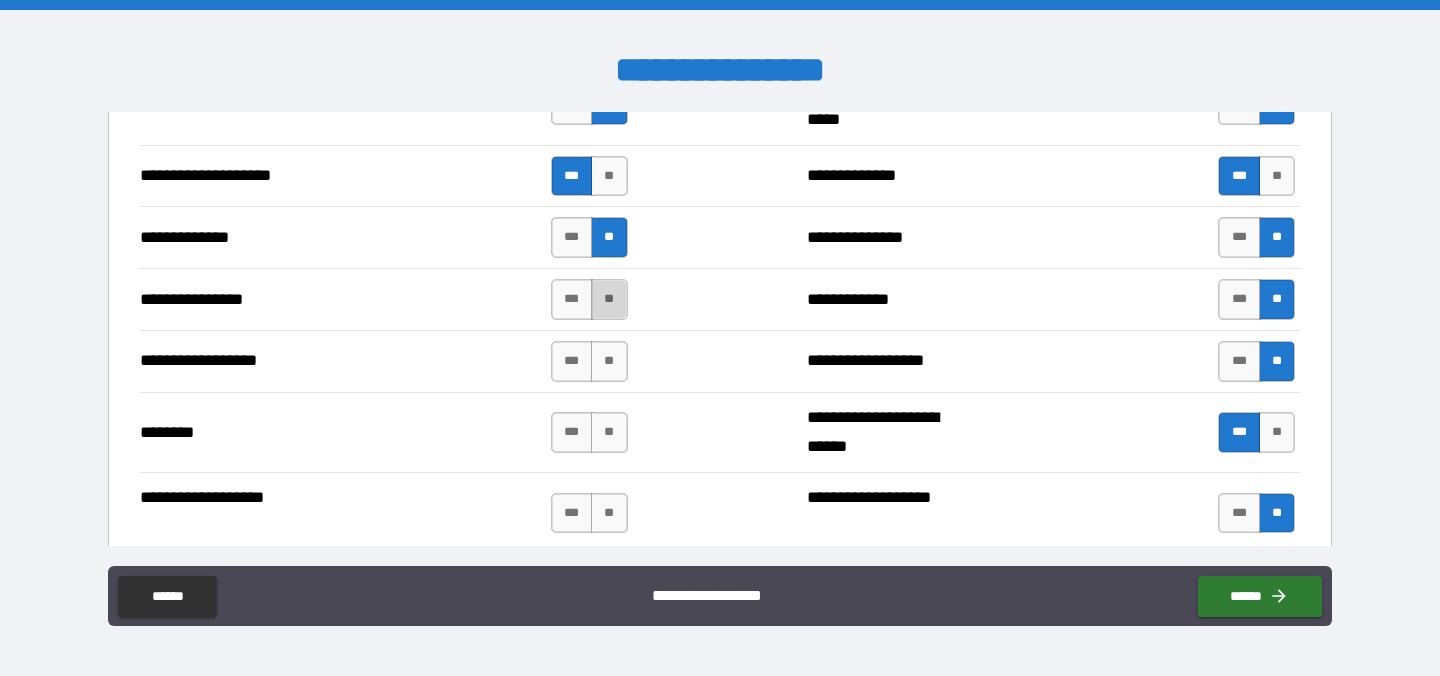 click on "**" at bounding box center [609, 299] 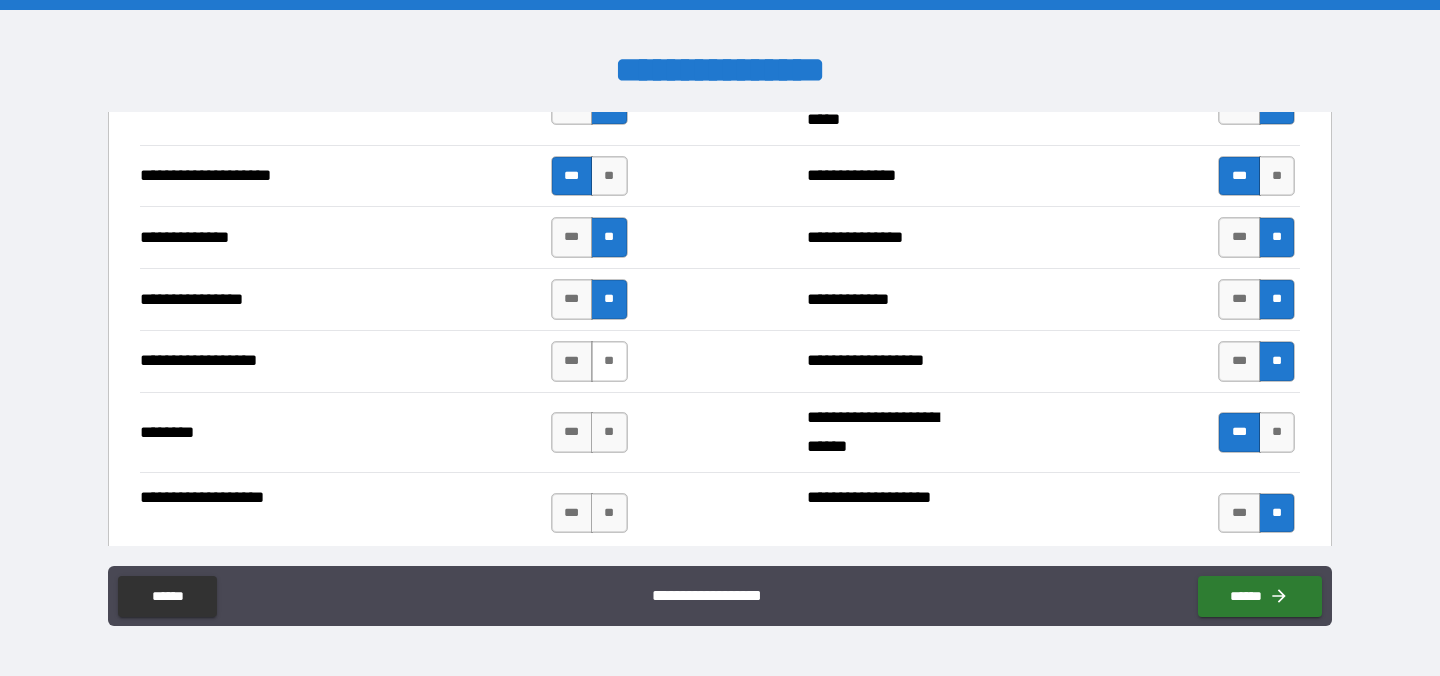 click on "**" at bounding box center [609, 361] 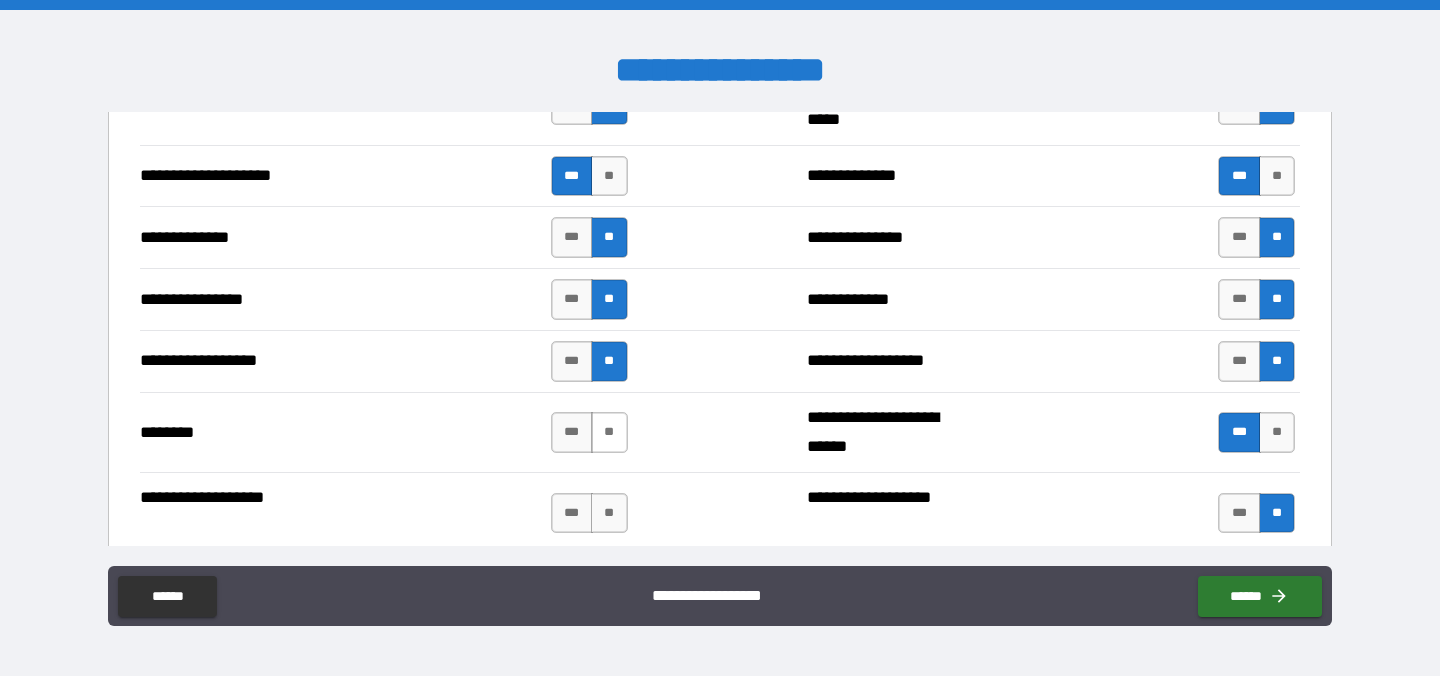 click on "**" at bounding box center (609, 432) 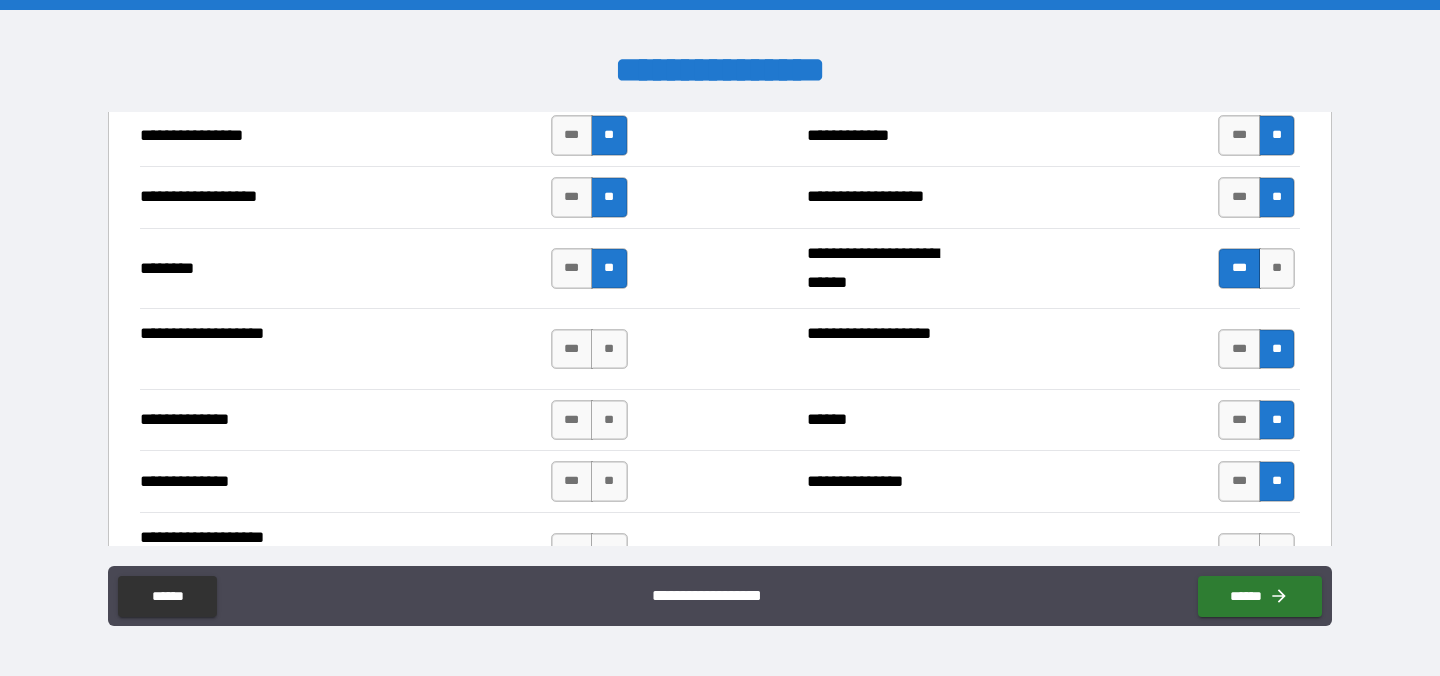 scroll, scrollTop: 3301, scrollLeft: 0, axis: vertical 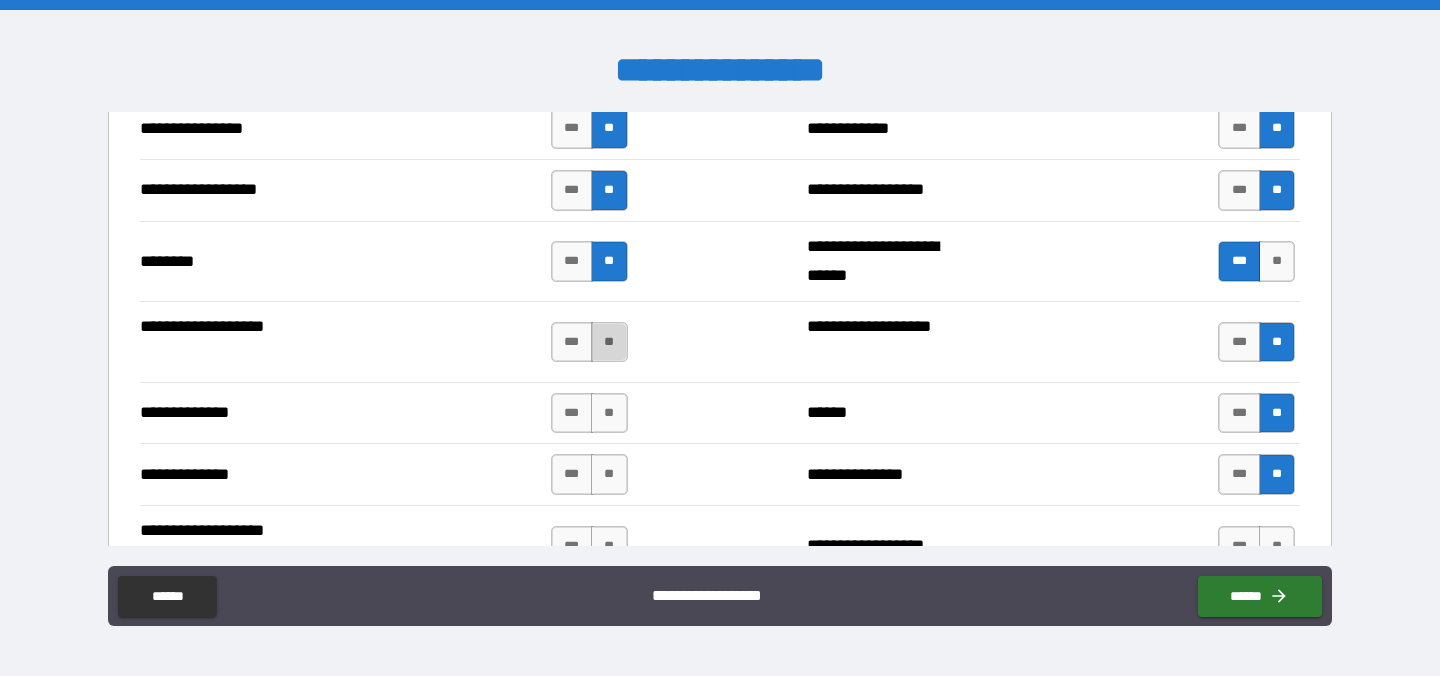 click on "**" at bounding box center [609, 342] 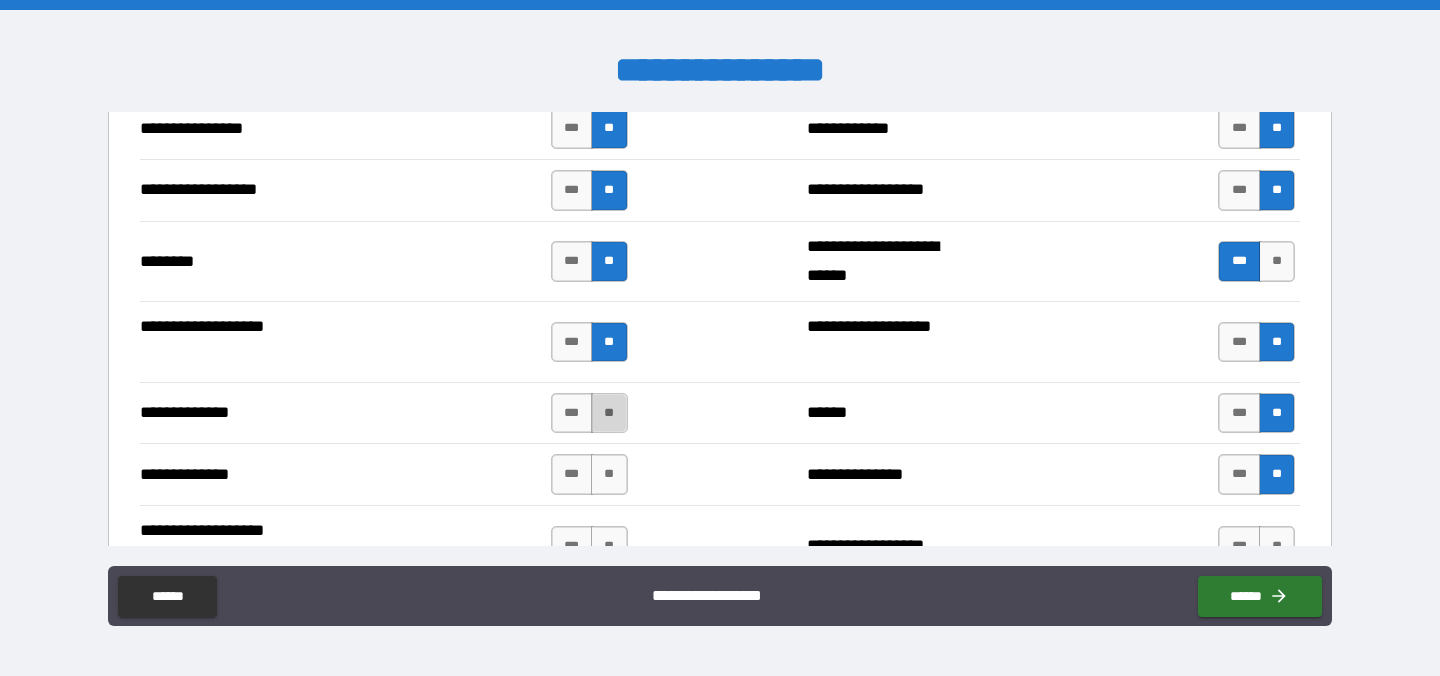 click on "**" at bounding box center [609, 413] 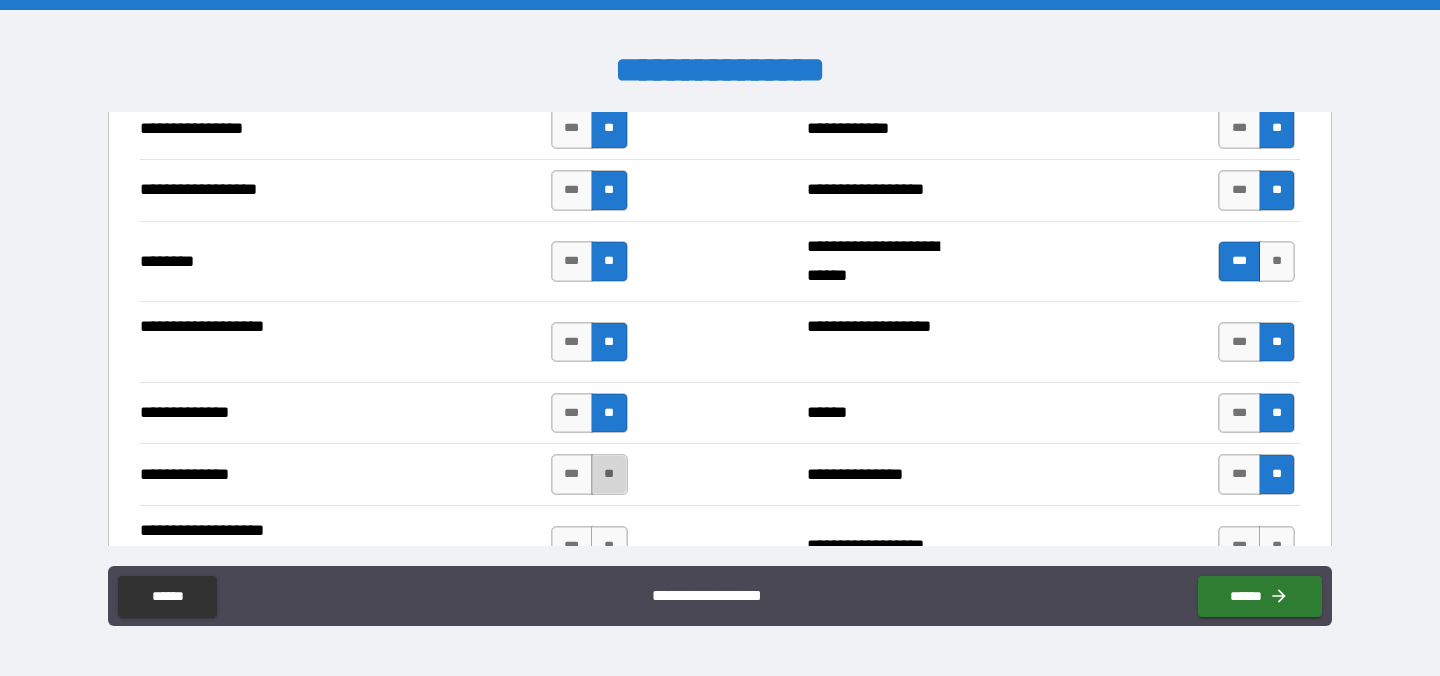 click on "**" at bounding box center (609, 474) 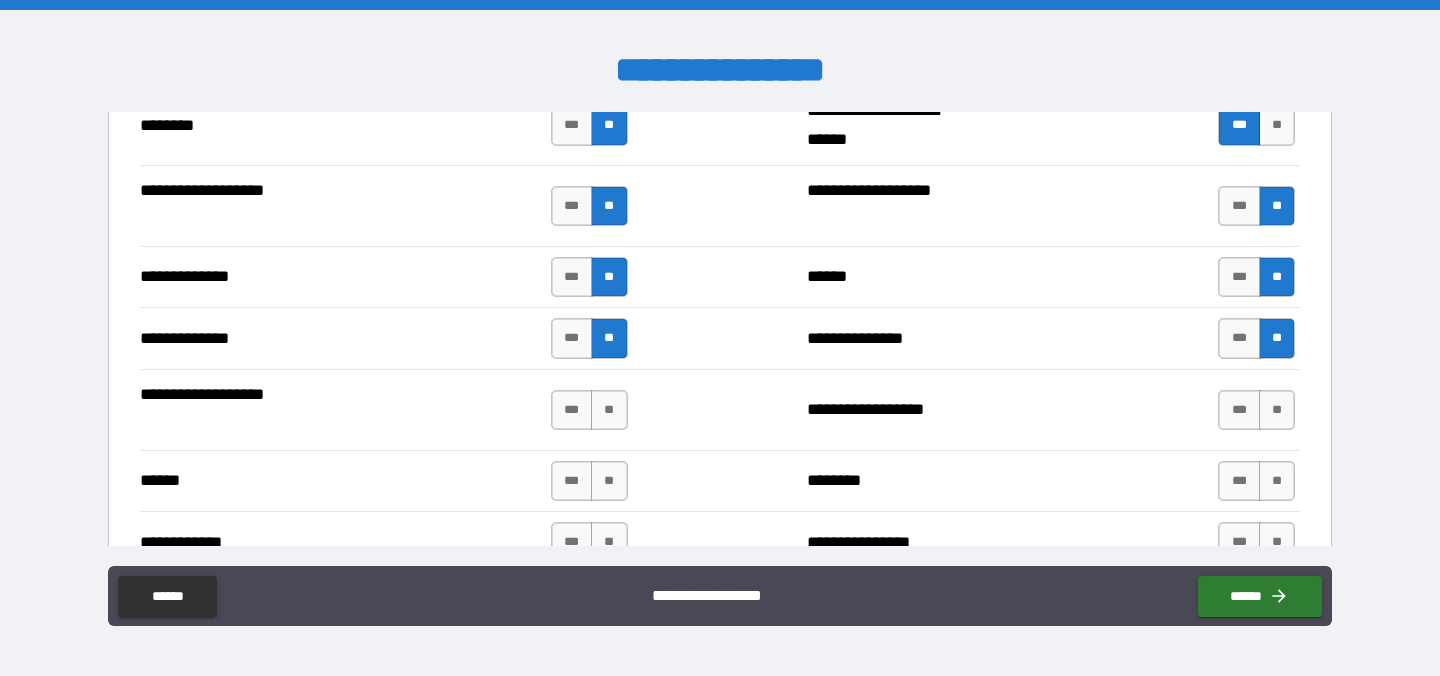 scroll, scrollTop: 3444, scrollLeft: 0, axis: vertical 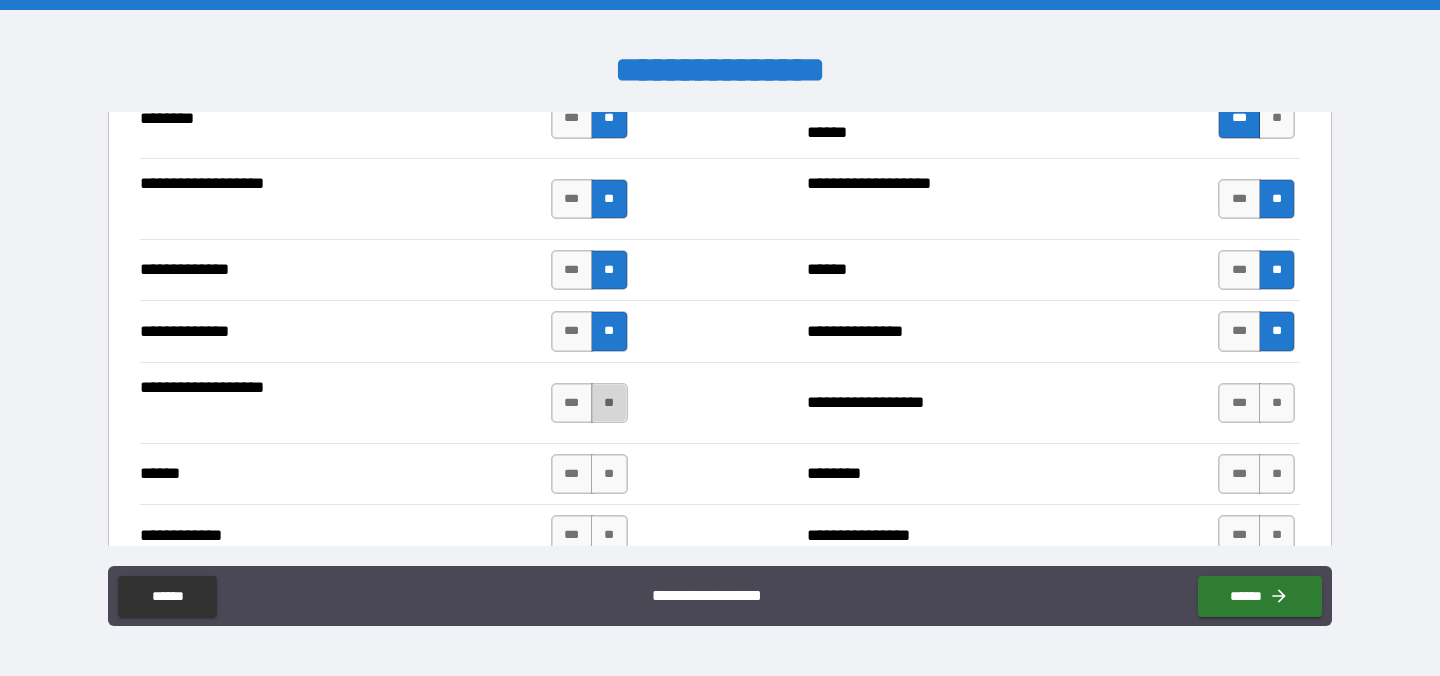click on "**" at bounding box center (609, 403) 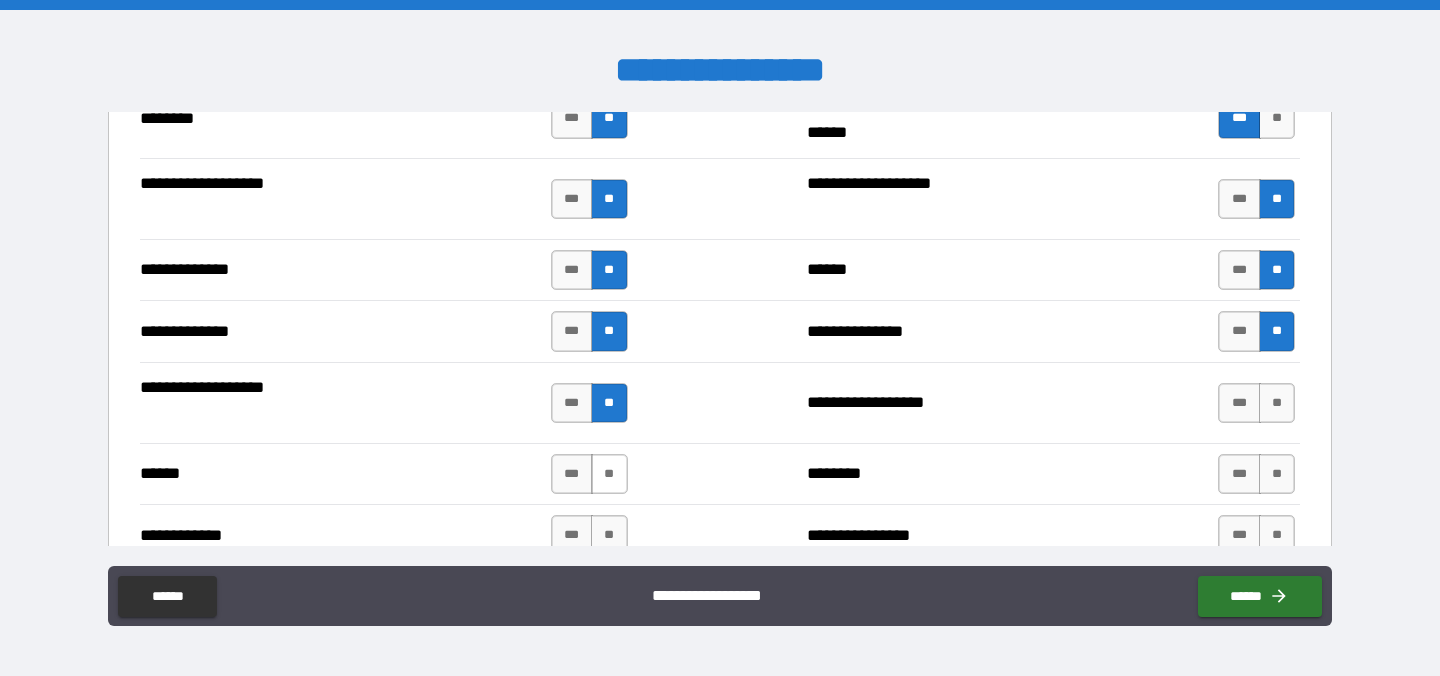 click on "**" at bounding box center (609, 474) 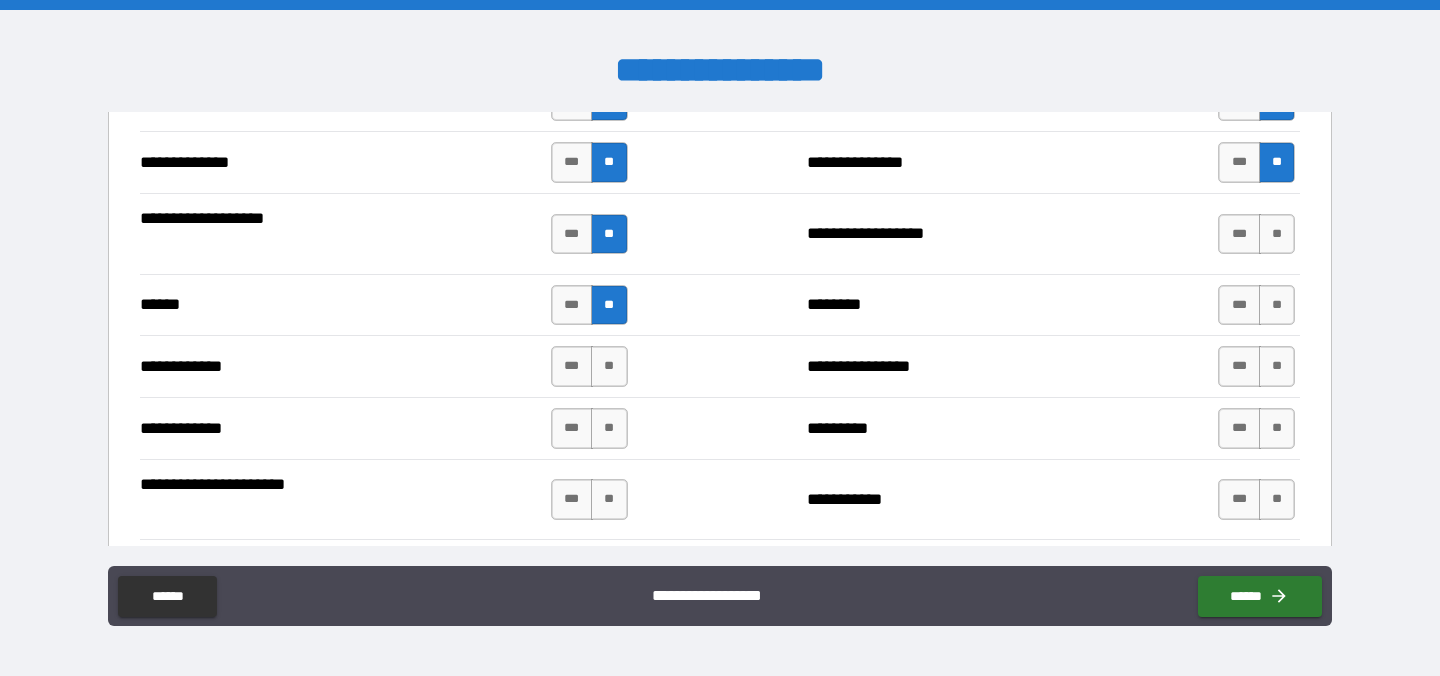 scroll, scrollTop: 3648, scrollLeft: 0, axis: vertical 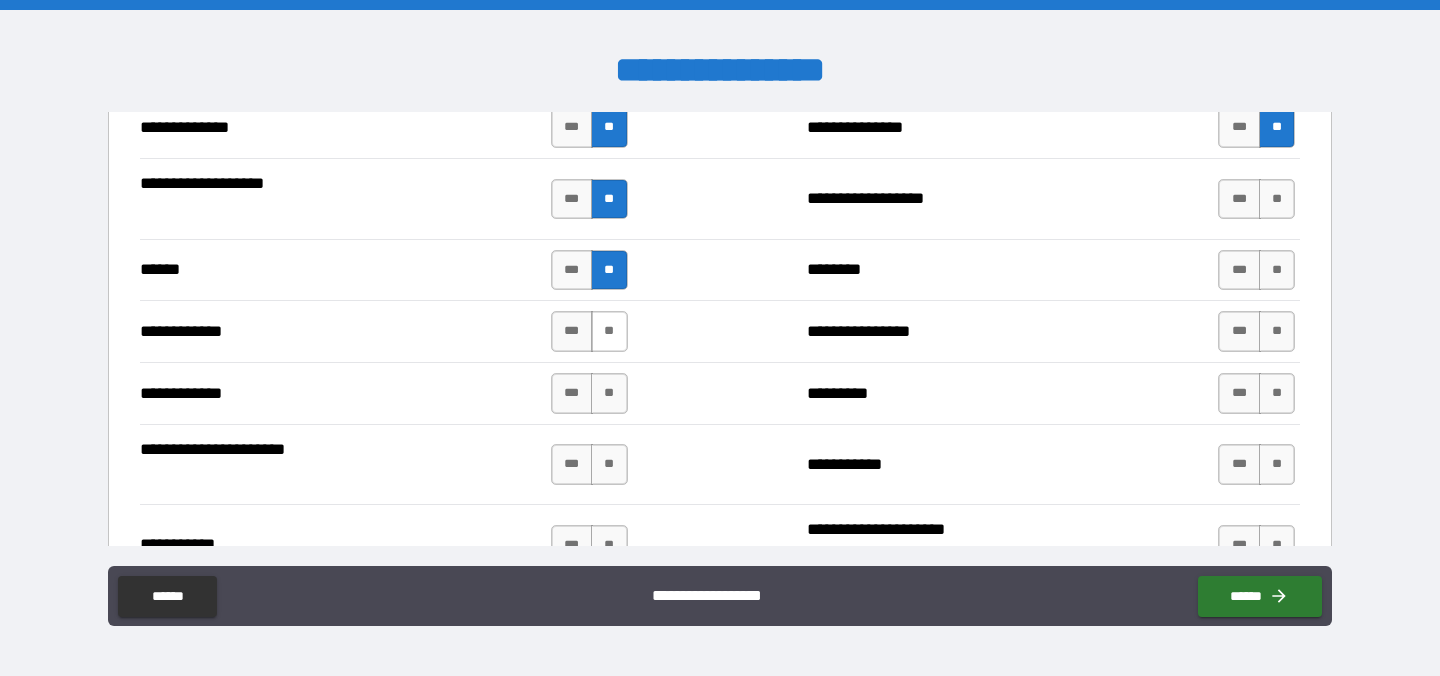 click on "**" at bounding box center [609, 331] 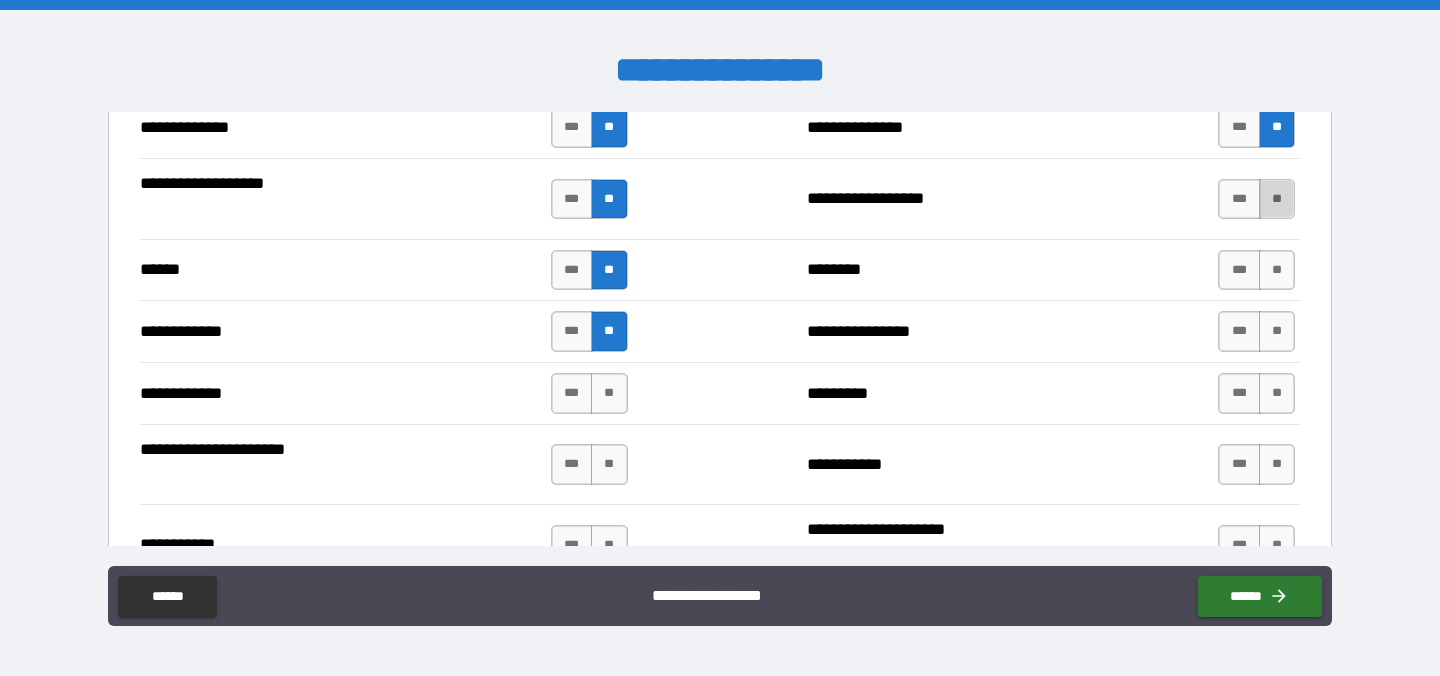 click on "**" at bounding box center [1277, 199] 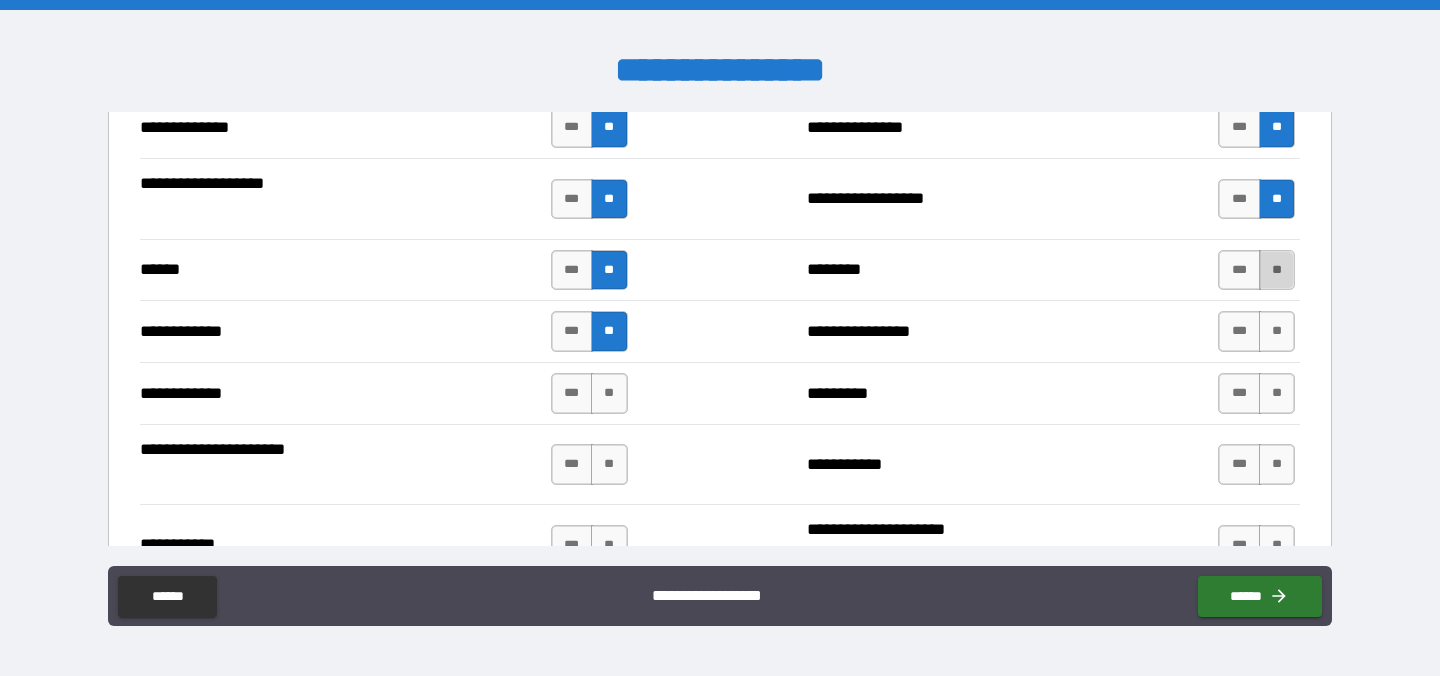 click on "**" at bounding box center (1277, 270) 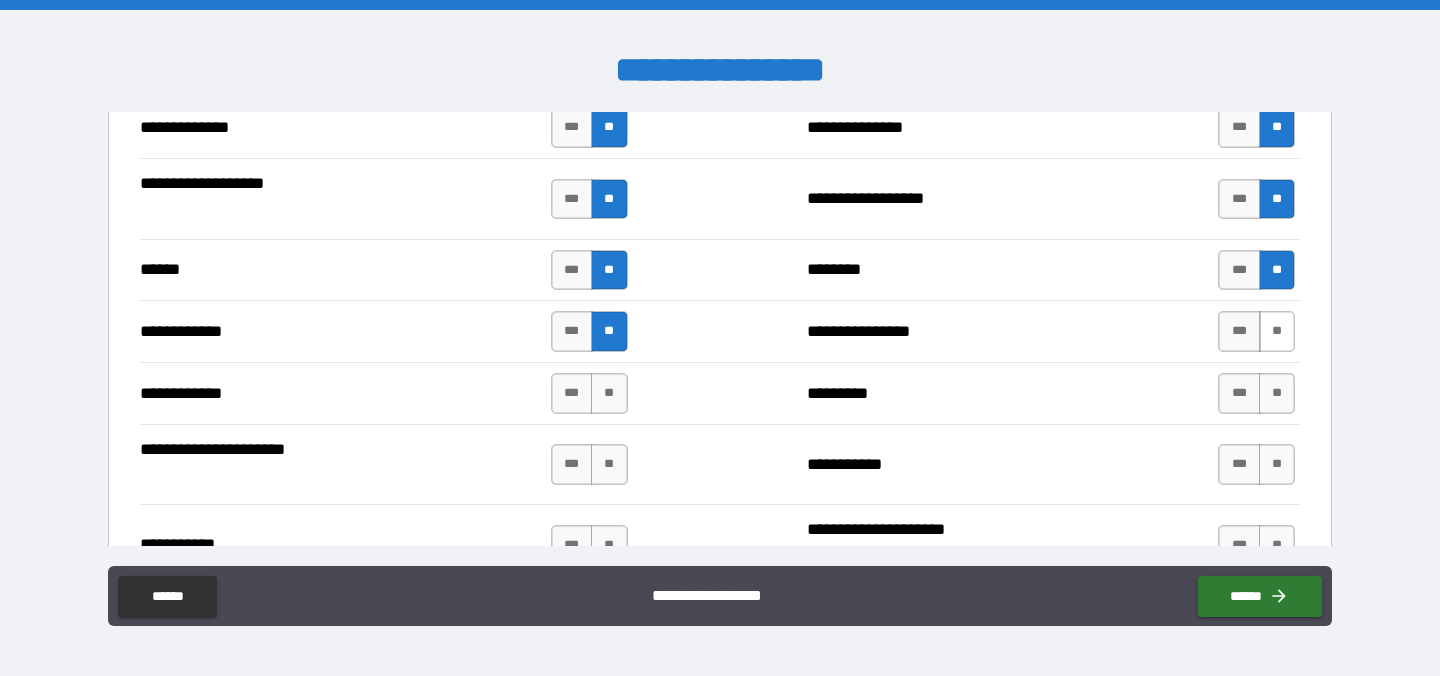 click on "**" at bounding box center [1277, 331] 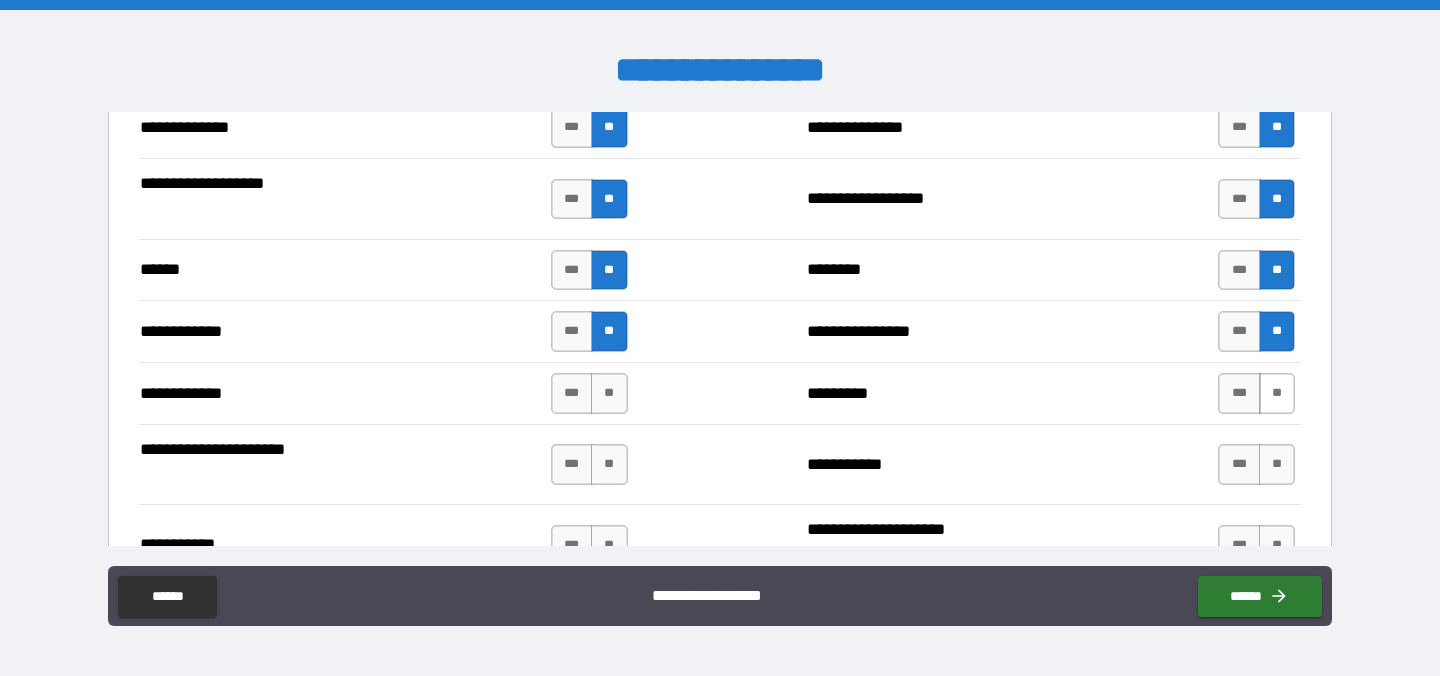 click on "**" at bounding box center (1277, 393) 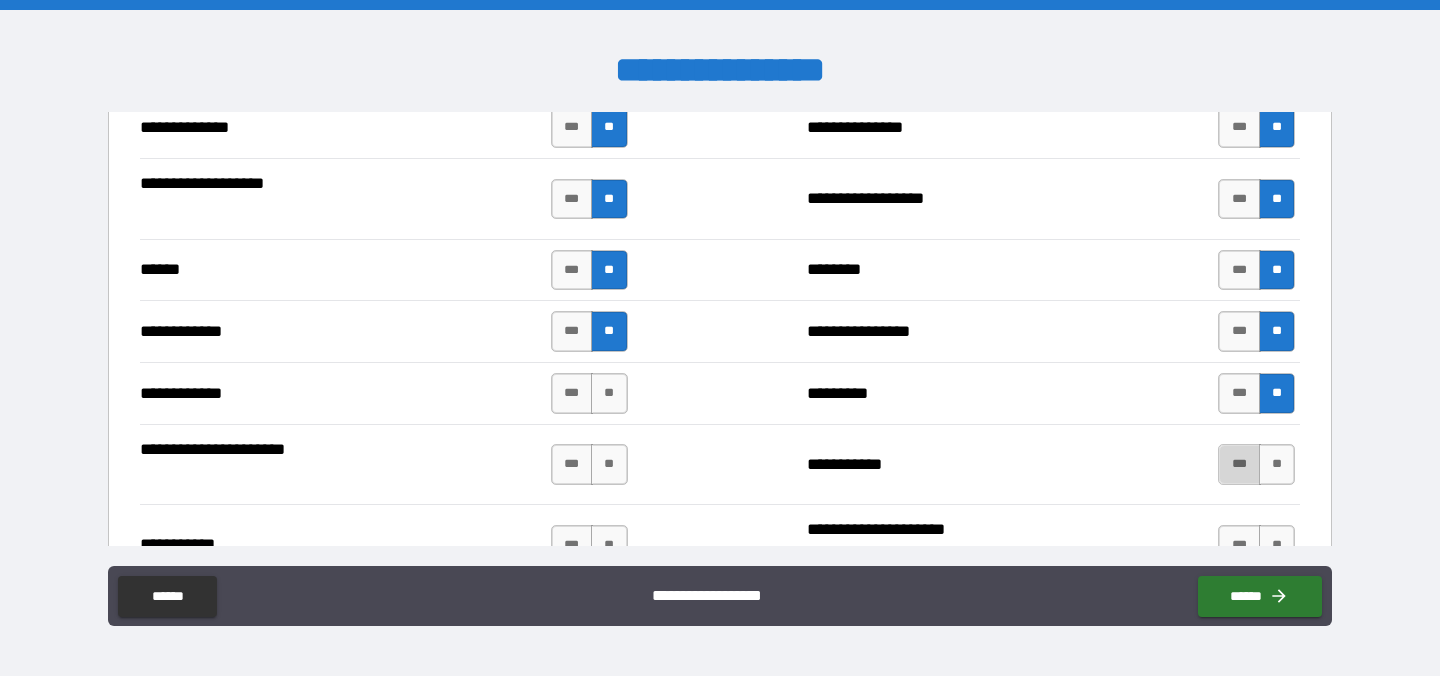 click on "***" at bounding box center (1239, 464) 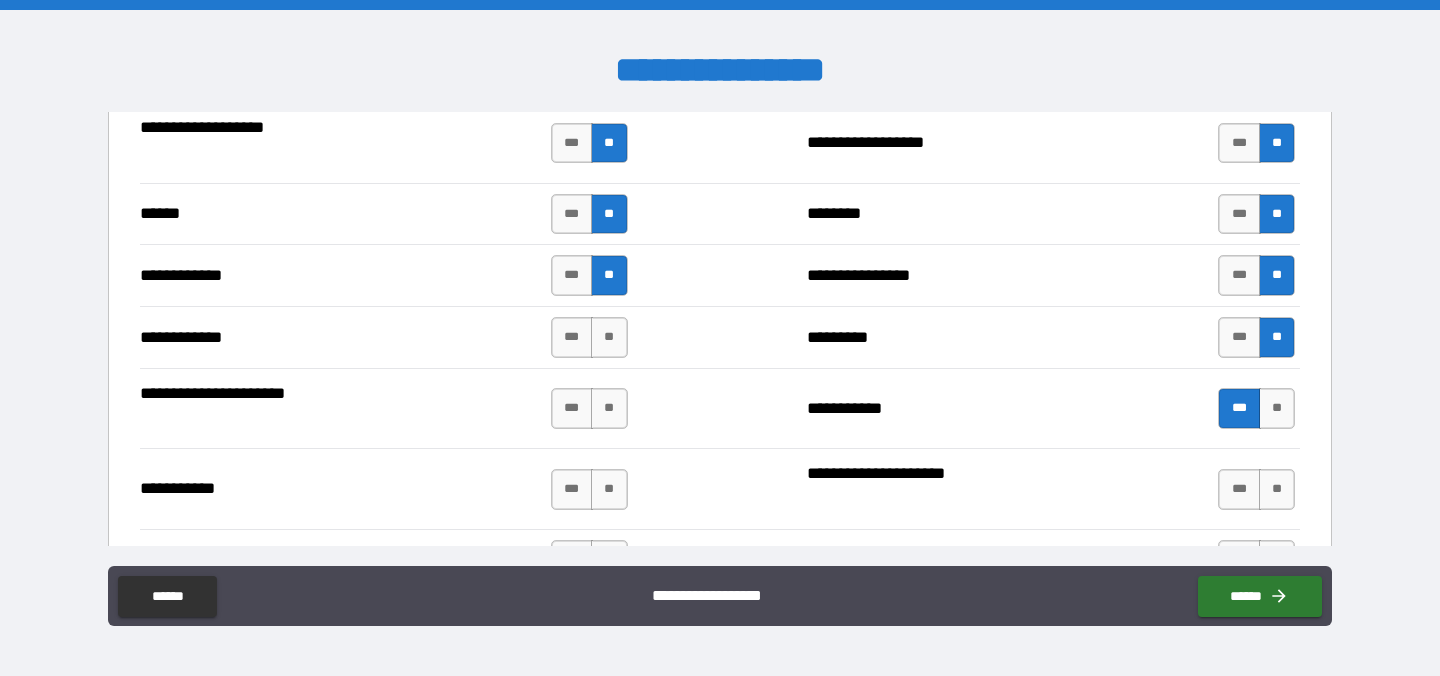 scroll, scrollTop: 3717, scrollLeft: 0, axis: vertical 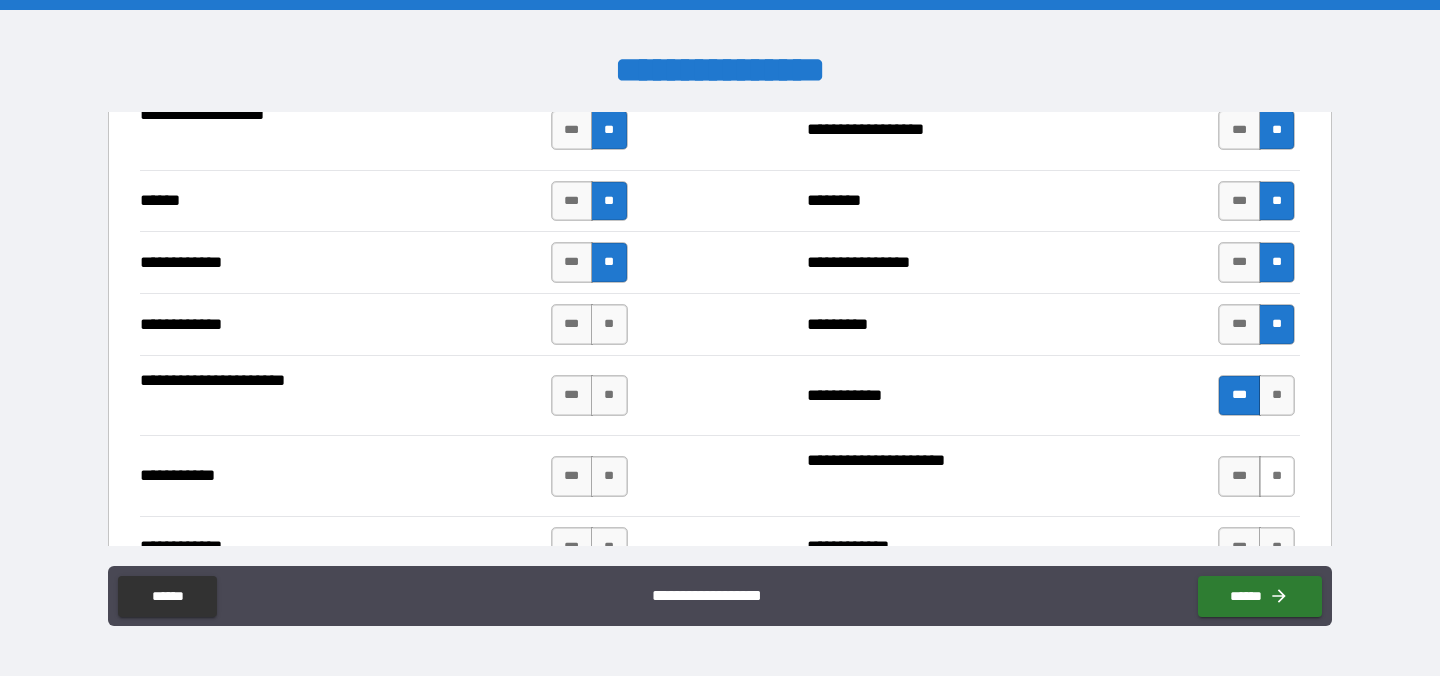 click on "**" at bounding box center (1277, 476) 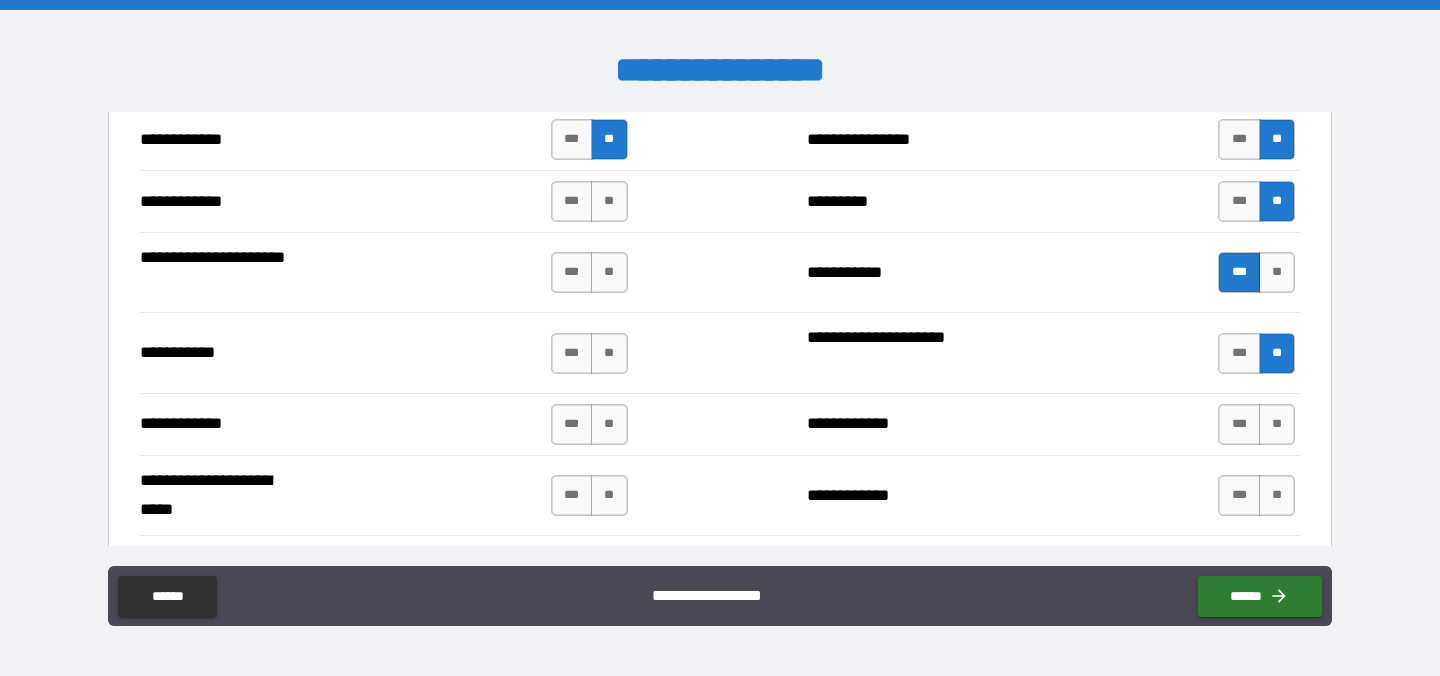 scroll, scrollTop: 3839, scrollLeft: 0, axis: vertical 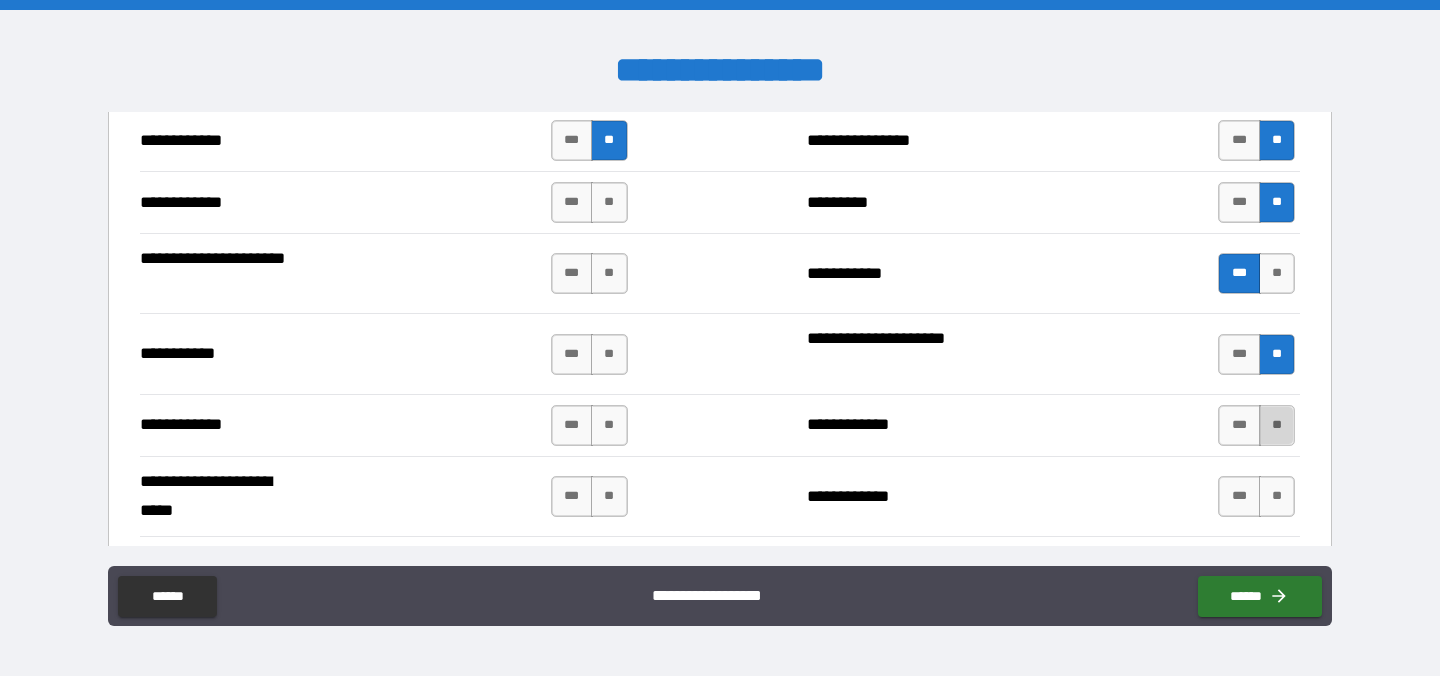 click on "**" at bounding box center (1277, 425) 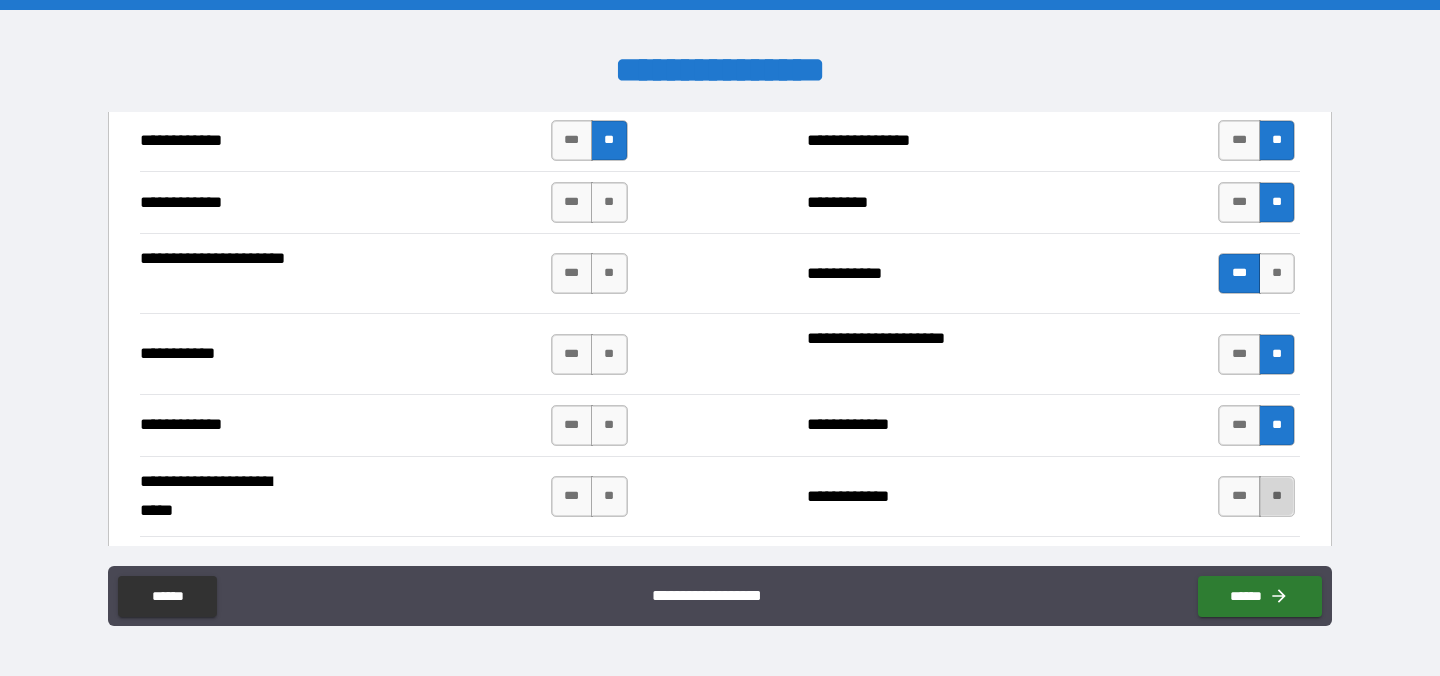 click on "**" at bounding box center (1277, 496) 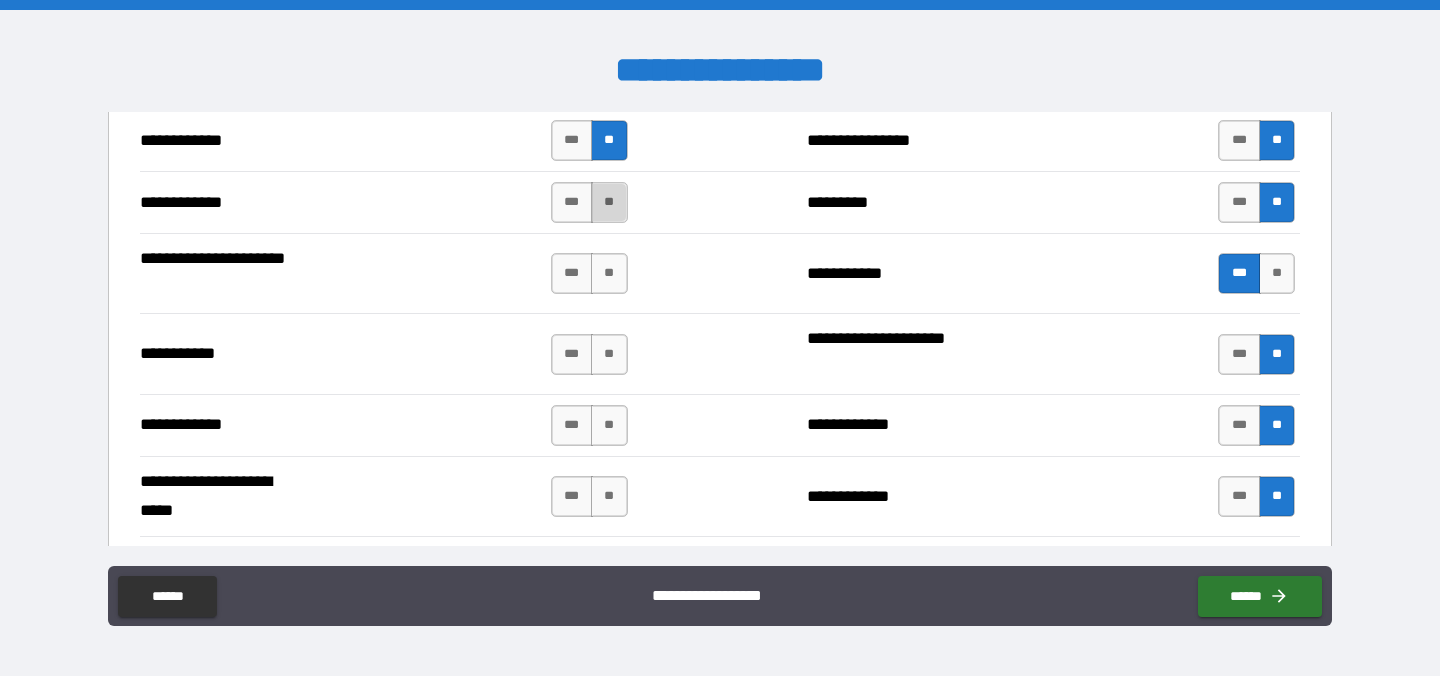 click on "**" at bounding box center [609, 202] 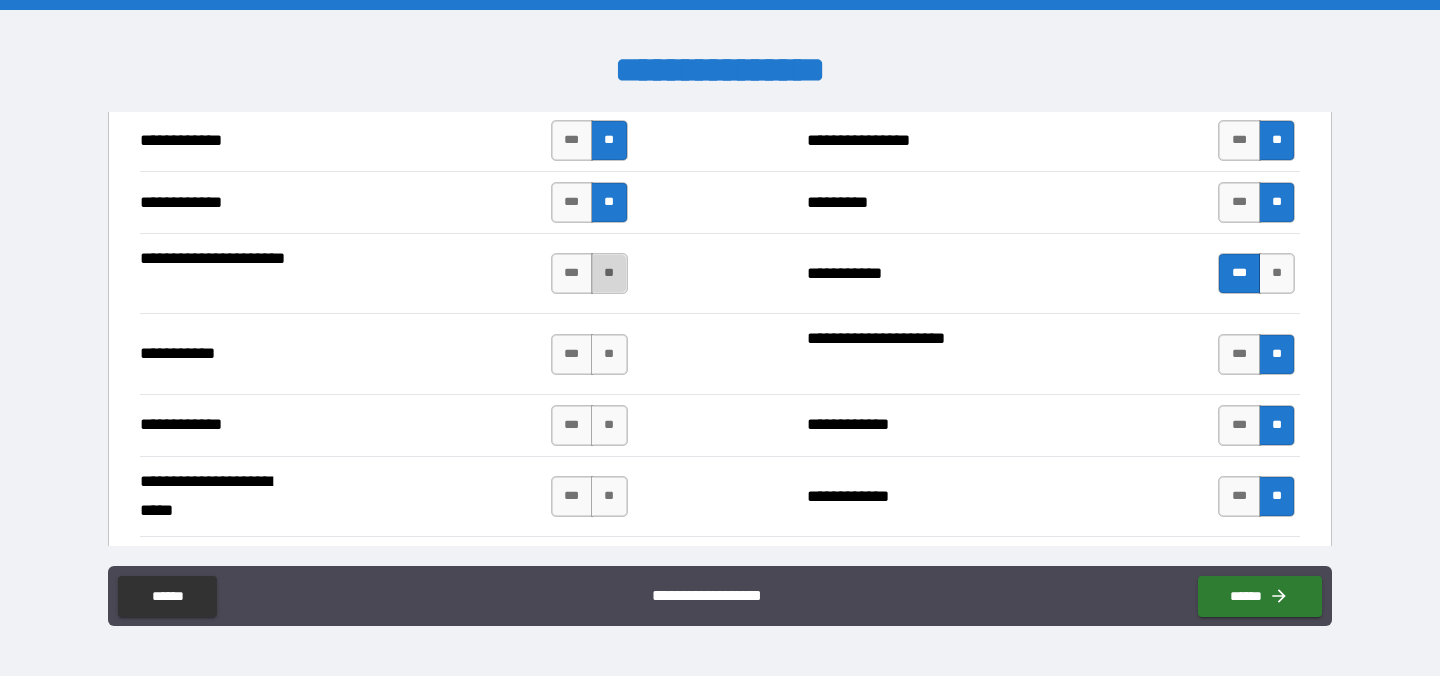 click on "**" at bounding box center [609, 273] 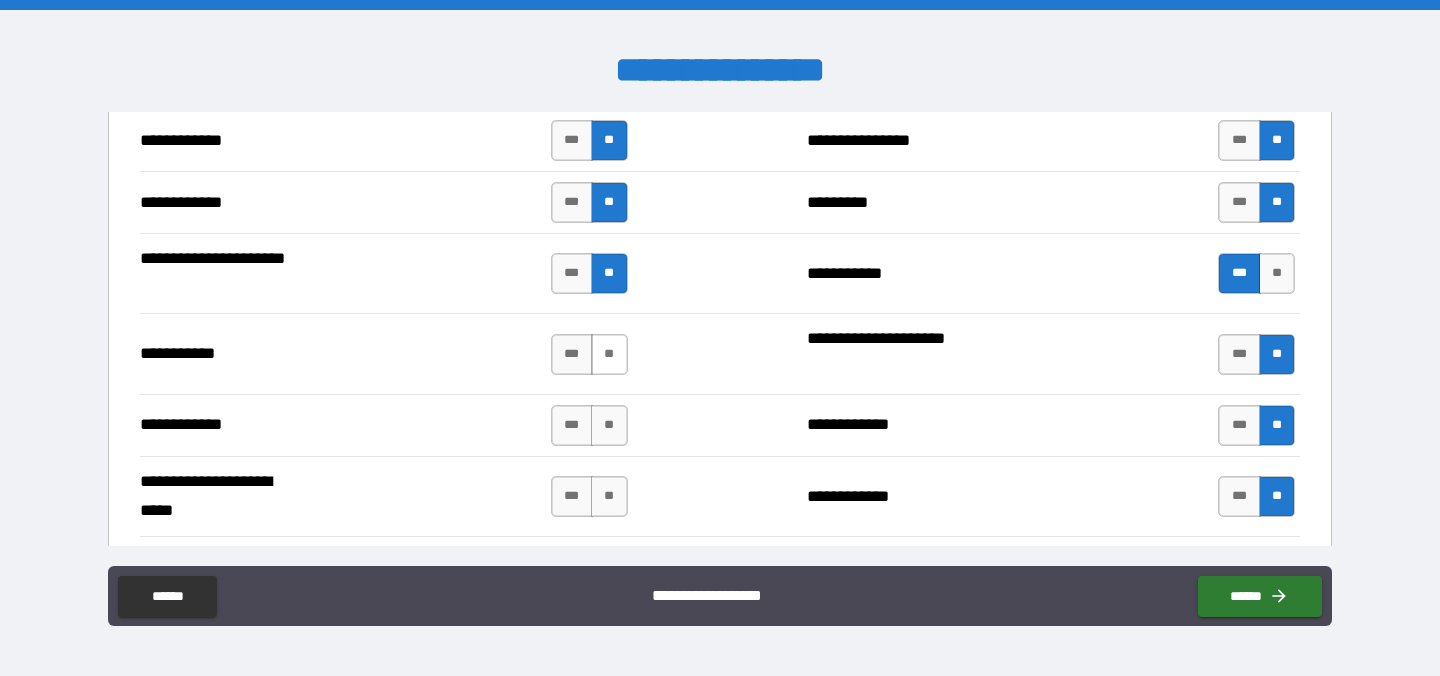 click on "**" at bounding box center (609, 354) 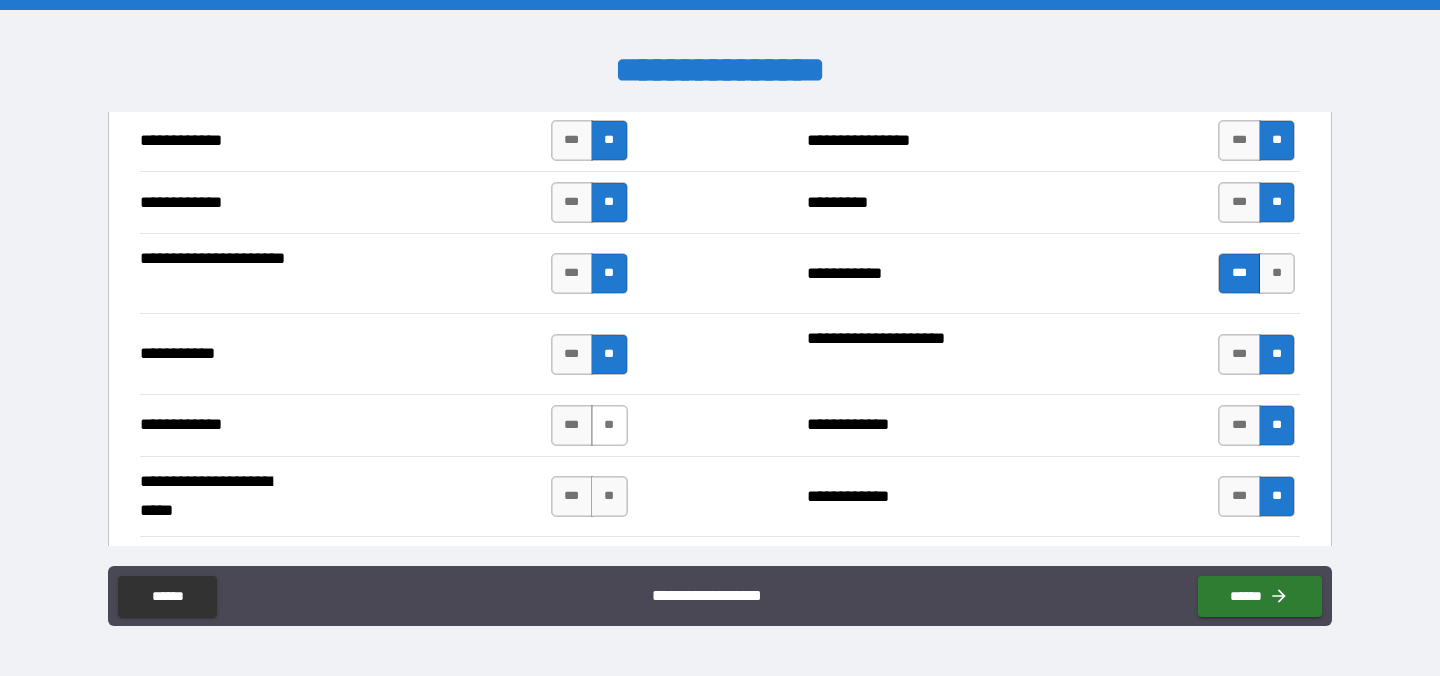 click on "**" at bounding box center (609, 425) 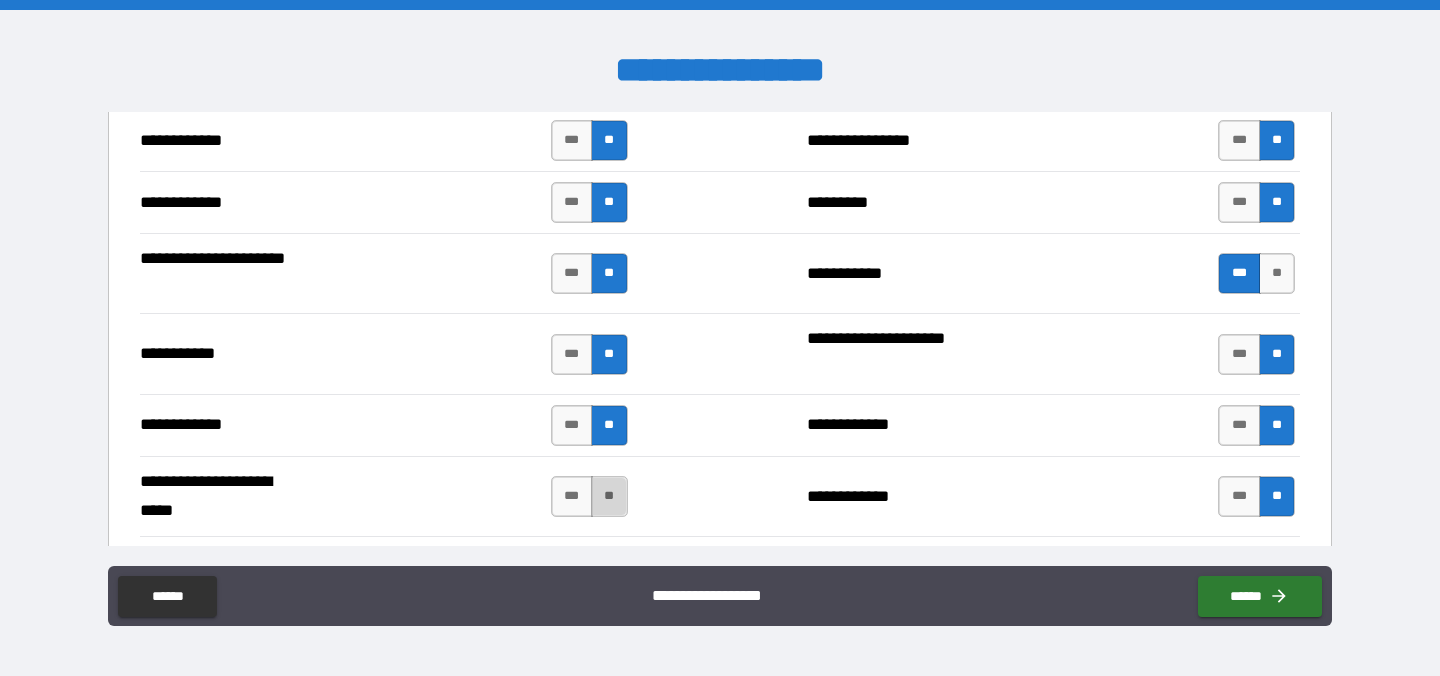 click on "**" at bounding box center (609, 496) 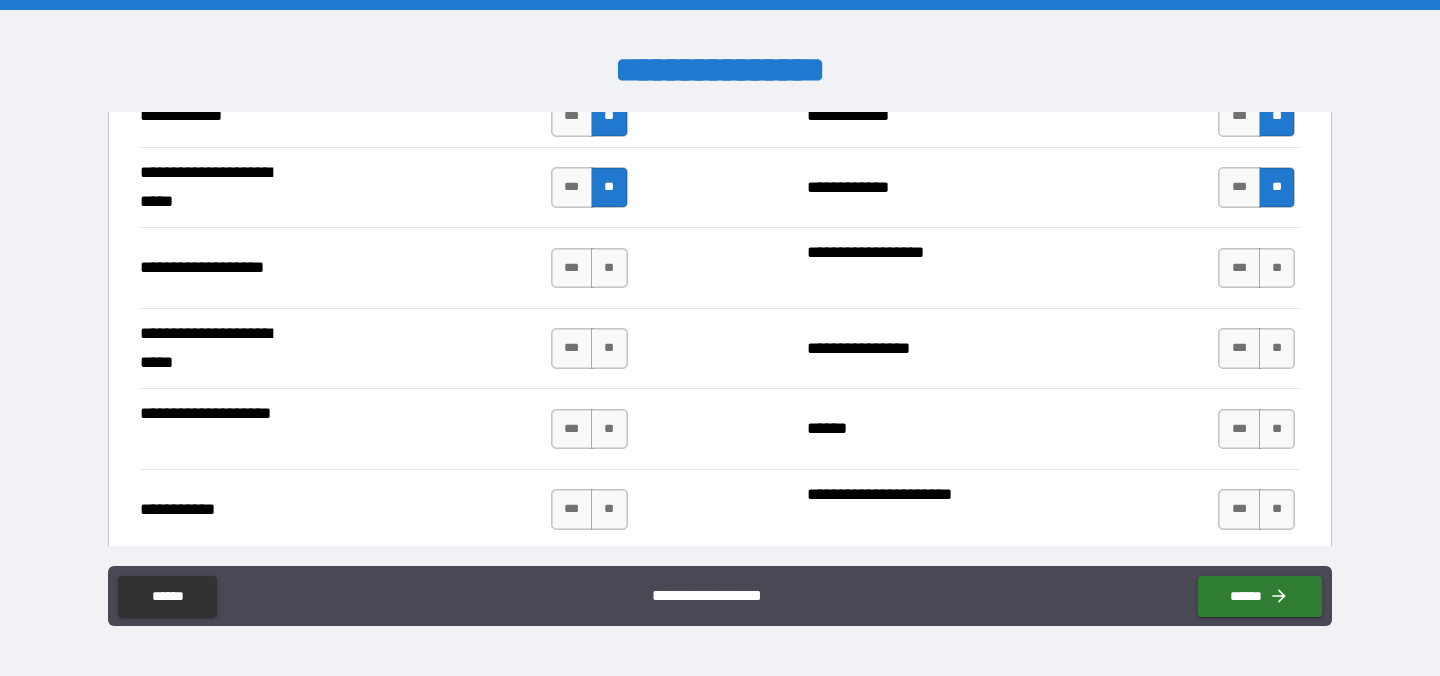 scroll, scrollTop: 4153, scrollLeft: 0, axis: vertical 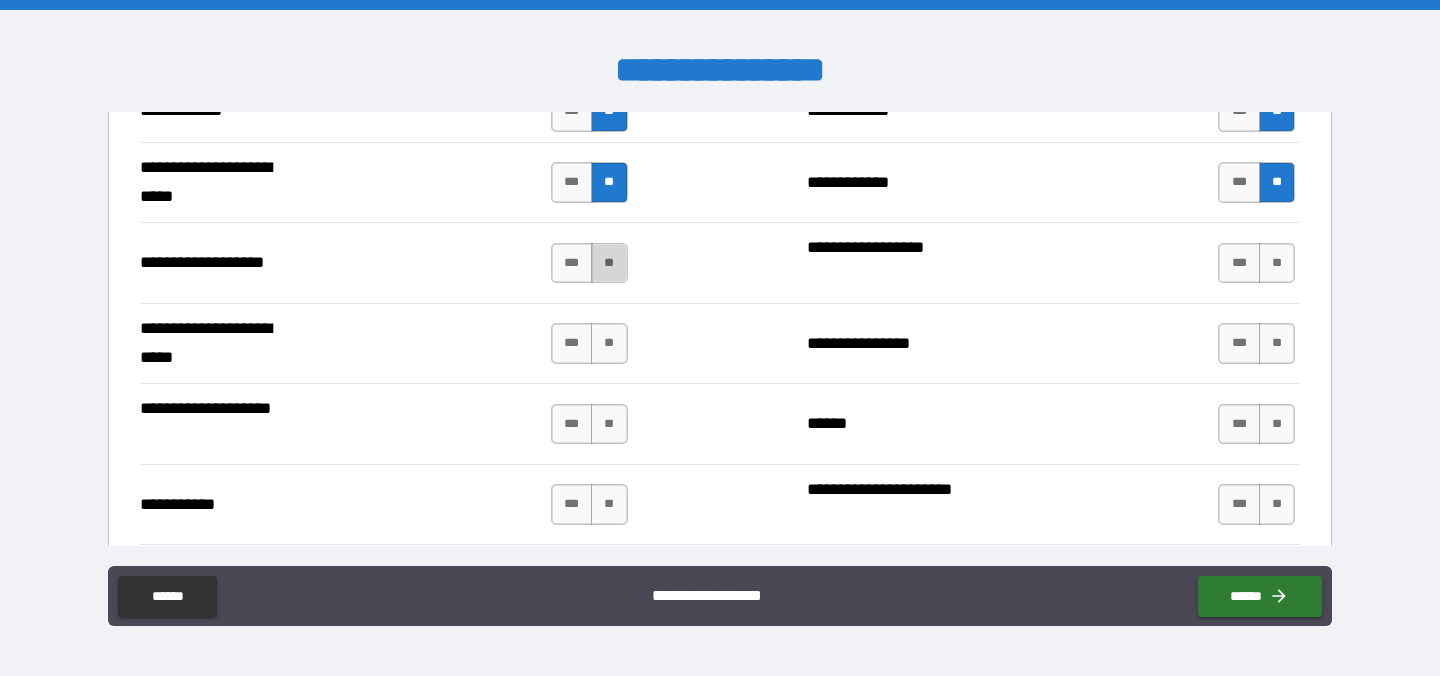 click on "**" at bounding box center (609, 263) 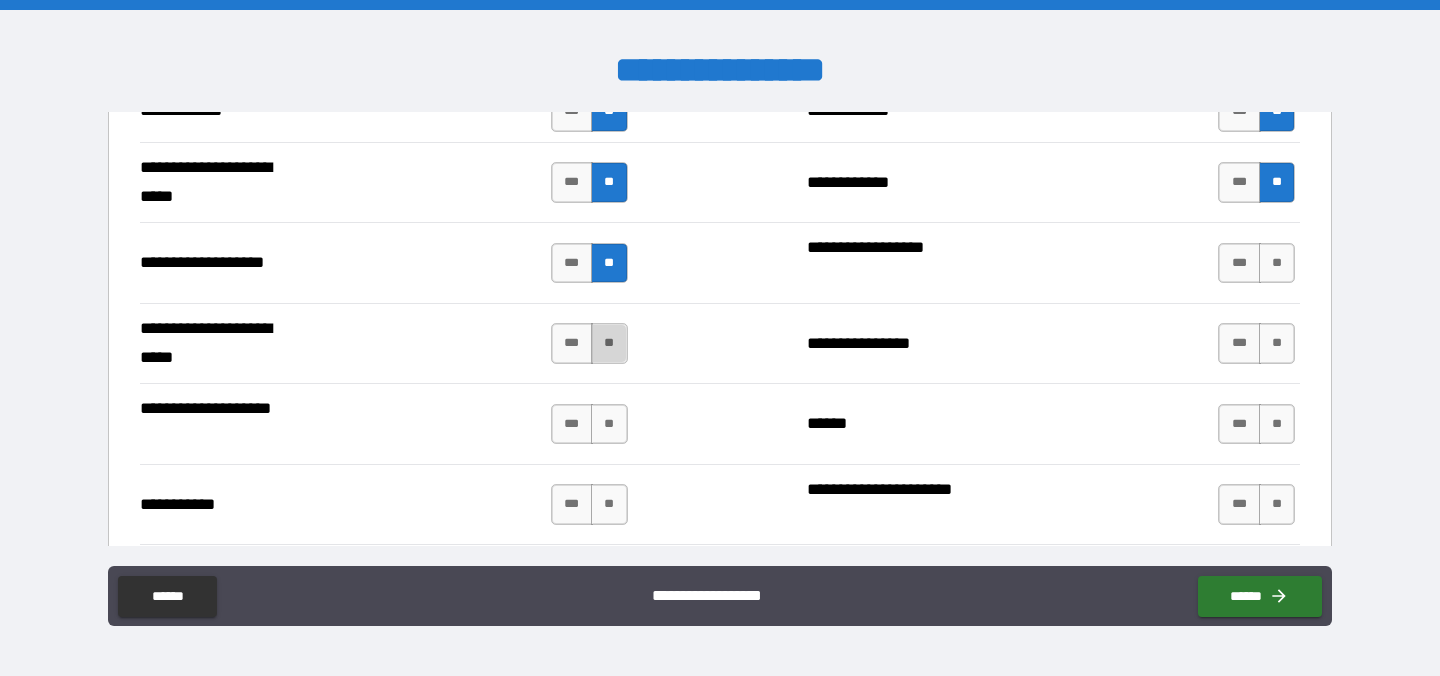 click on "**" at bounding box center (609, 343) 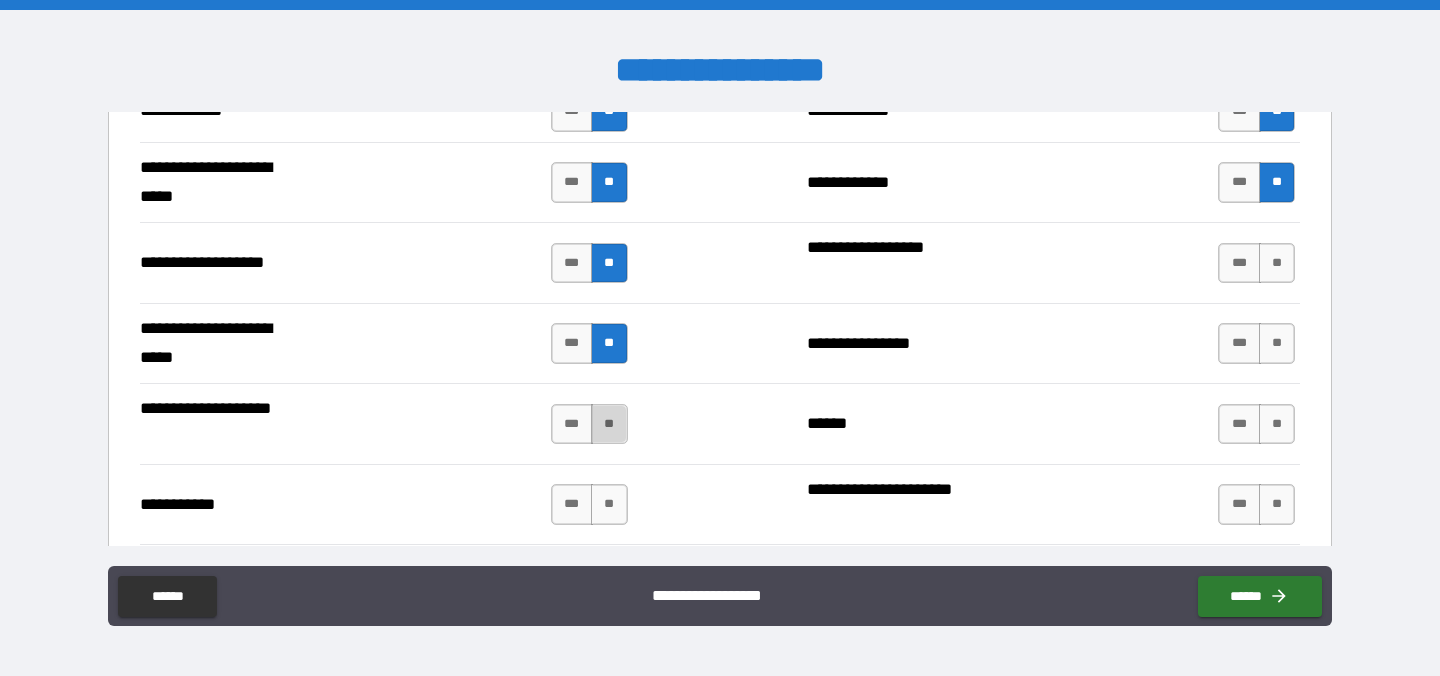 click on "**" at bounding box center (609, 424) 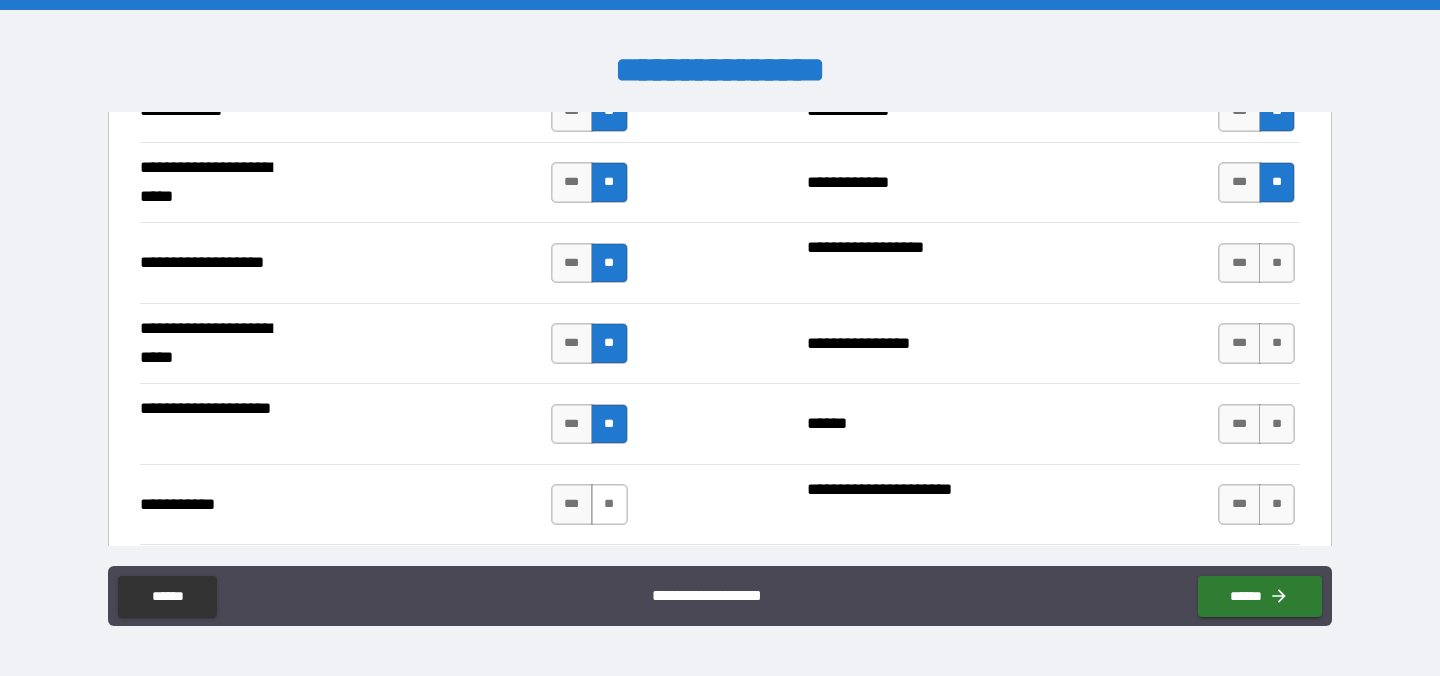 click on "**" at bounding box center (609, 504) 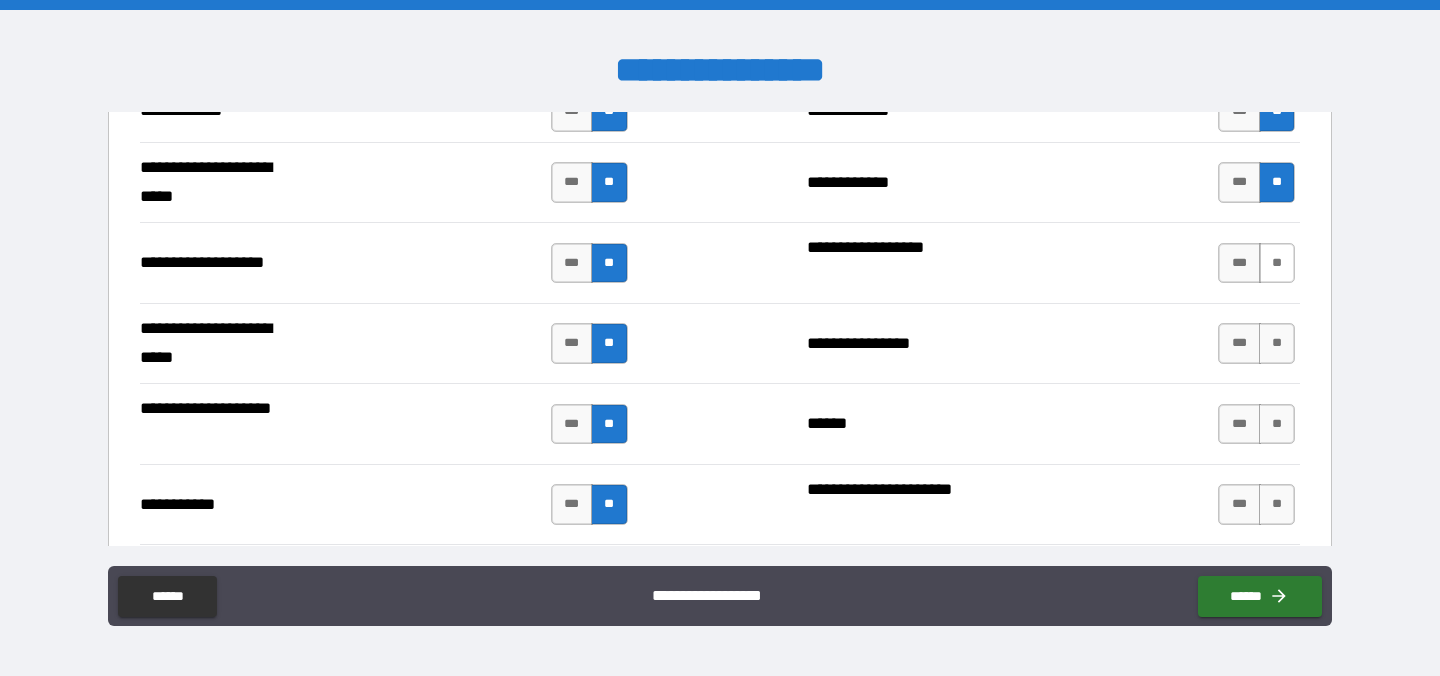 click on "**" at bounding box center (1277, 263) 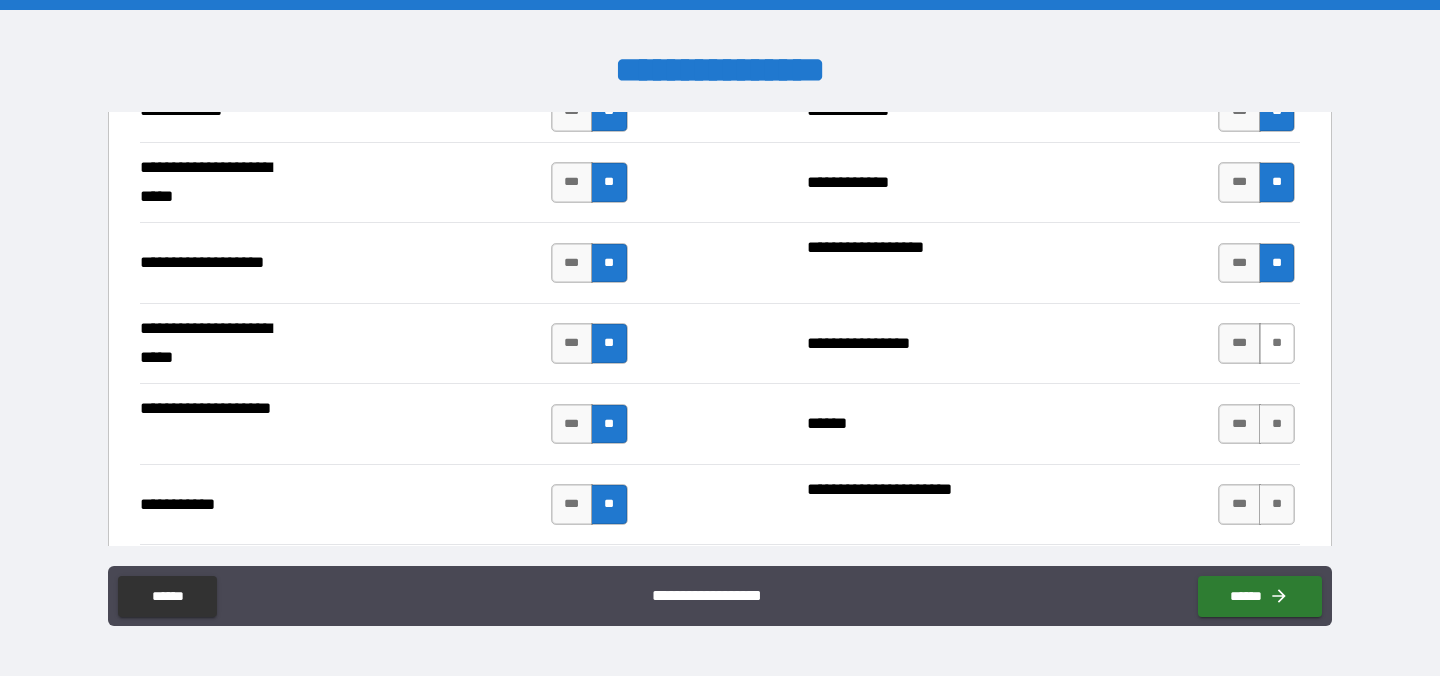 click on "**" at bounding box center [1277, 343] 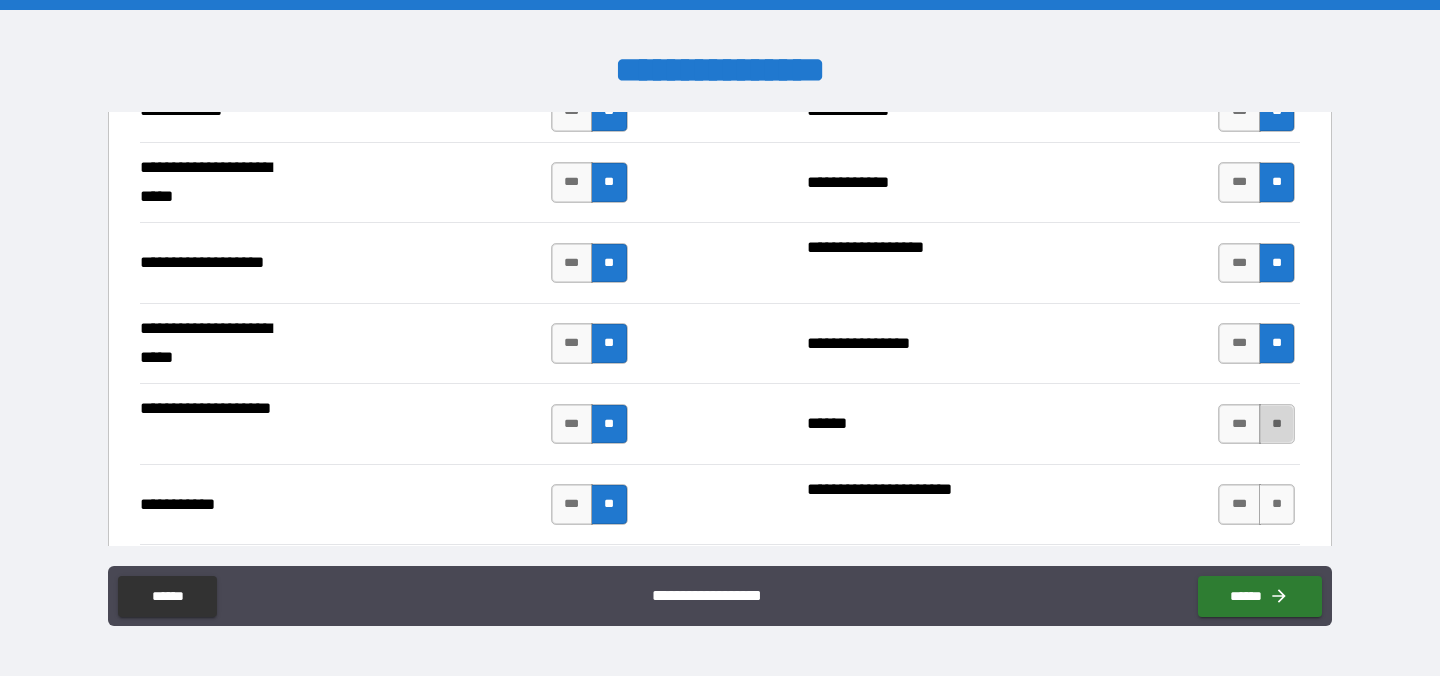 click on "**" at bounding box center [1277, 424] 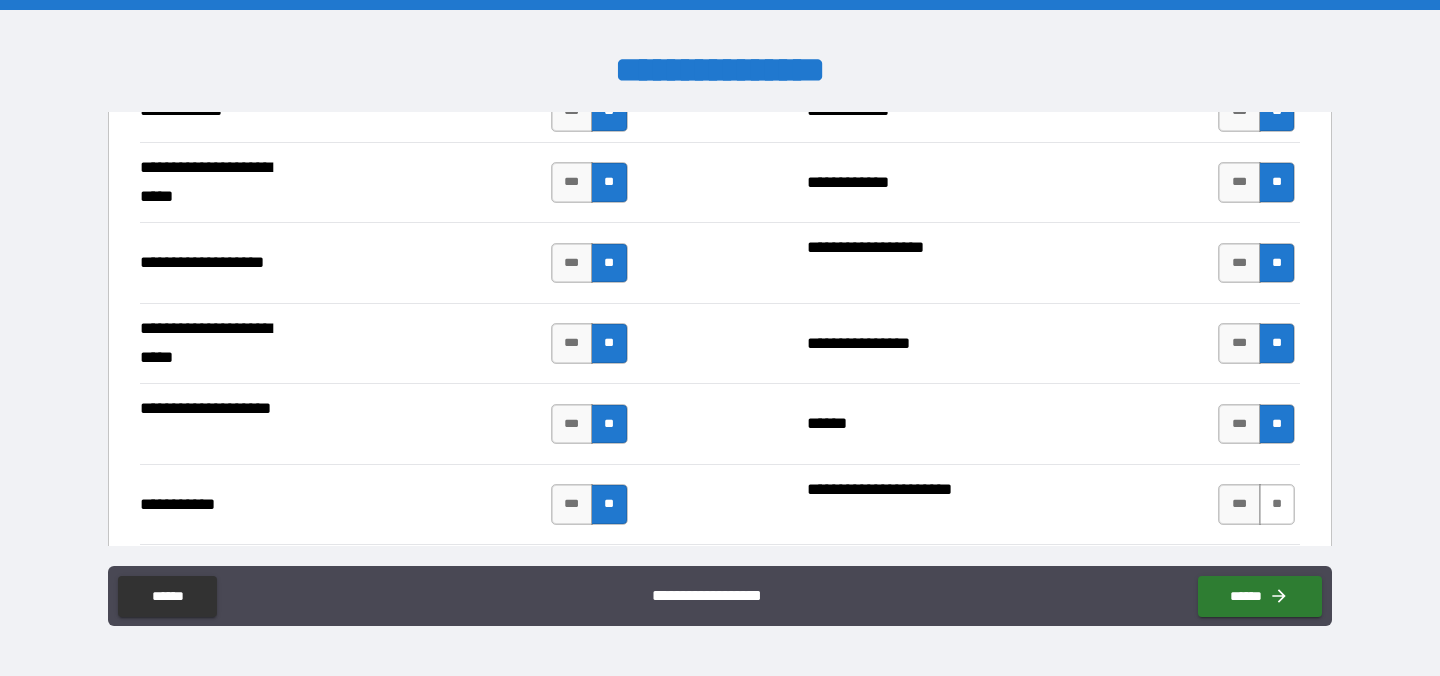 click on "**" at bounding box center (1277, 504) 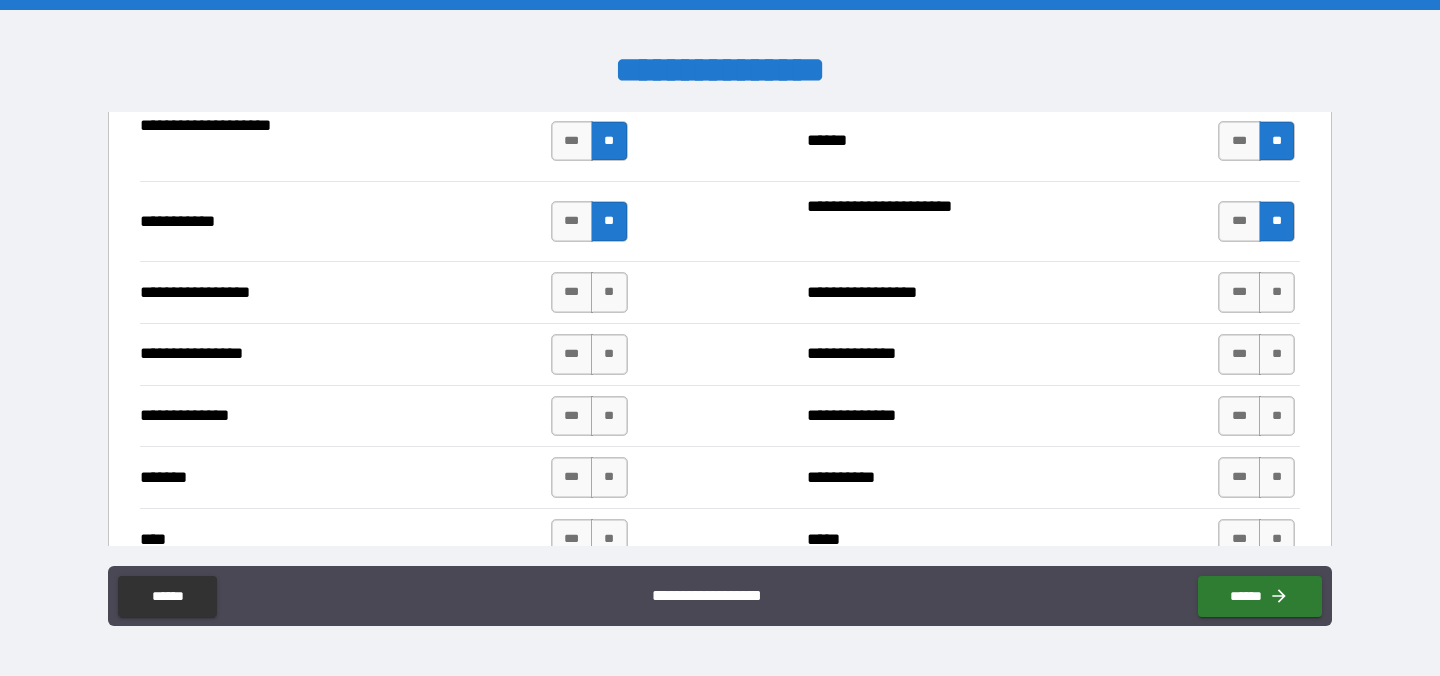 scroll, scrollTop: 4438, scrollLeft: 0, axis: vertical 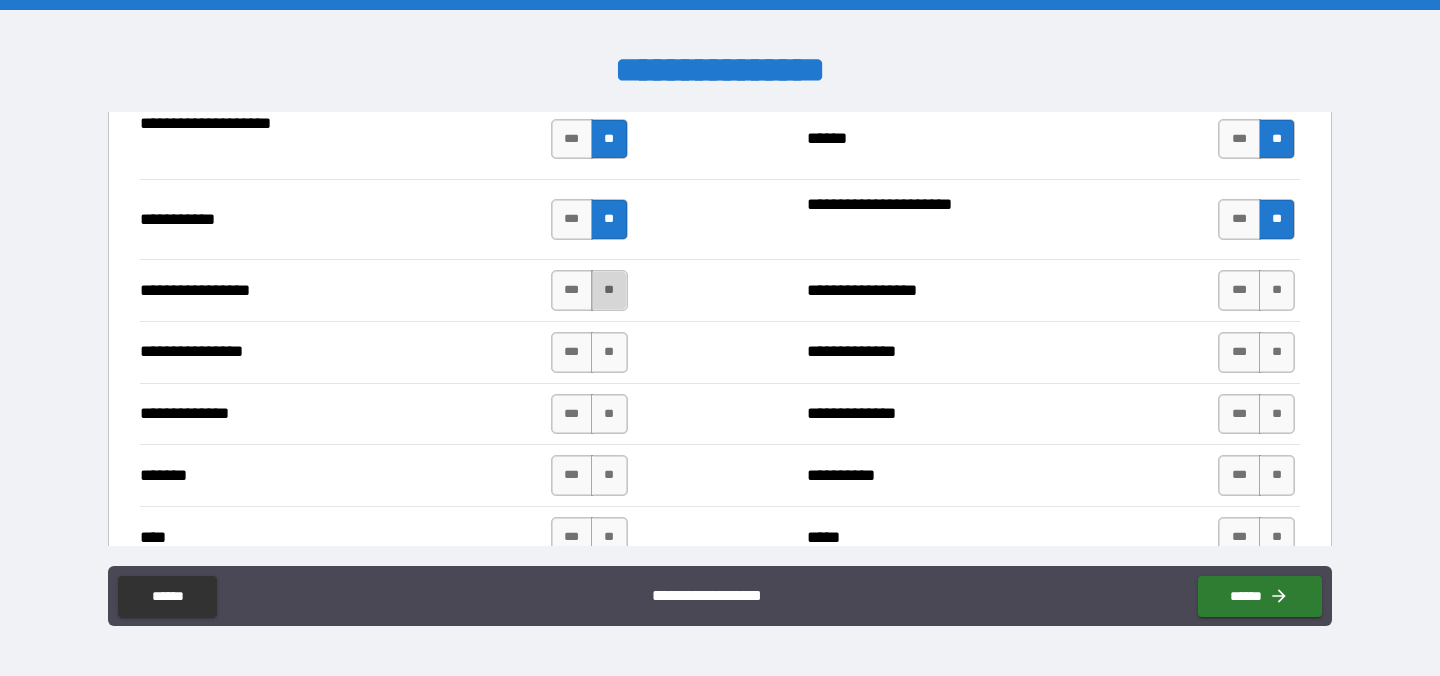 click on "**" at bounding box center (609, 290) 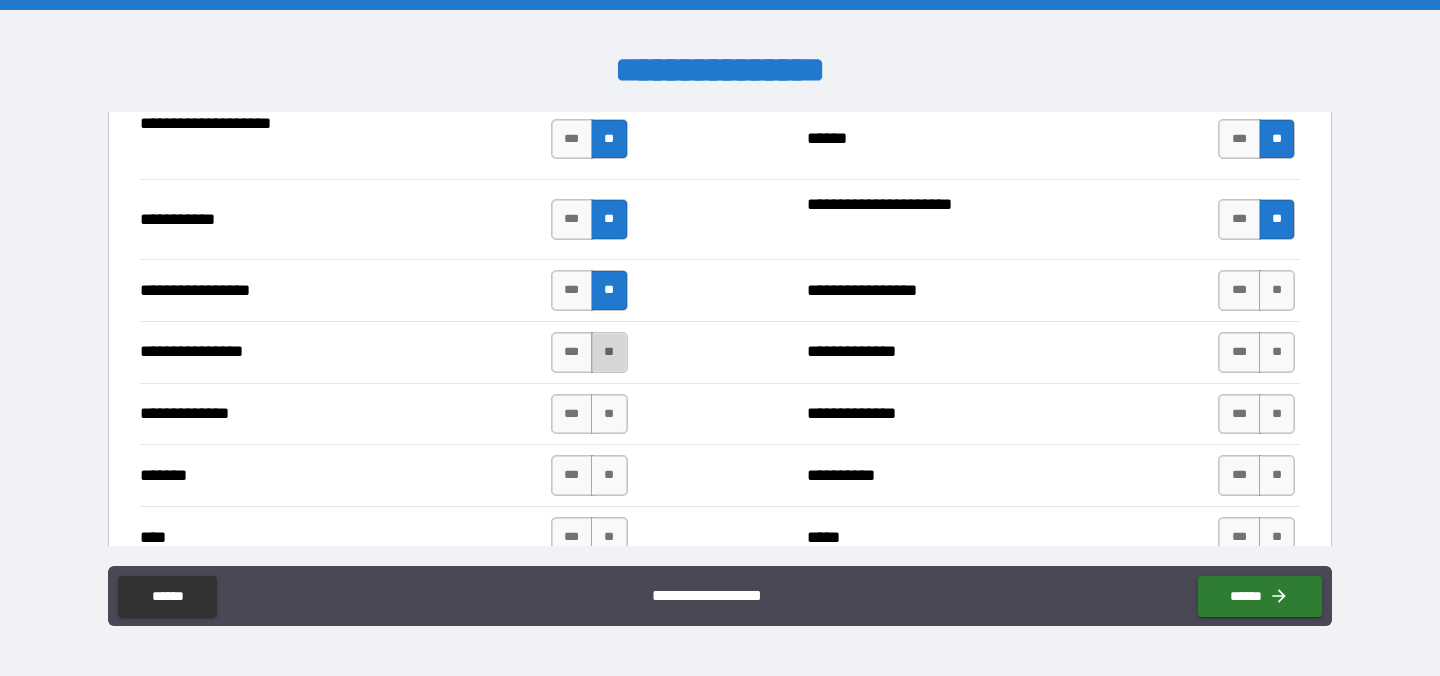 click on "**" at bounding box center (609, 352) 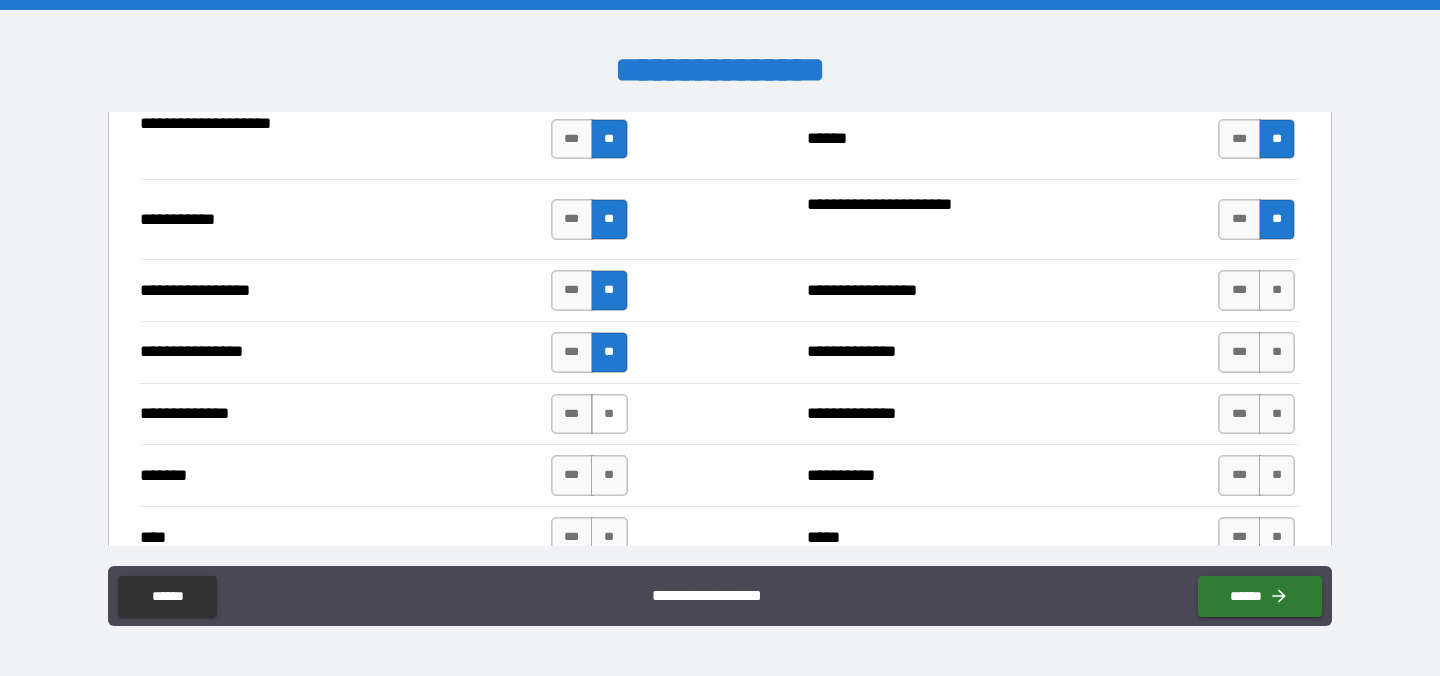 click on "**" at bounding box center (609, 414) 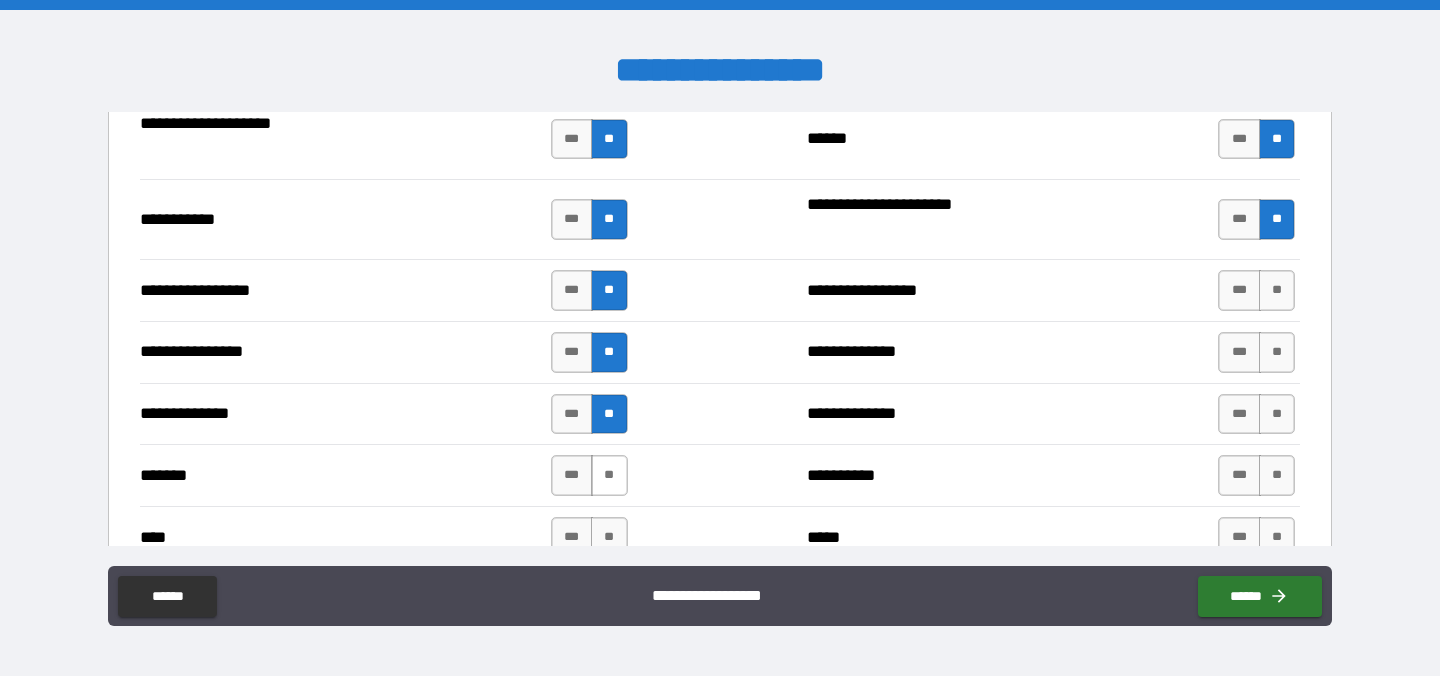 click on "**" at bounding box center [609, 475] 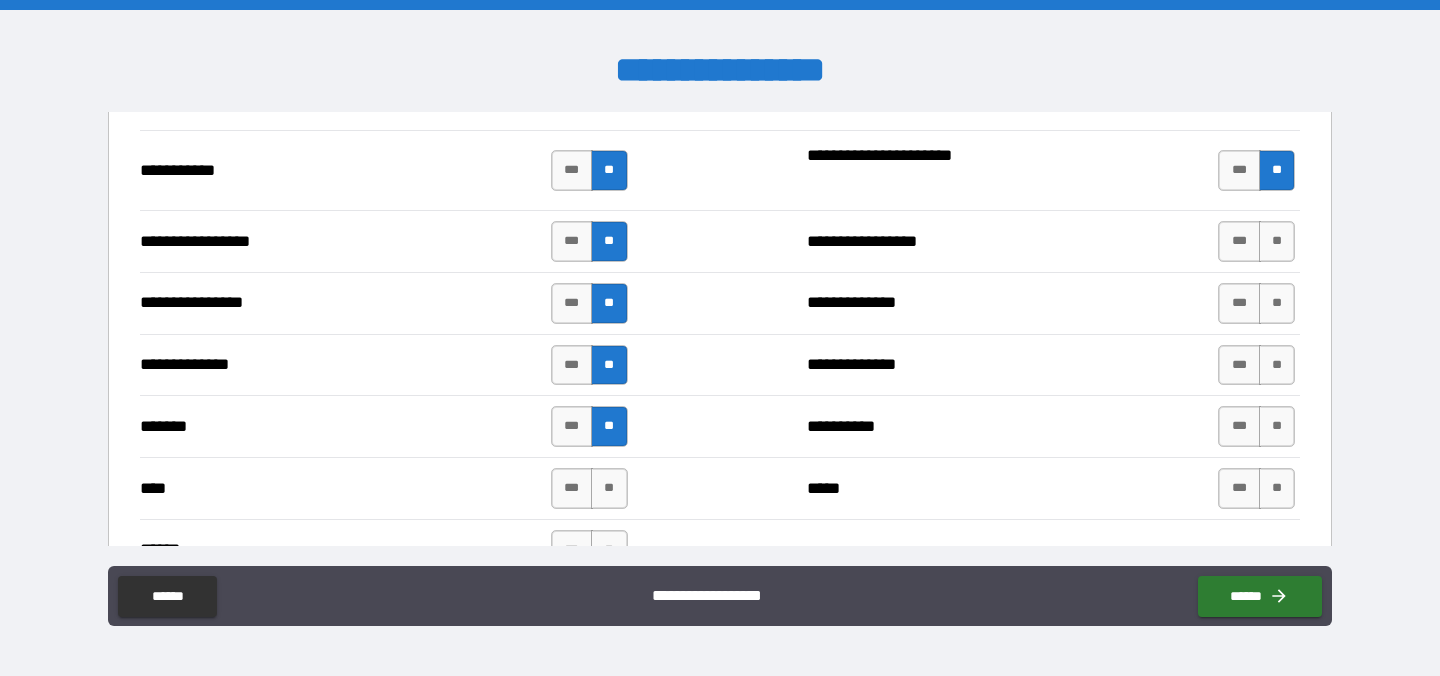 scroll, scrollTop: 4504, scrollLeft: 0, axis: vertical 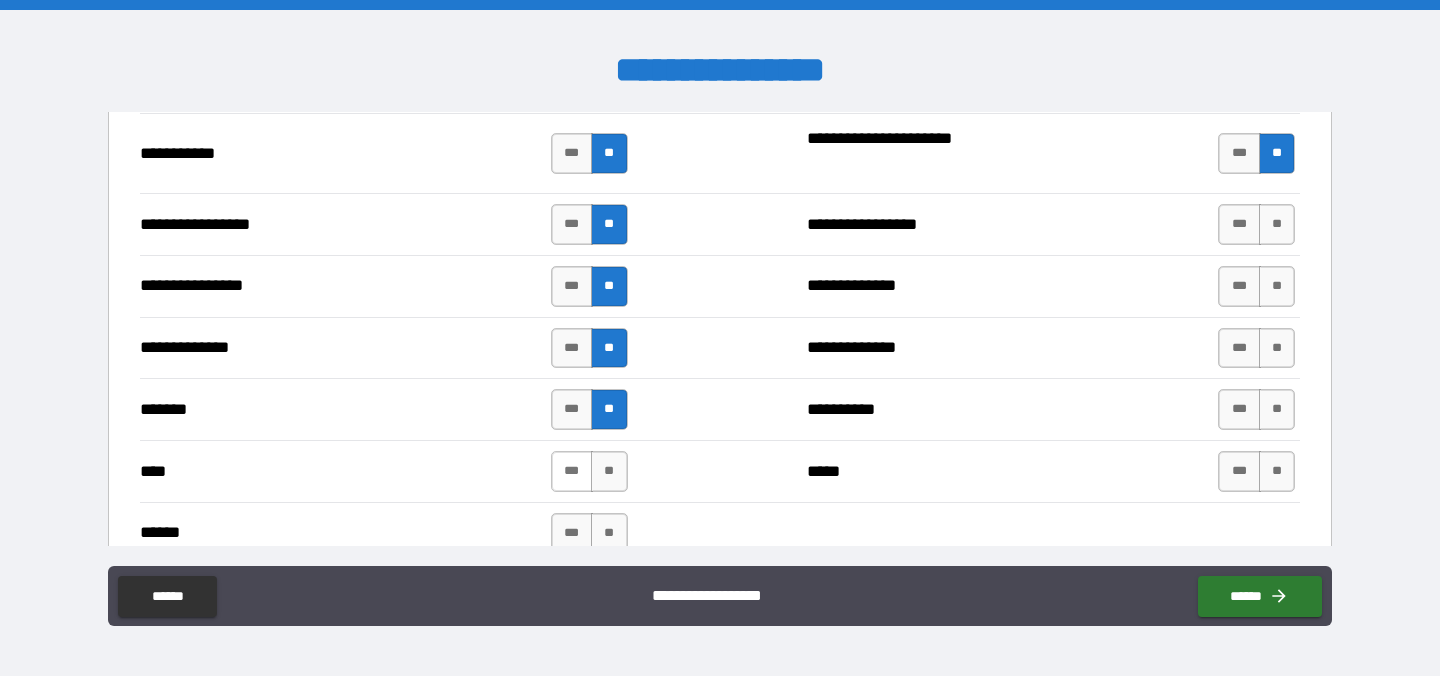 click on "***" at bounding box center [572, 471] 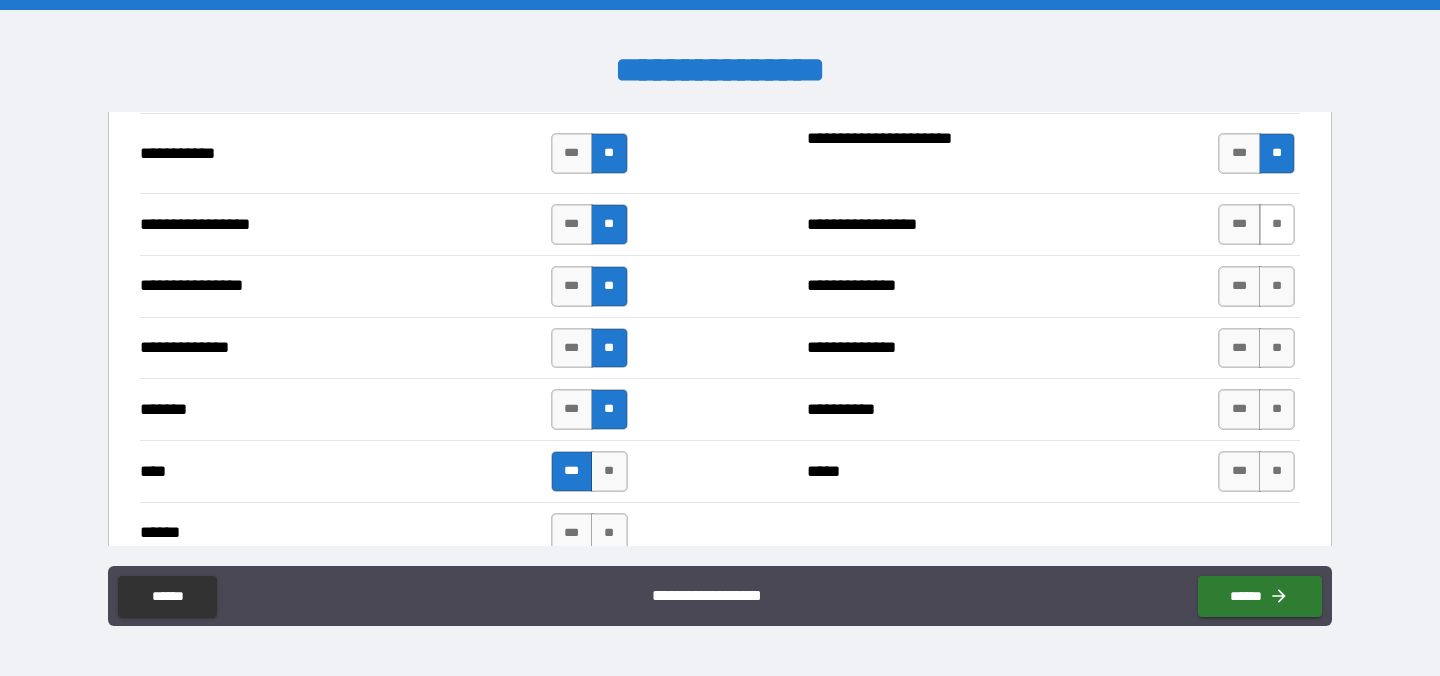 click on "**" at bounding box center [1277, 224] 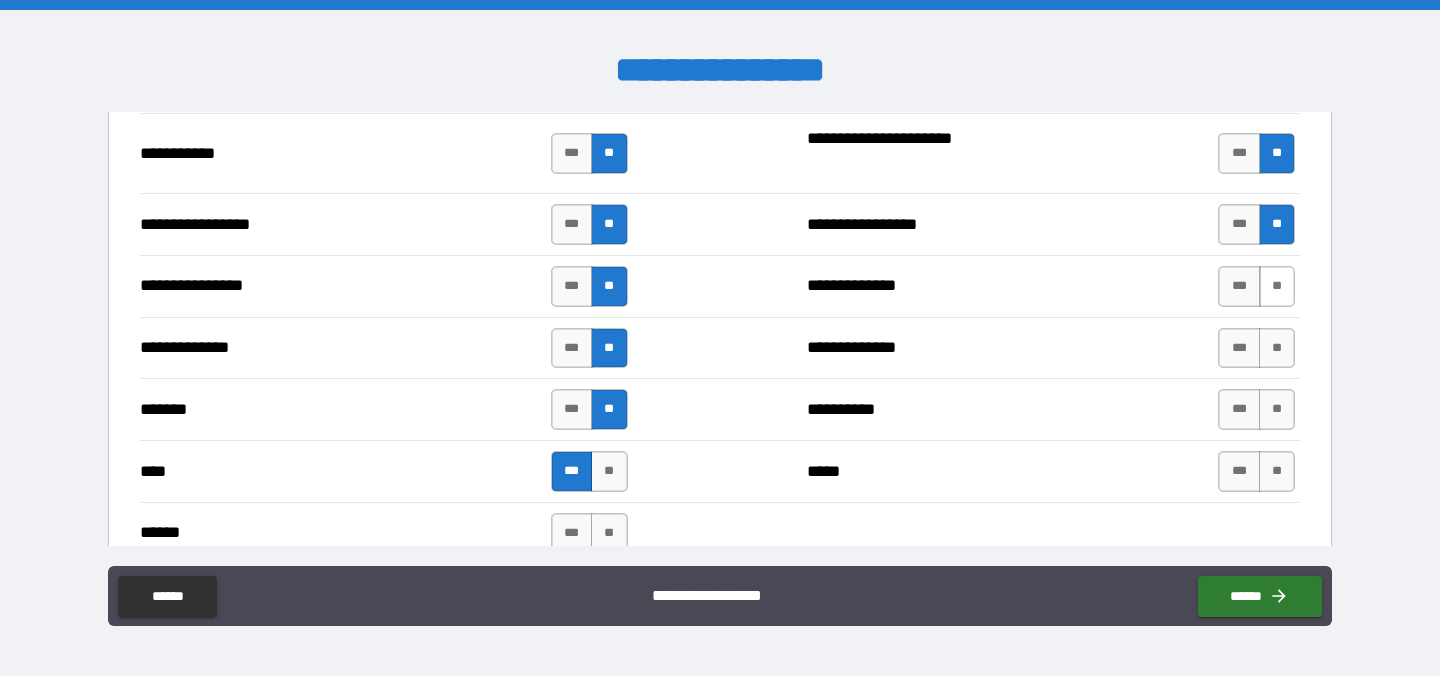 click on "**" at bounding box center (1277, 286) 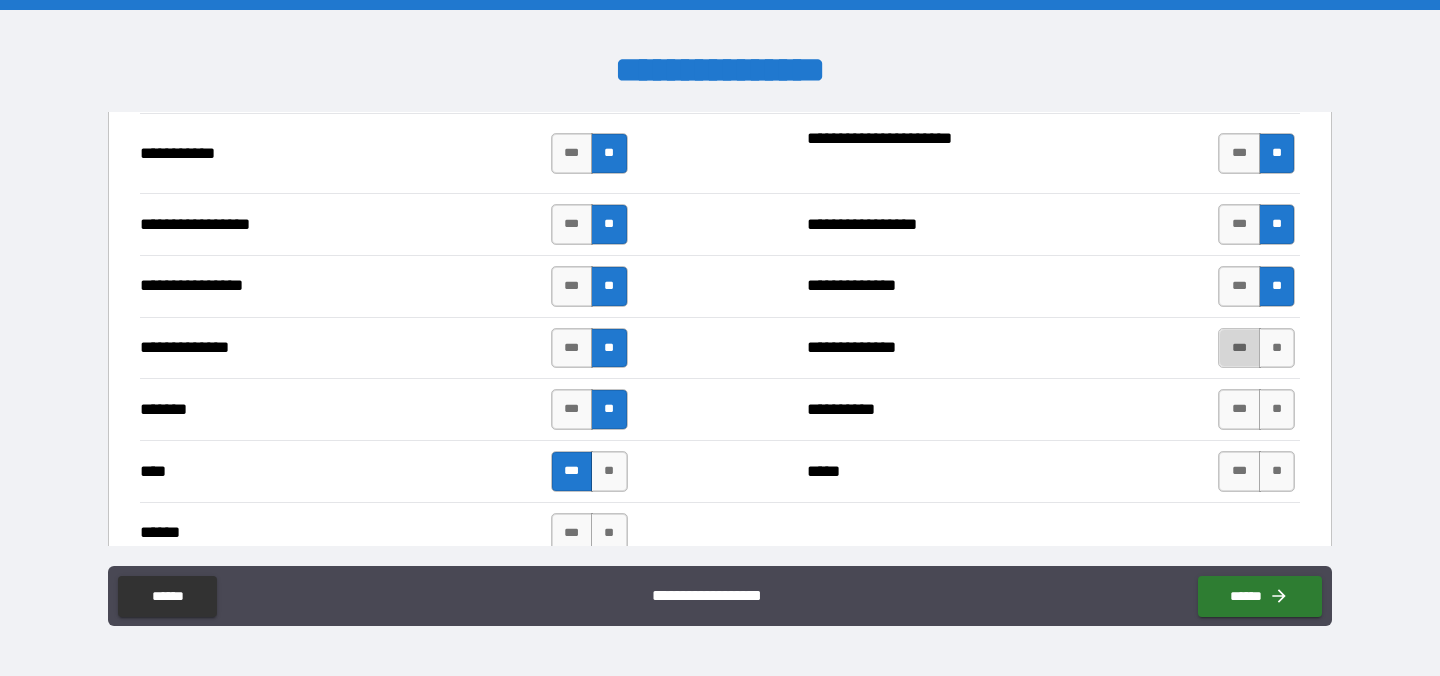 click on "***" at bounding box center [1239, 348] 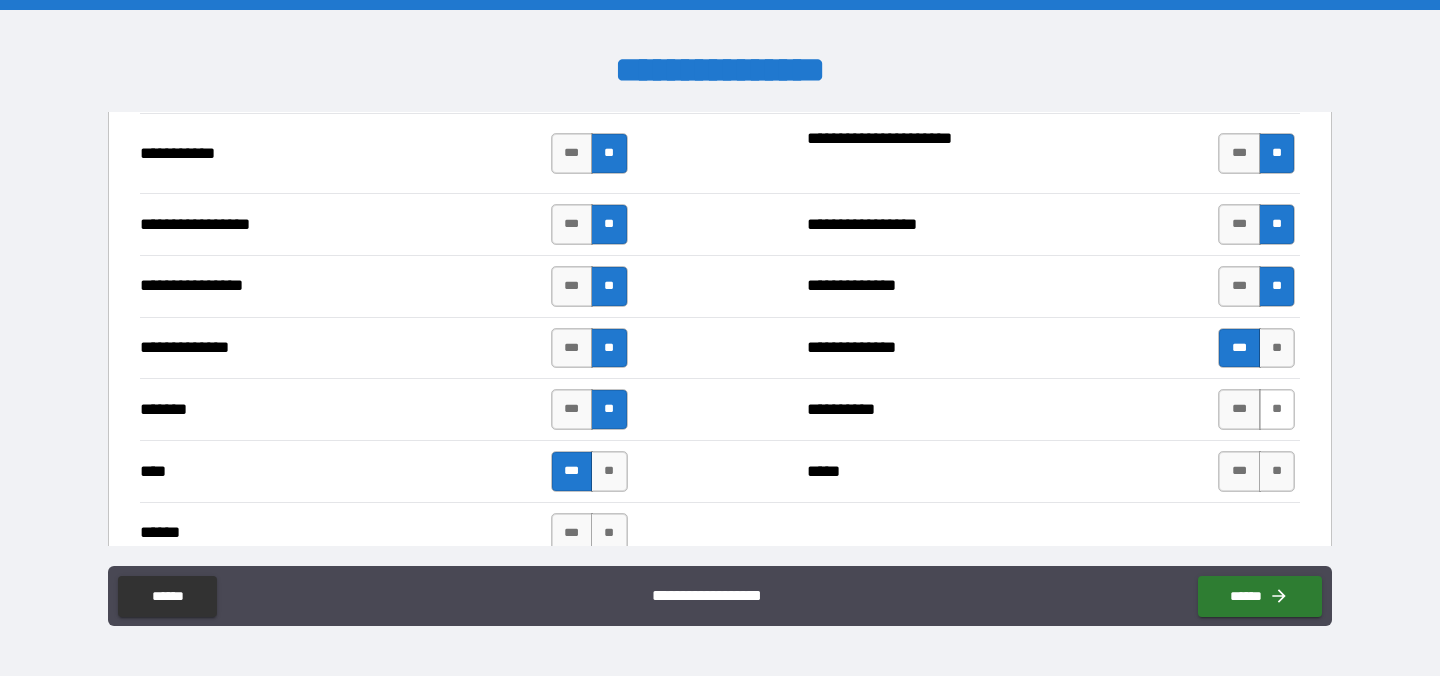 click on "**" at bounding box center [1277, 409] 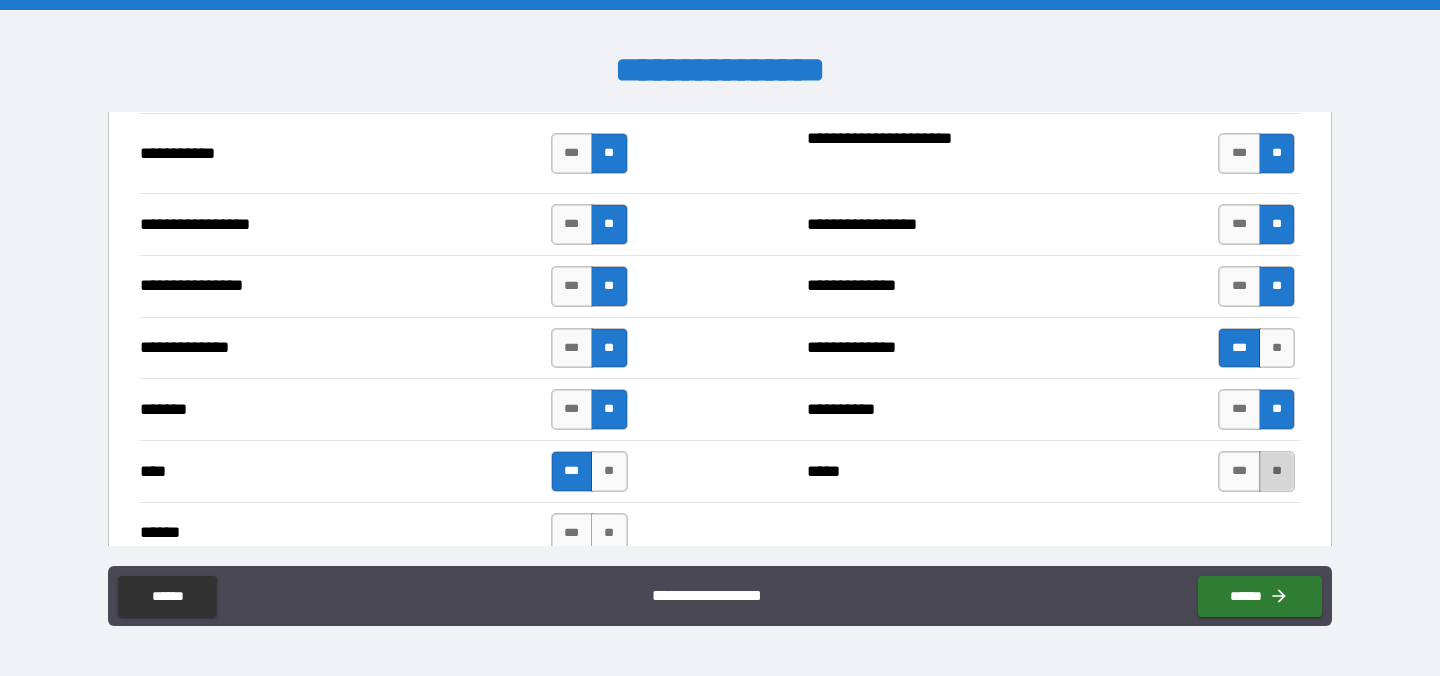 click on "**" at bounding box center [1277, 471] 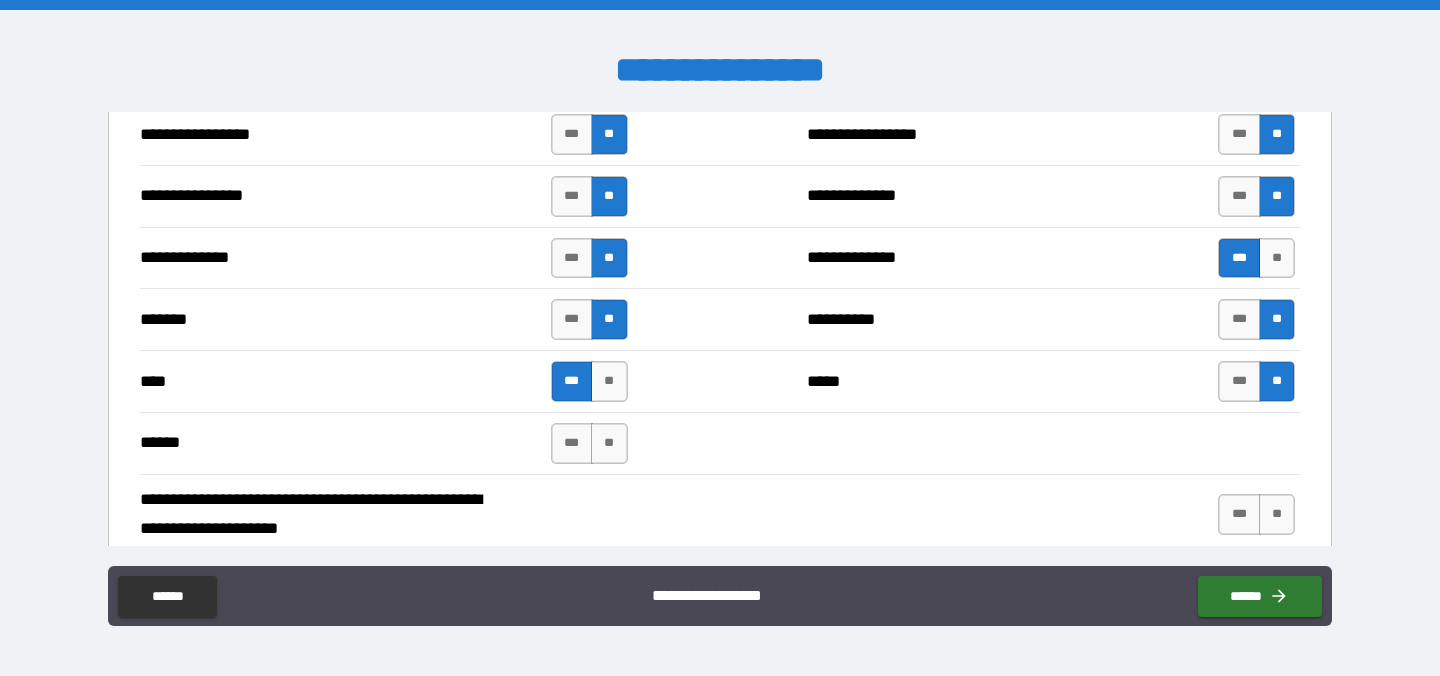 scroll, scrollTop: 4601, scrollLeft: 0, axis: vertical 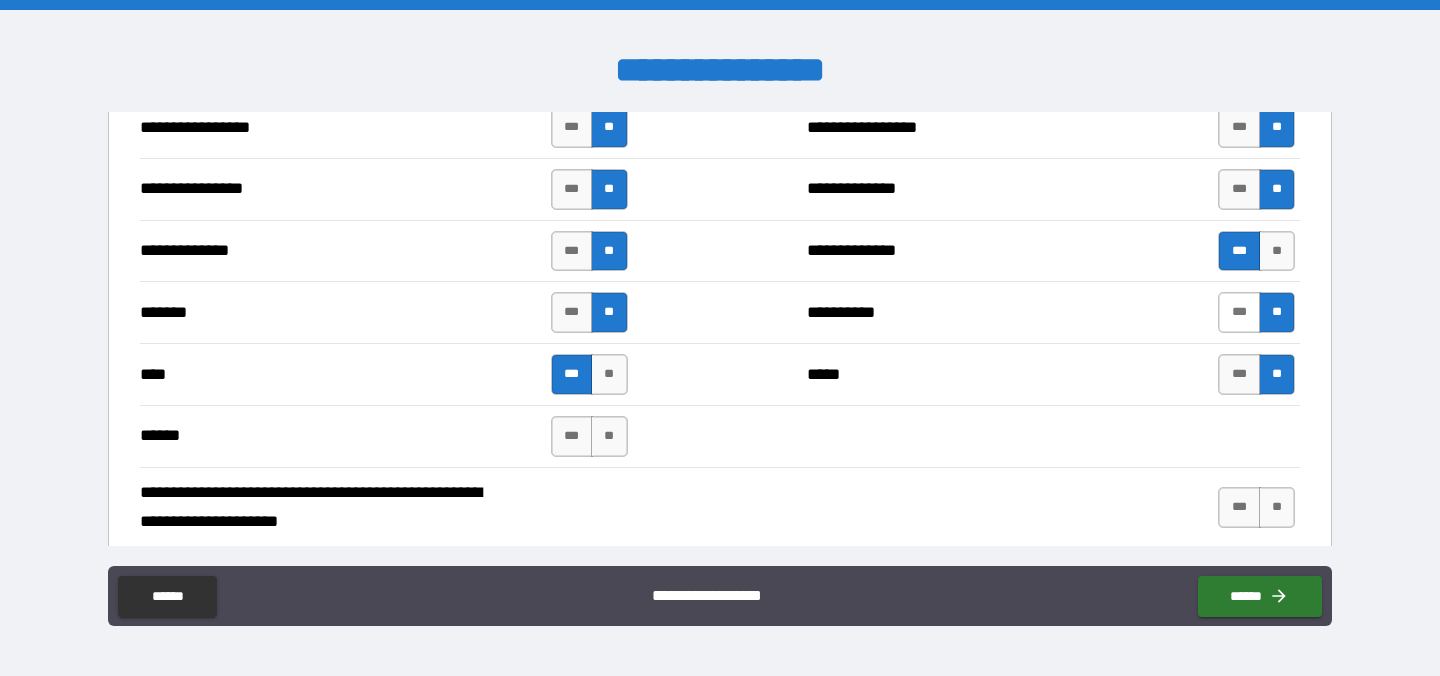click on "***" at bounding box center [1239, 312] 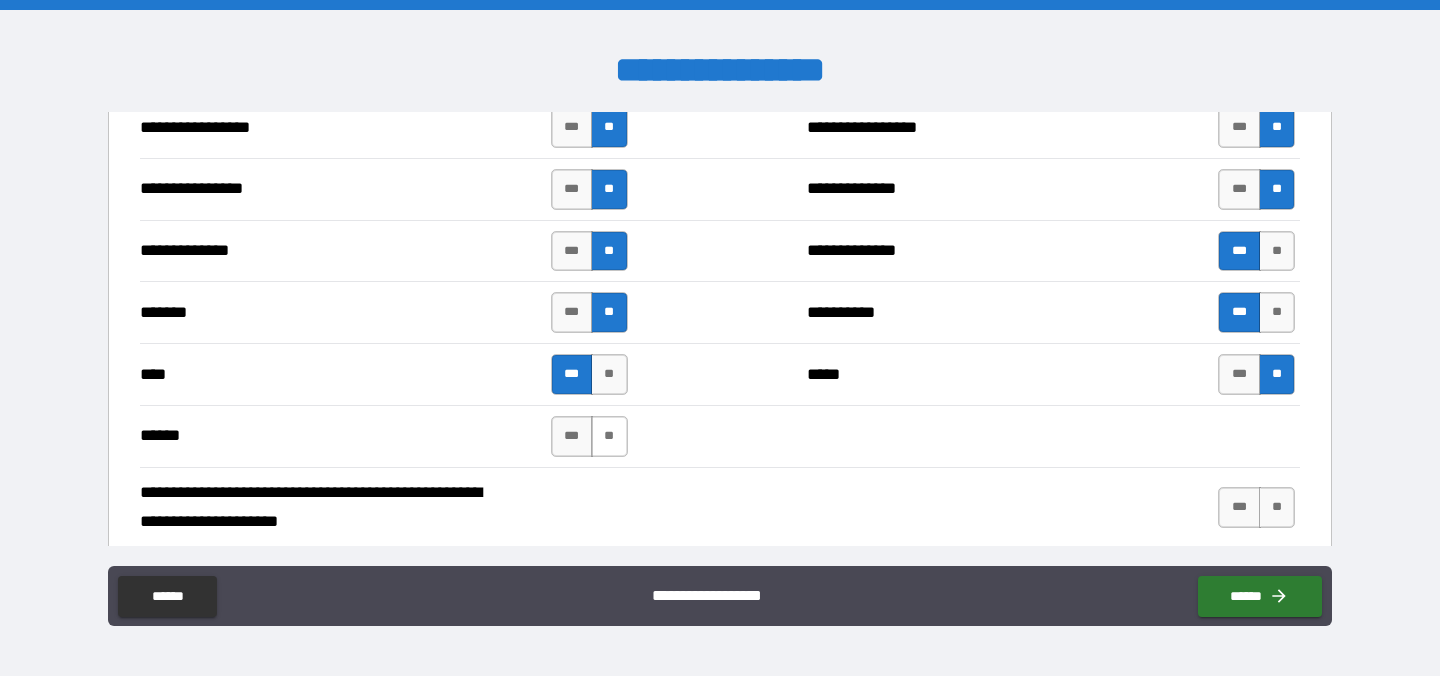 click on "**" at bounding box center (609, 436) 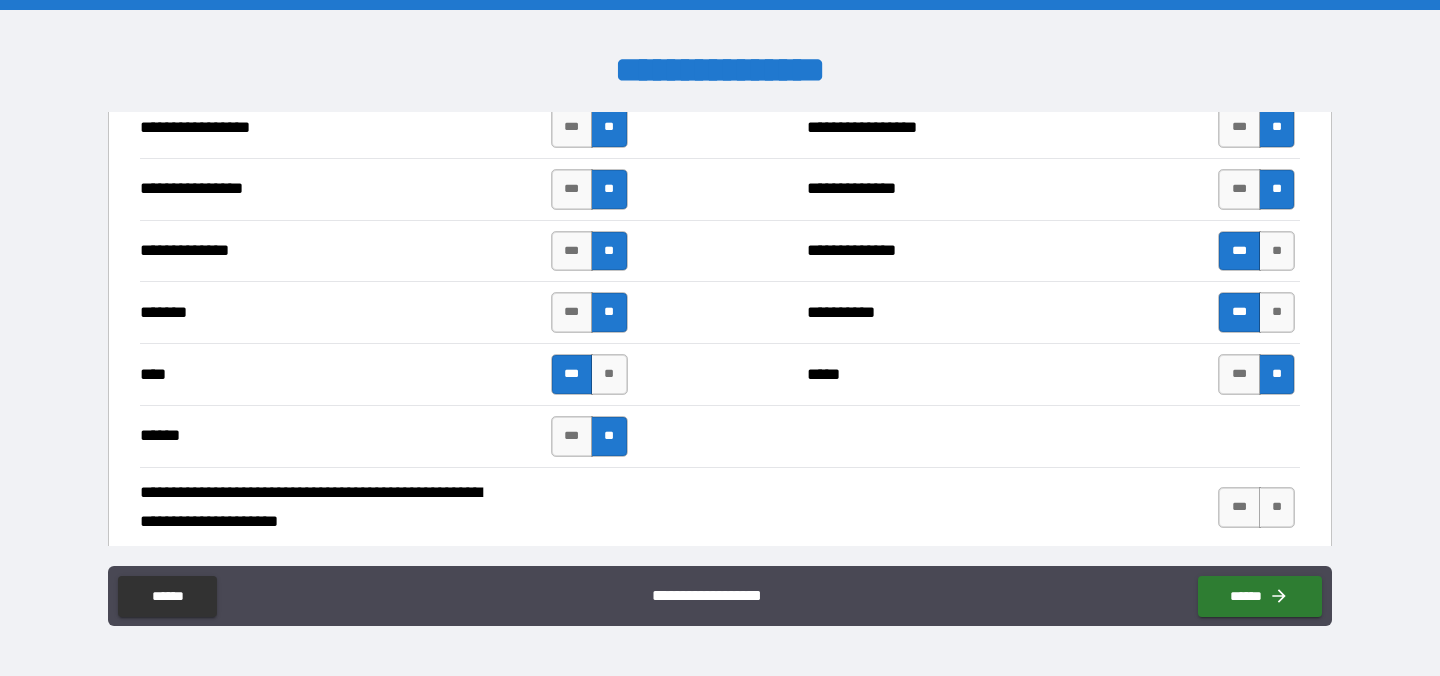 scroll, scrollTop: 4686, scrollLeft: 0, axis: vertical 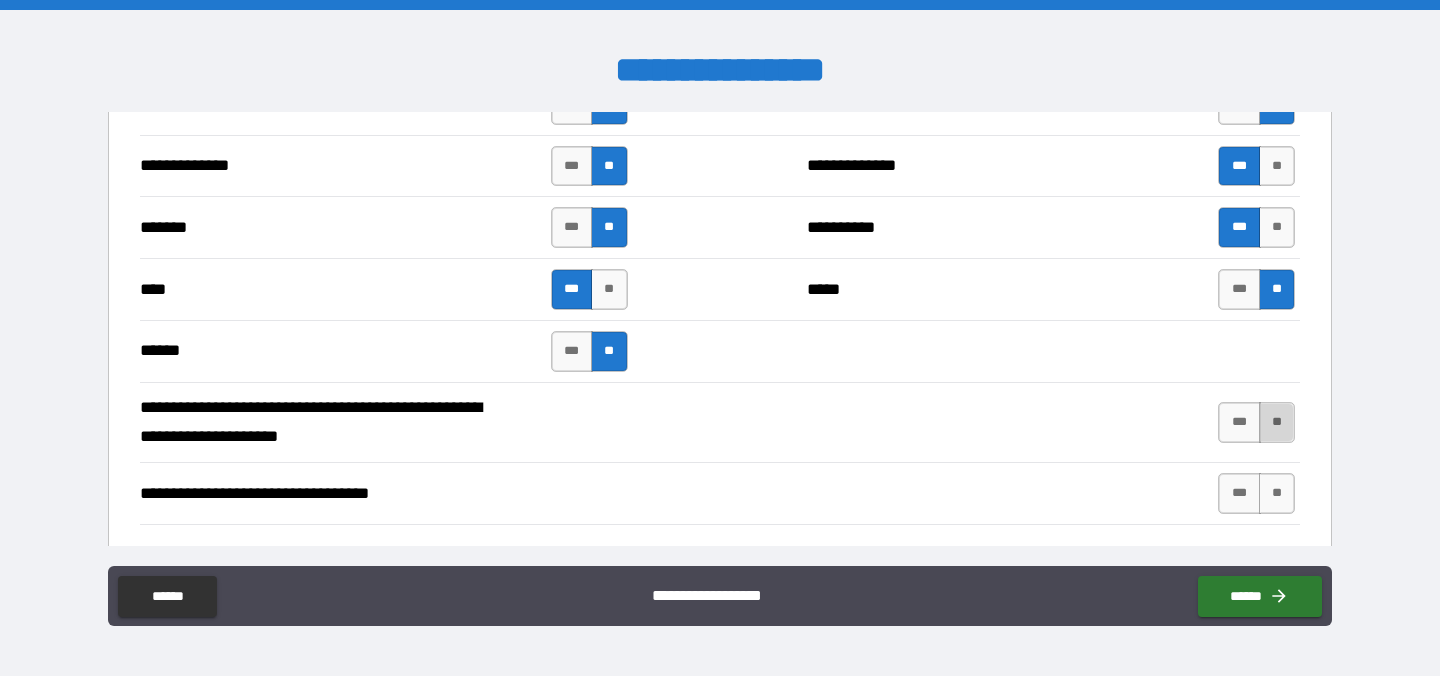 click on "**" at bounding box center (1277, 422) 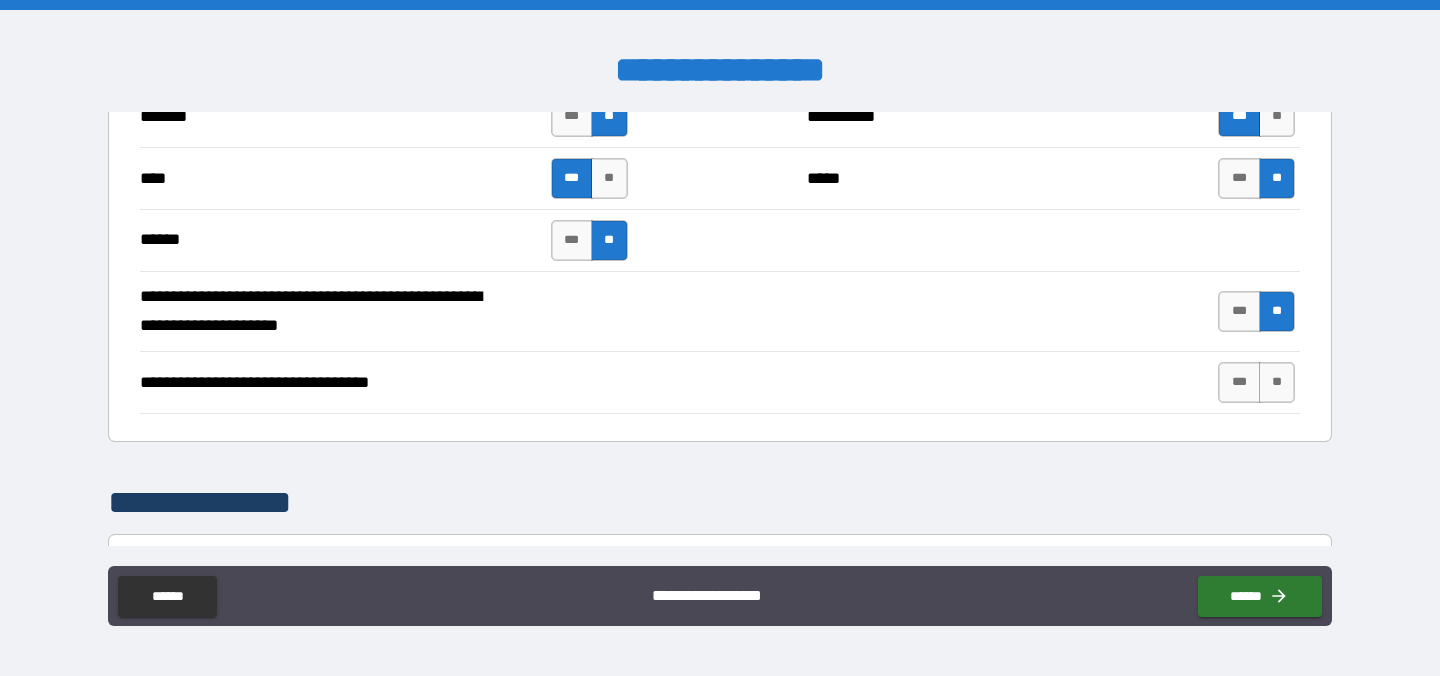 scroll, scrollTop: 4808, scrollLeft: 0, axis: vertical 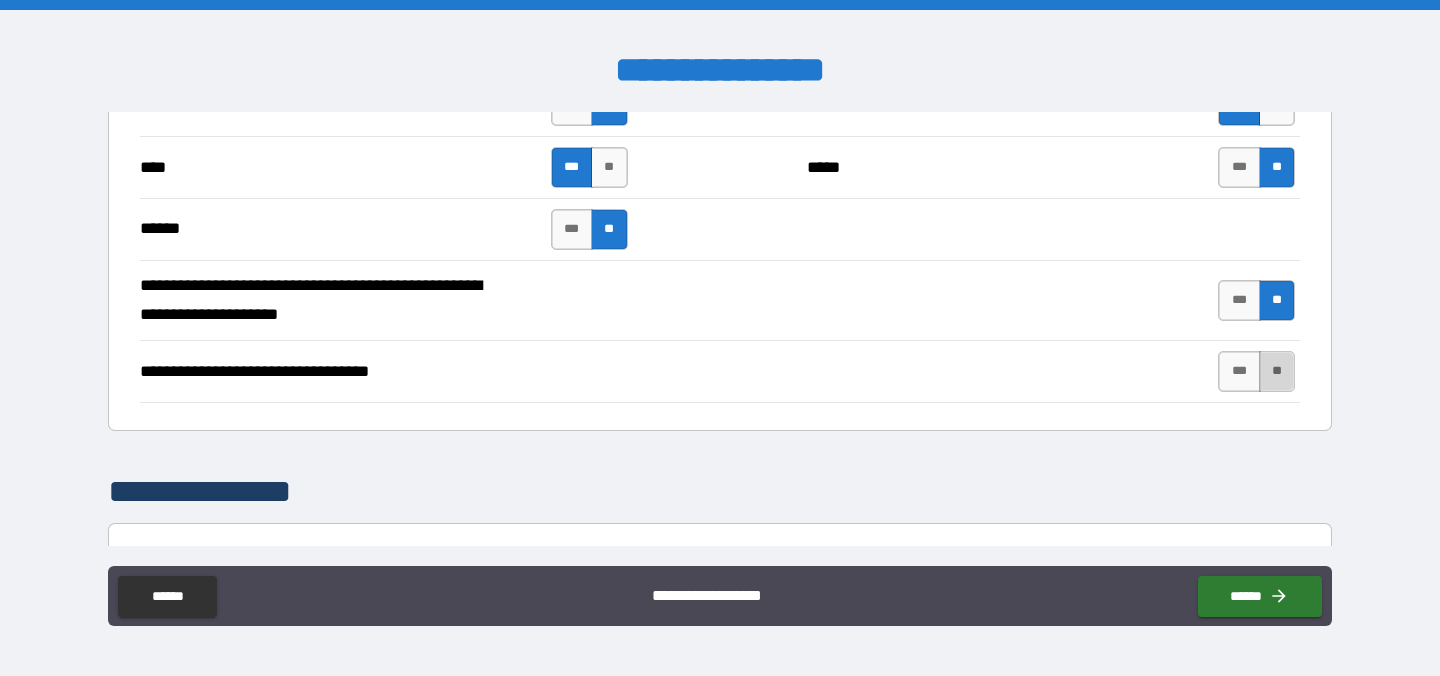 click on "**" at bounding box center (1277, 371) 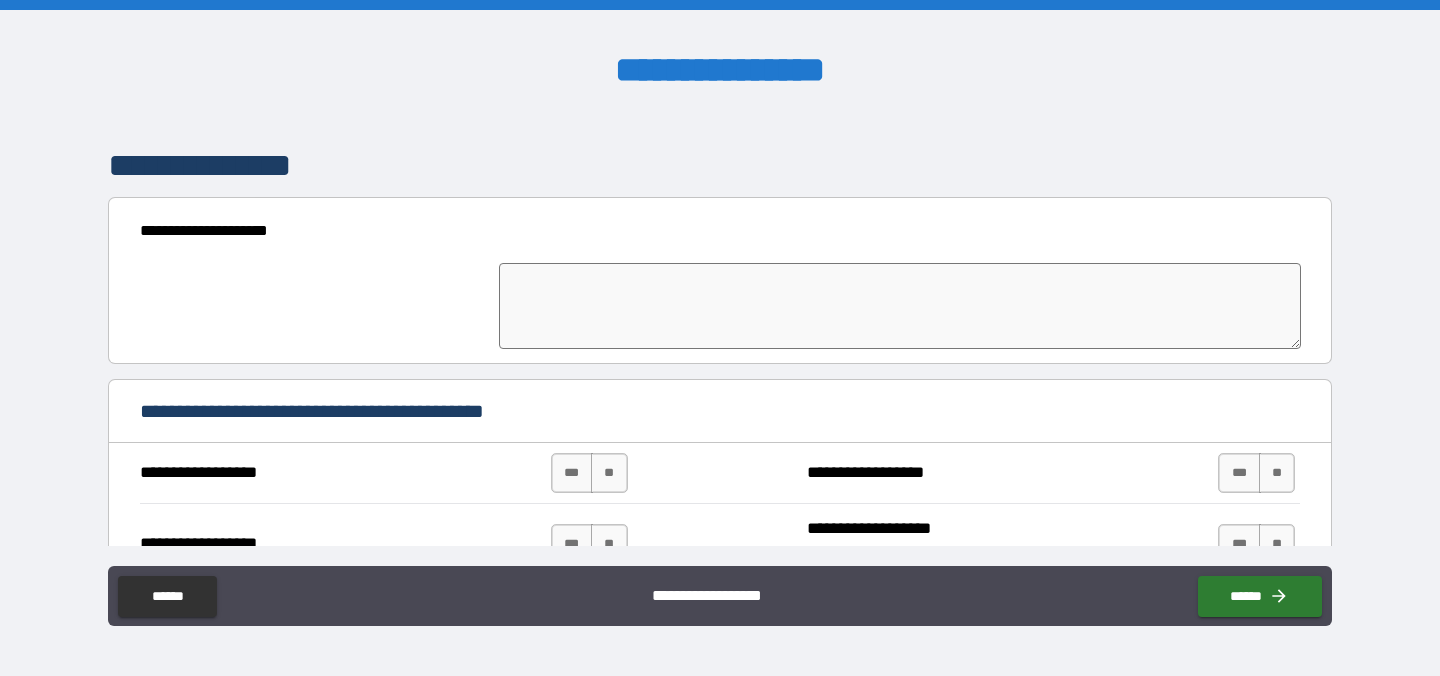 scroll, scrollTop: 5132, scrollLeft: 0, axis: vertical 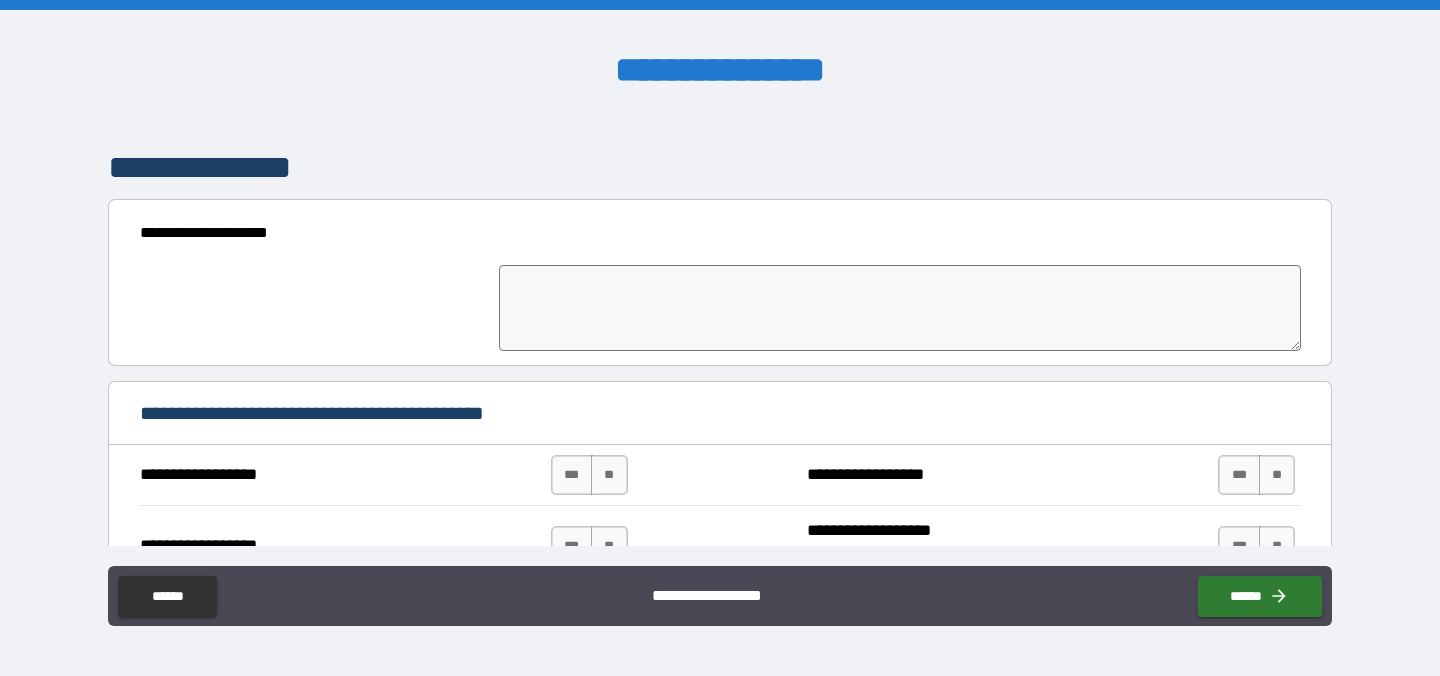 click at bounding box center (900, 308) 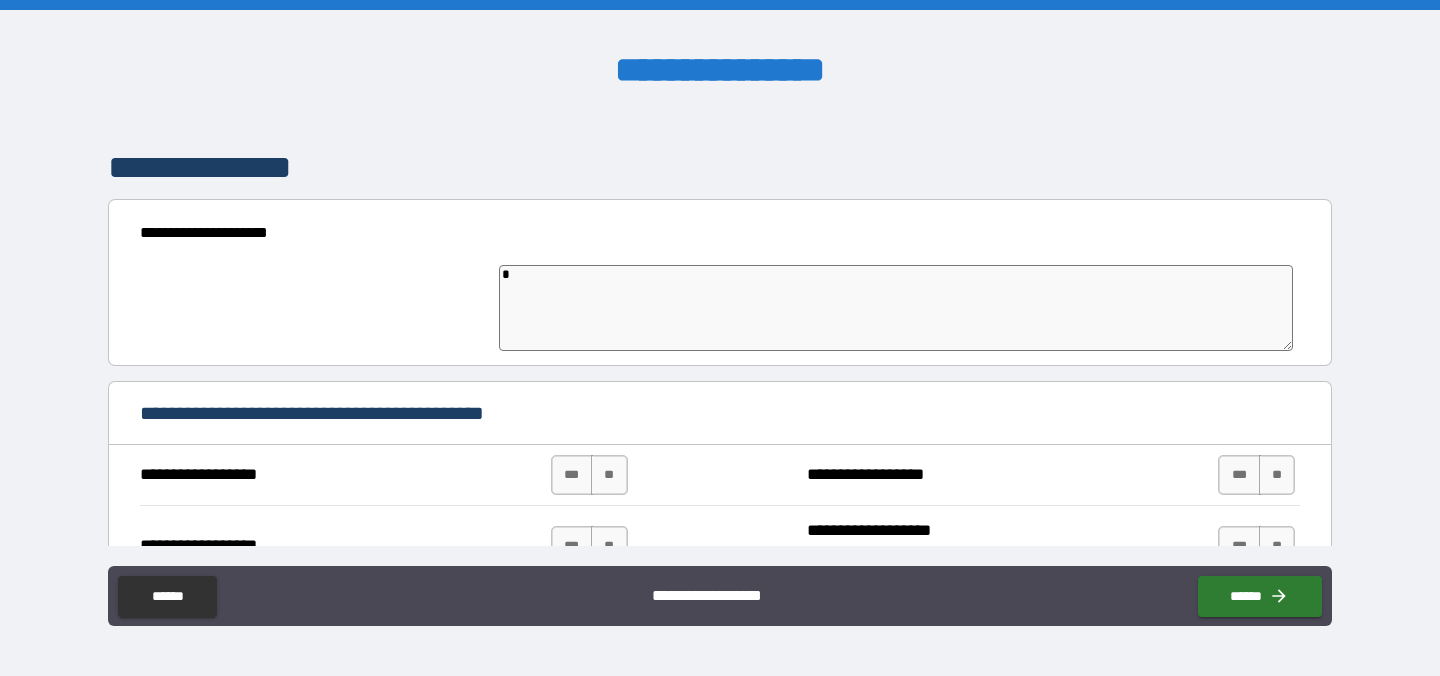 type on "*" 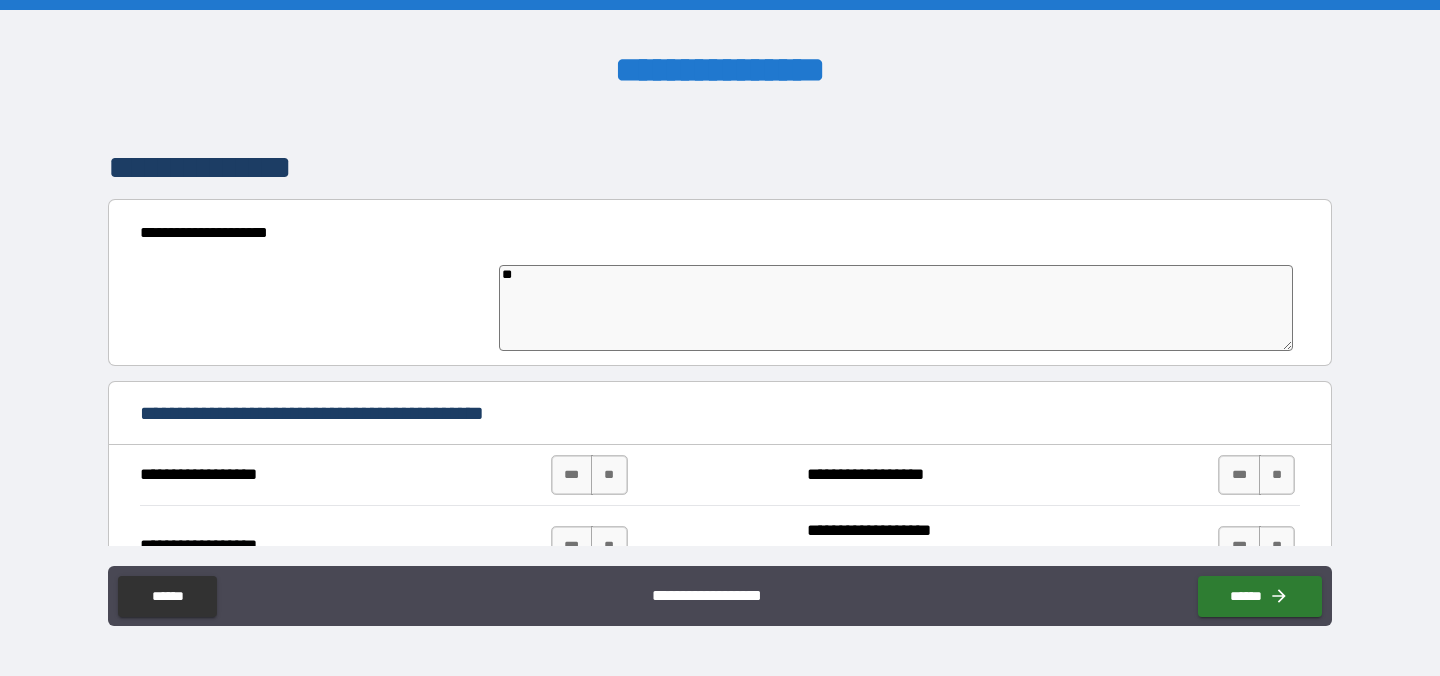 type on "*" 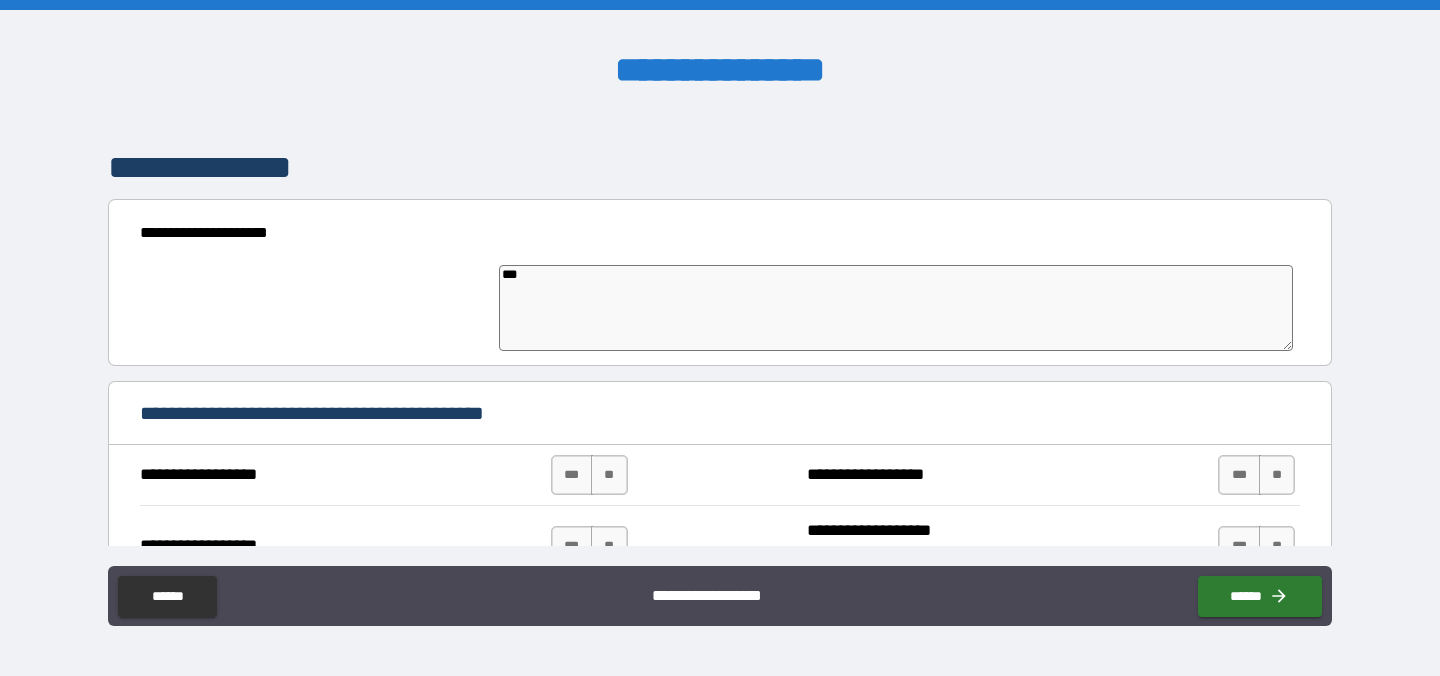 type on "*" 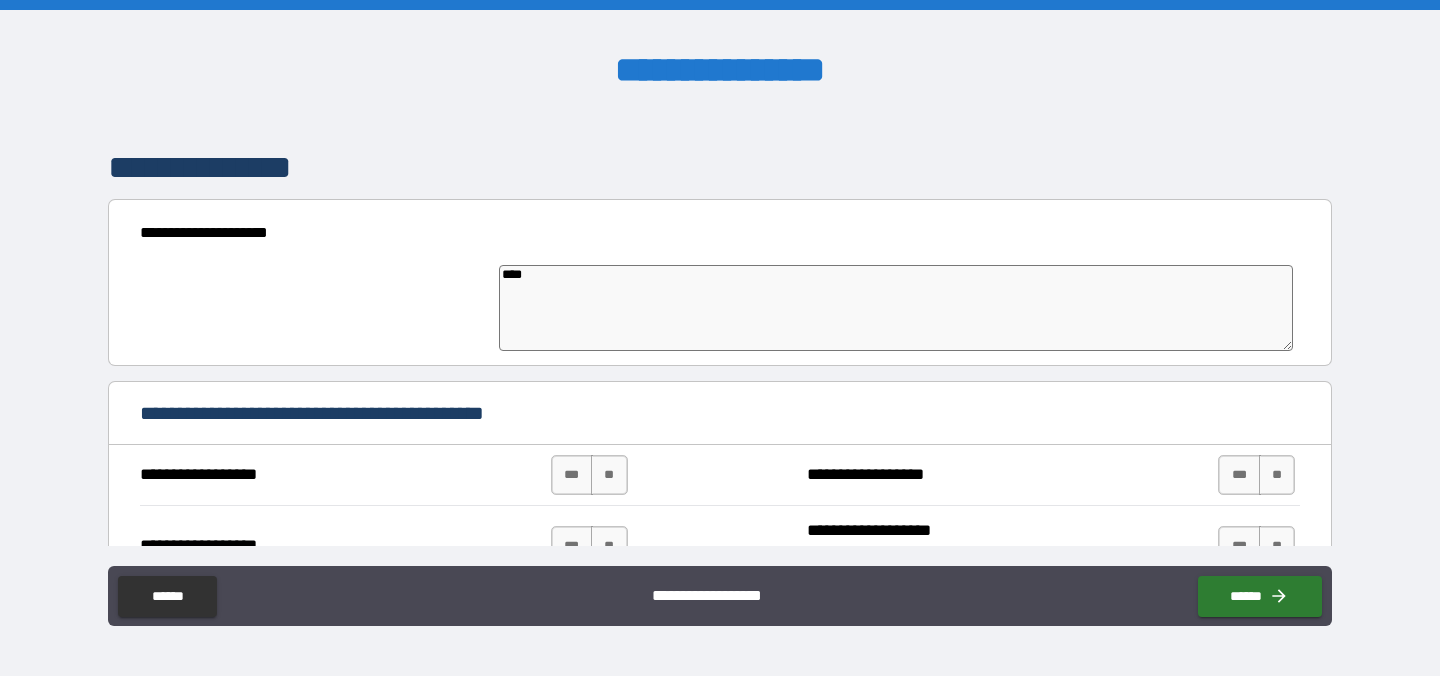 type on "*****" 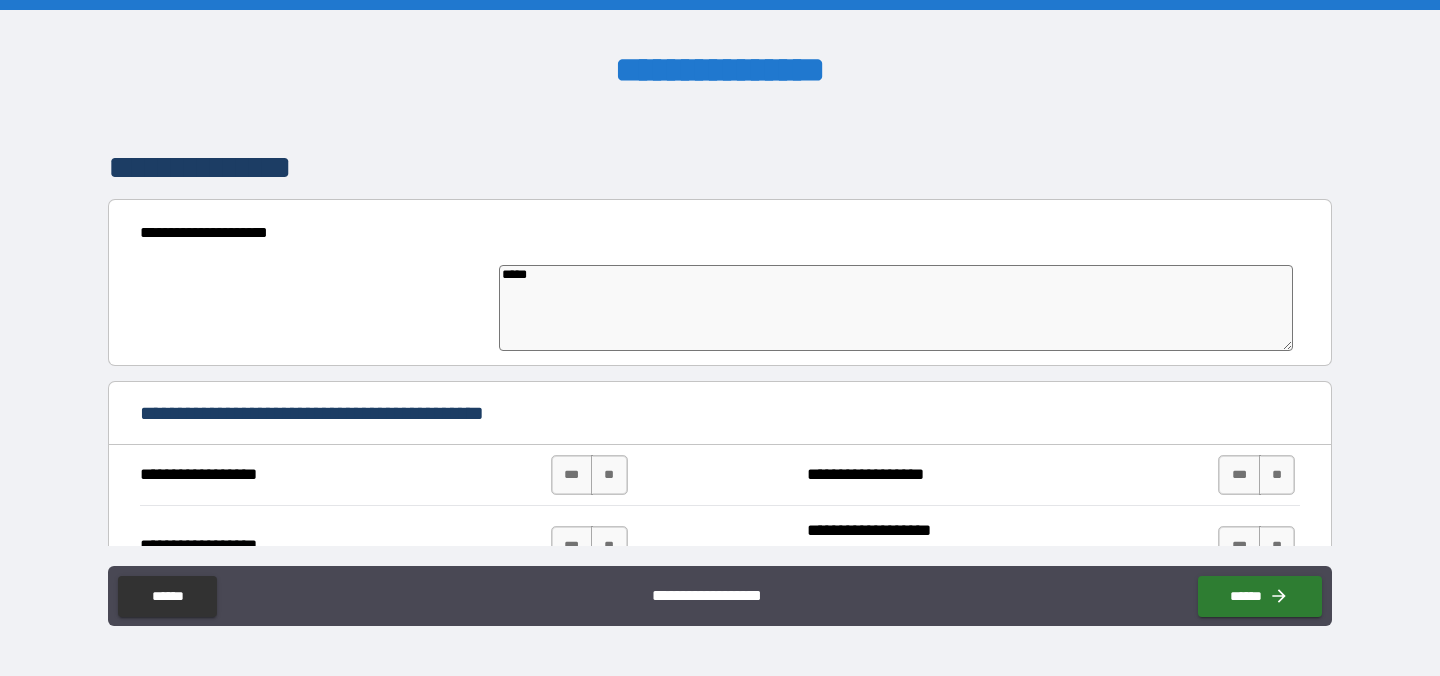 type on "*" 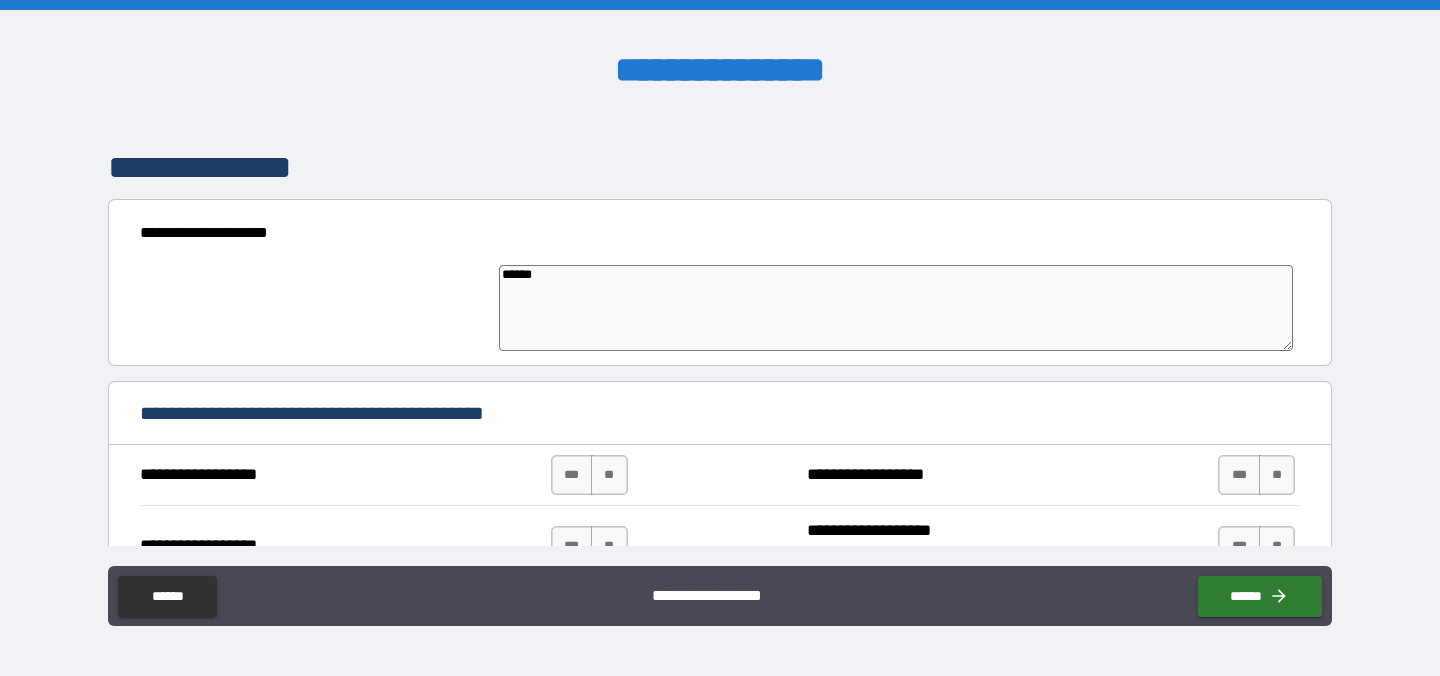 type on "*" 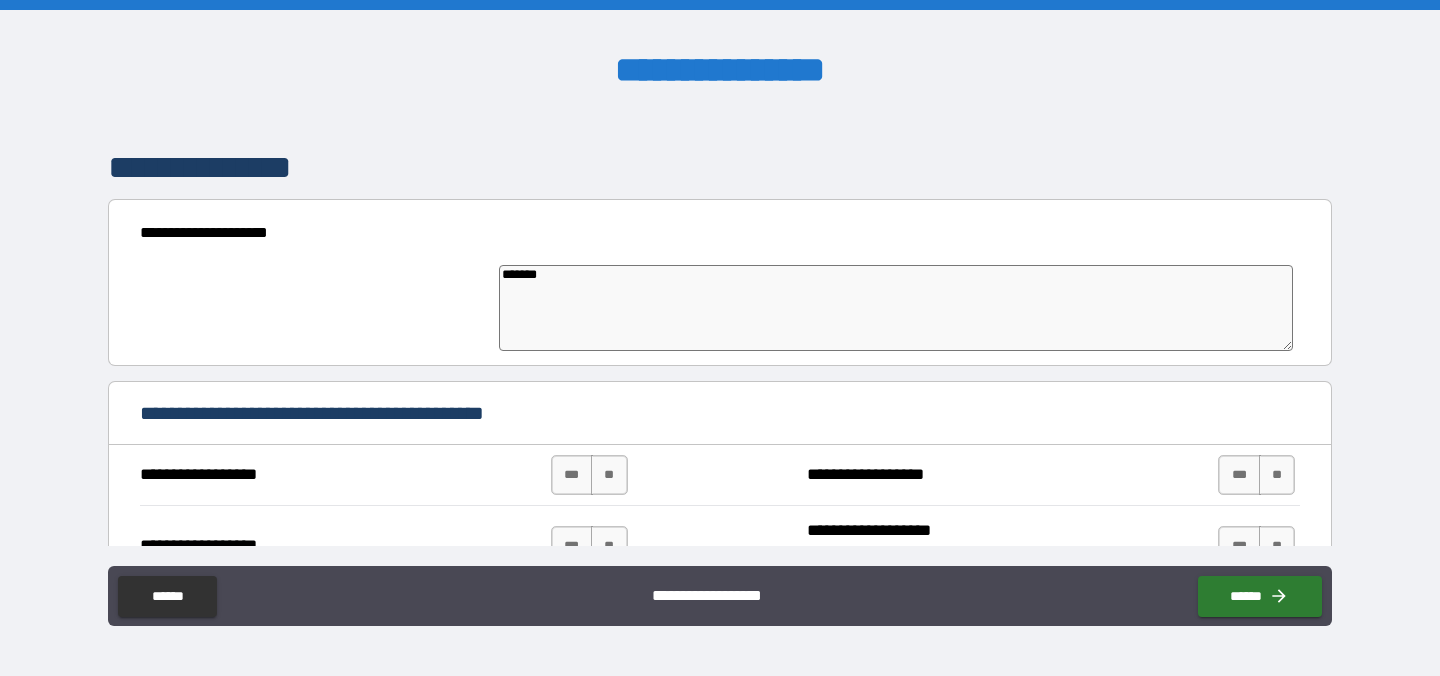 type on "********" 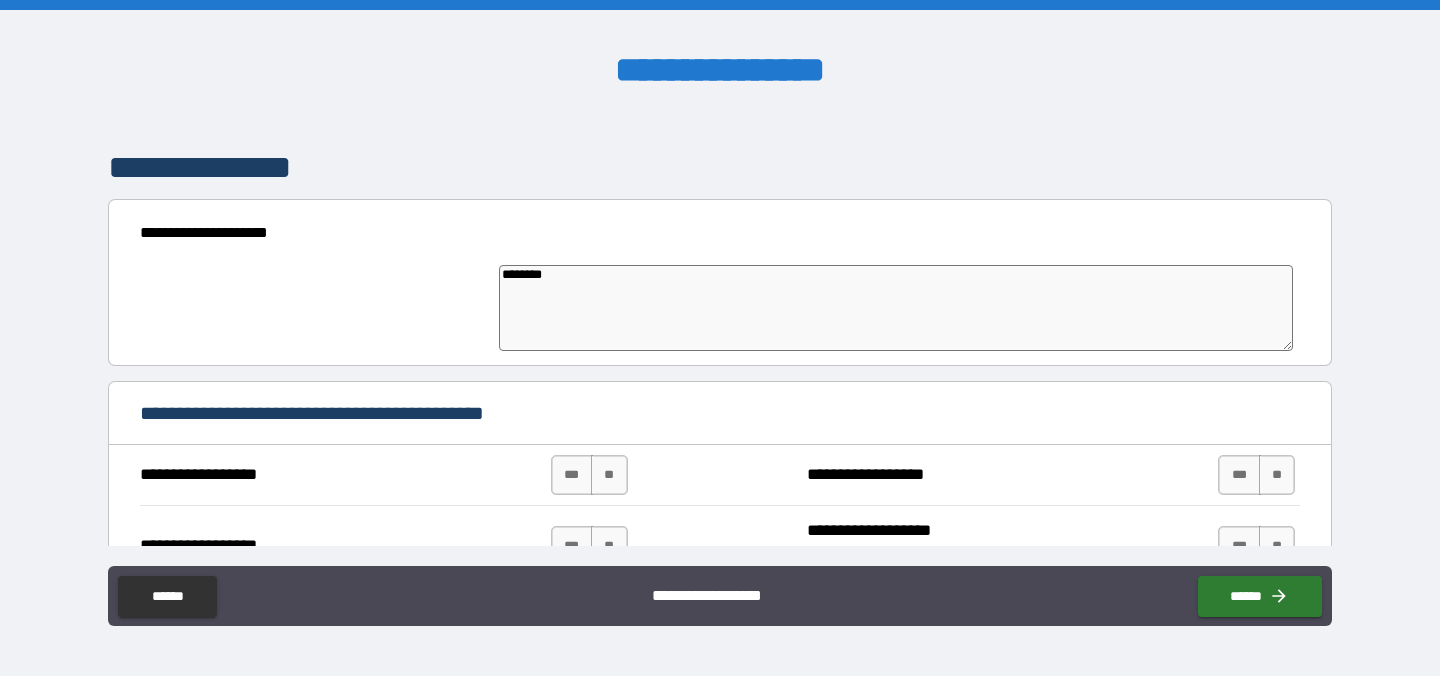 type on "*" 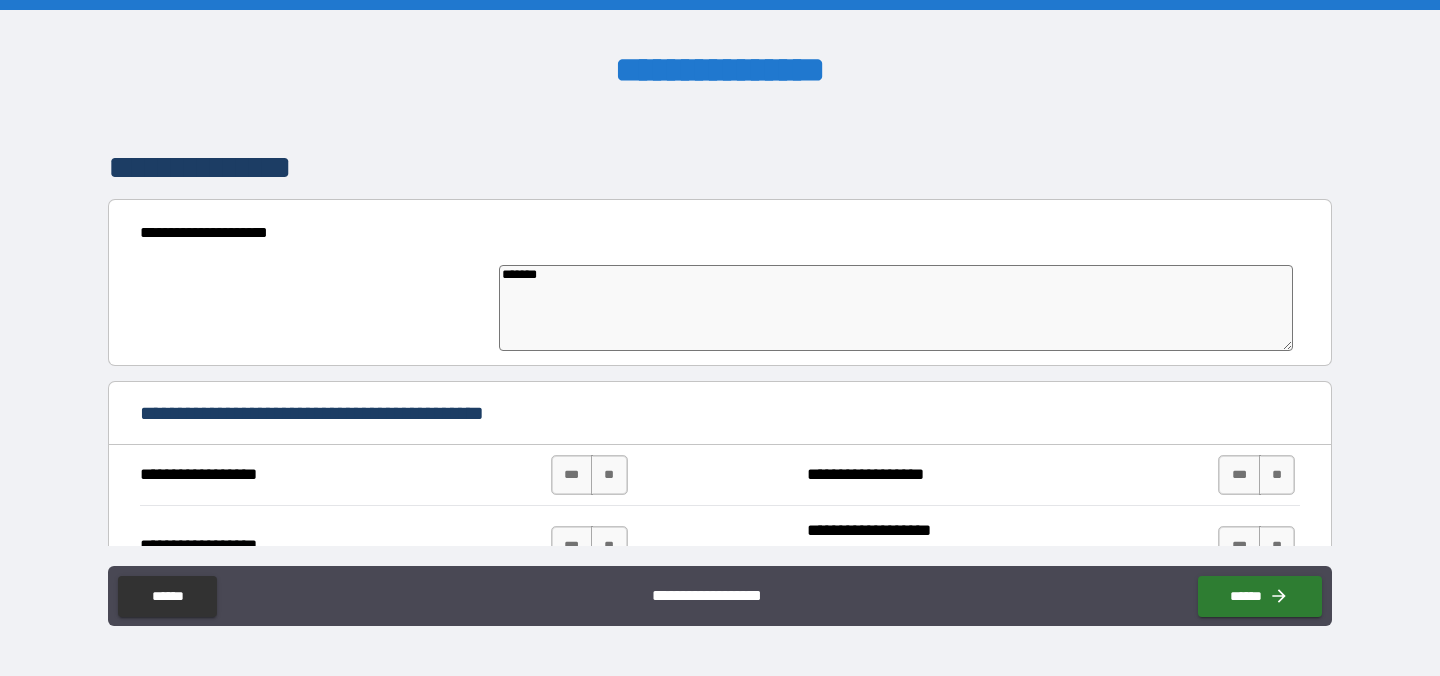 type on "*" 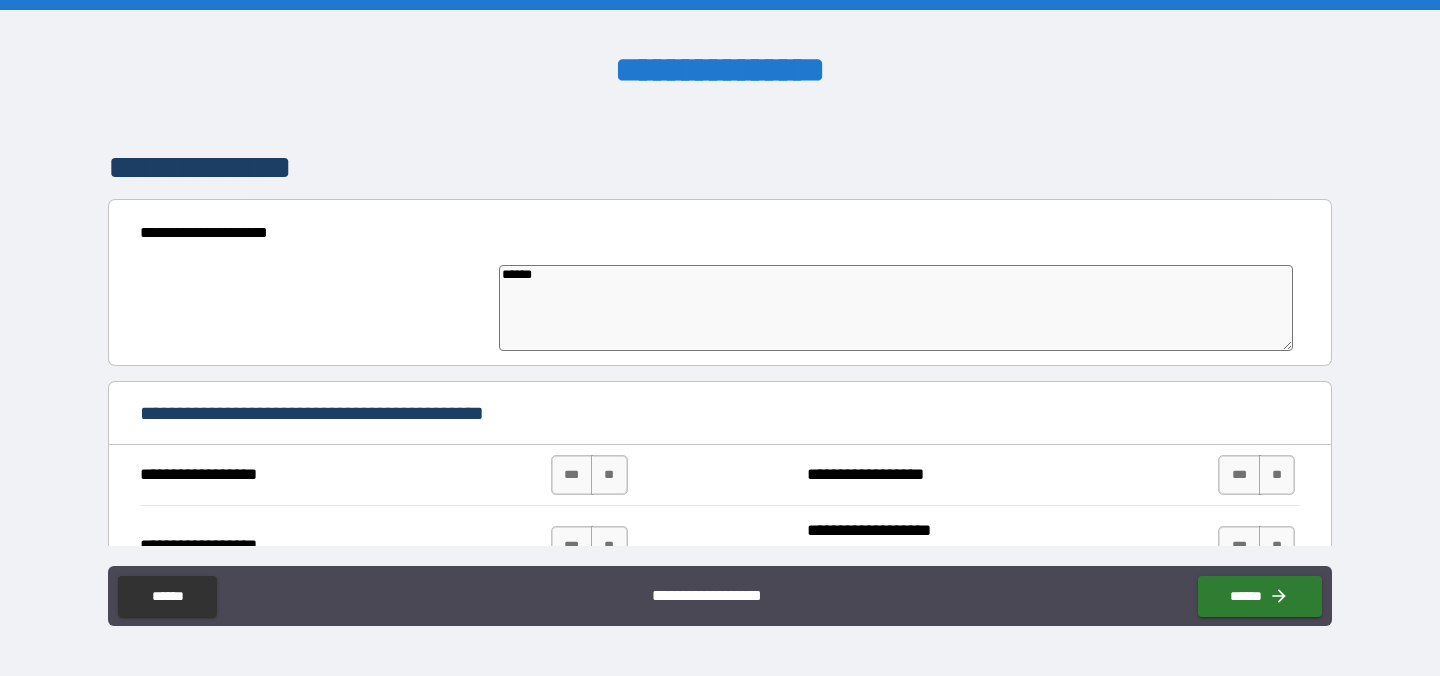 type on "*****" 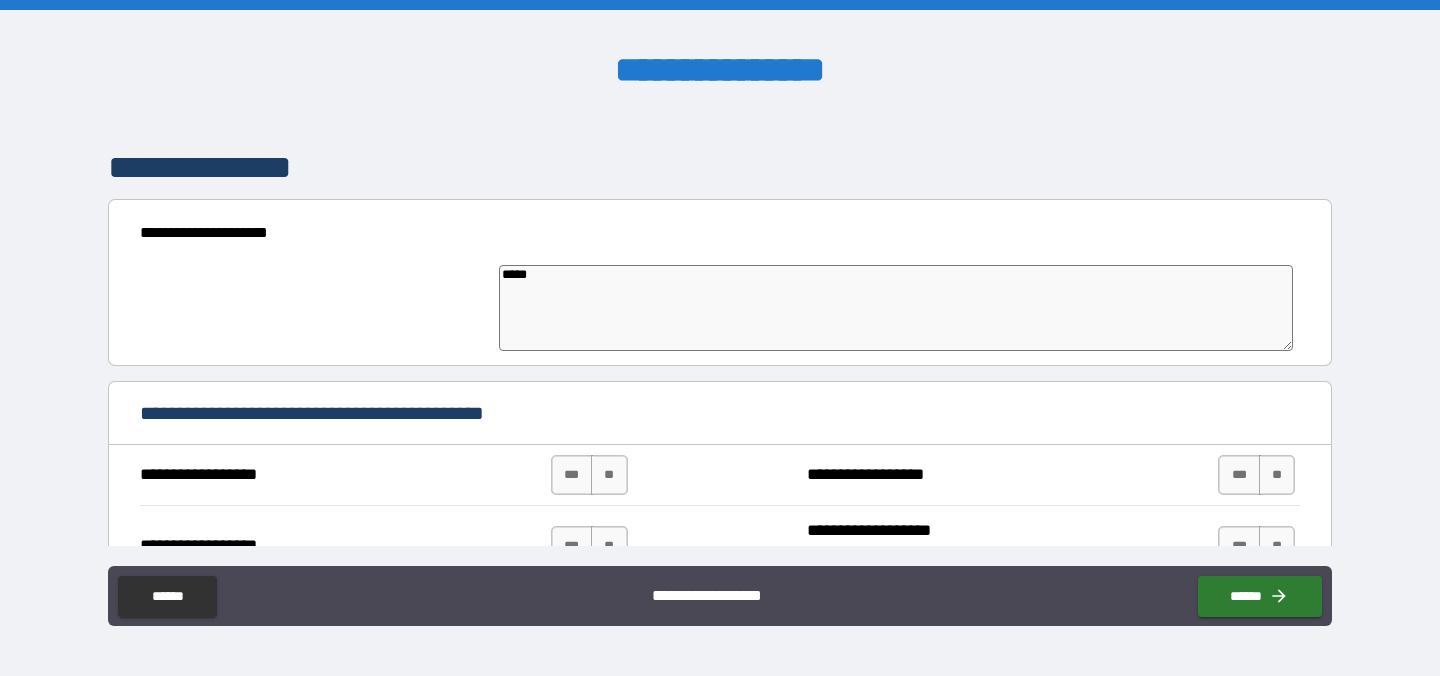 type on "****" 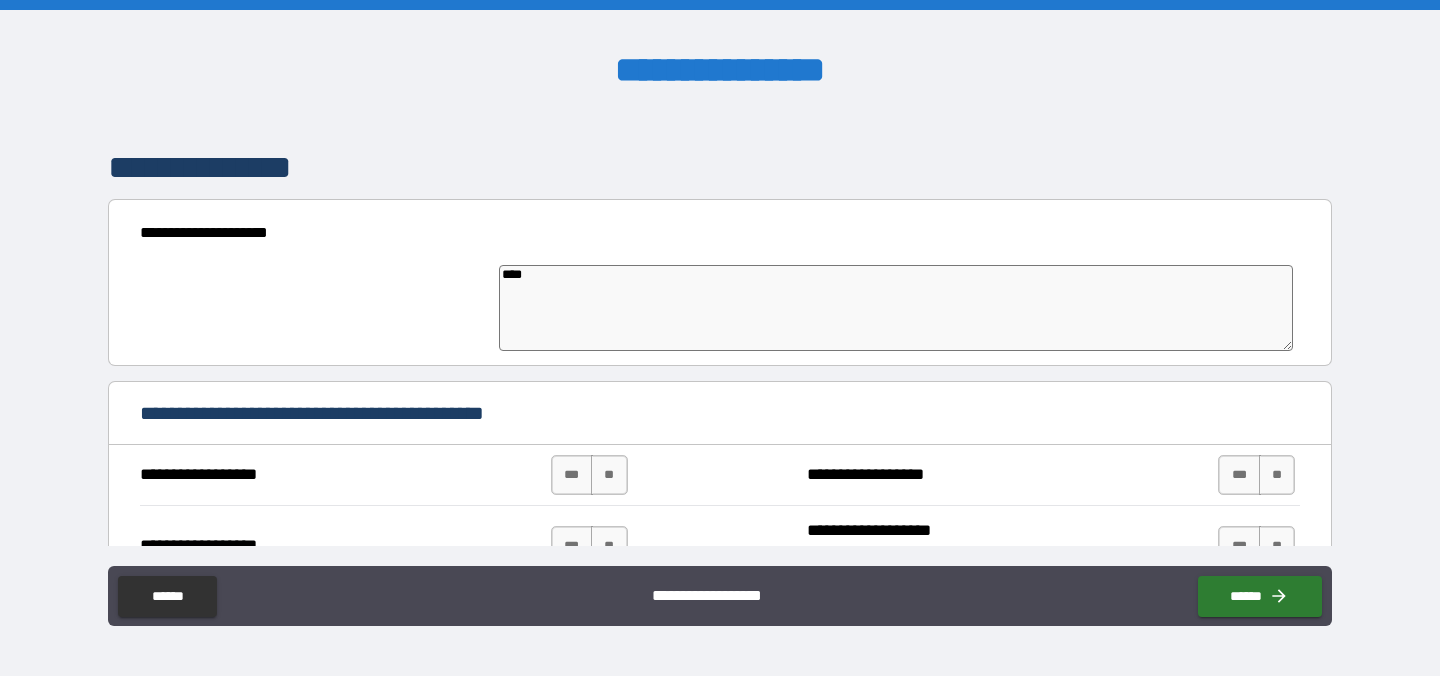 type on "***" 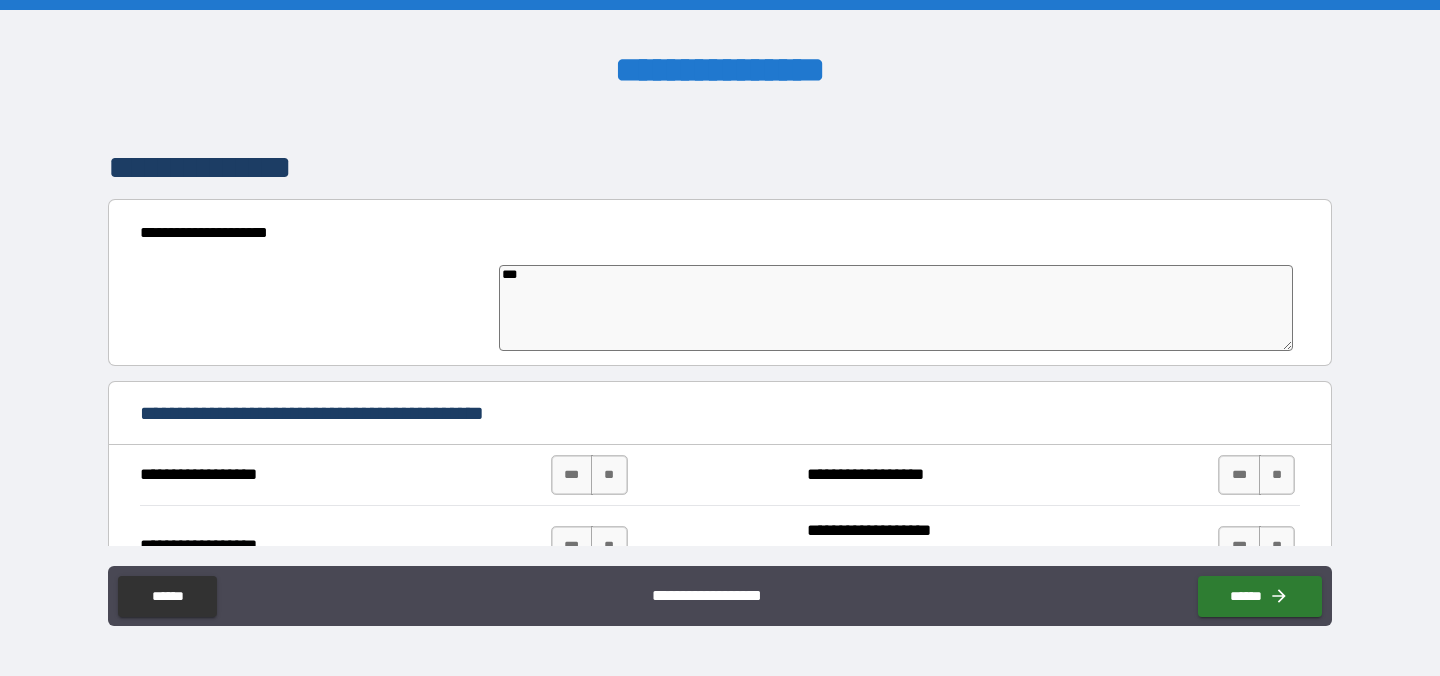 type on "**" 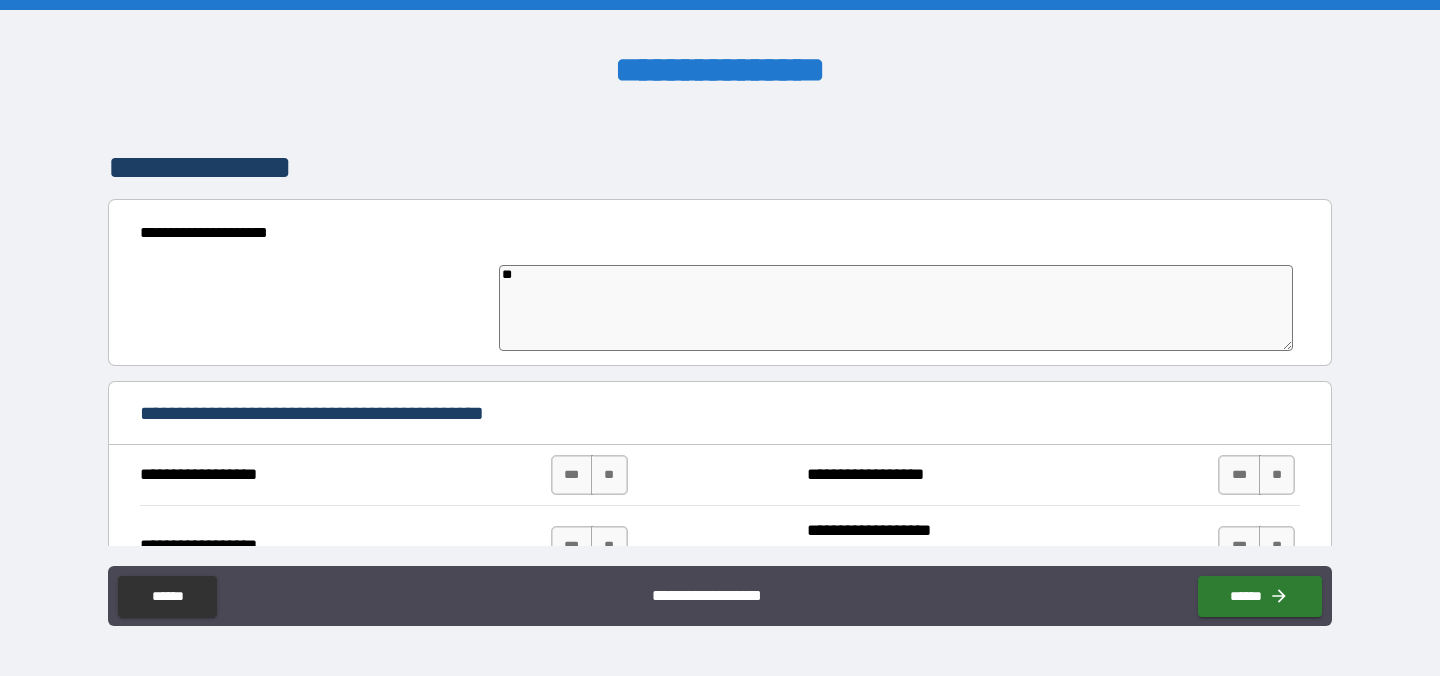 type on "*" 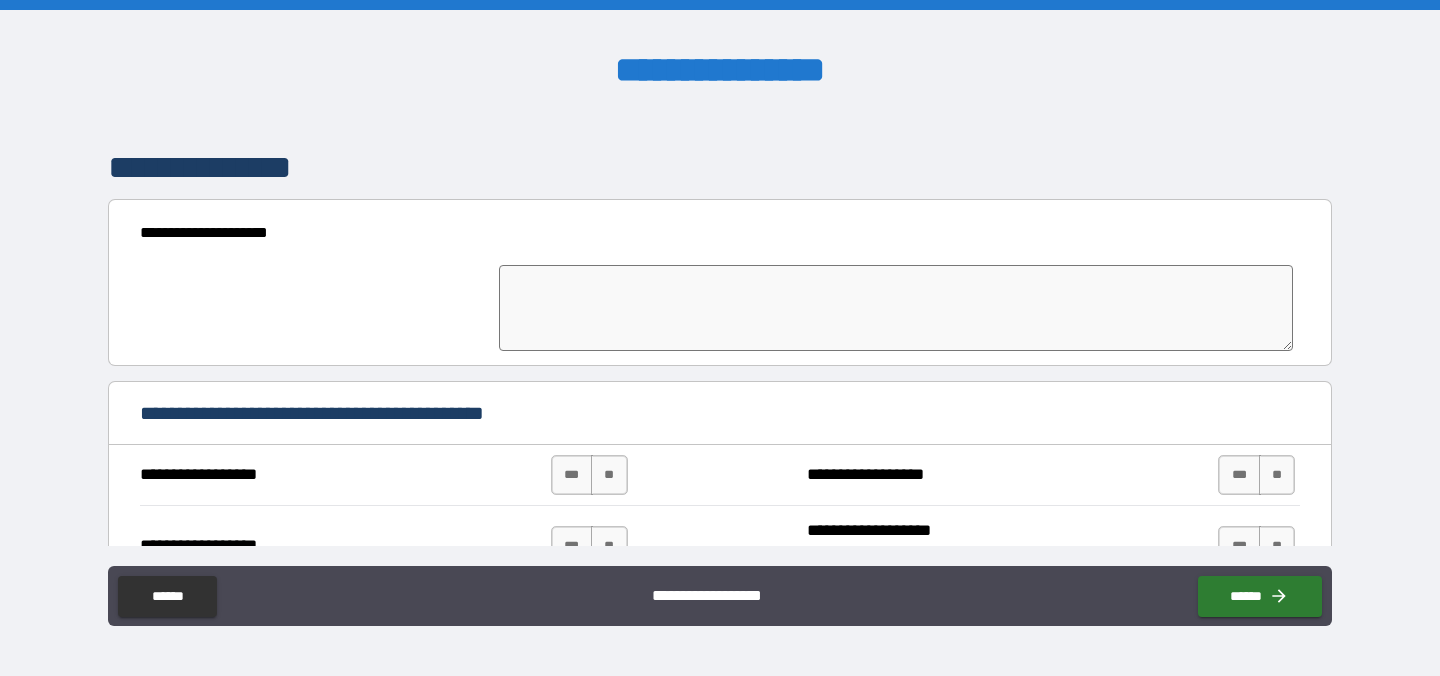 type on "*" 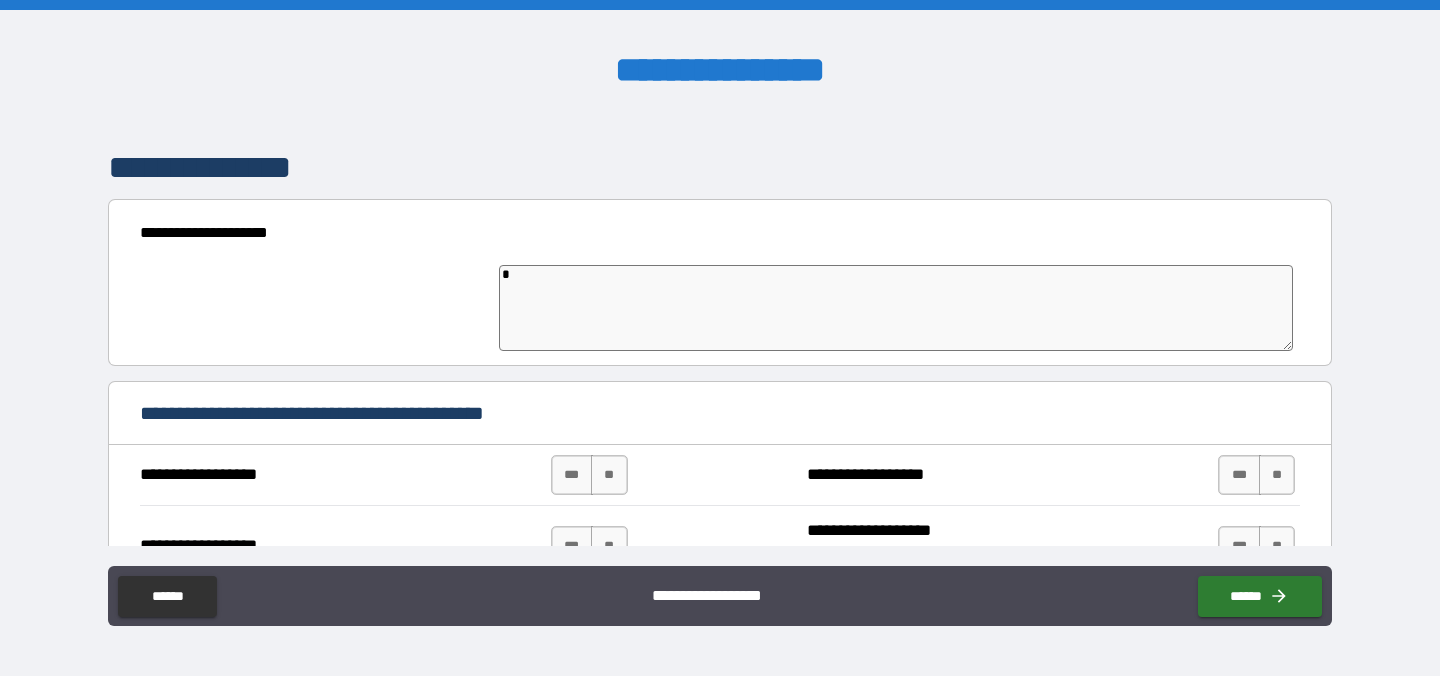 type on "*" 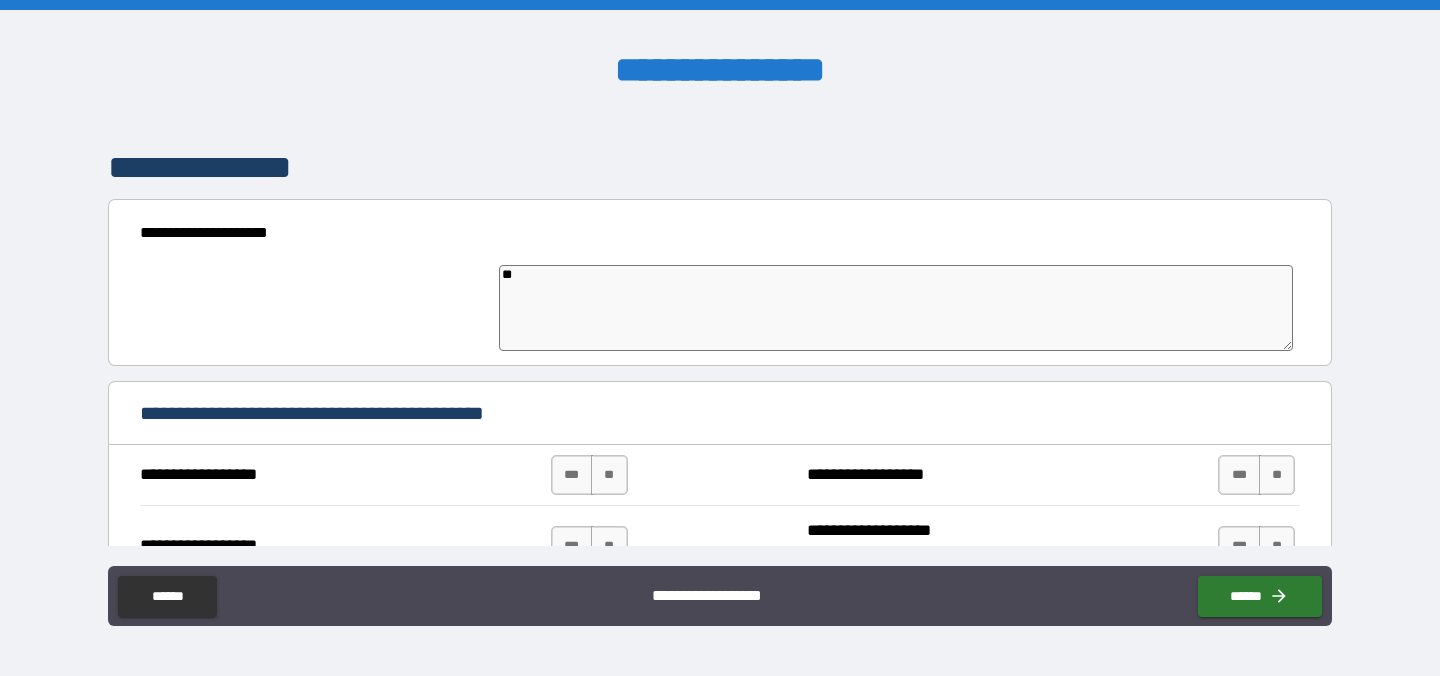 type on "*" 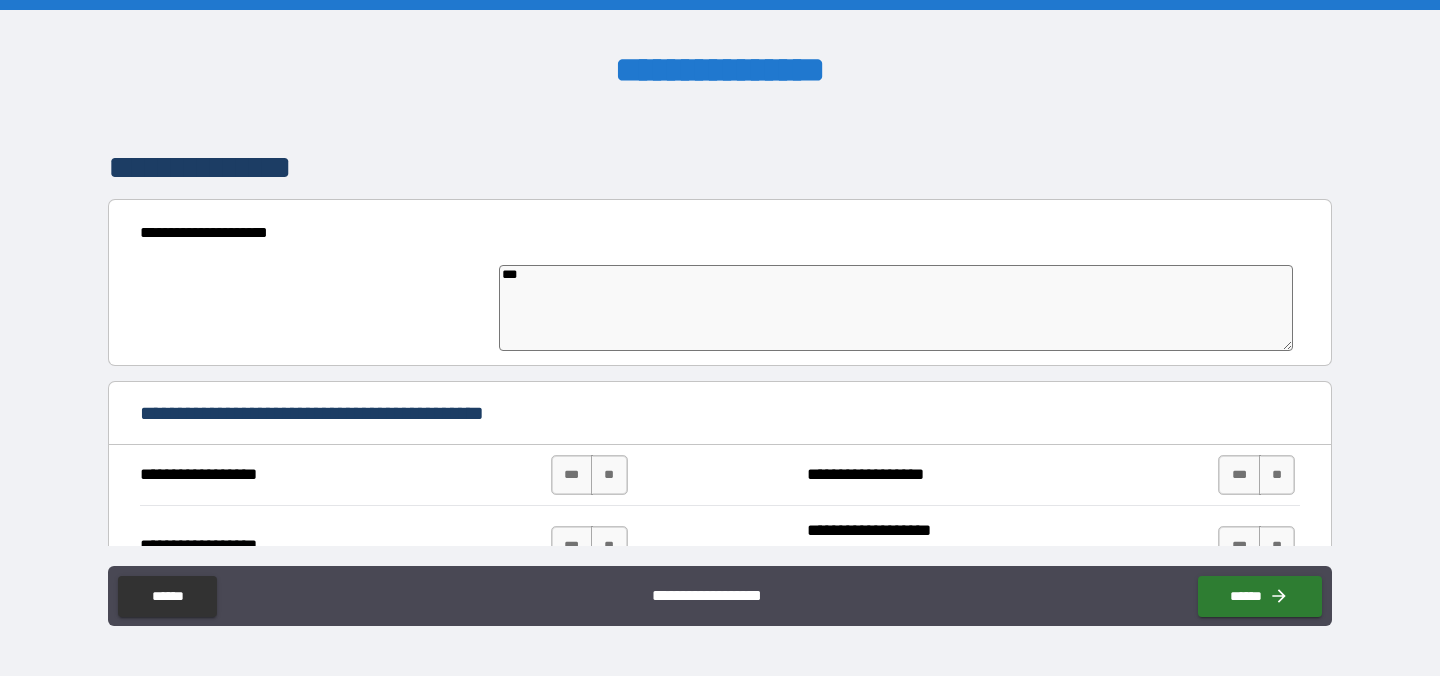 type on "****" 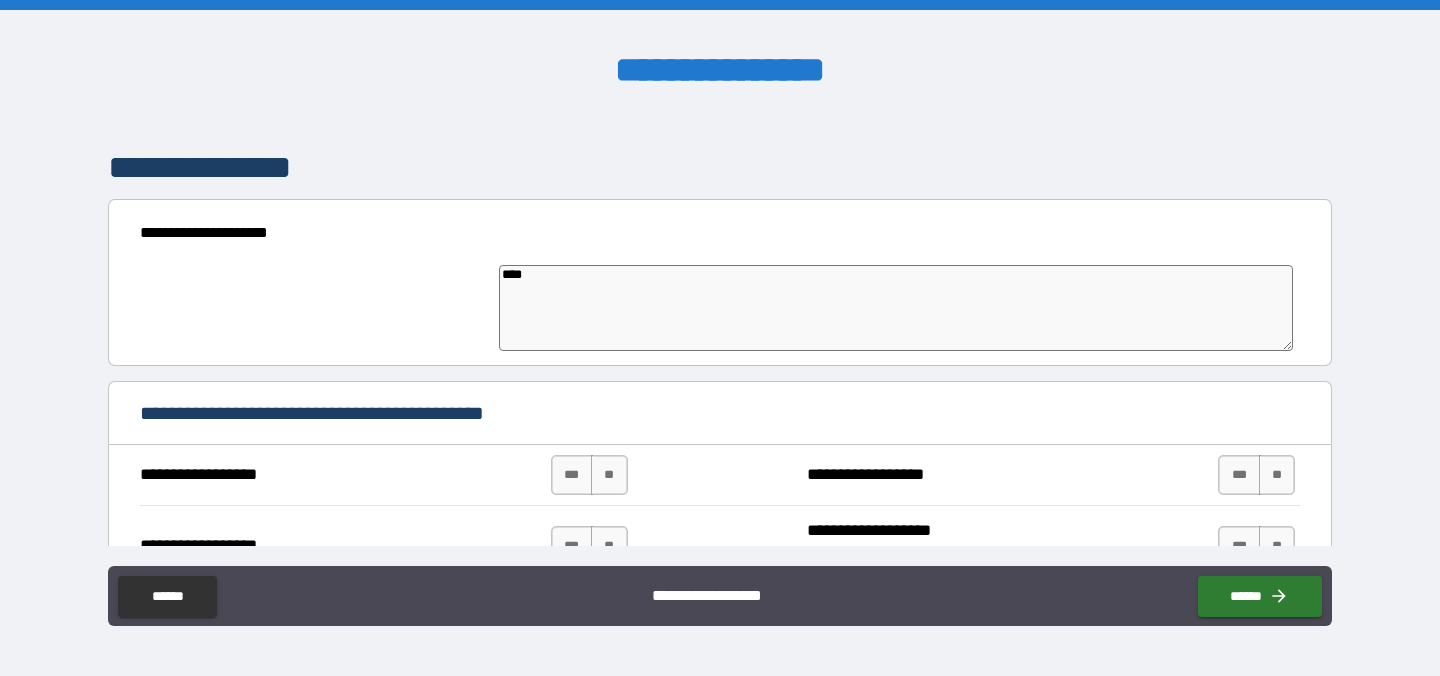 type on "*" 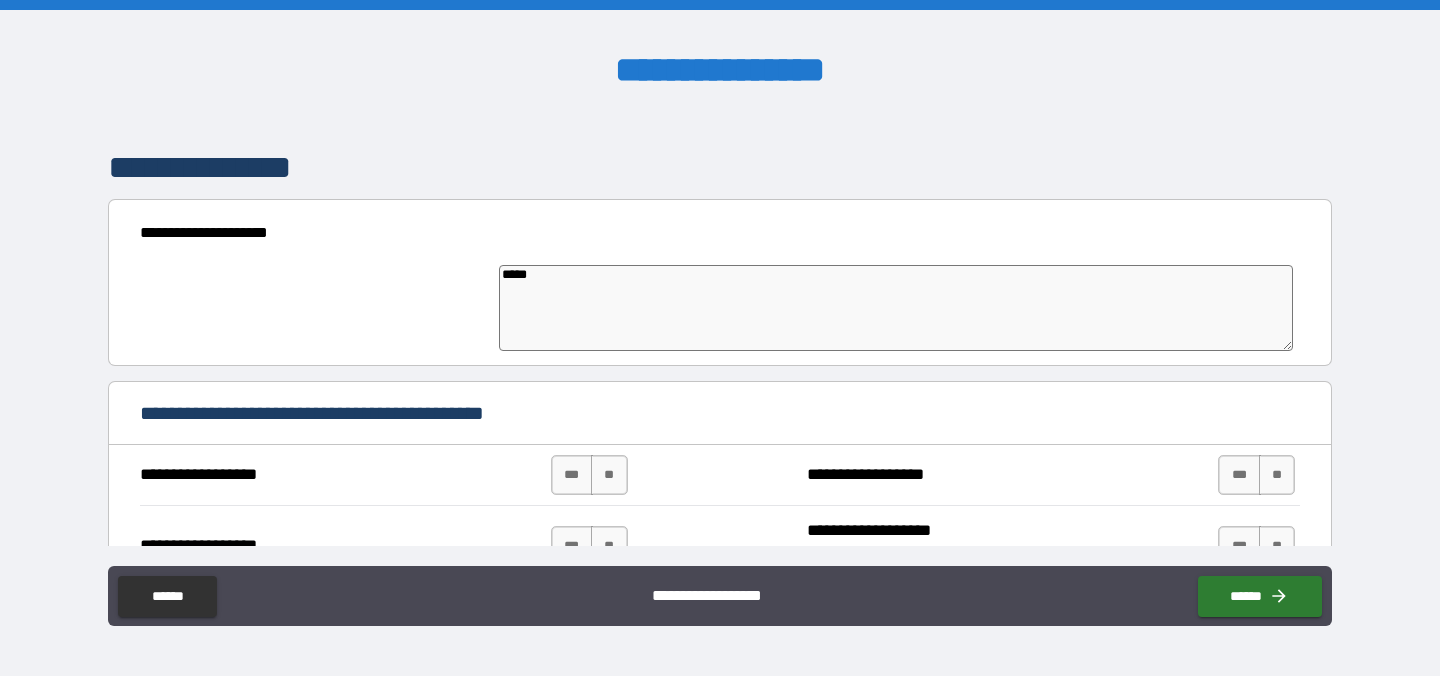 type on "******" 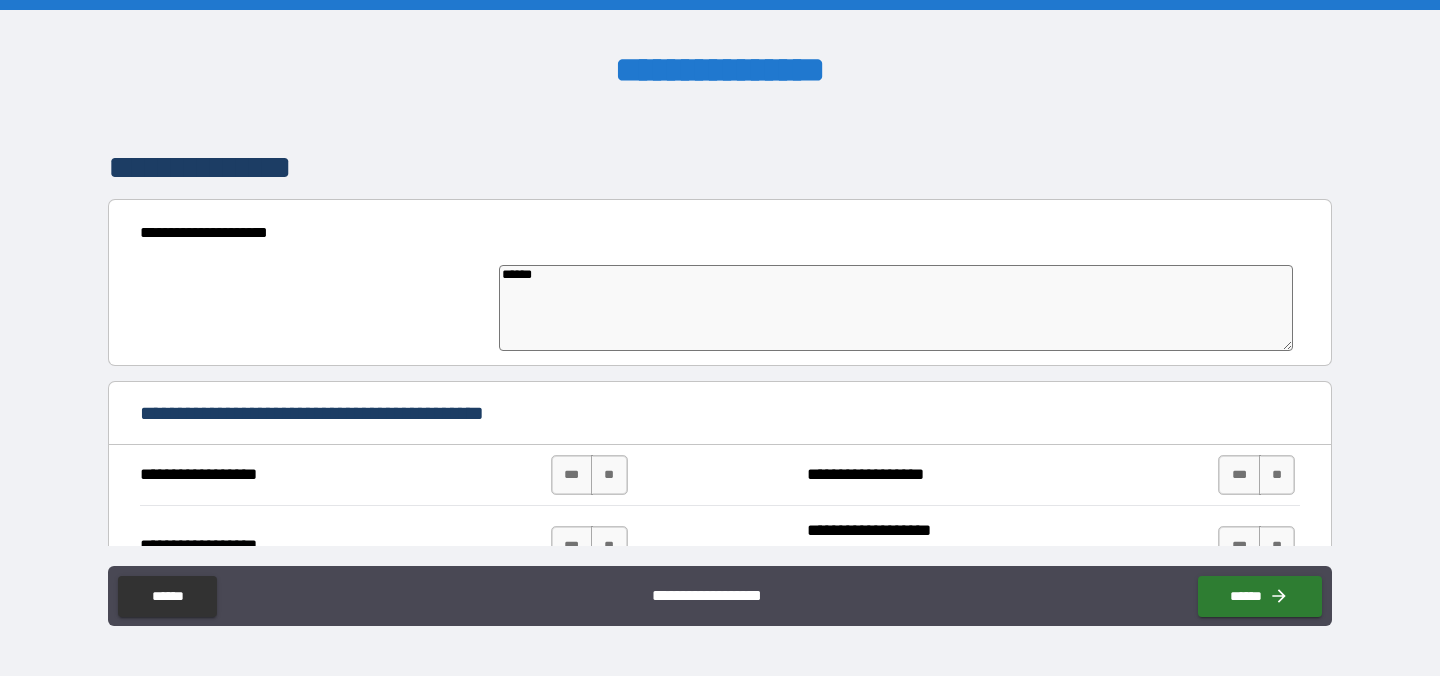 type on "*" 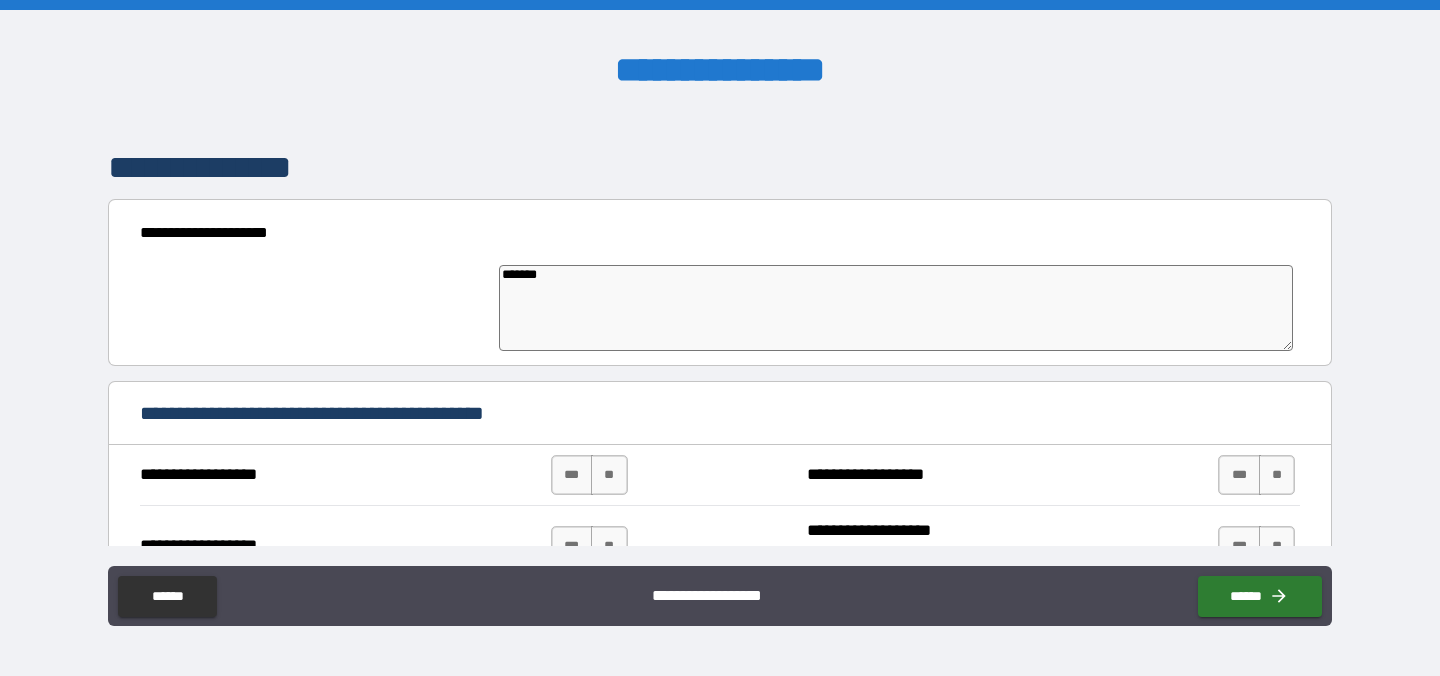 type on "*" 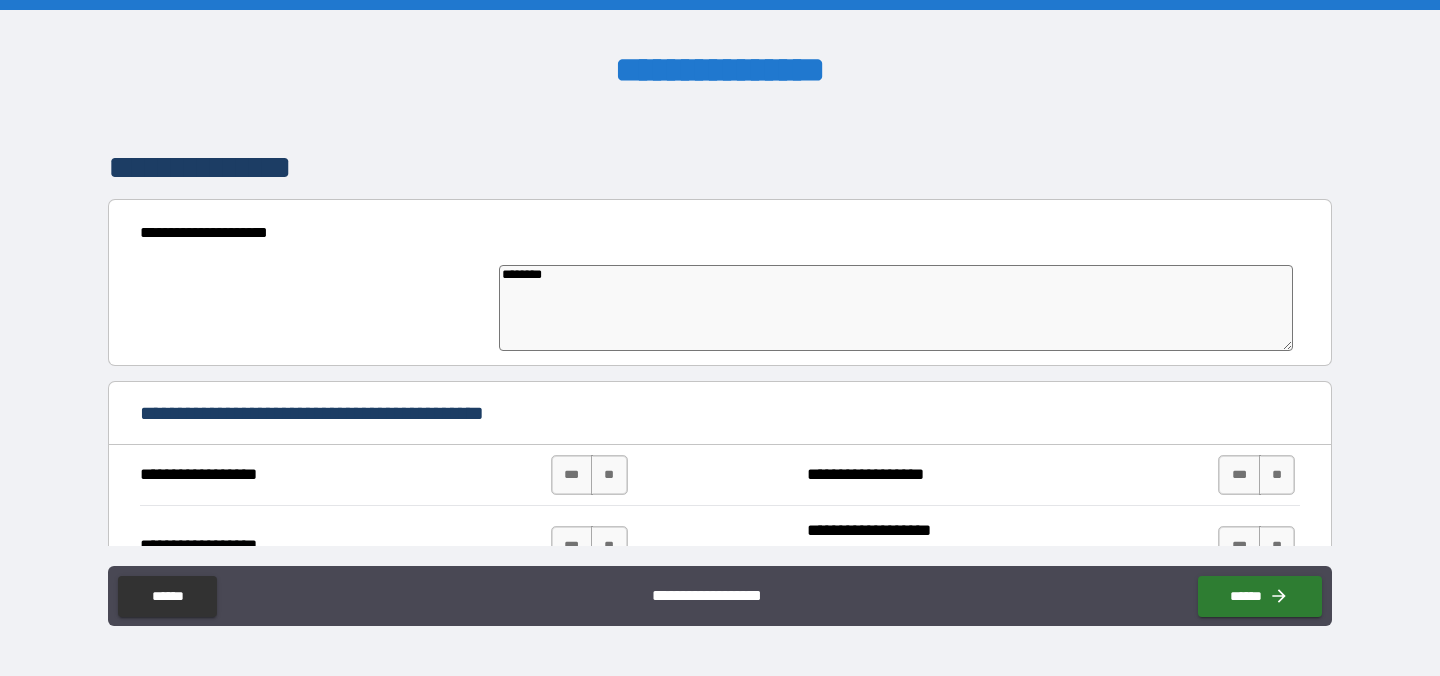 type on "*" 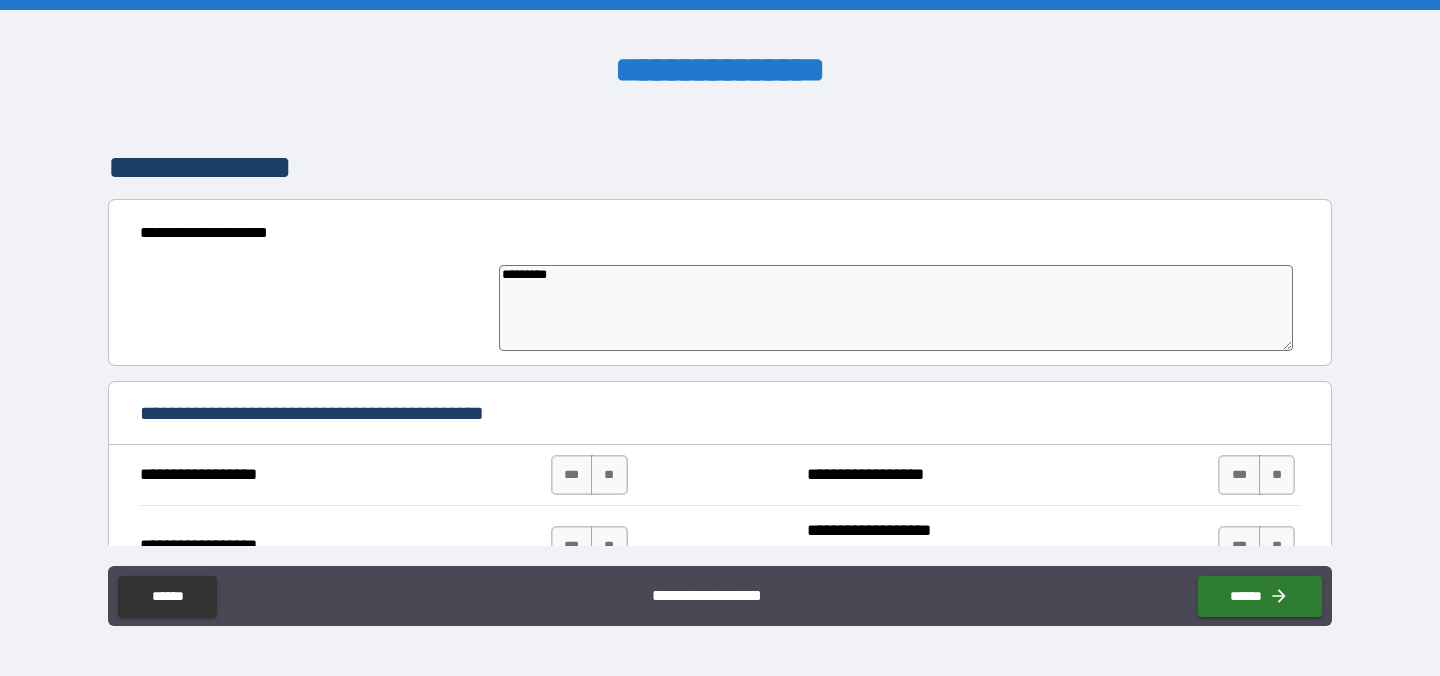 type on "**********" 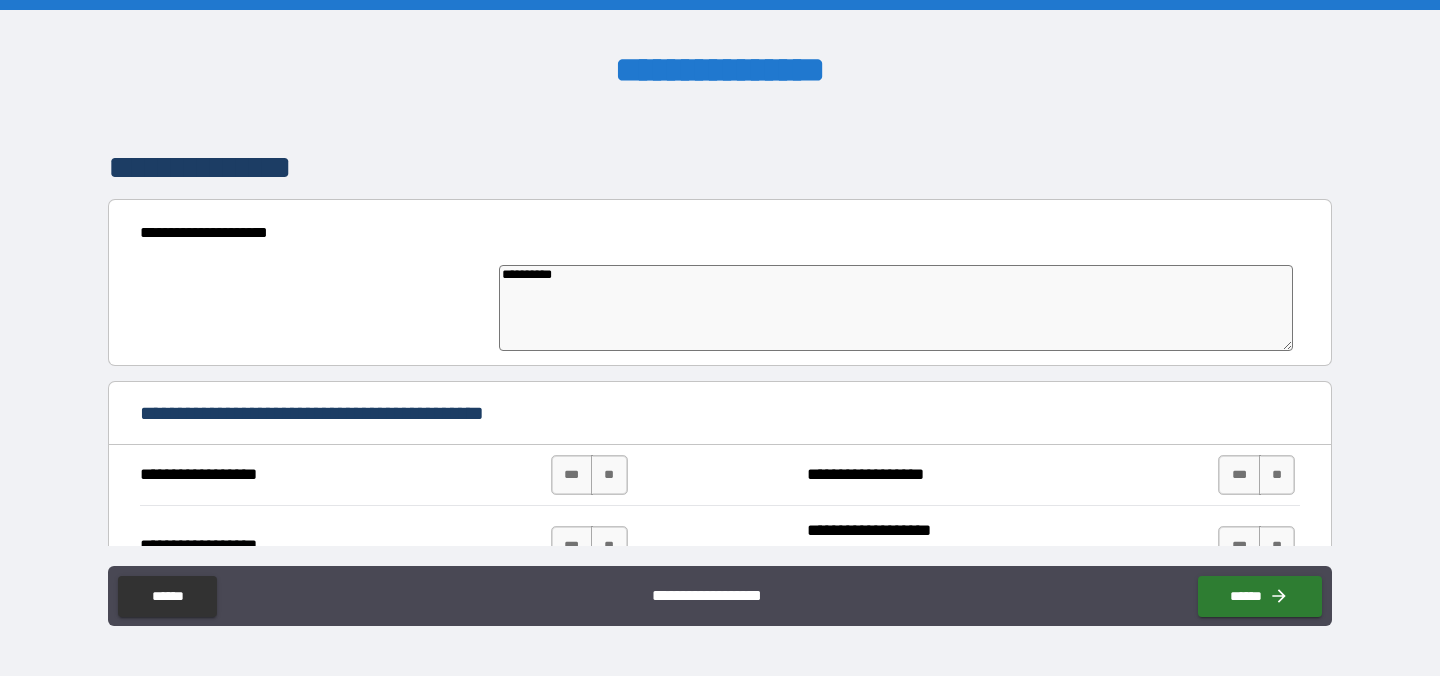 type on "**********" 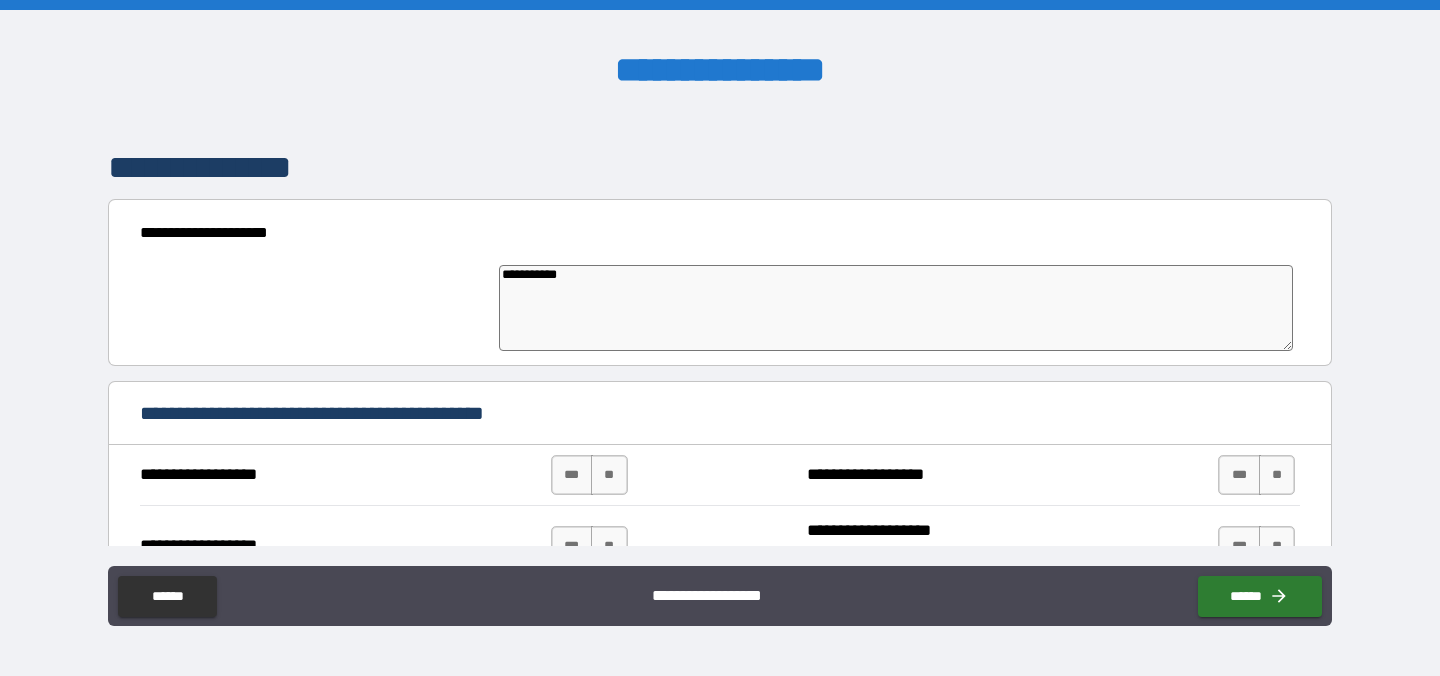 type on "**********" 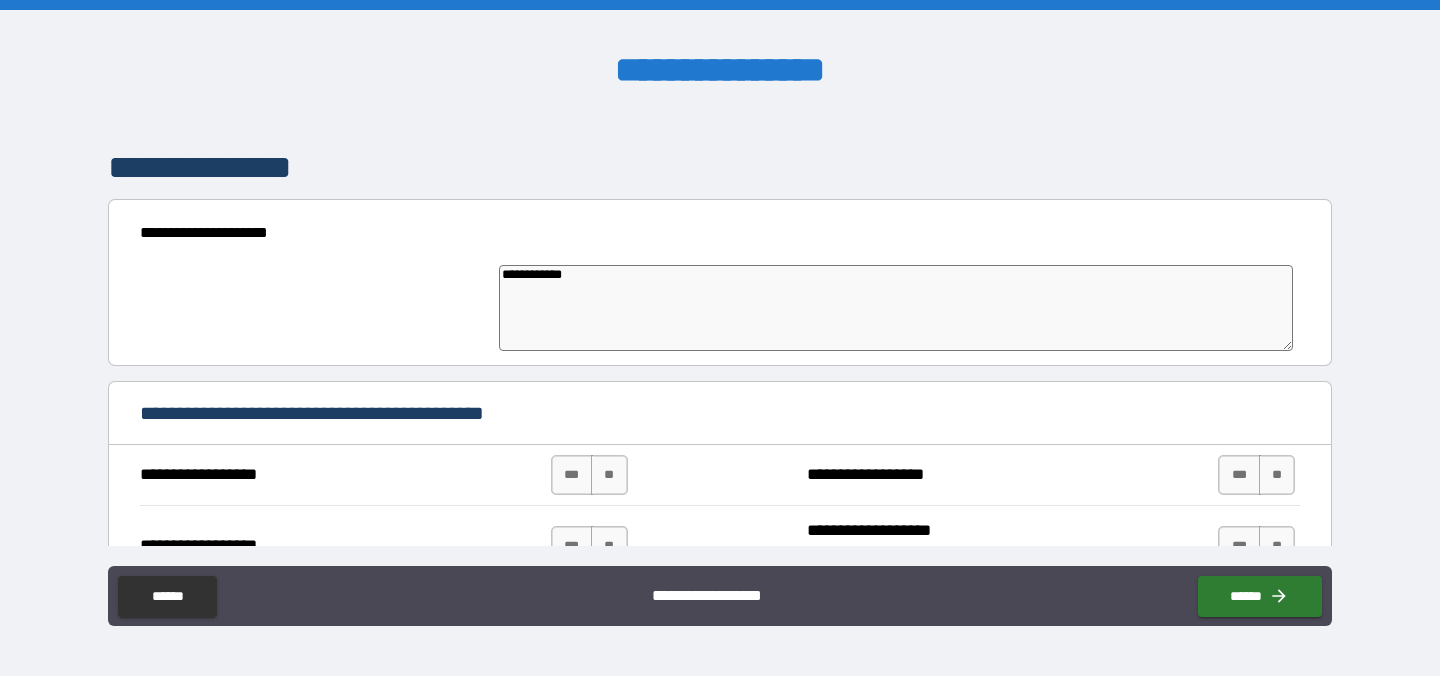 type on "**********" 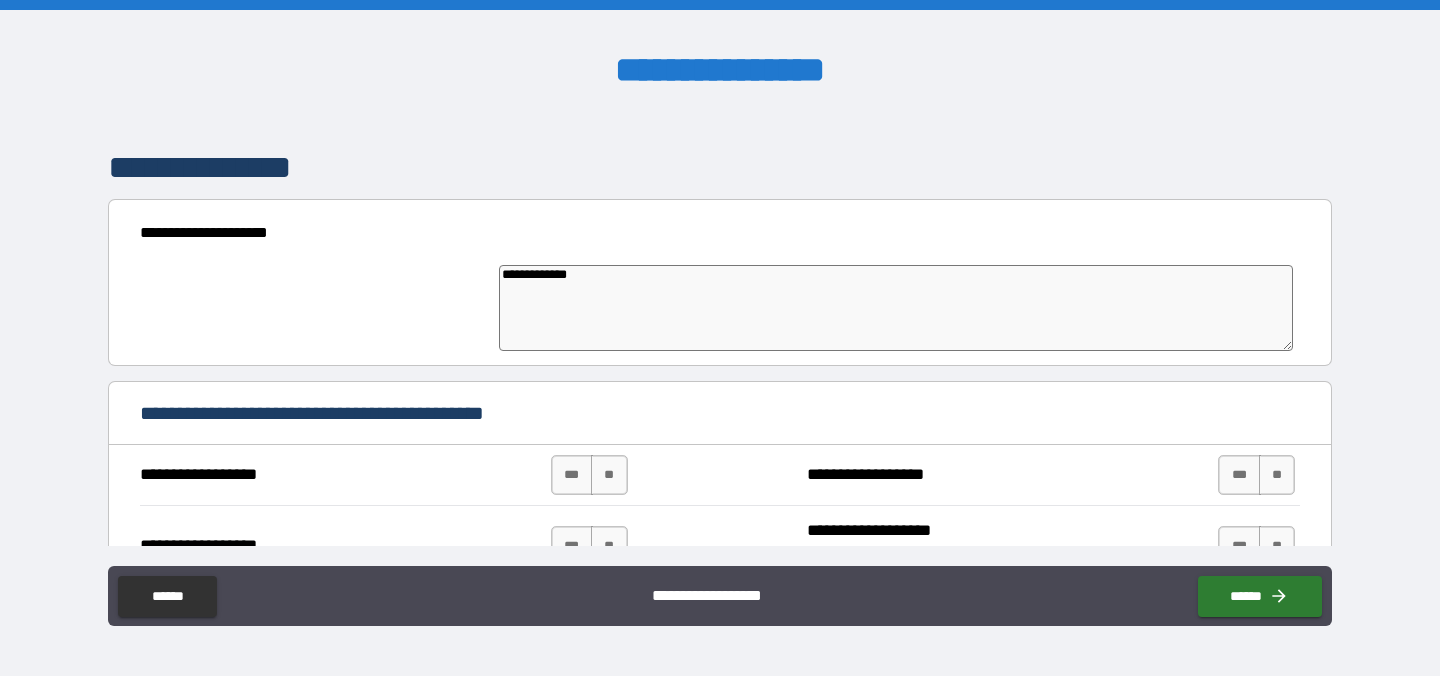 type on "*" 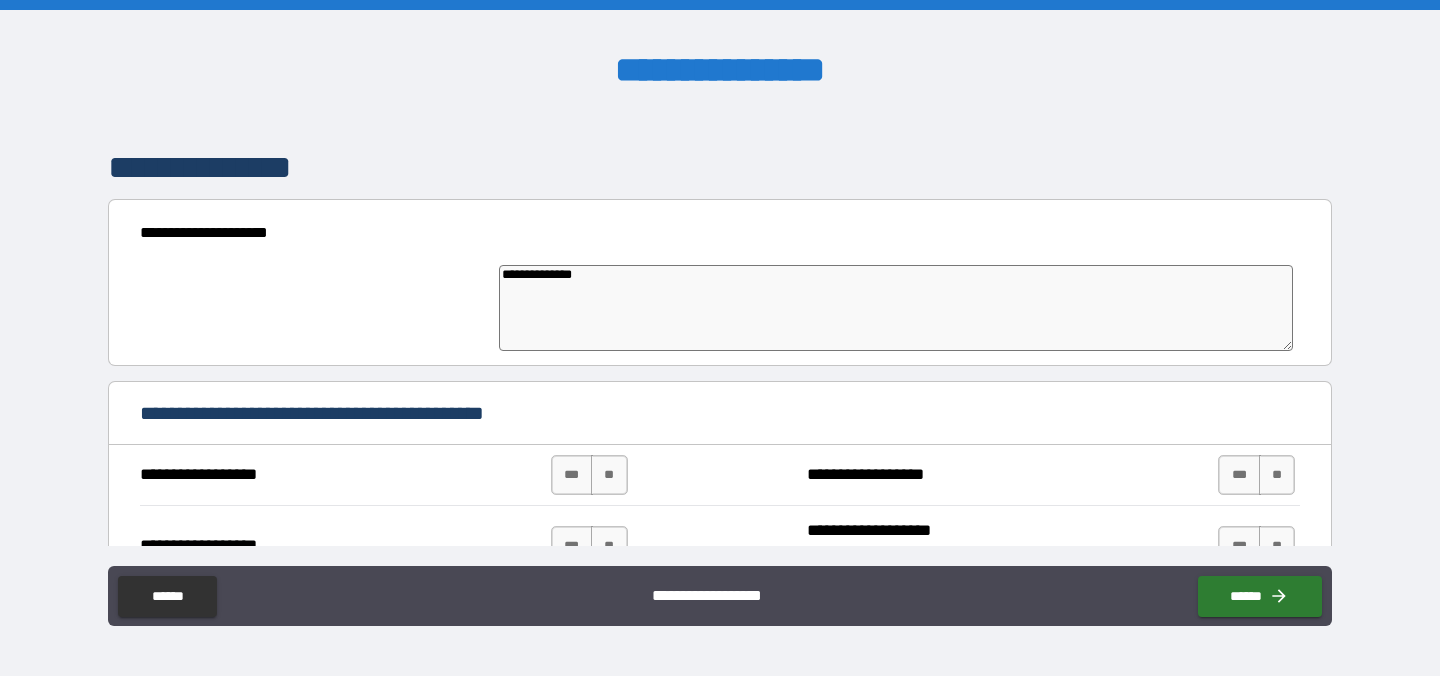 type on "*" 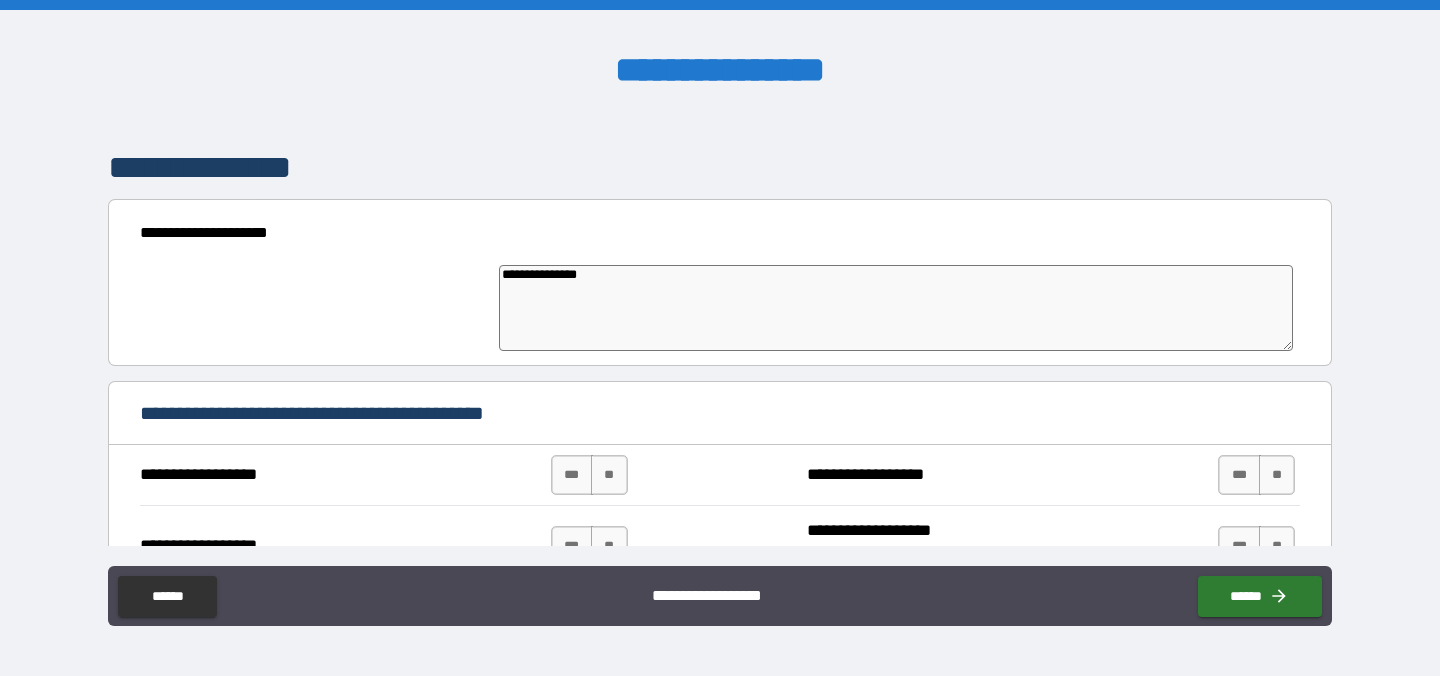 type on "**********" 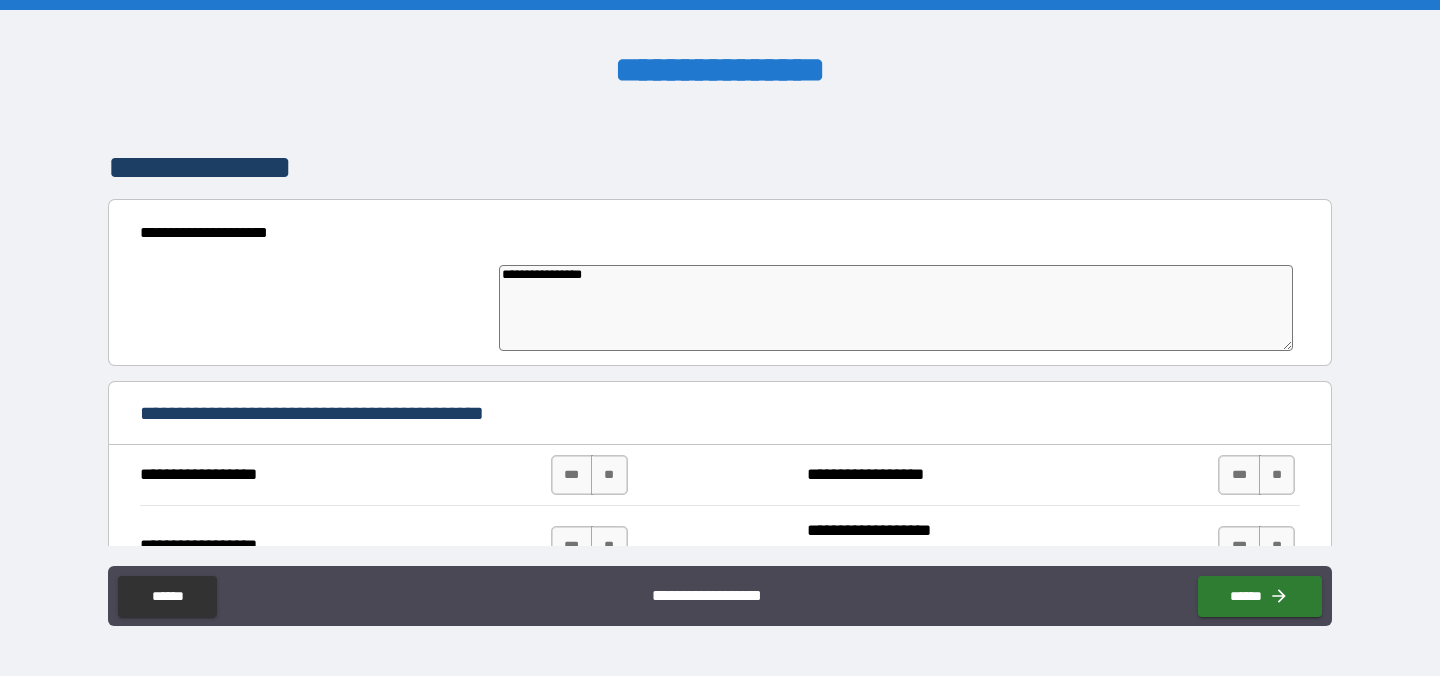 type on "*" 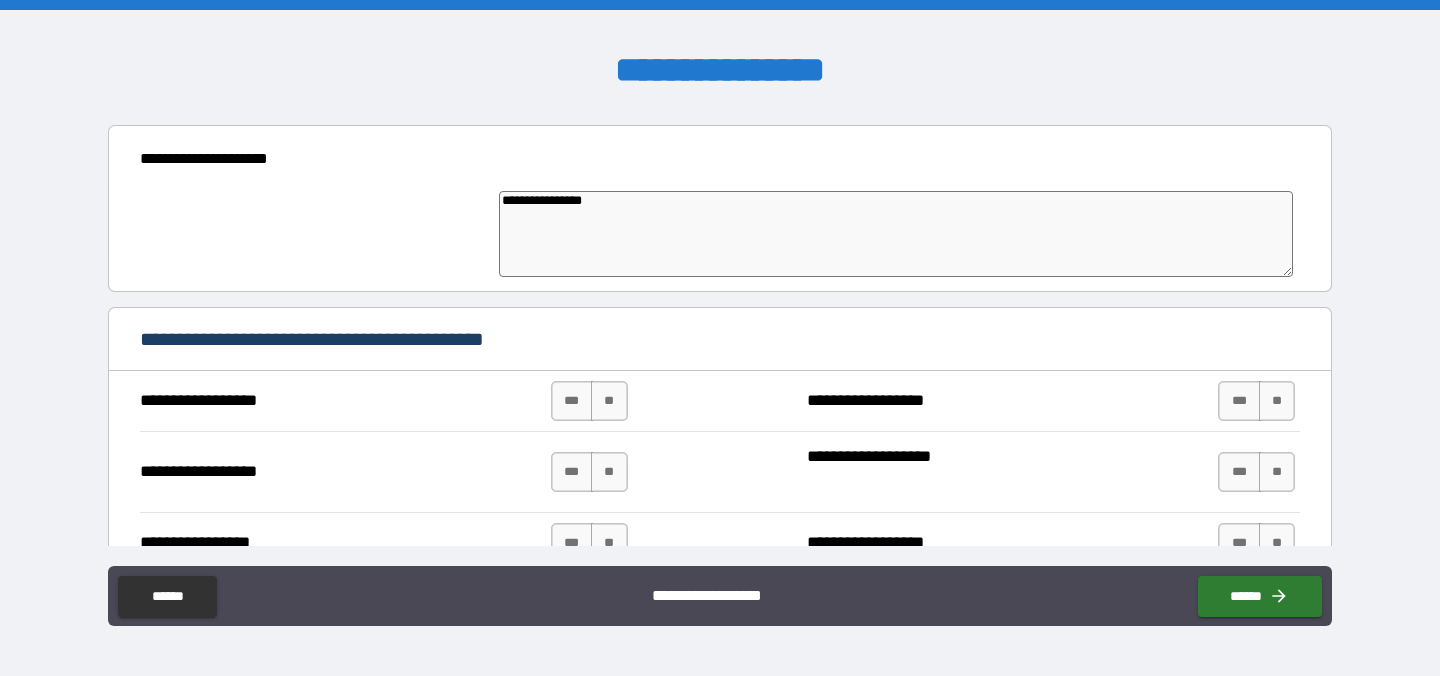 scroll, scrollTop: 5209, scrollLeft: 0, axis: vertical 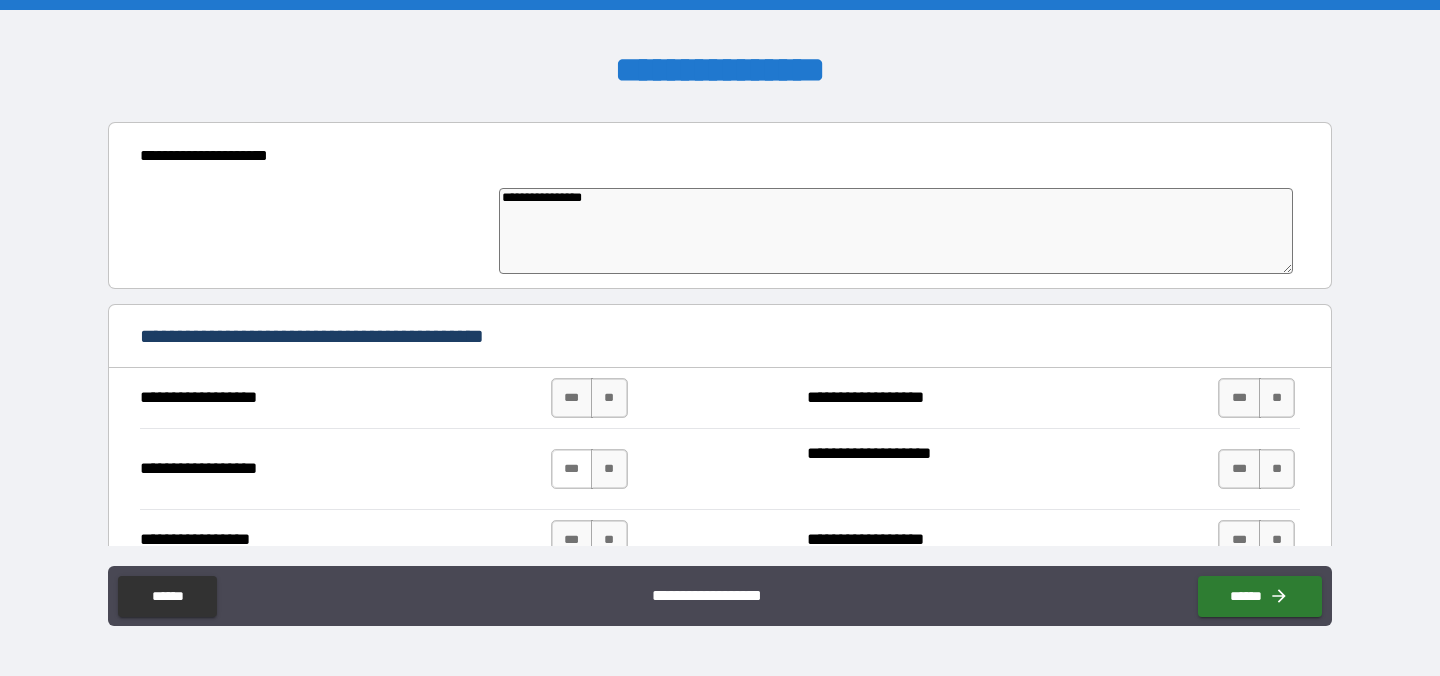 type on "**********" 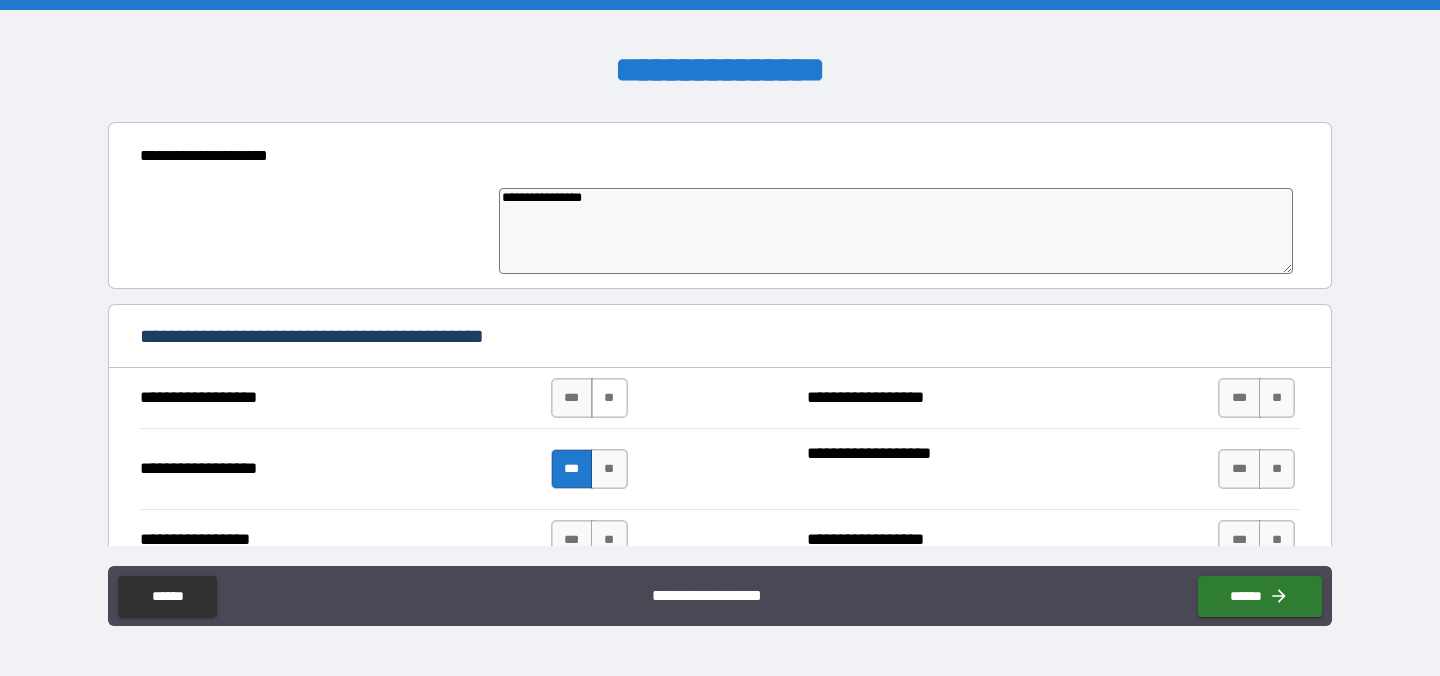 click on "**" at bounding box center [609, 398] 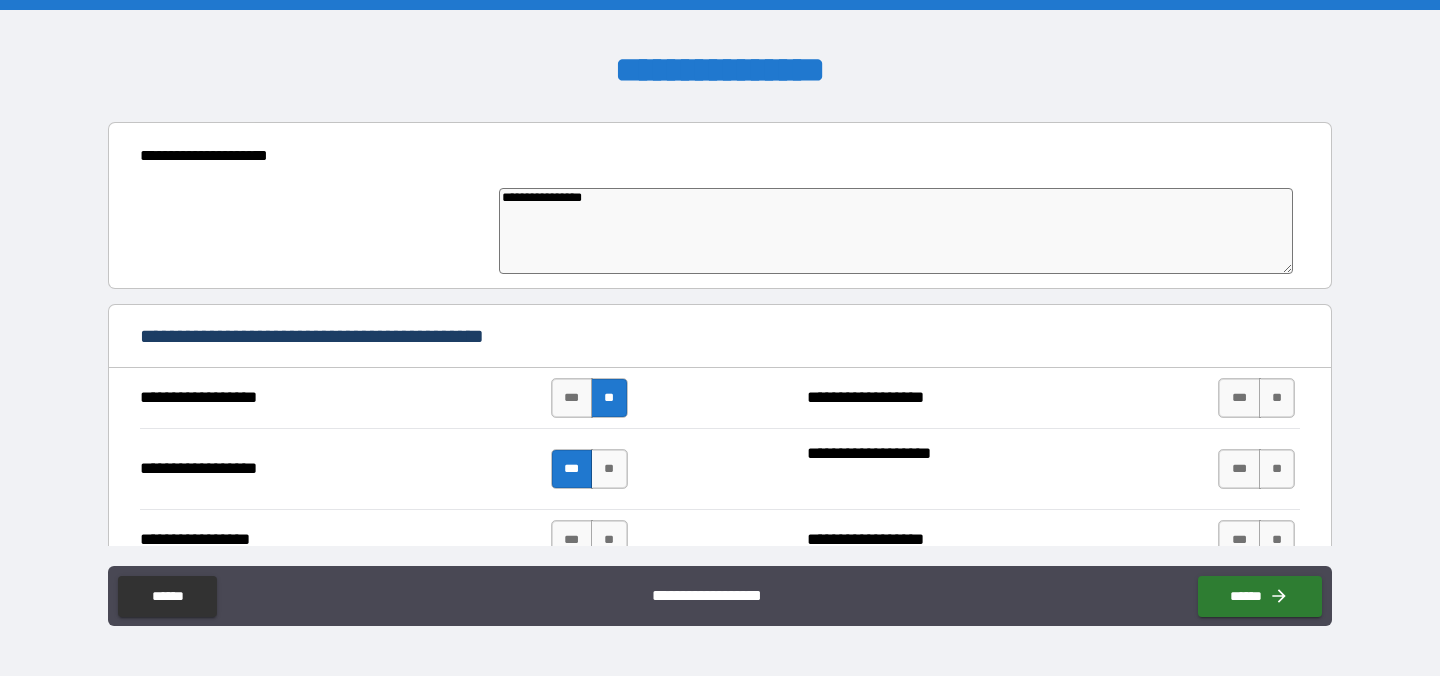scroll, scrollTop: 5368, scrollLeft: 0, axis: vertical 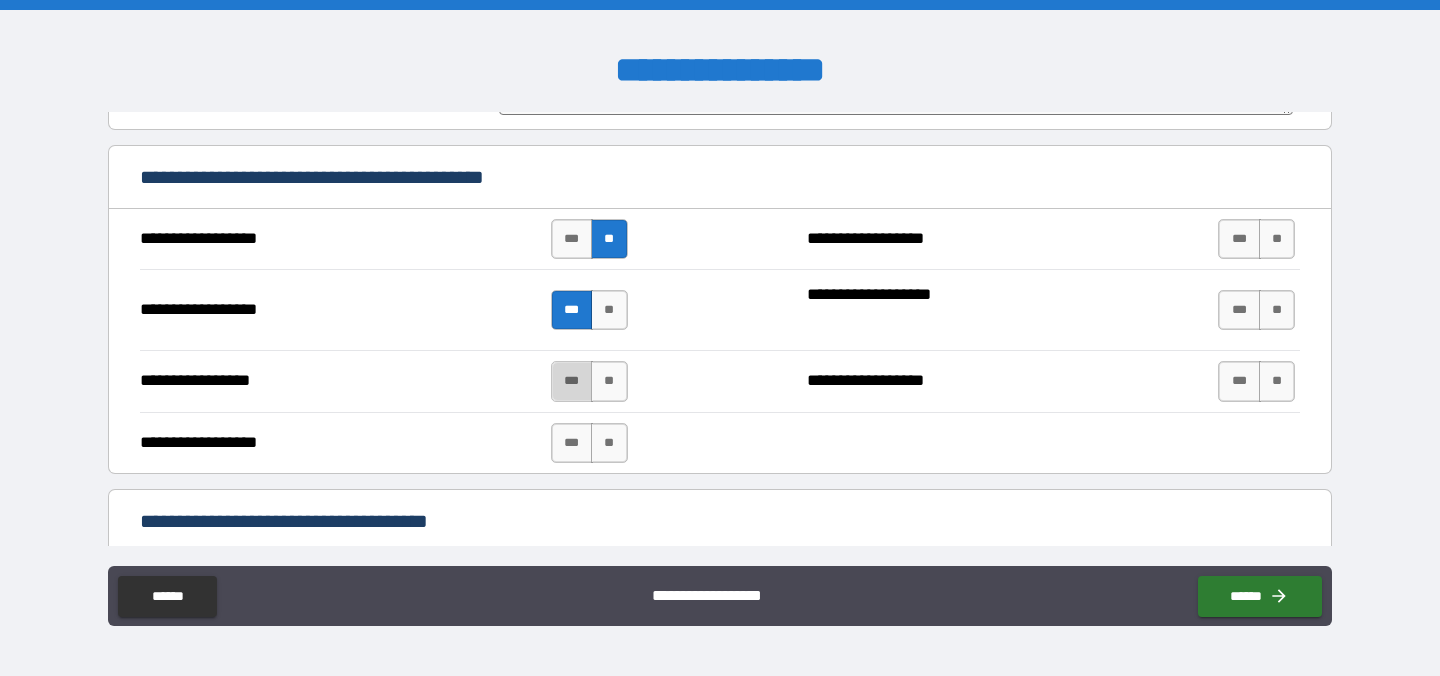 click on "***" at bounding box center [572, 381] 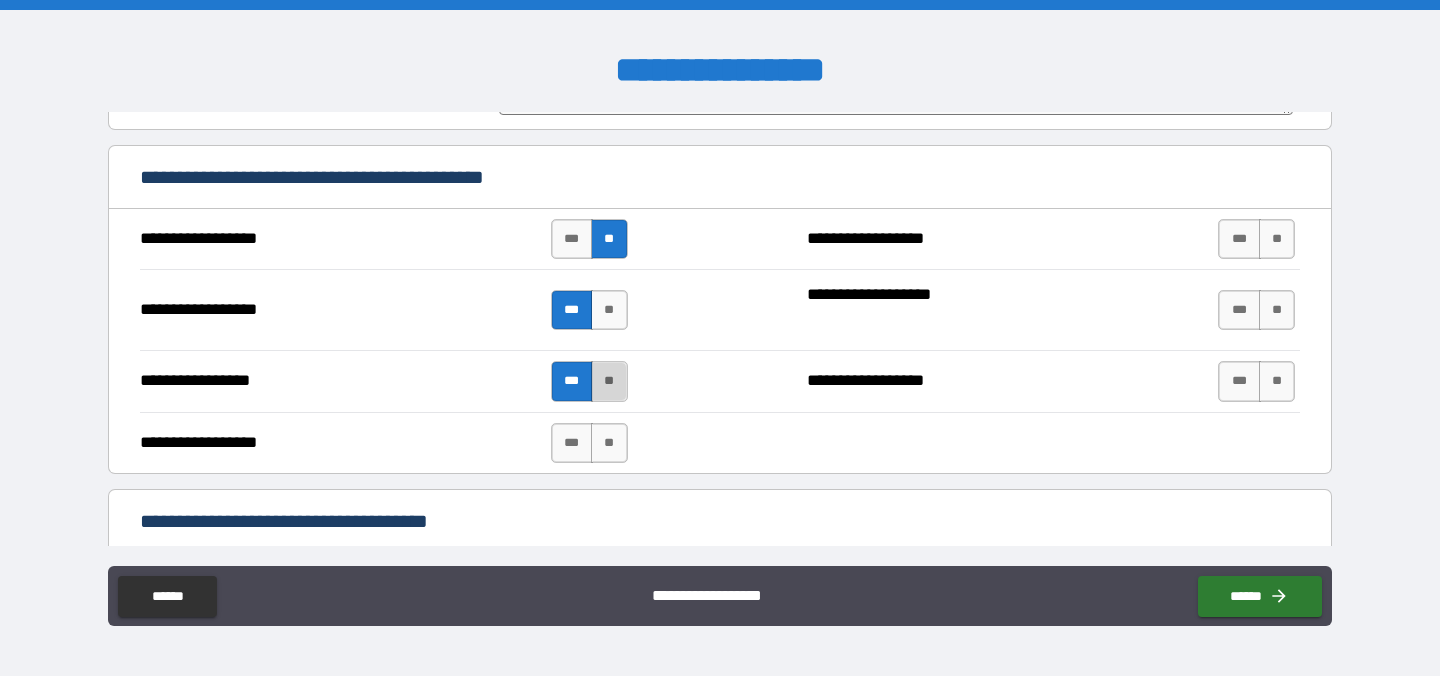 click on "**" at bounding box center [609, 381] 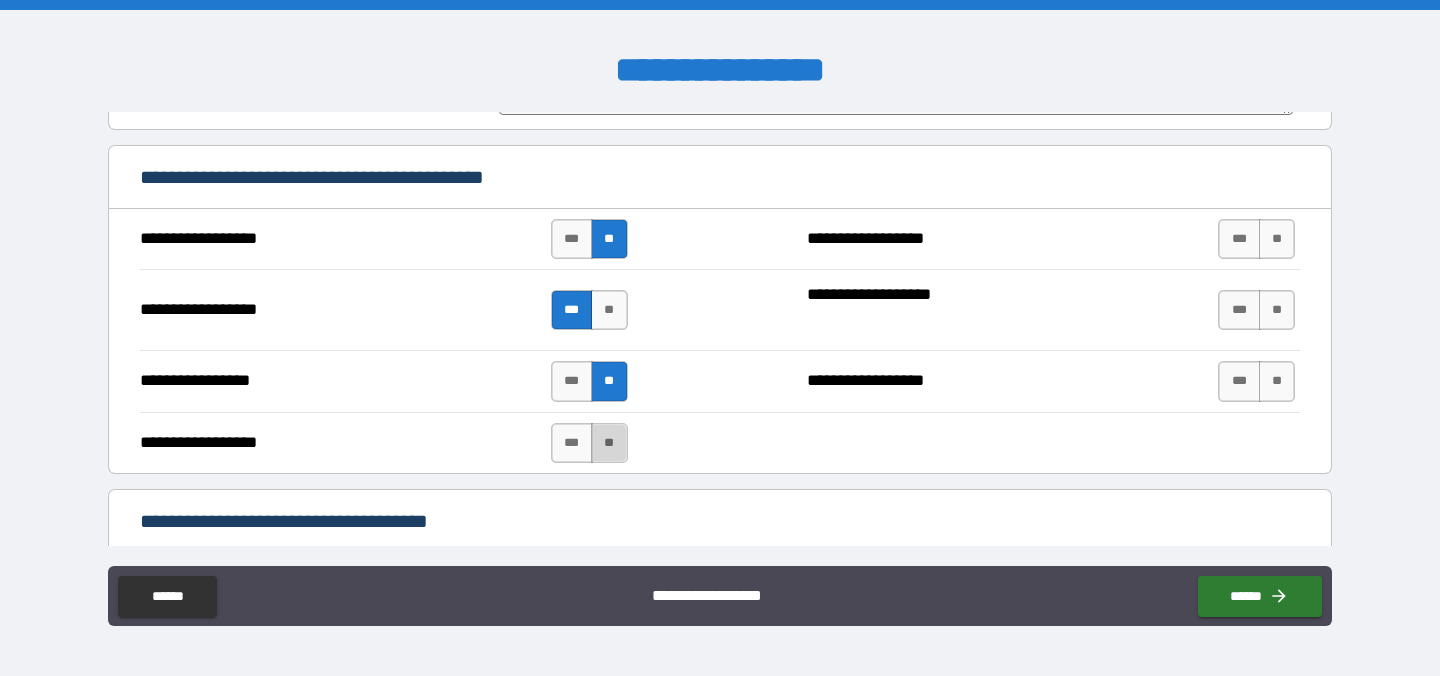 click on "**" at bounding box center [609, 443] 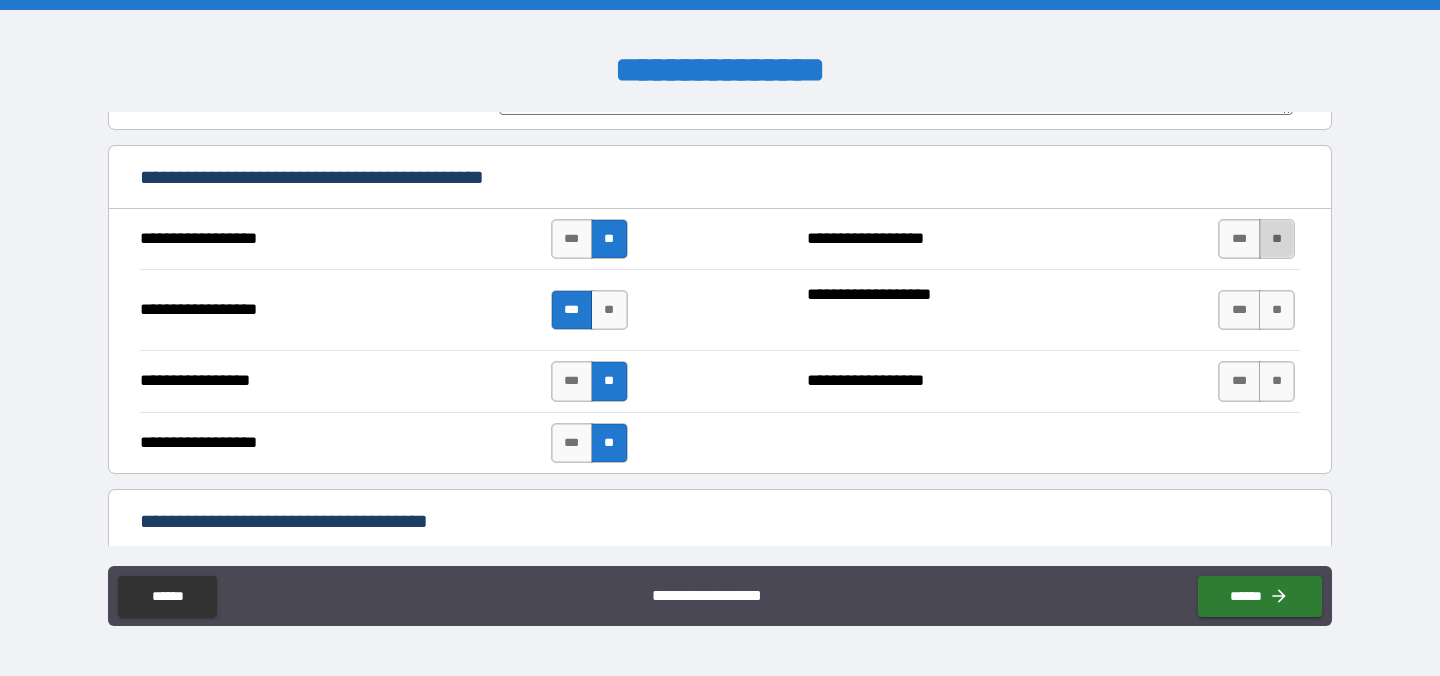 click on "**" at bounding box center [1277, 239] 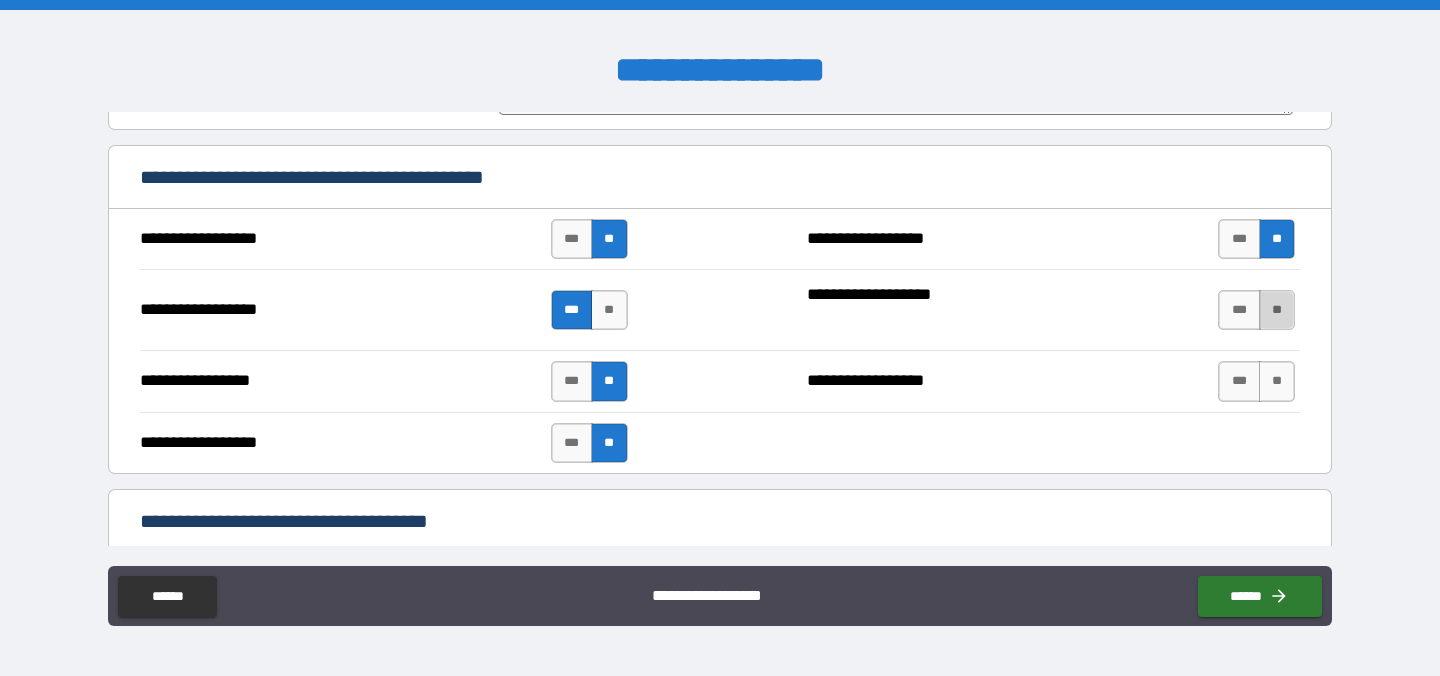 click on "**" at bounding box center (1277, 310) 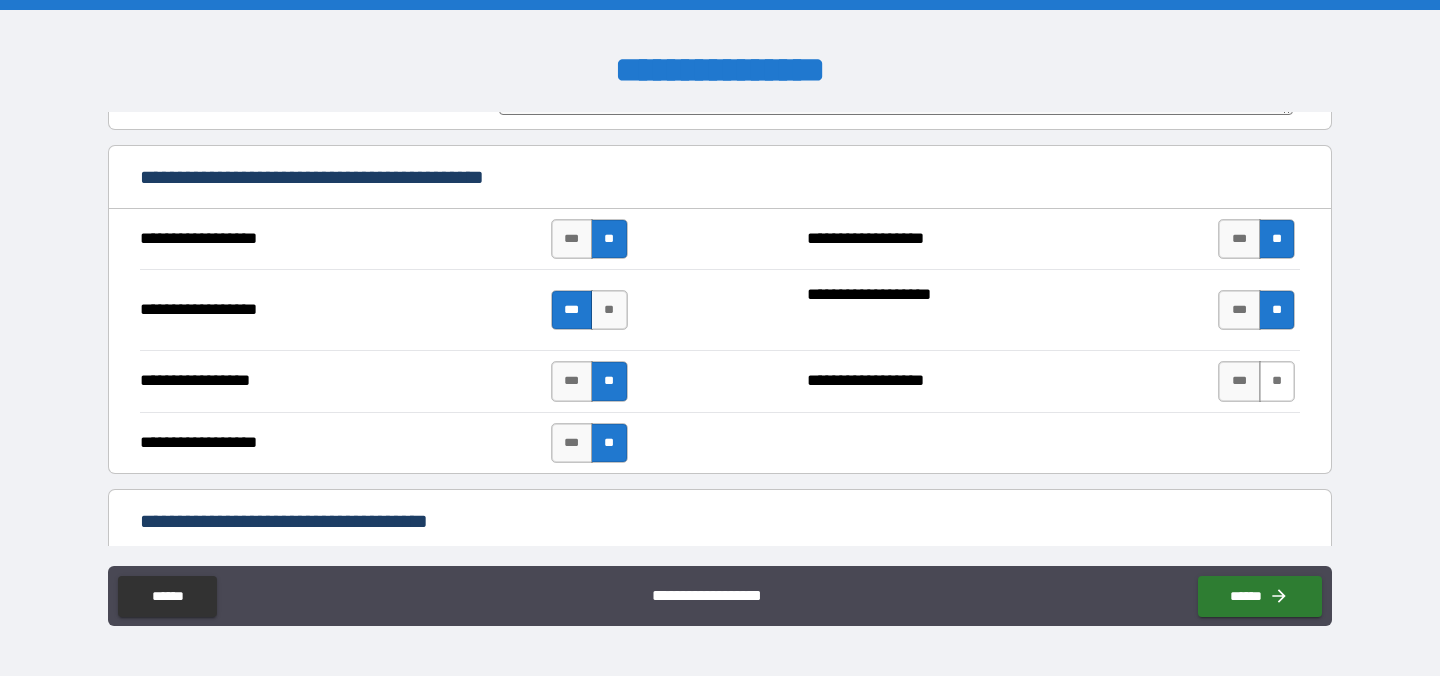 click on "**" at bounding box center (1277, 381) 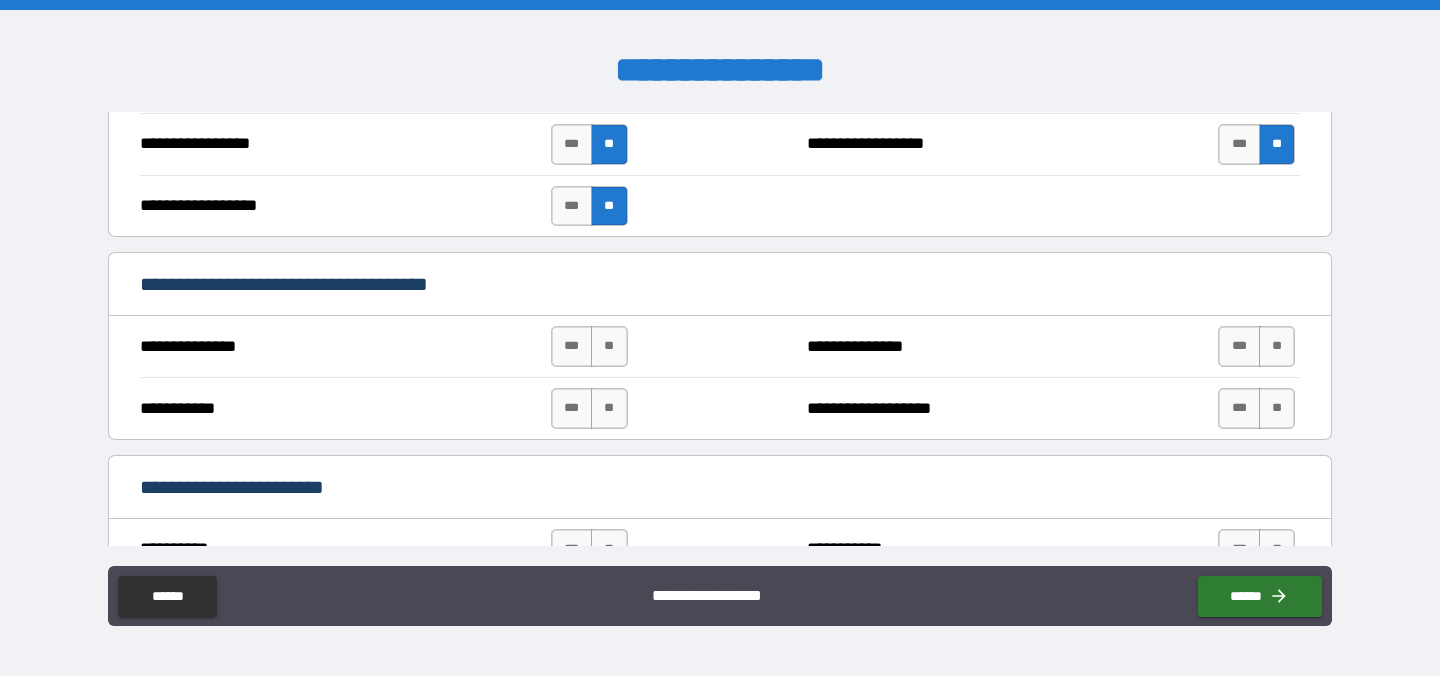 scroll, scrollTop: 5635, scrollLeft: 0, axis: vertical 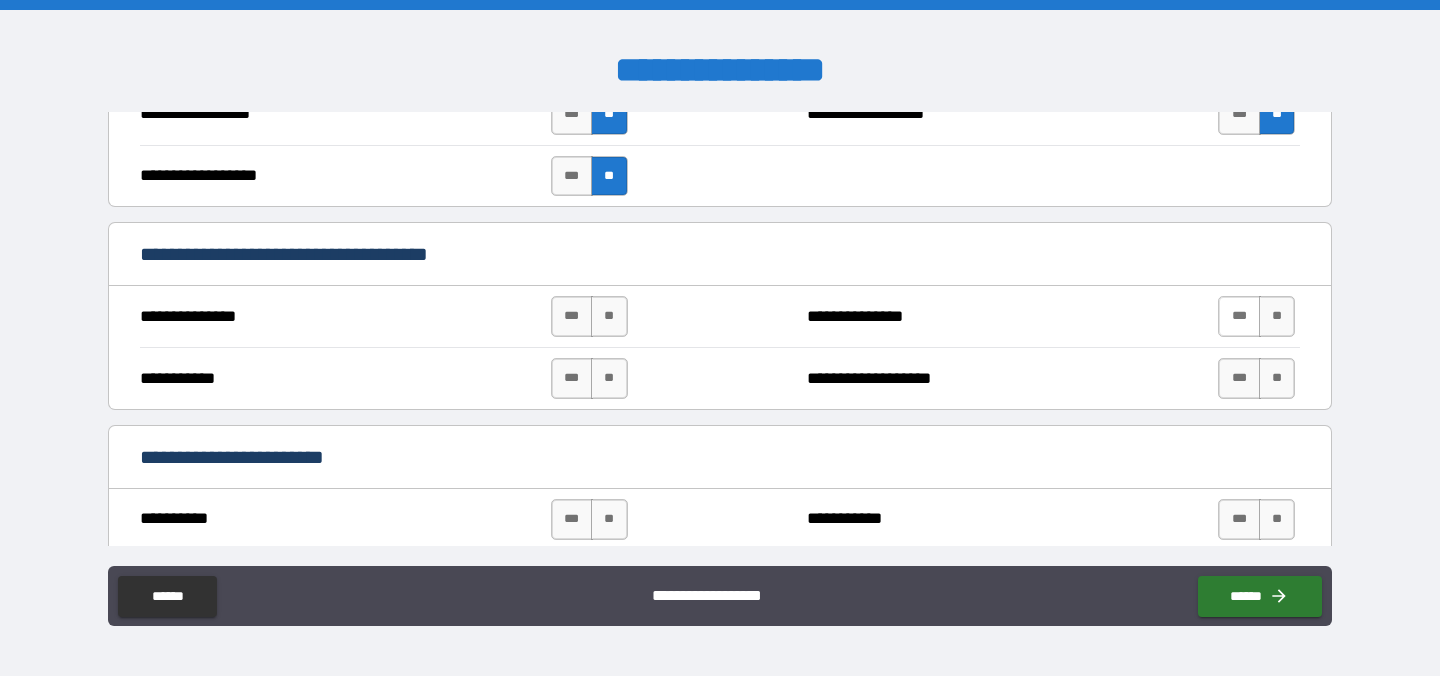 click on "***" at bounding box center (1239, 316) 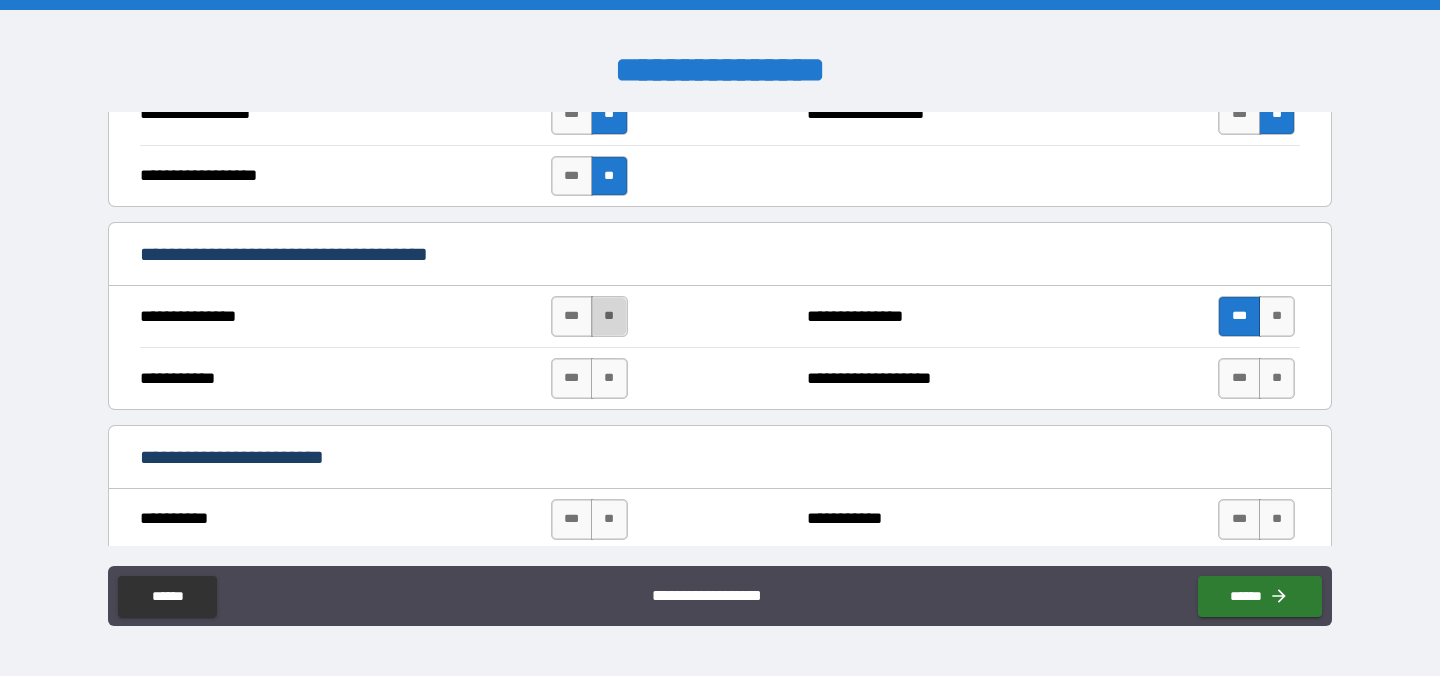 click on "**" at bounding box center [609, 316] 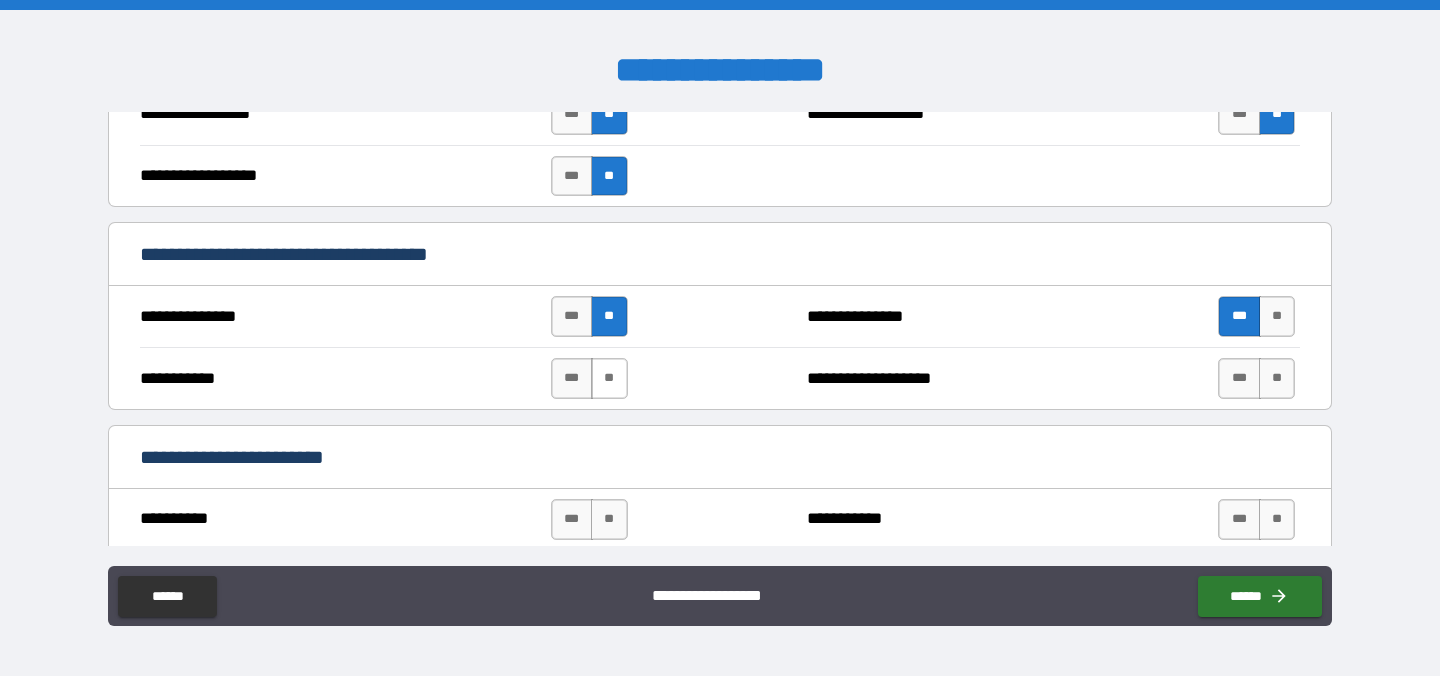 click on "**" at bounding box center (609, 378) 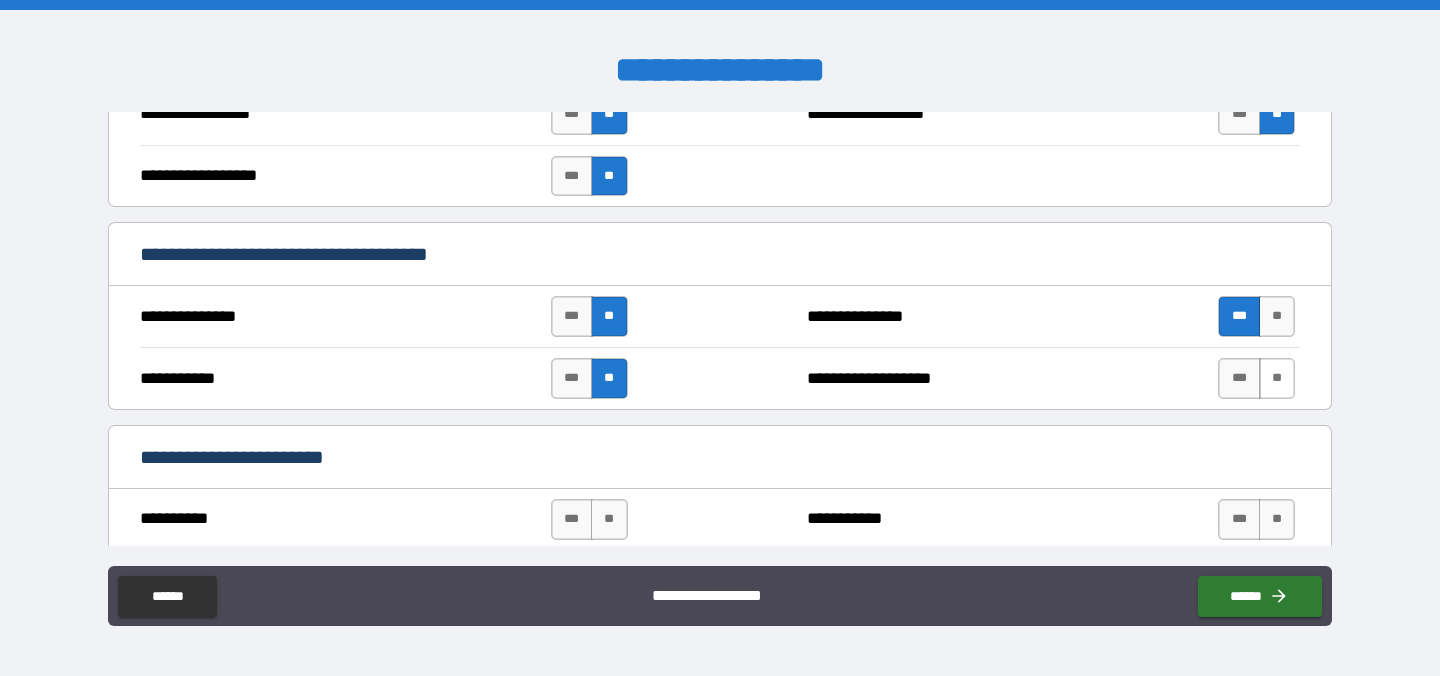 click on "**" at bounding box center (1277, 378) 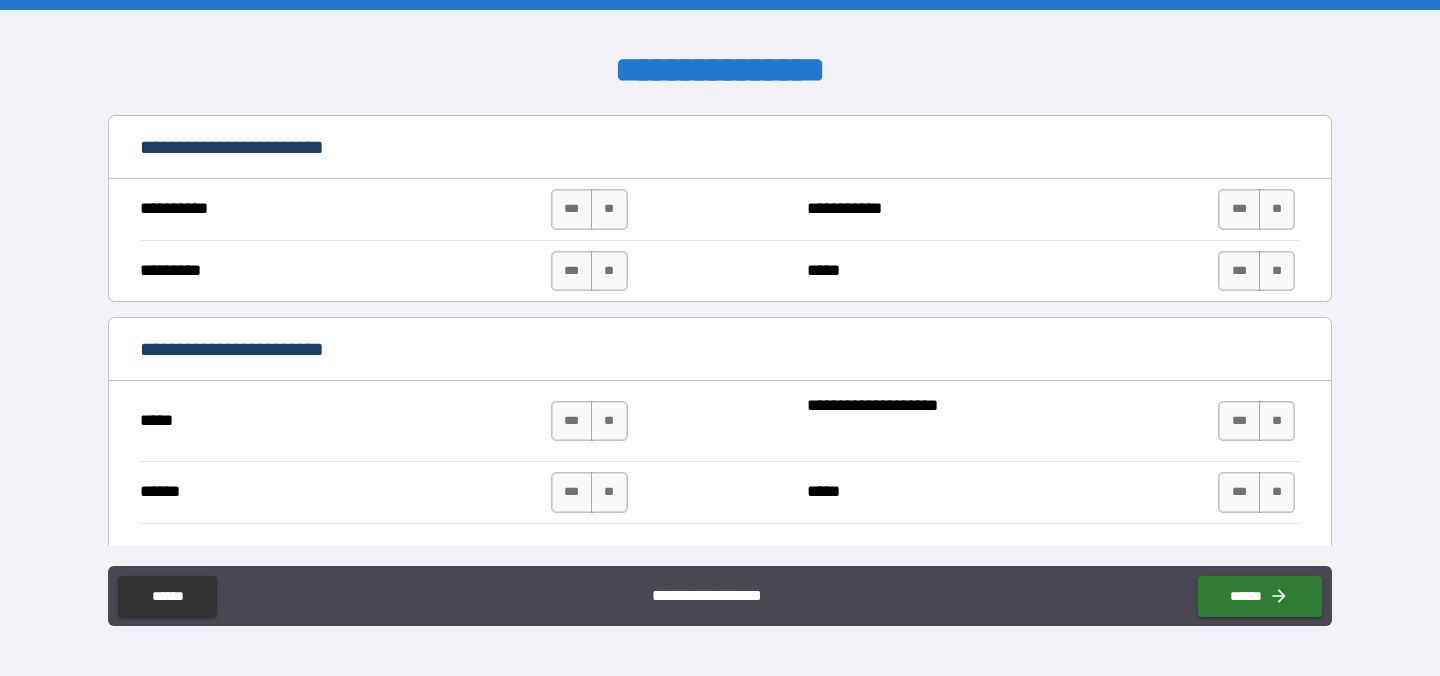 scroll, scrollTop: 5950, scrollLeft: 0, axis: vertical 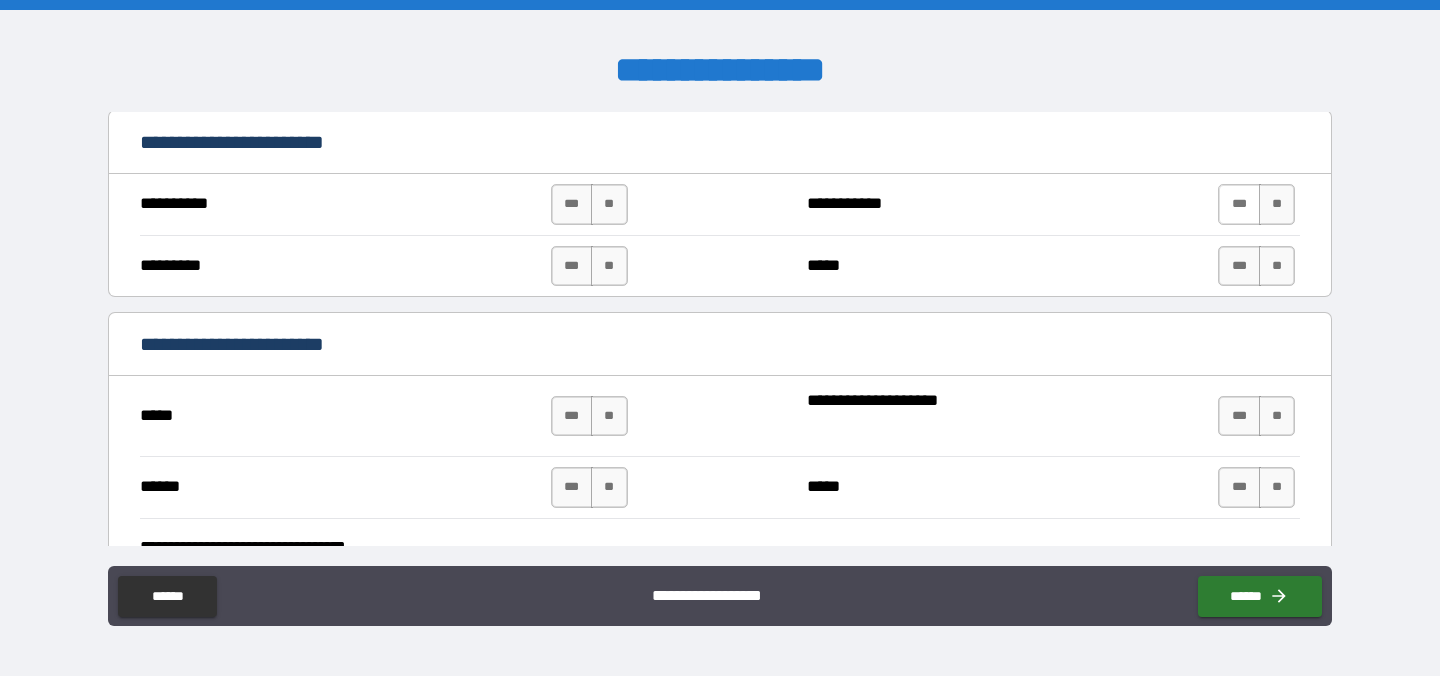 click on "***" at bounding box center [1239, 204] 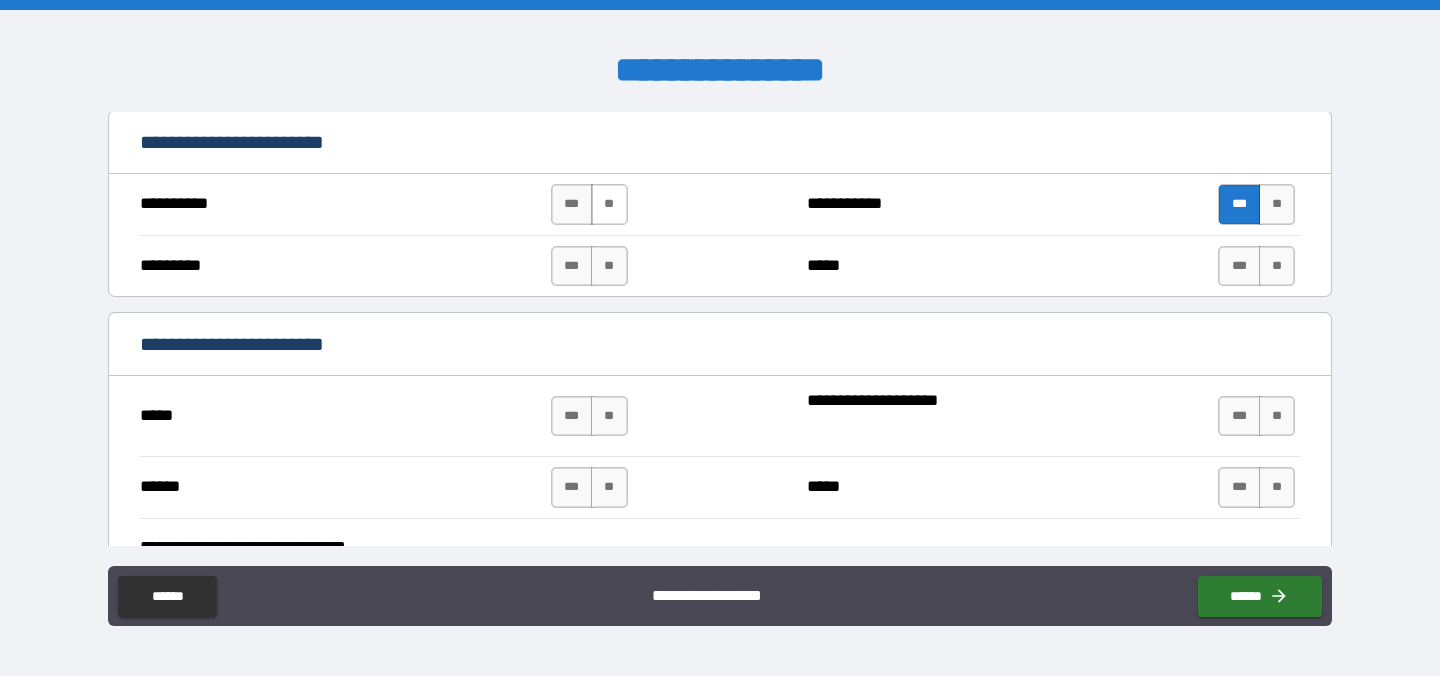 click on "**" at bounding box center (609, 204) 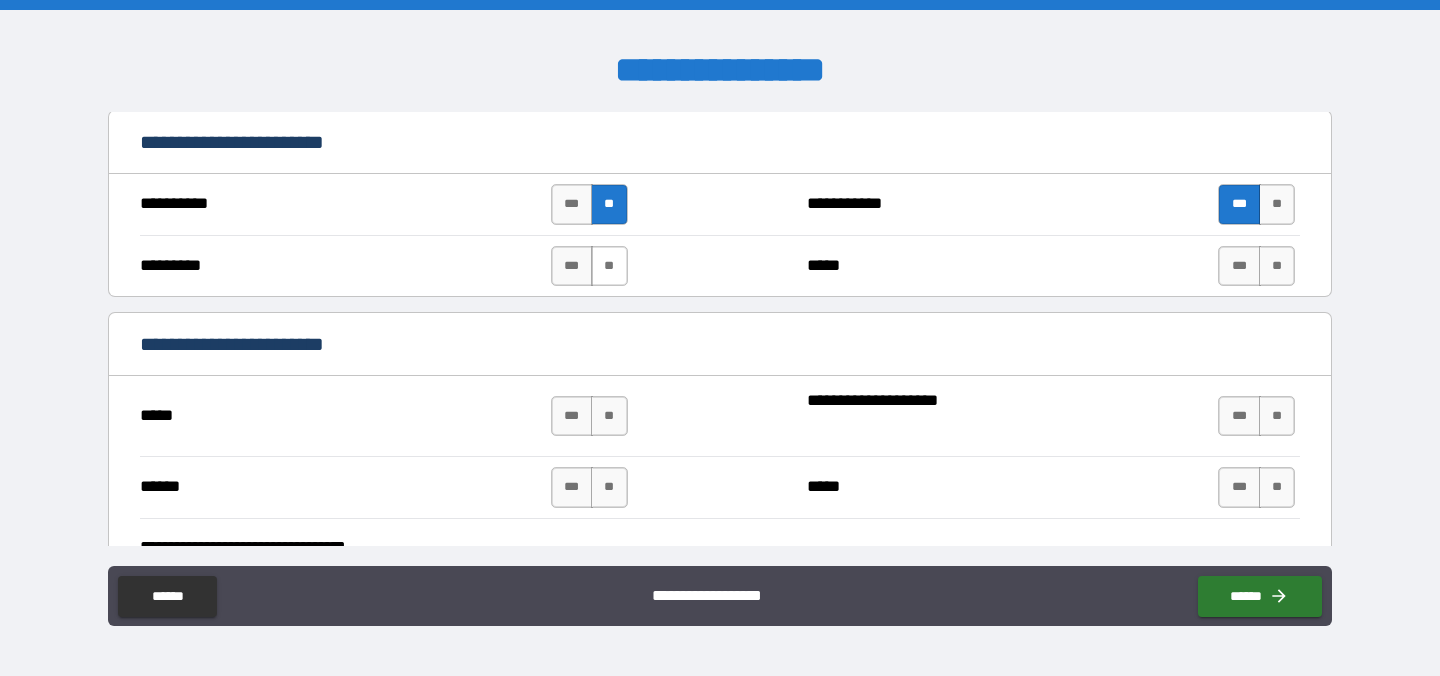 click on "**" at bounding box center (609, 266) 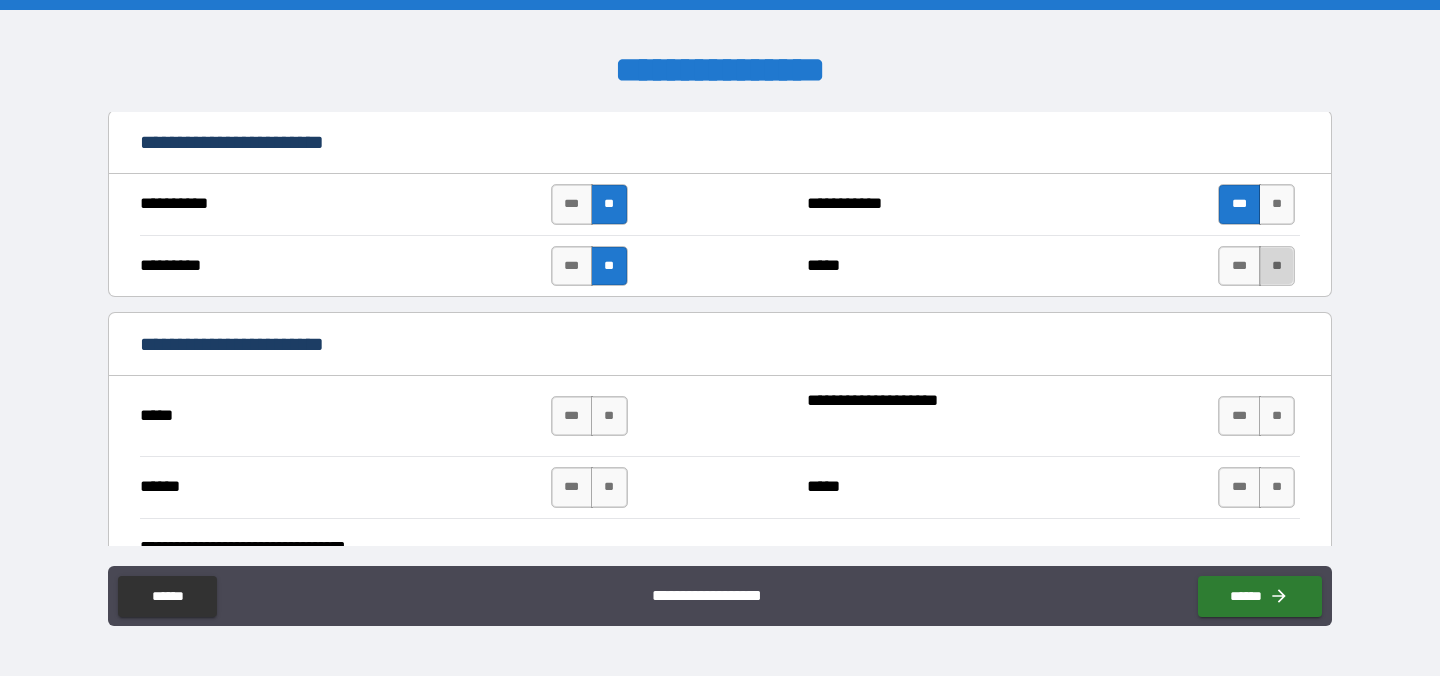 click on "**" at bounding box center (1277, 266) 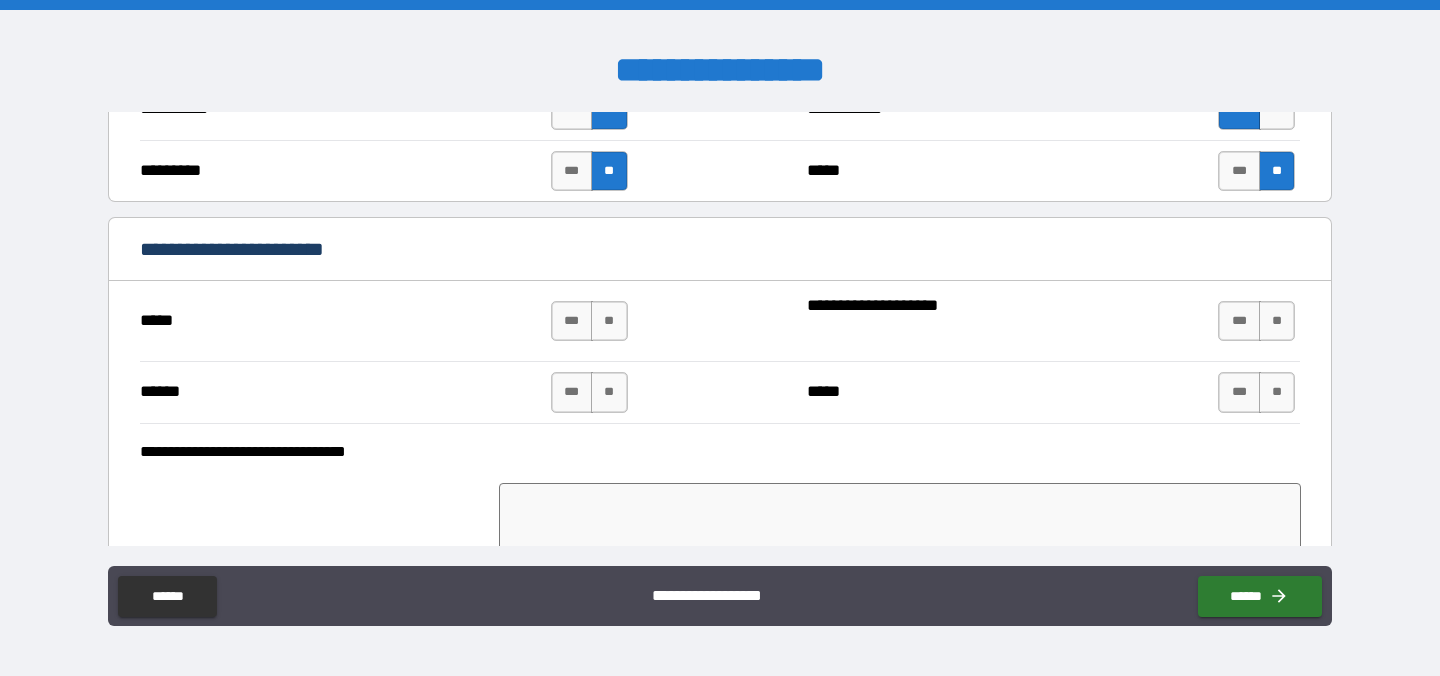 scroll, scrollTop: 6048, scrollLeft: 0, axis: vertical 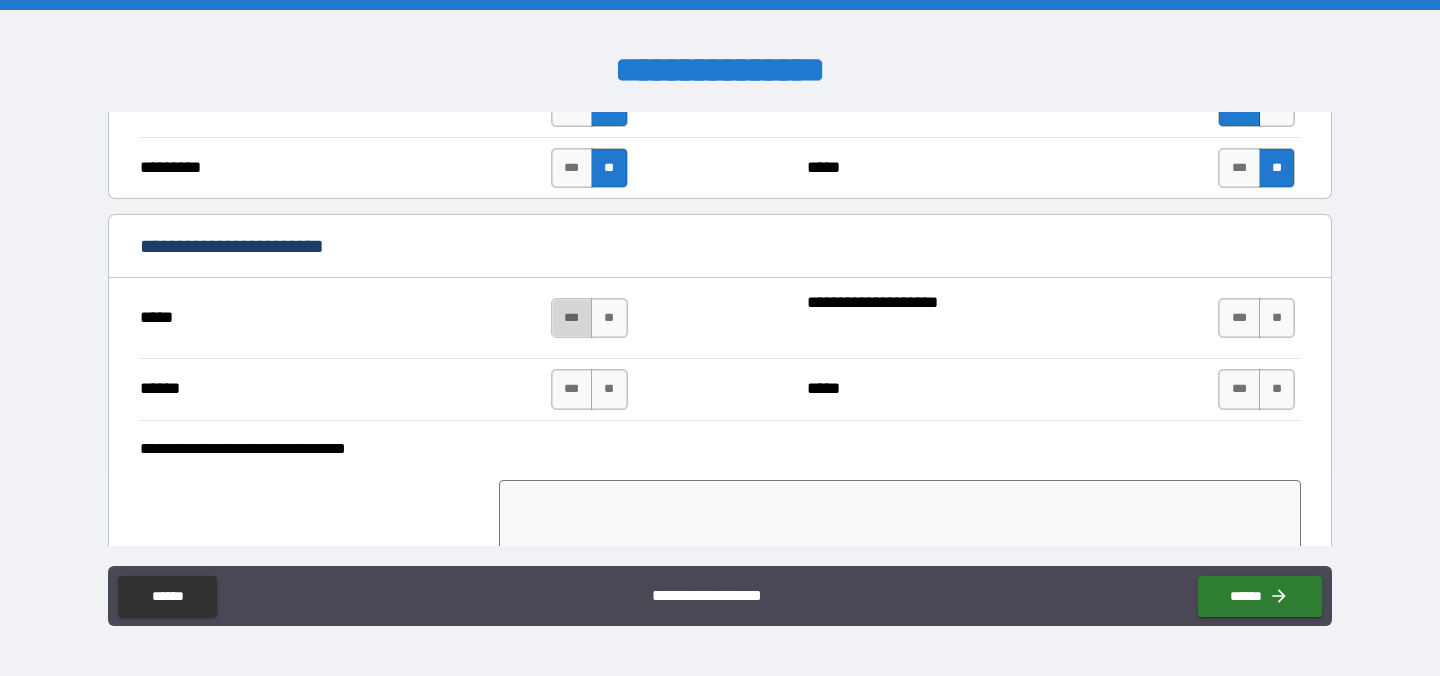 click on "***" at bounding box center [572, 318] 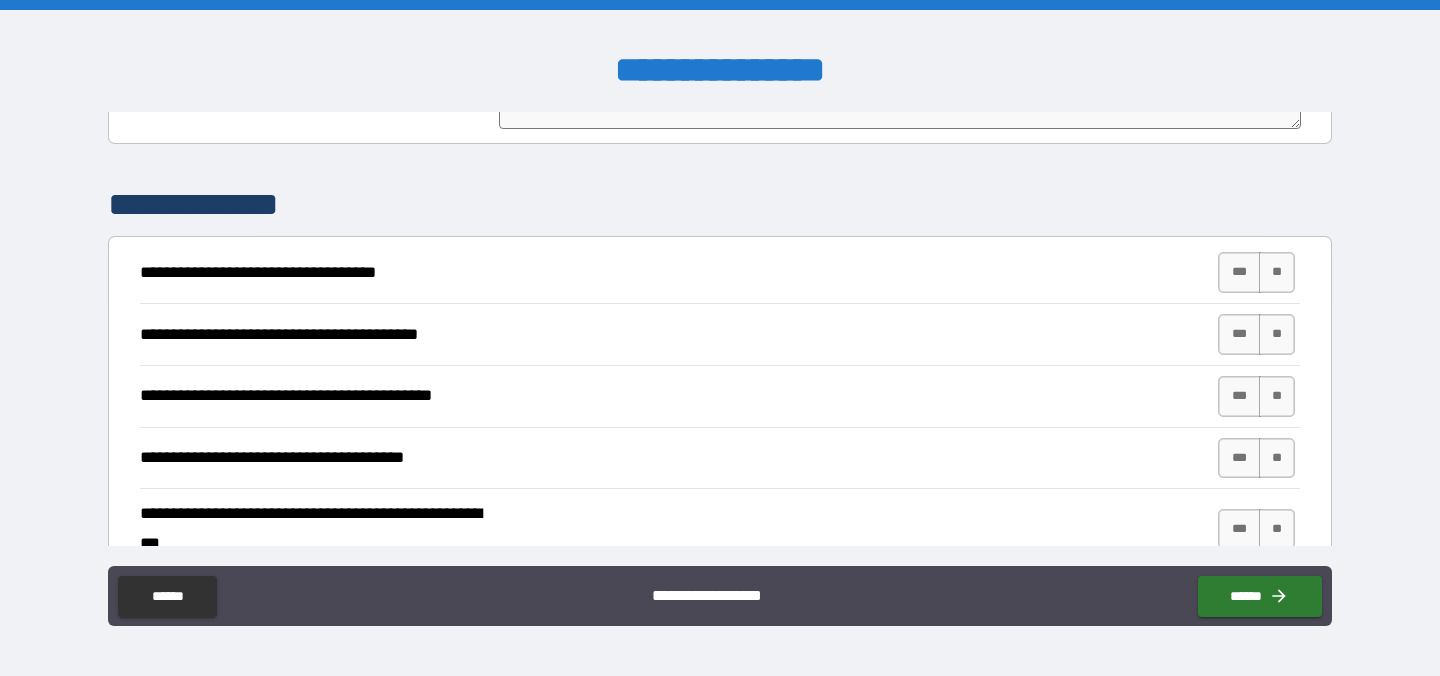 scroll, scrollTop: 6483, scrollLeft: 0, axis: vertical 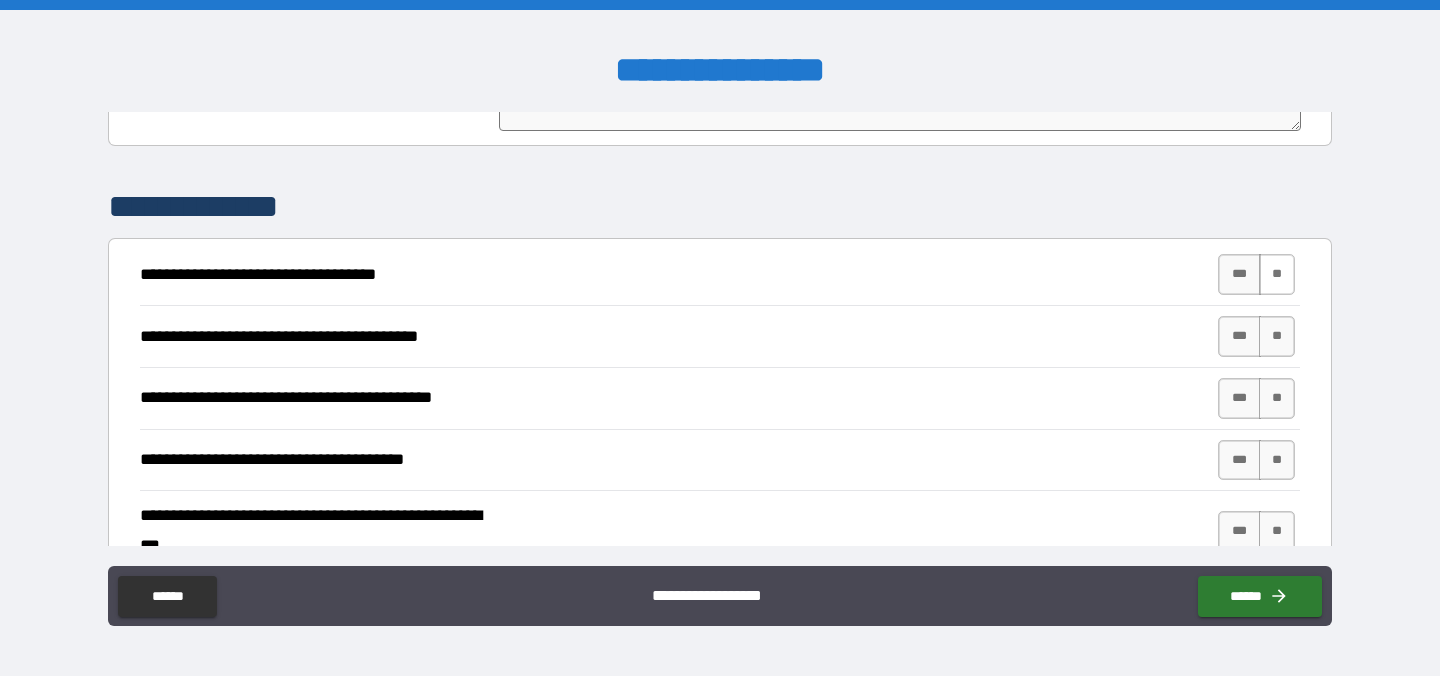 click on "**" at bounding box center (1277, 274) 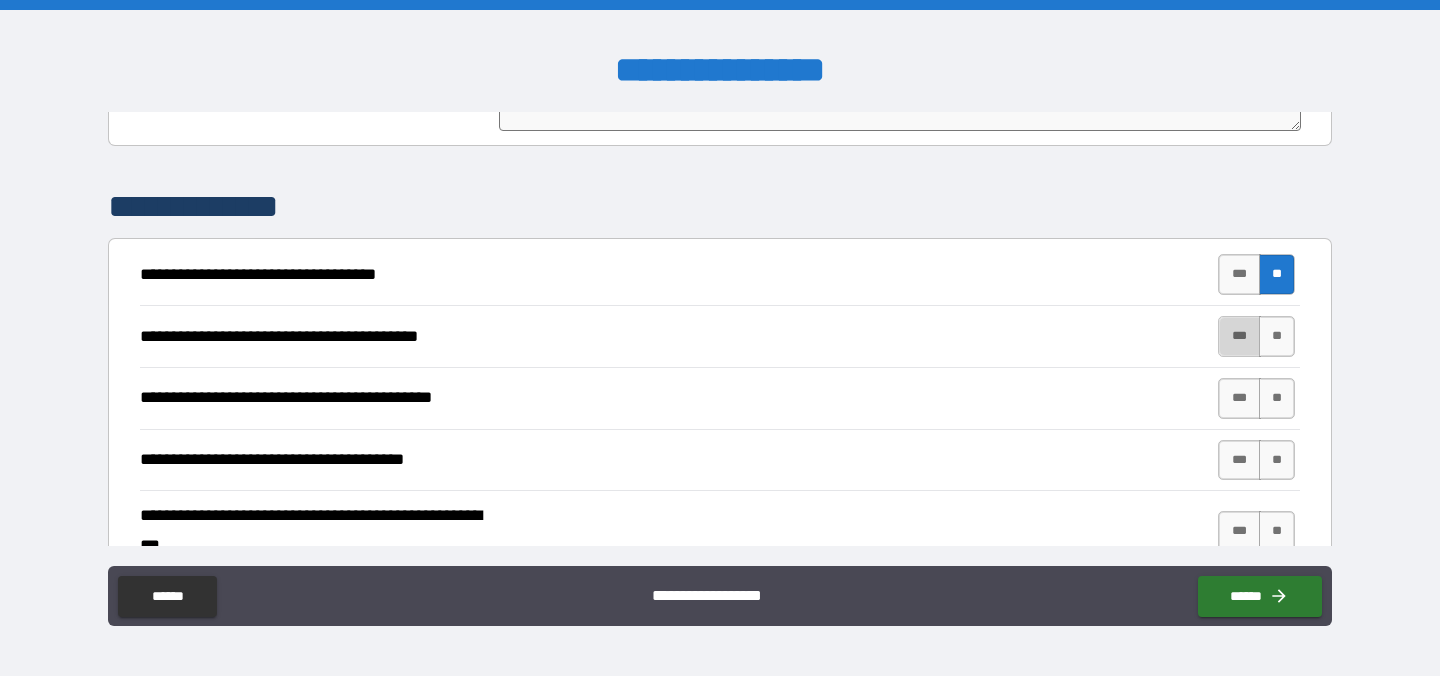 click on "***" at bounding box center (1239, 336) 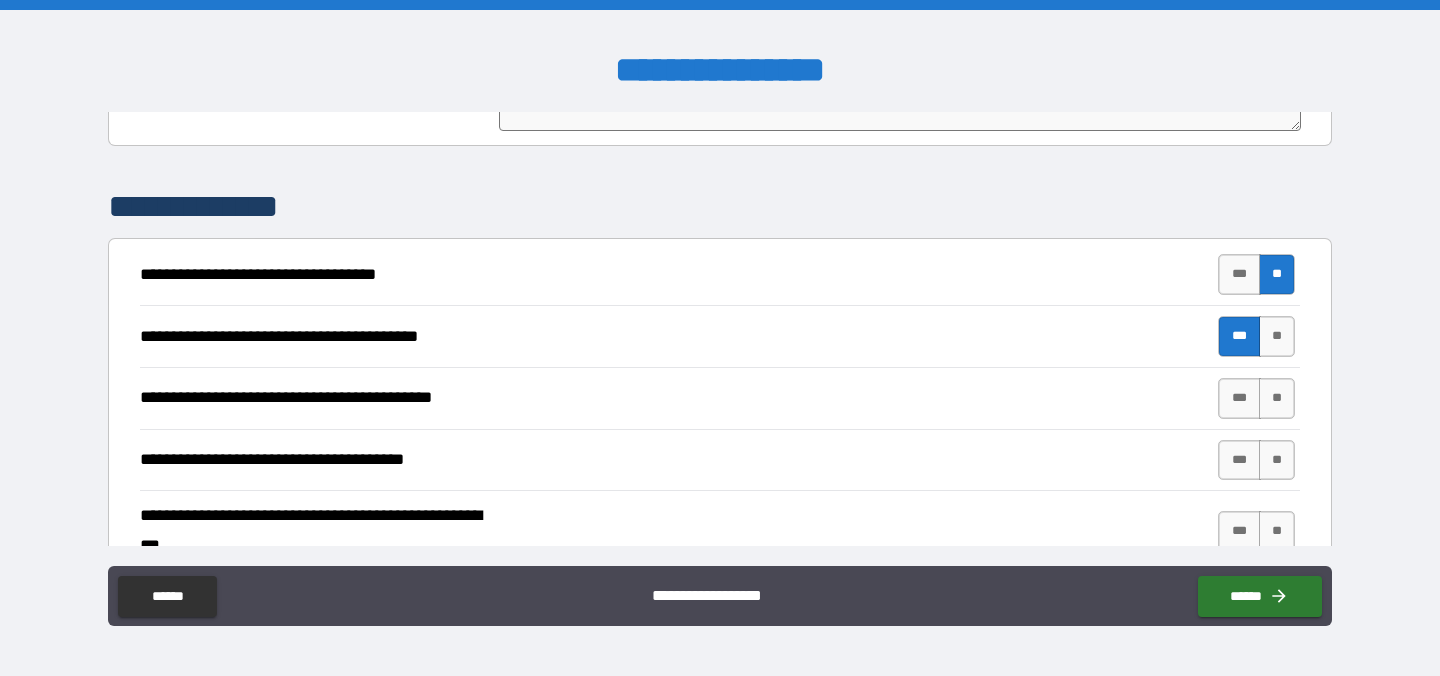 click on "*** **" at bounding box center [1259, 398] 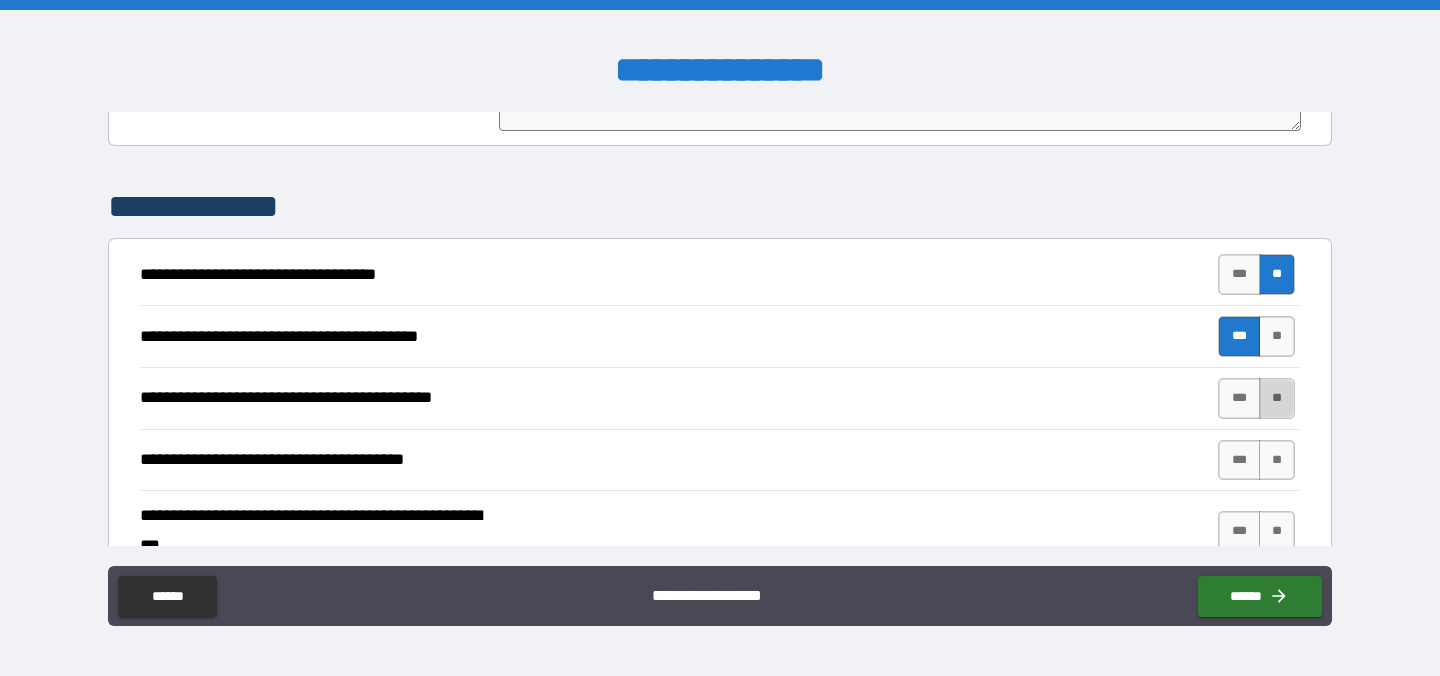 click on "**" at bounding box center [1277, 398] 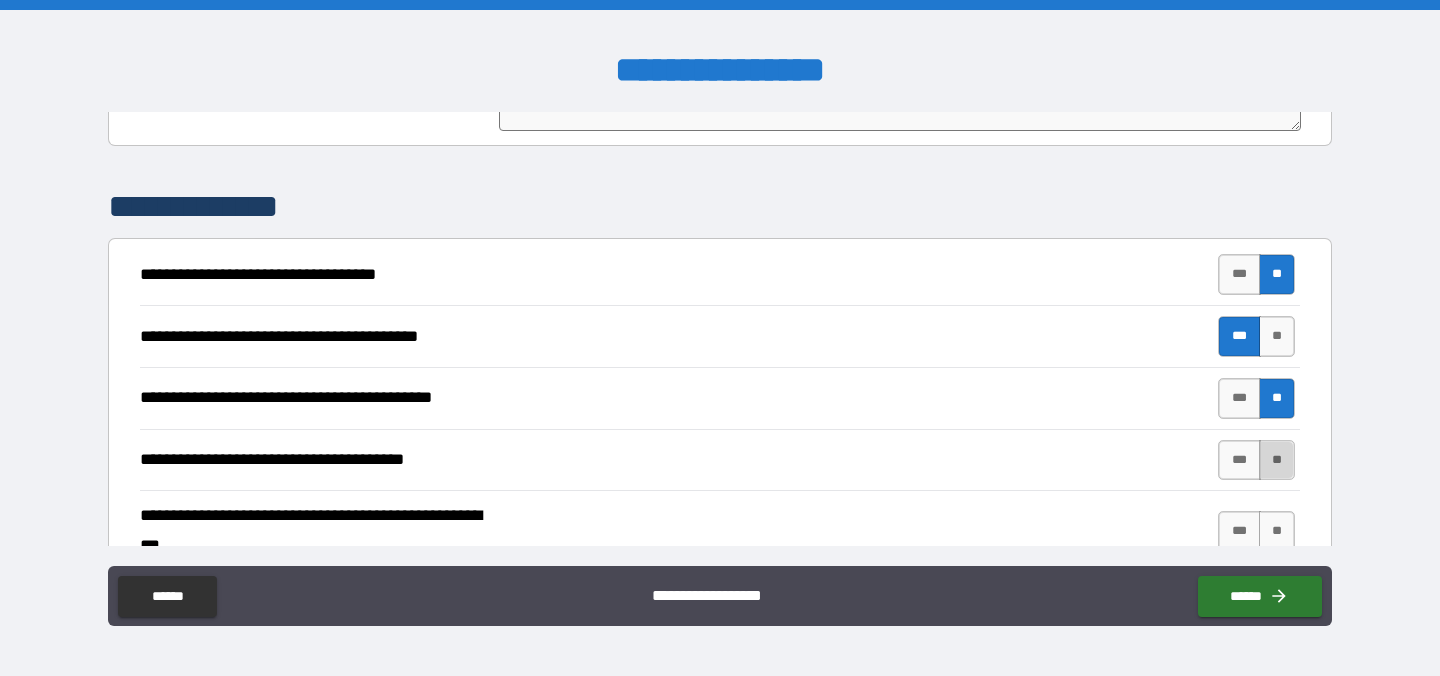 click on "**" at bounding box center [1277, 460] 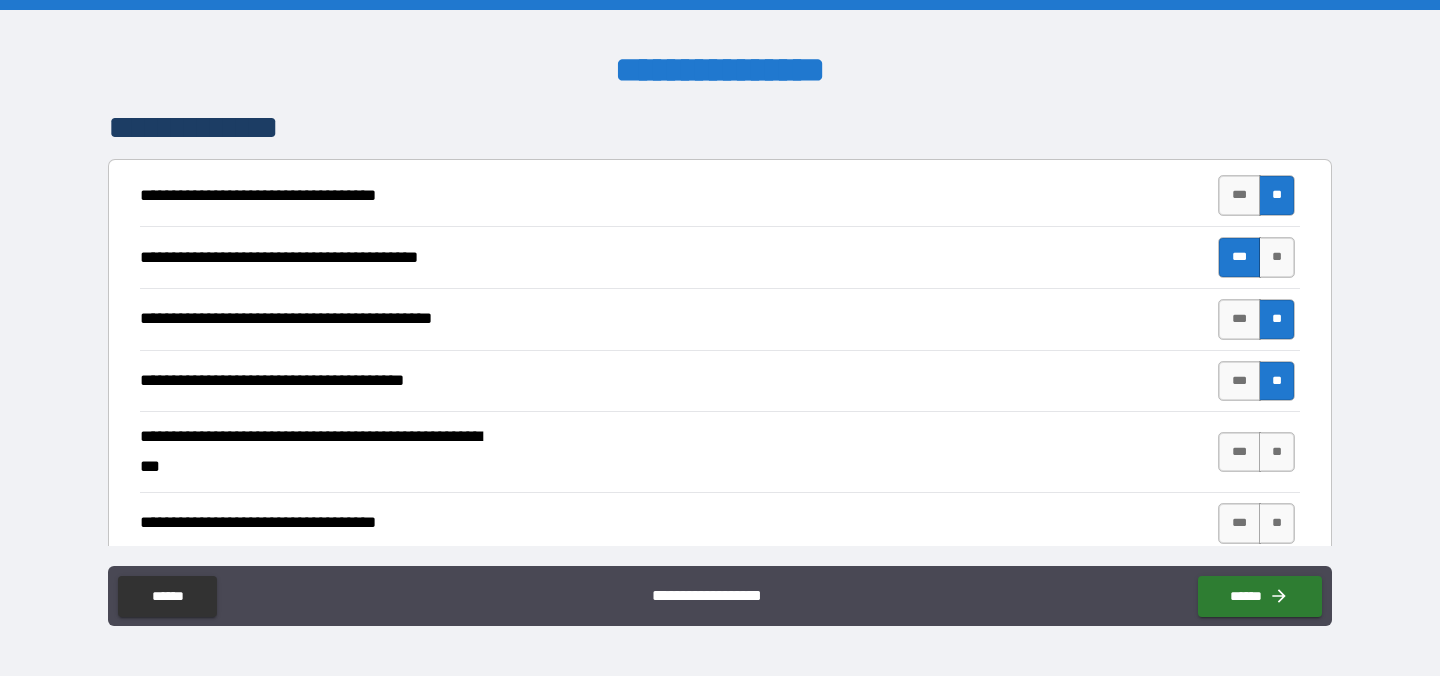 scroll, scrollTop: 6582, scrollLeft: 0, axis: vertical 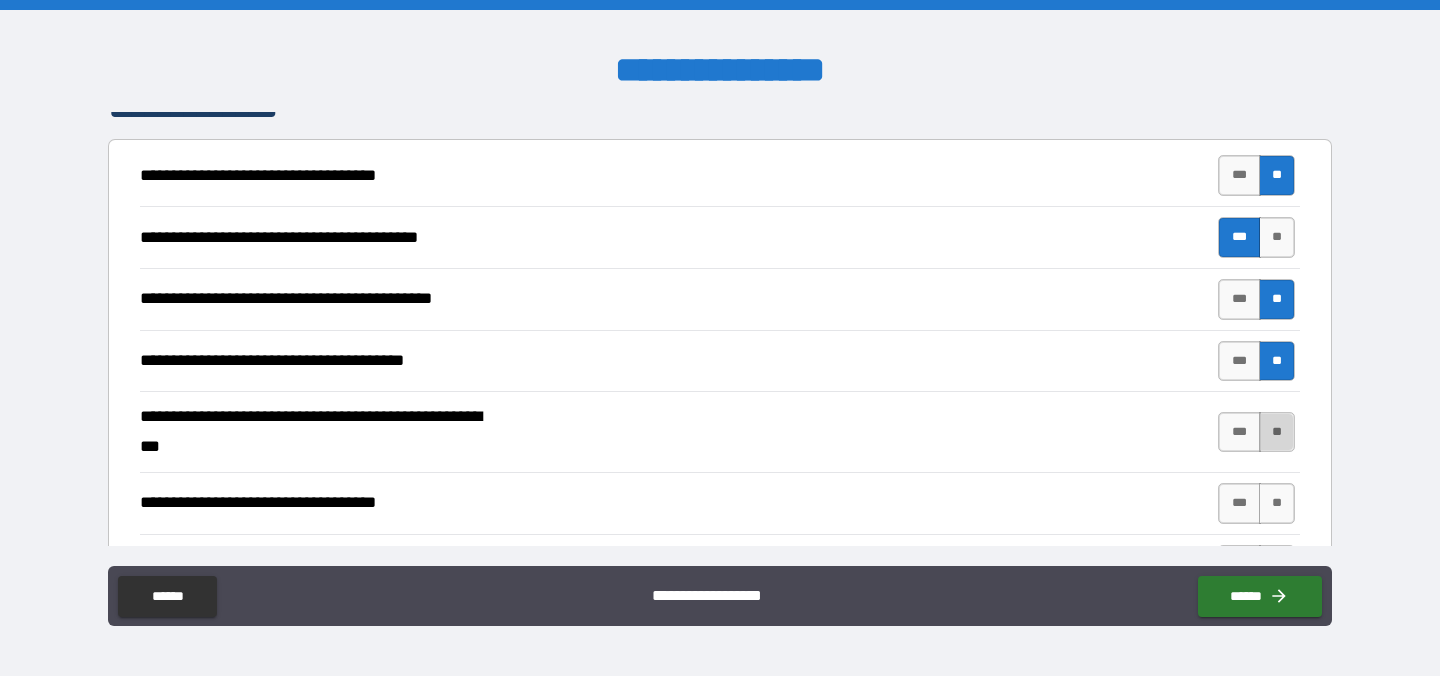 click on "**" at bounding box center (1277, 432) 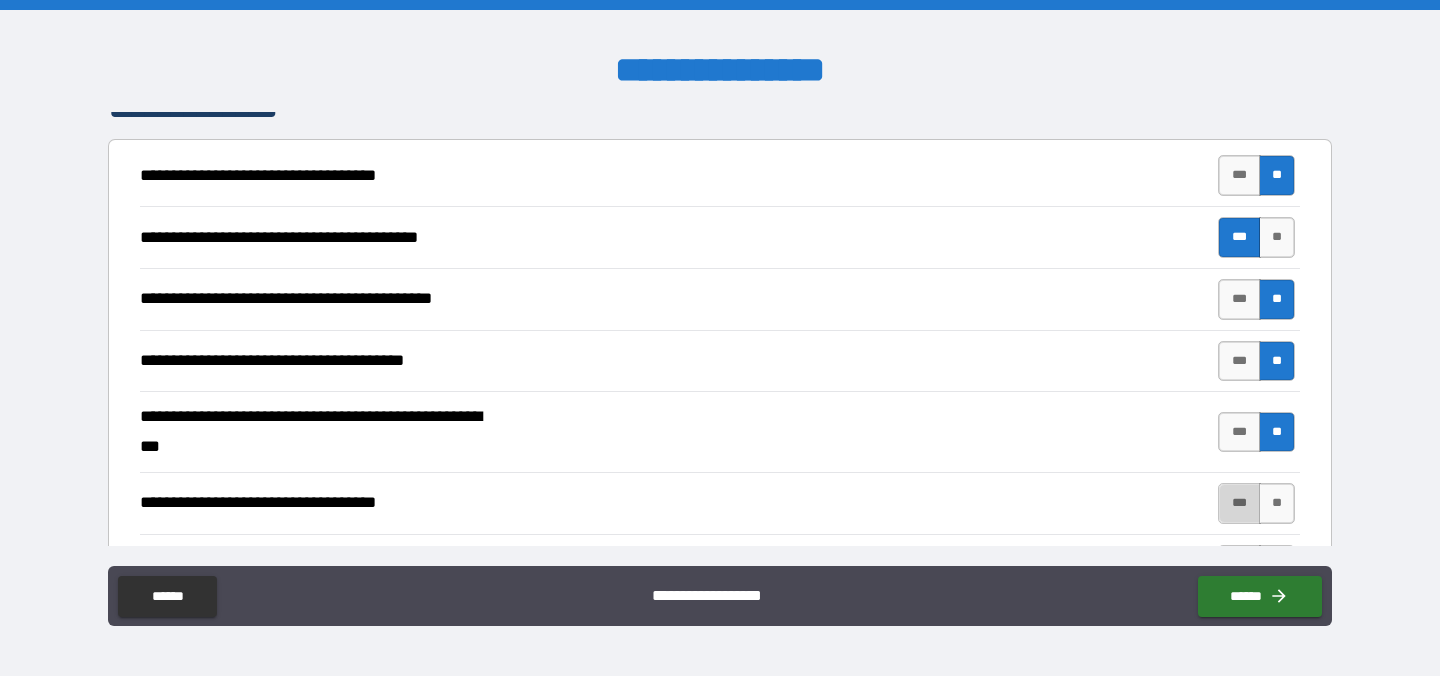 click on "***" at bounding box center [1239, 503] 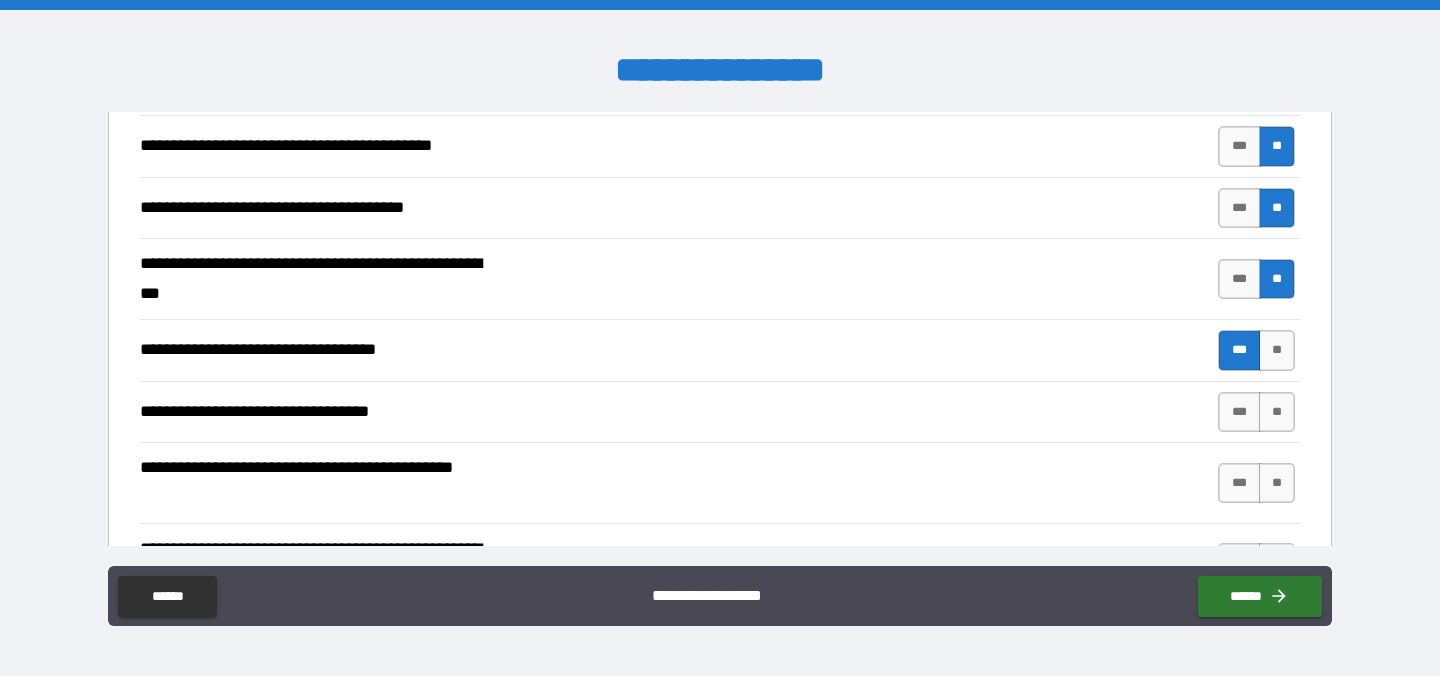 scroll, scrollTop: 6730, scrollLeft: 0, axis: vertical 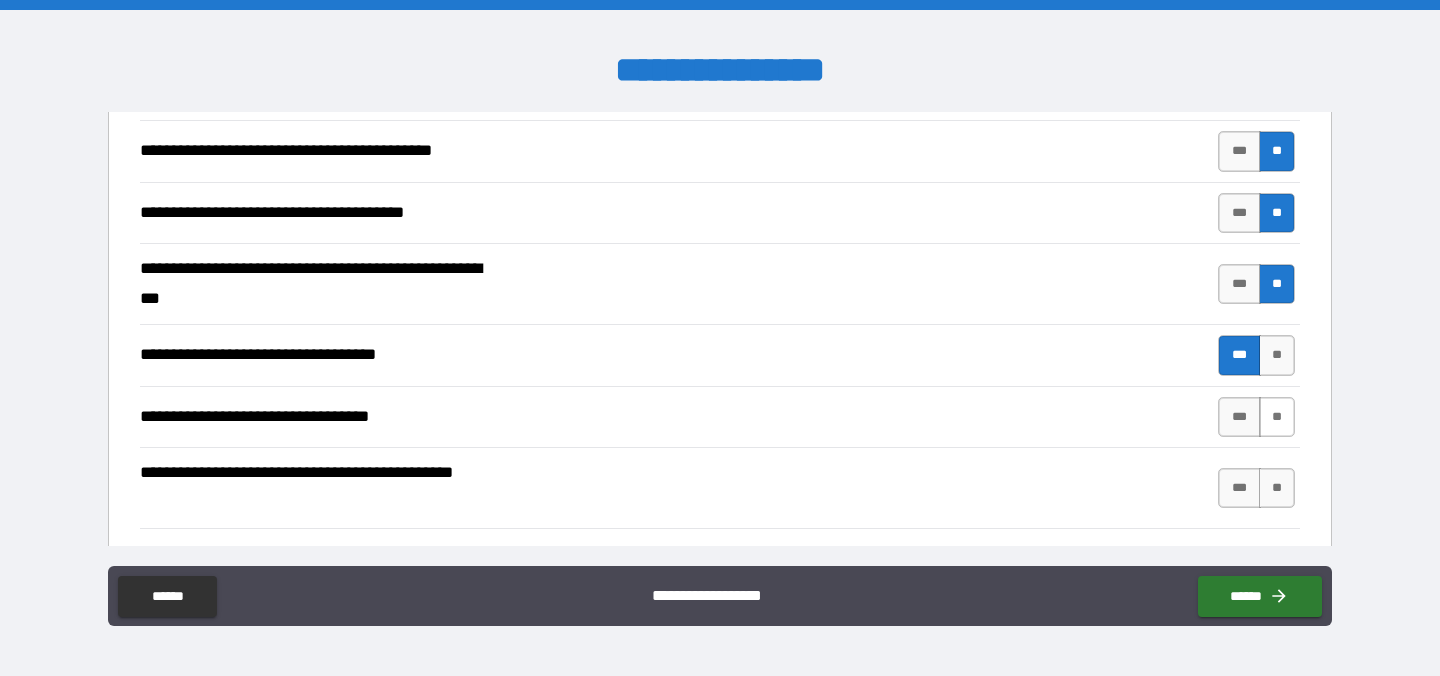 click on "**" at bounding box center [1277, 417] 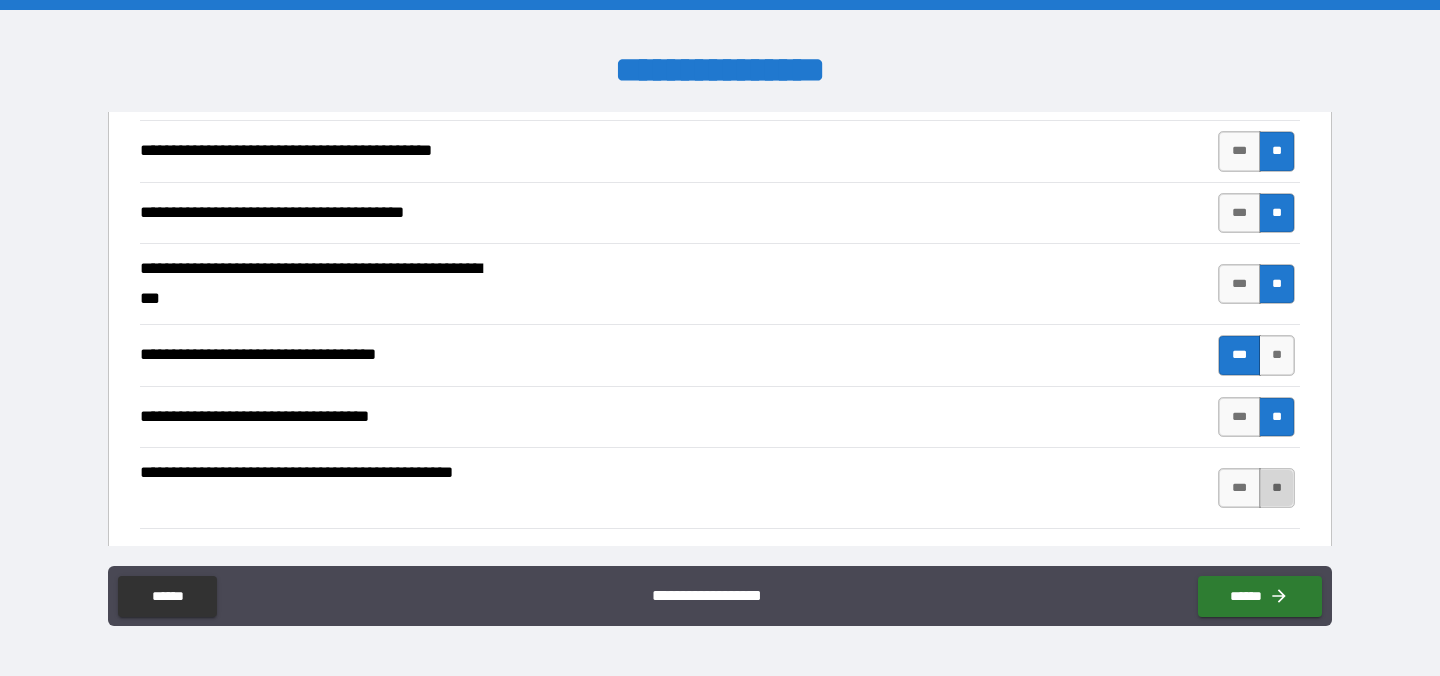 click on "**" at bounding box center (1277, 488) 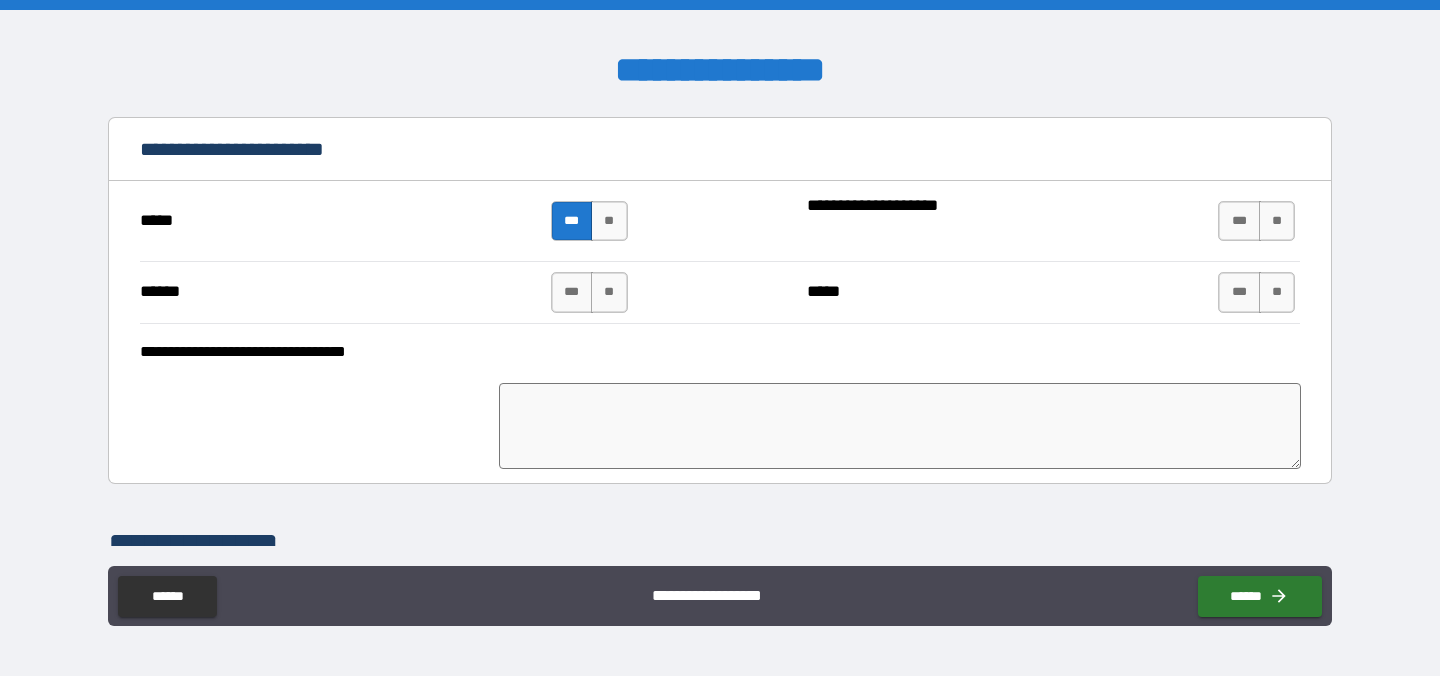 scroll, scrollTop: 6144, scrollLeft: 0, axis: vertical 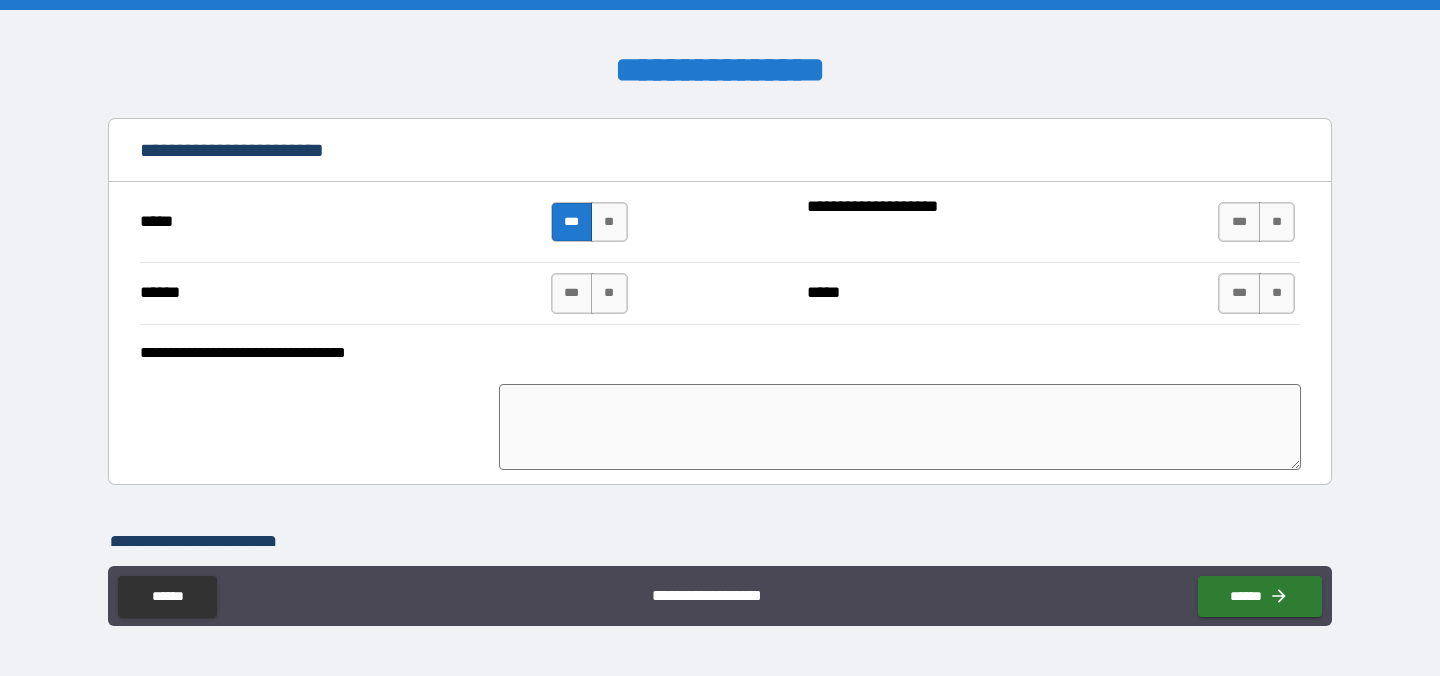 click at bounding box center (900, 427) 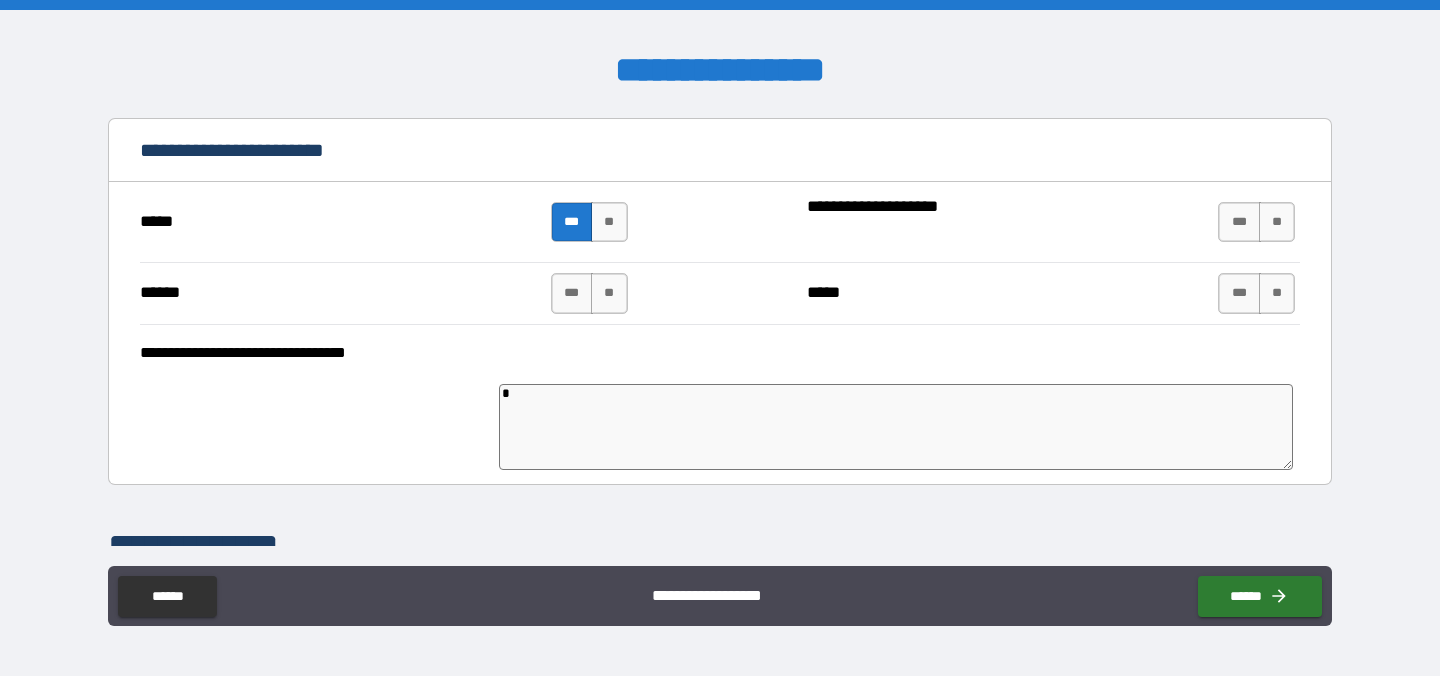 type on "*" 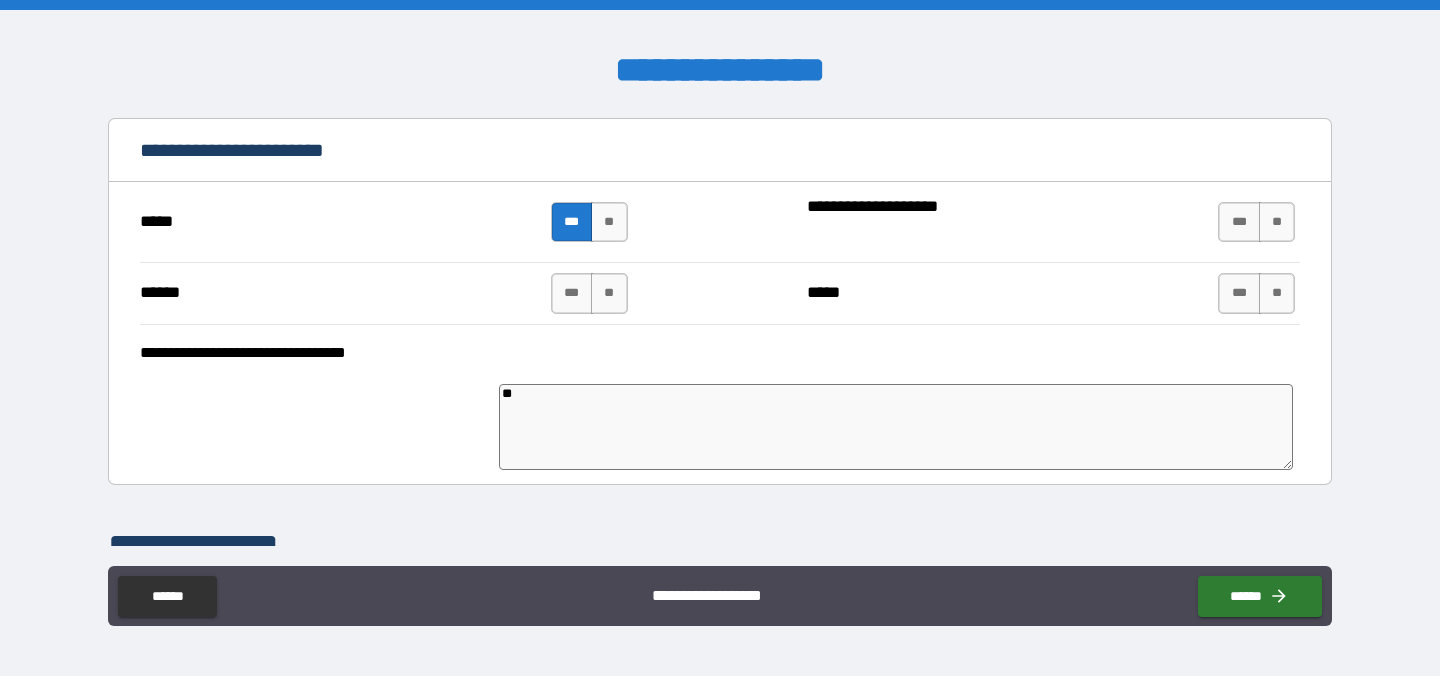 type on "*" 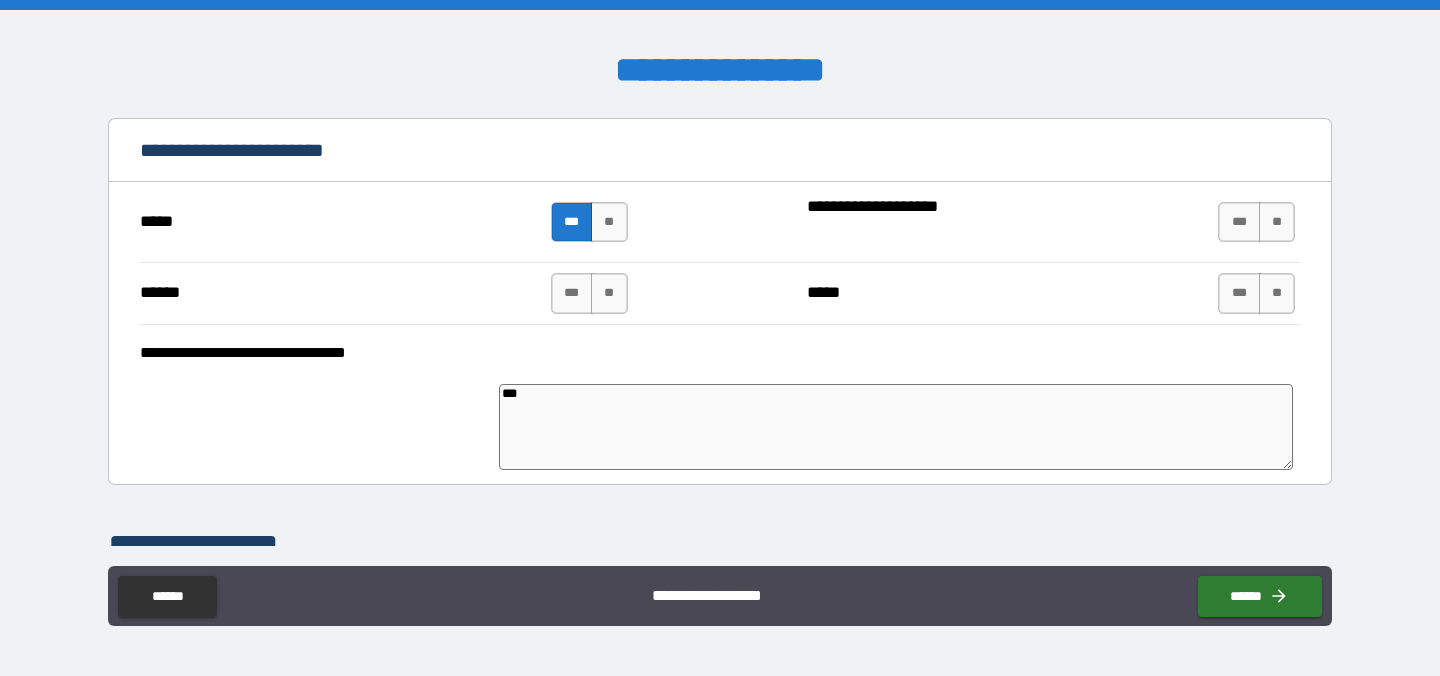 type on "*" 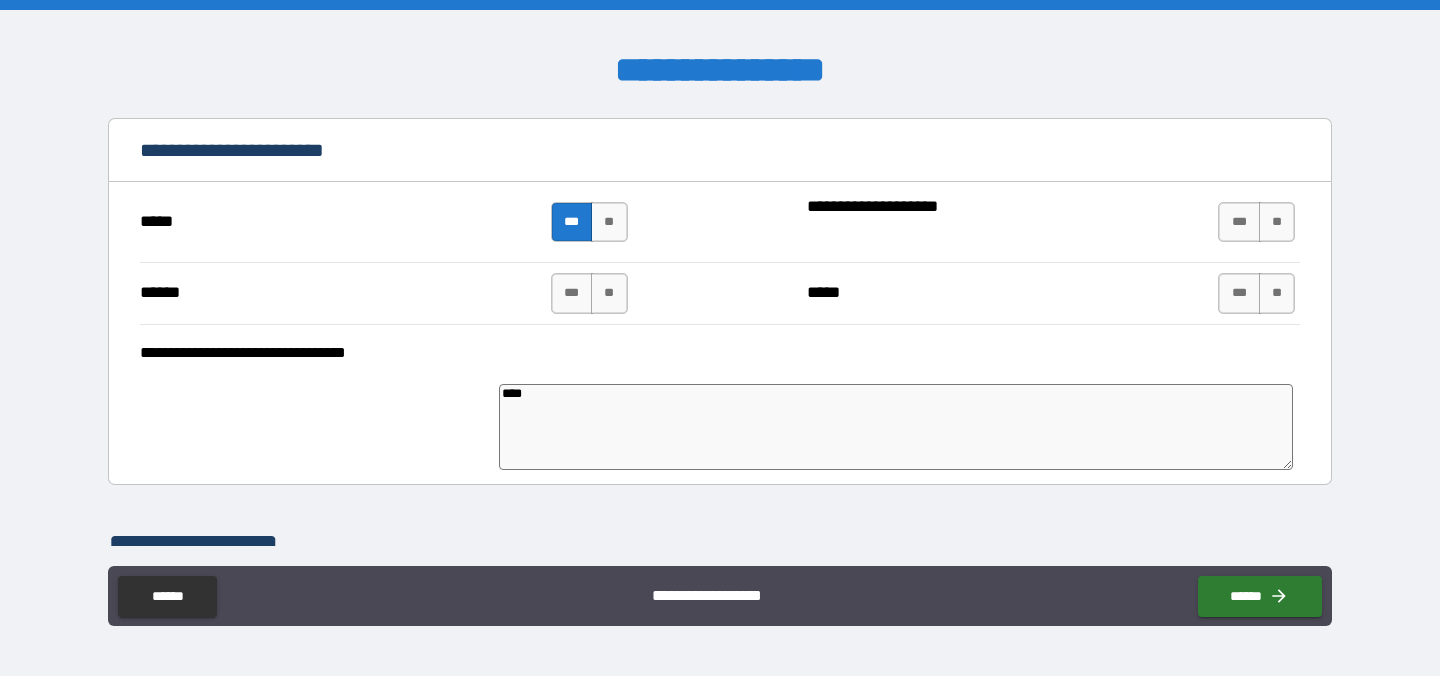 type on "*" 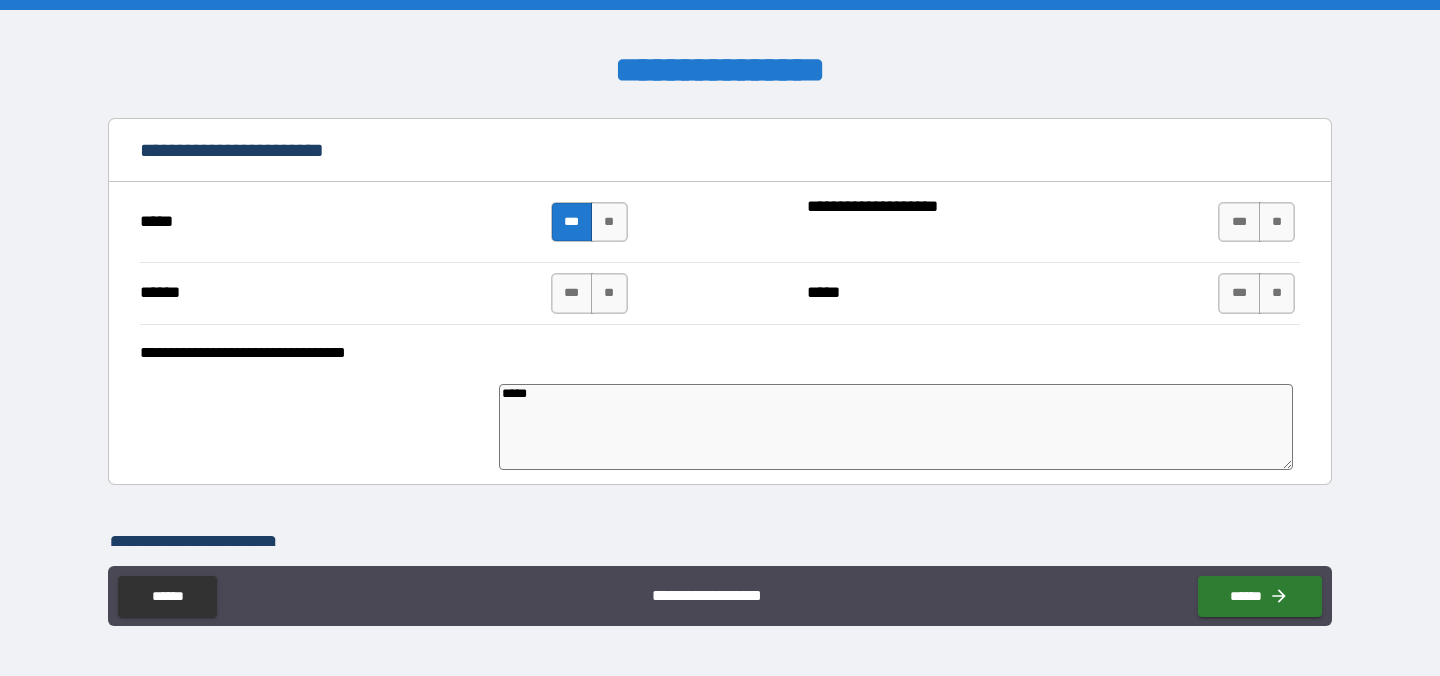 type on "*" 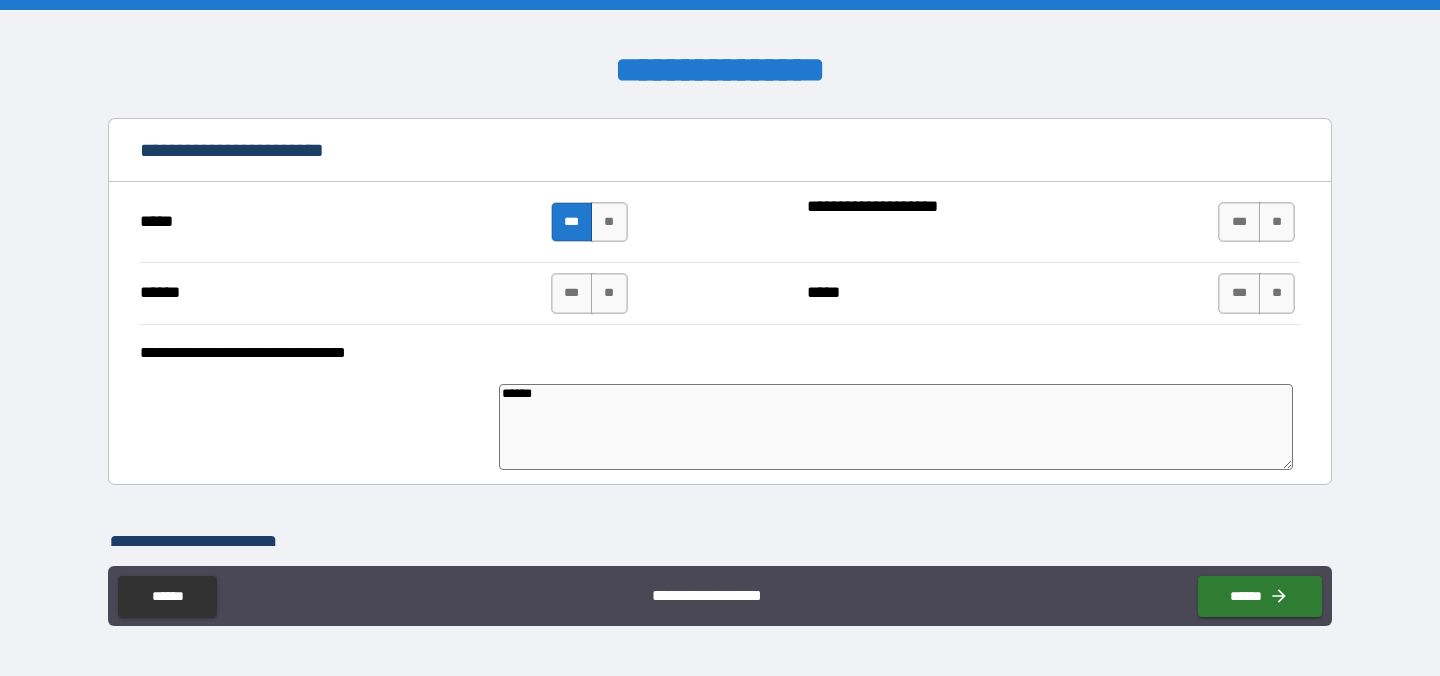 type on "*" 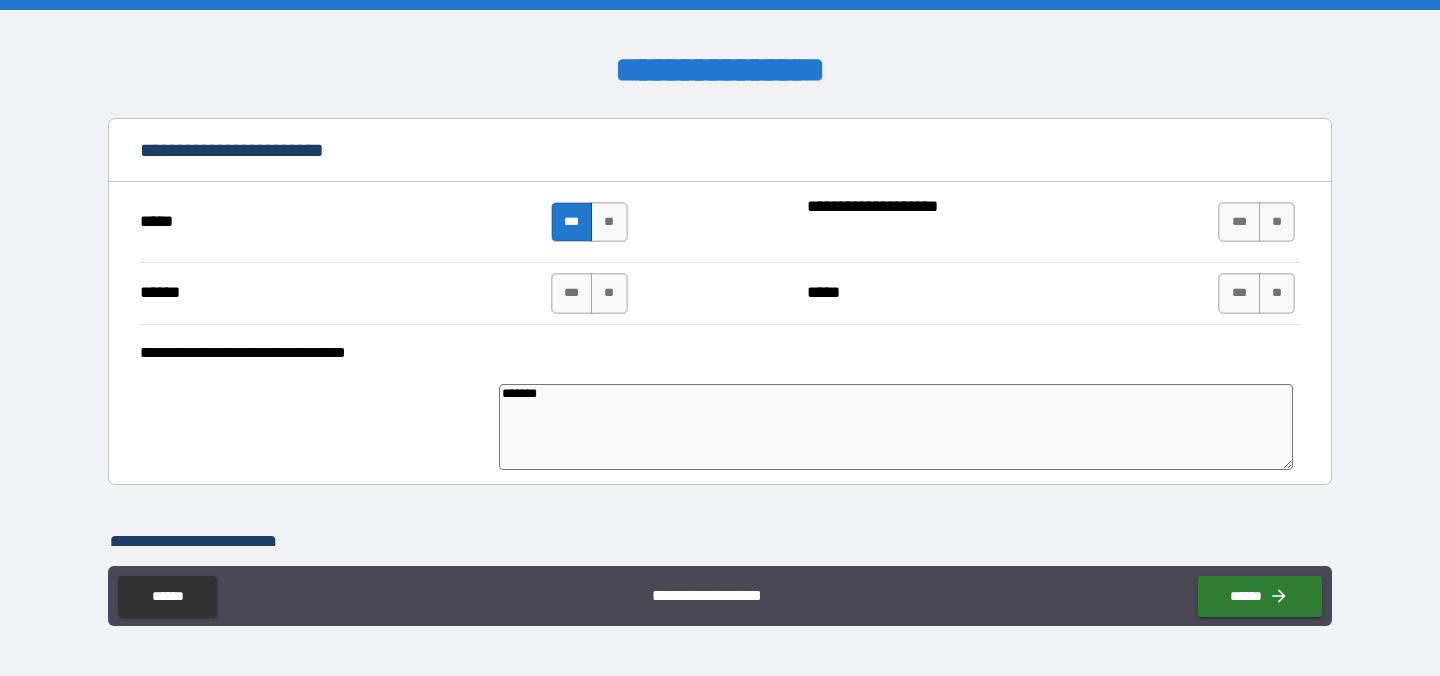type on "*" 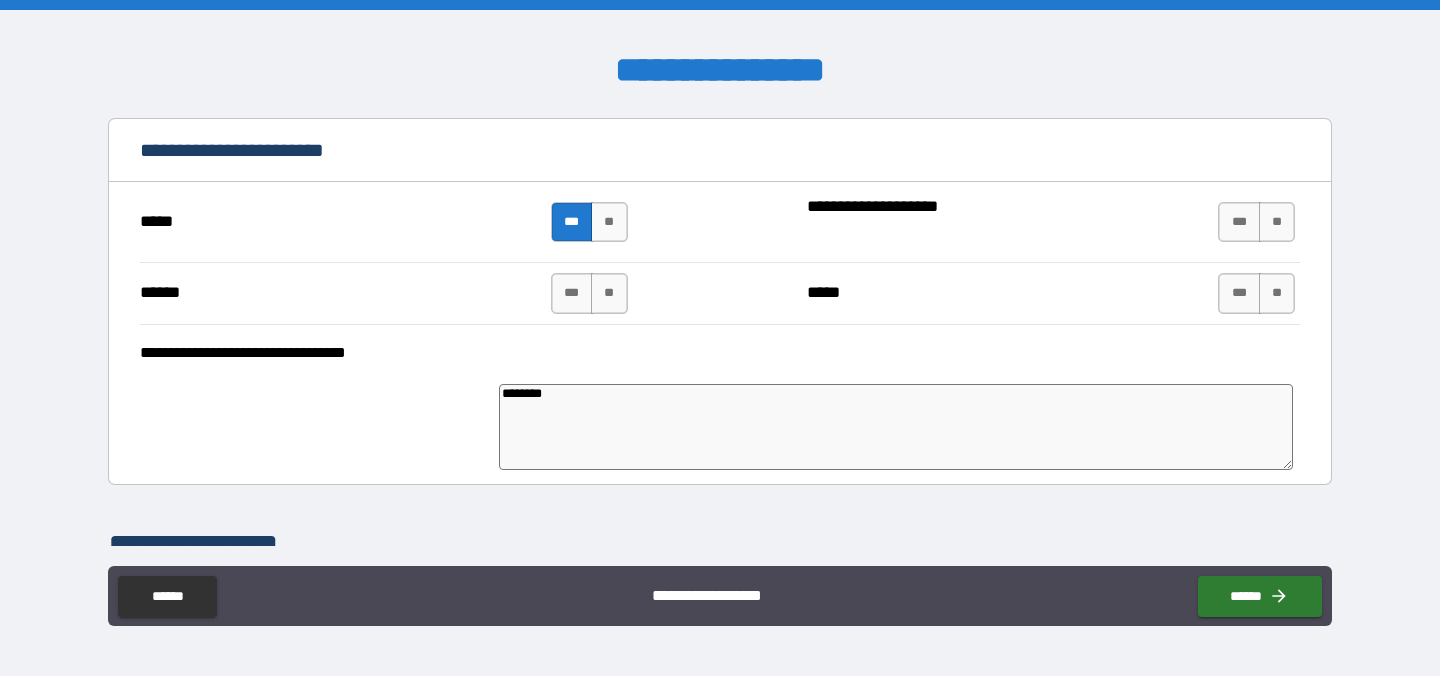 type on "*" 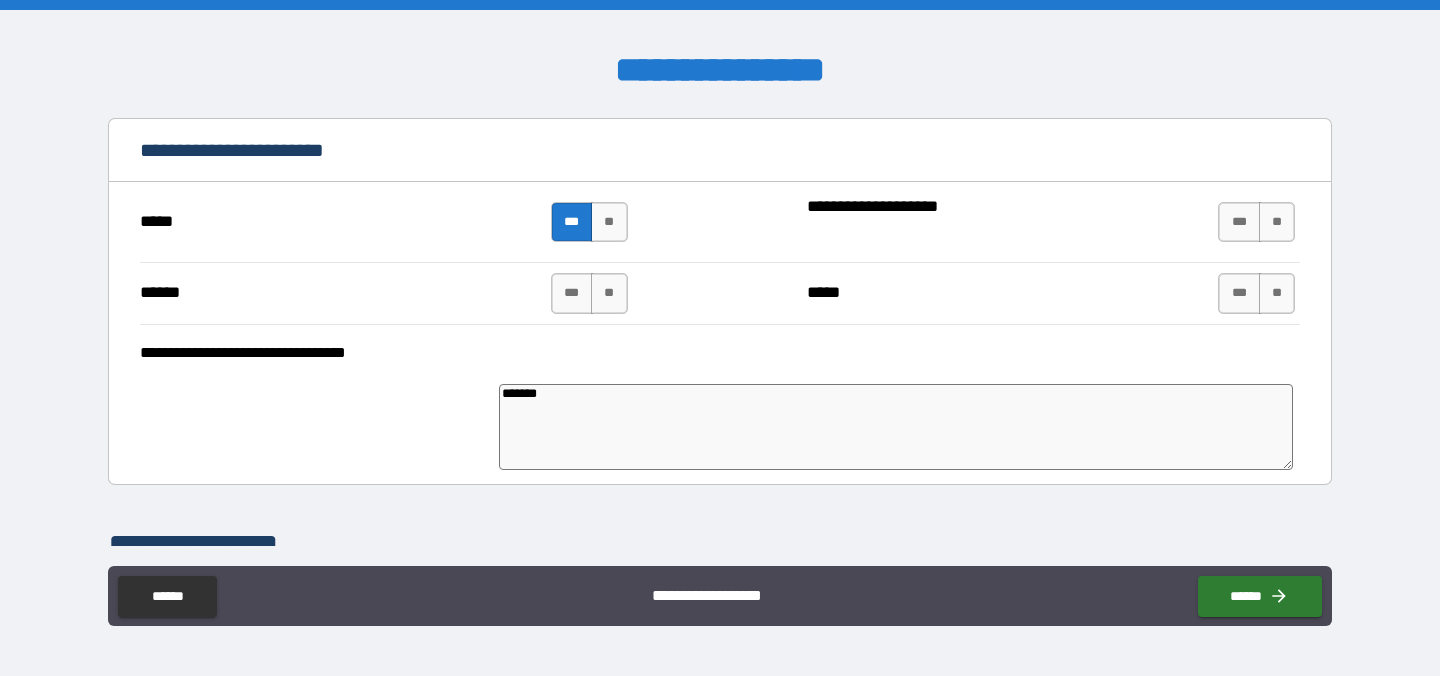 type on "*" 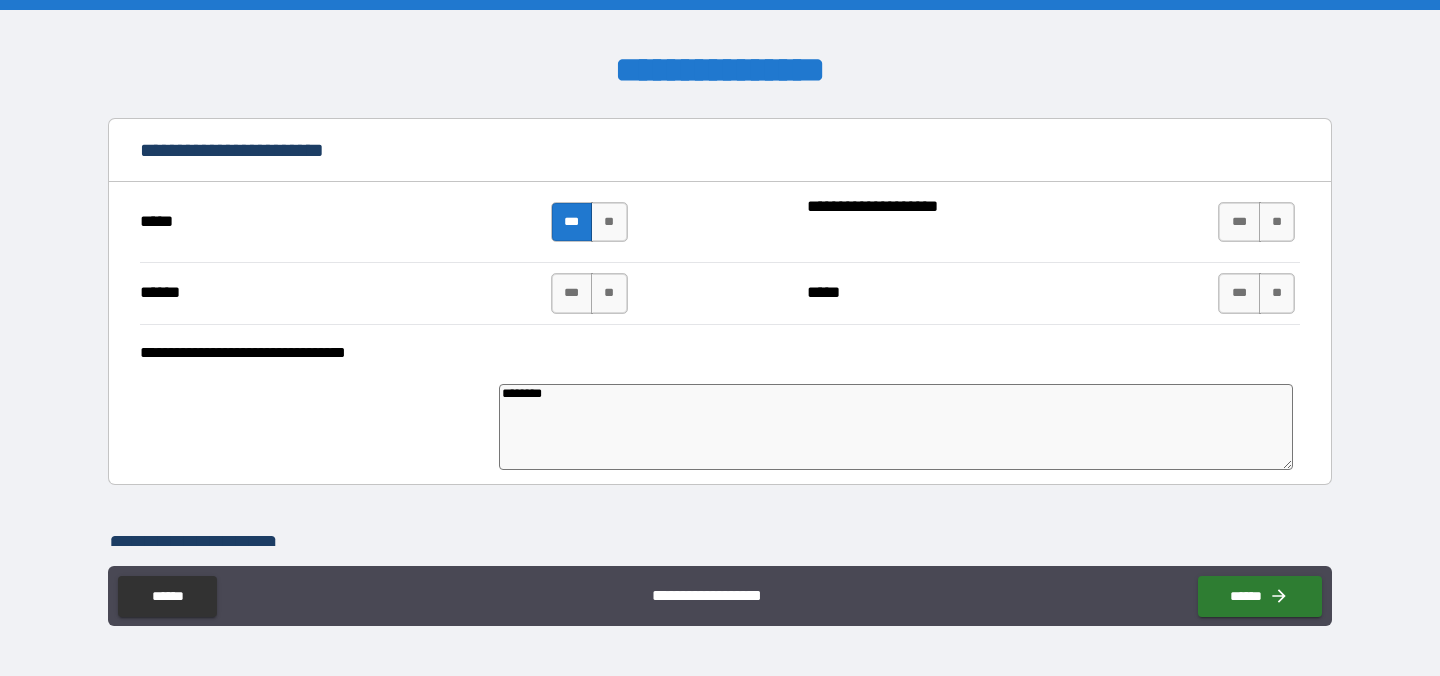 type on "*" 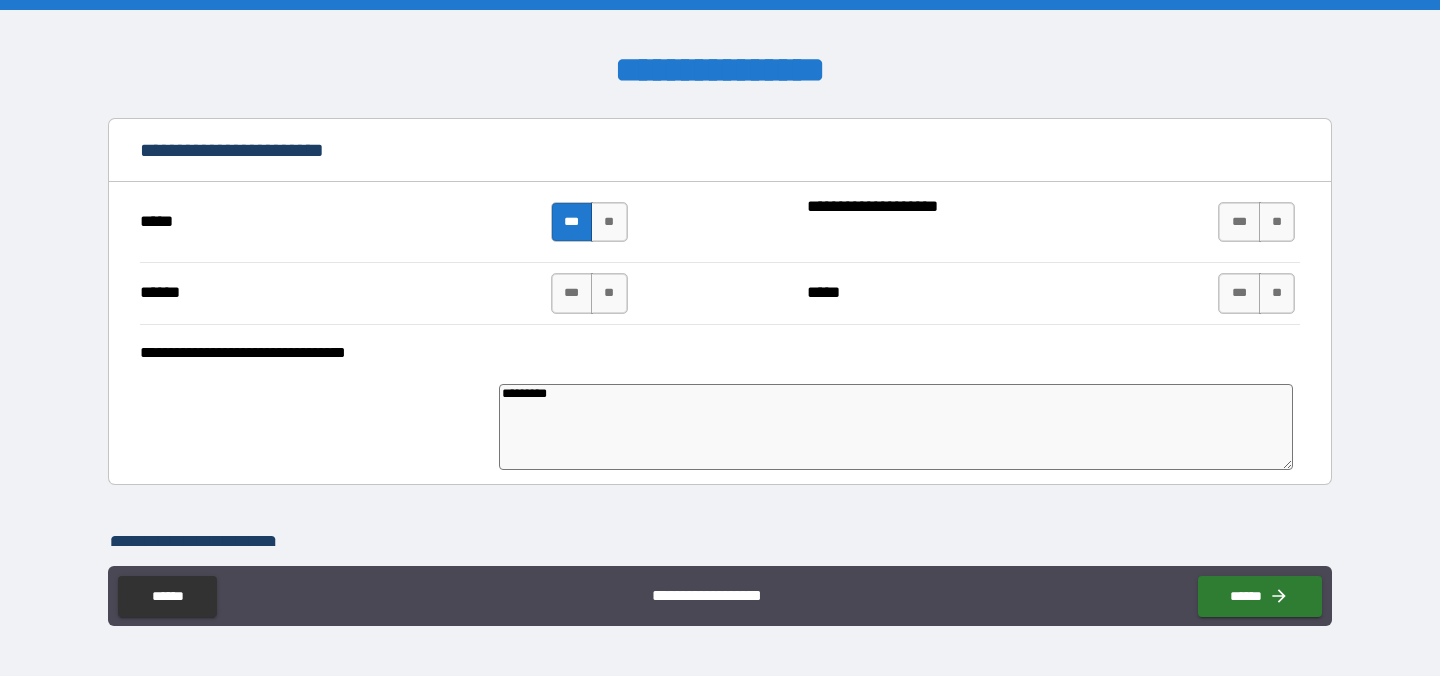 type on "*" 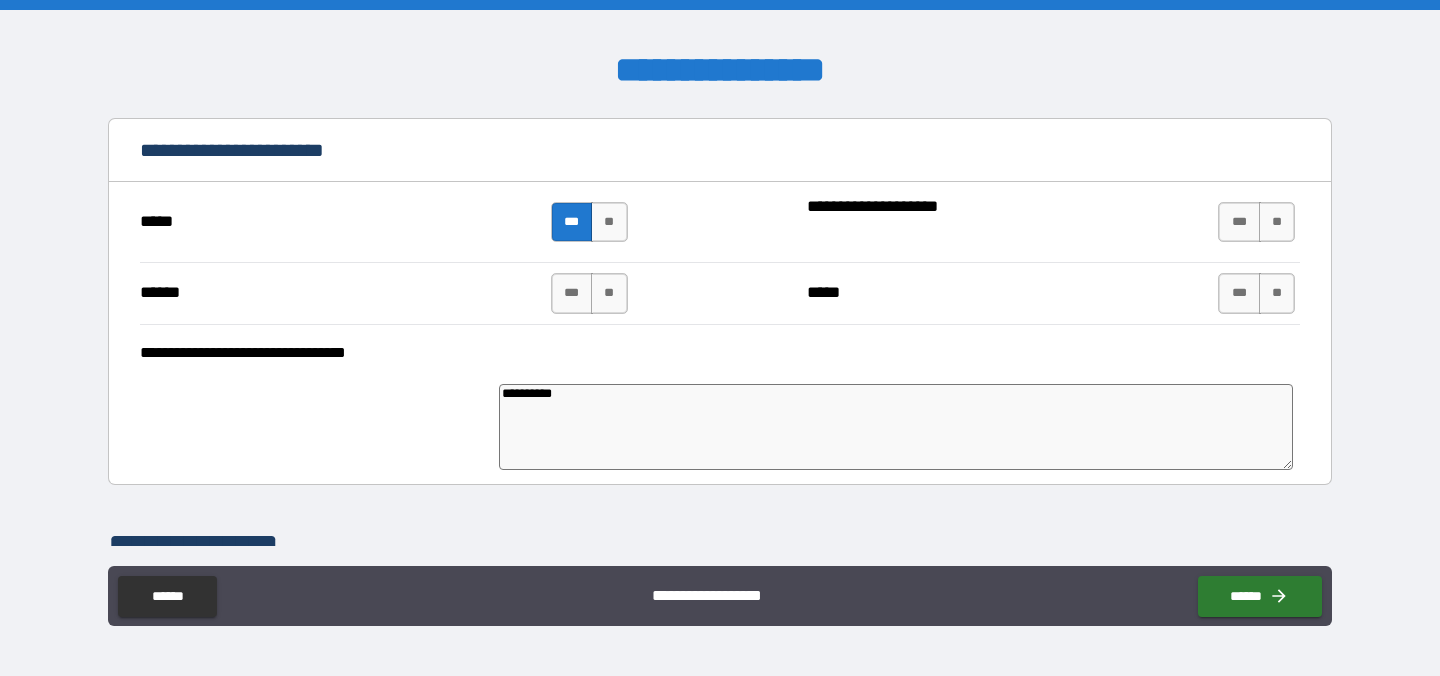 type on "*" 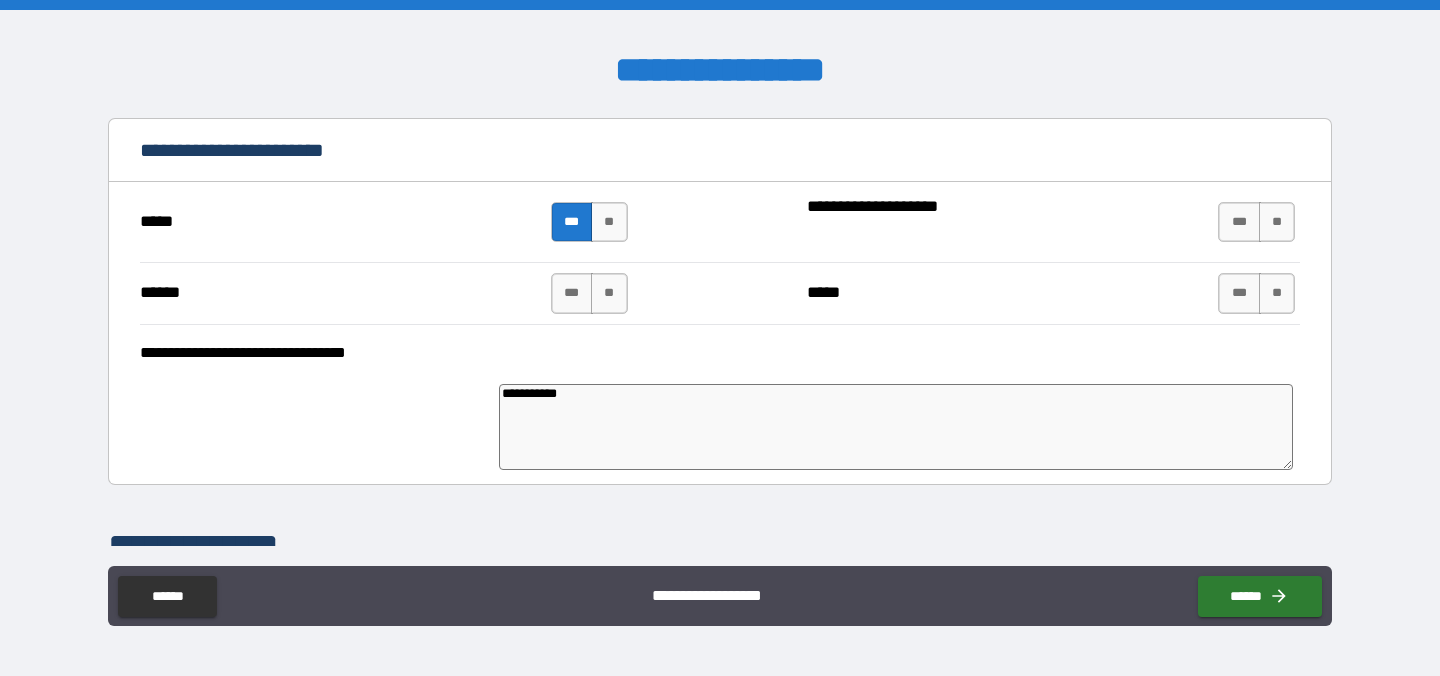 type on "*" 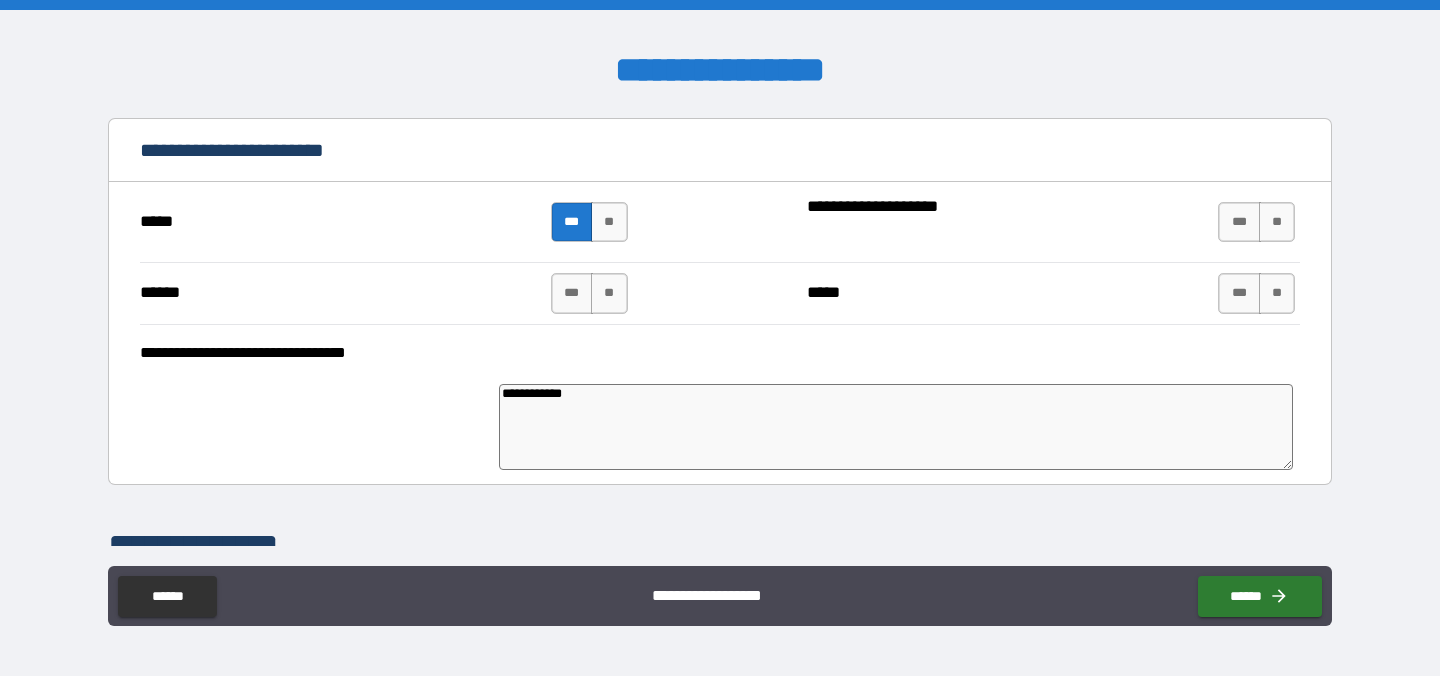 type on "*" 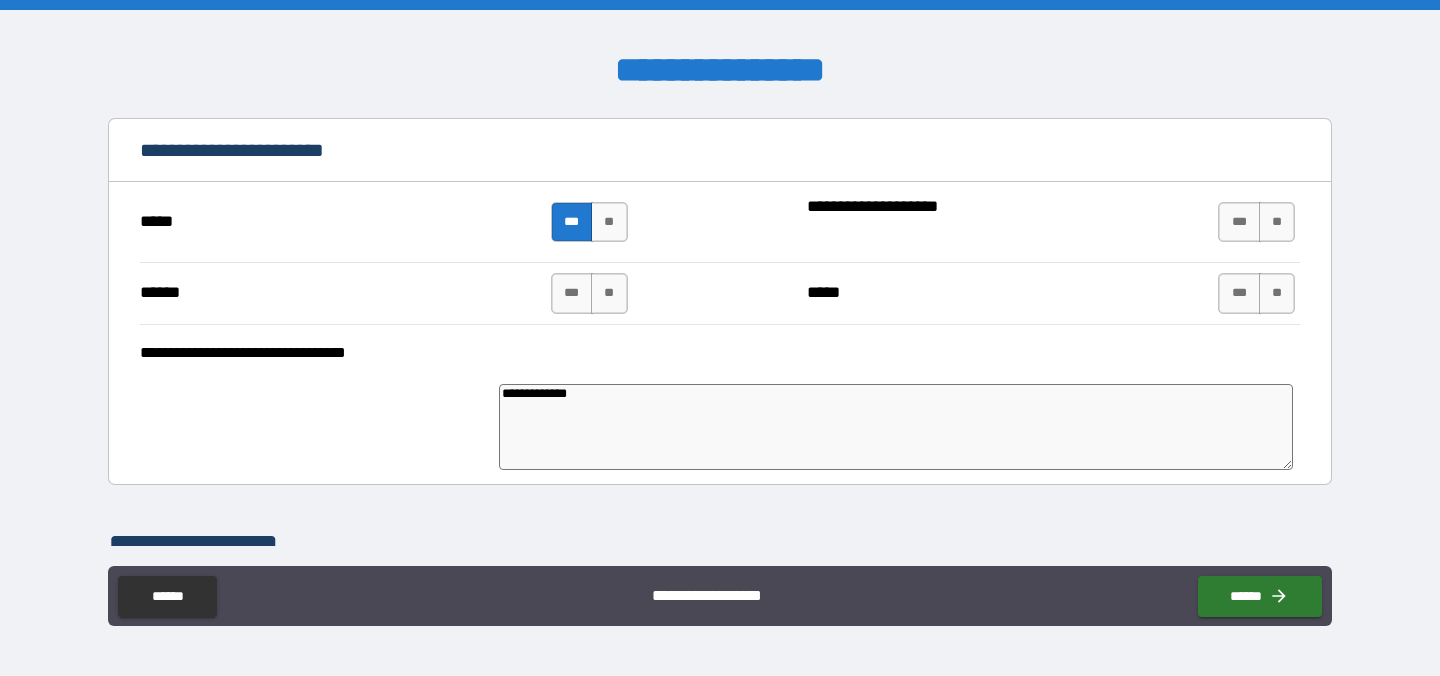 type on "*" 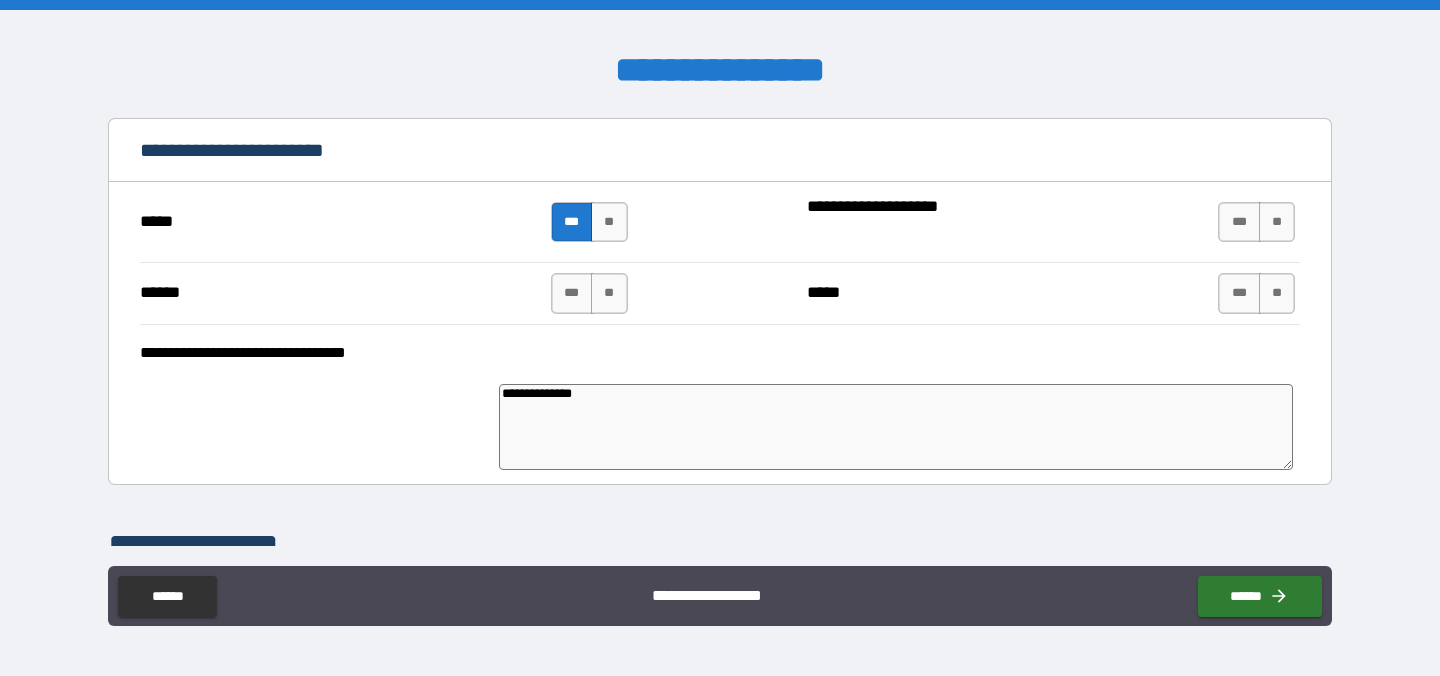type on "*" 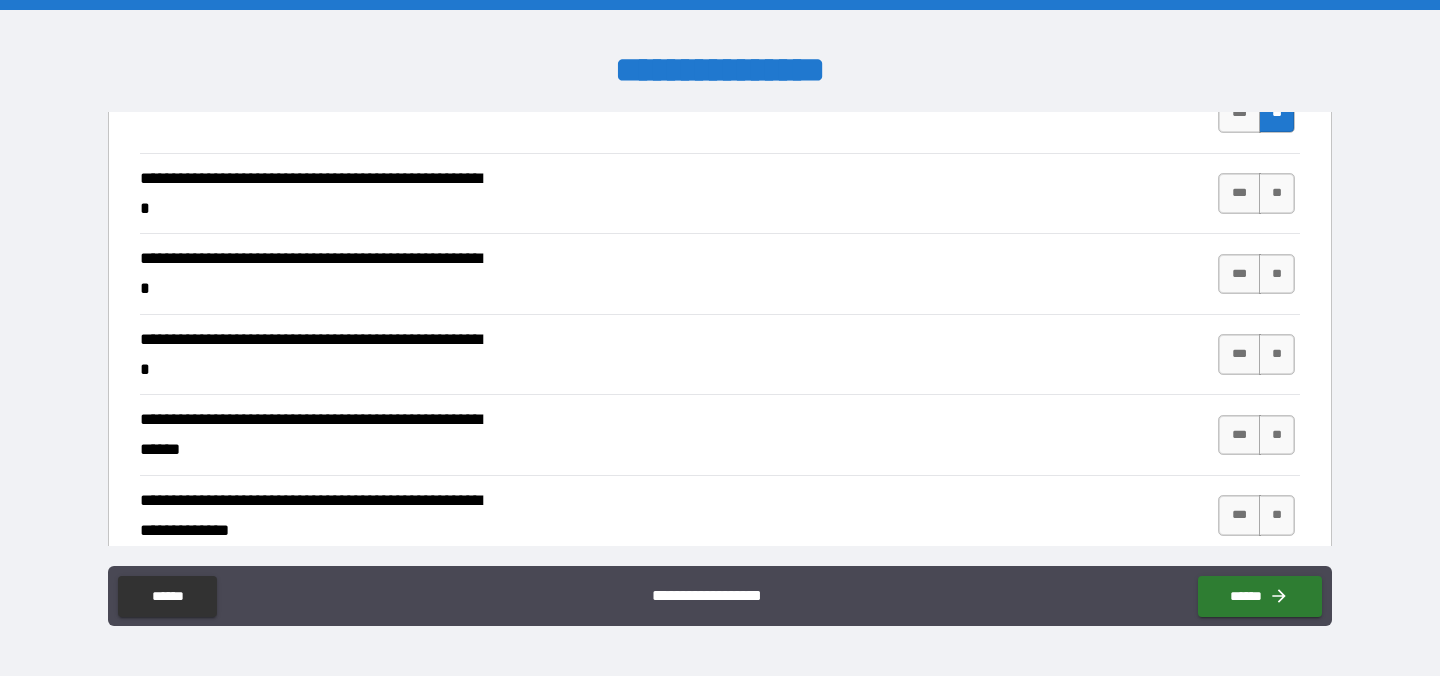 scroll, scrollTop: 7107, scrollLeft: 0, axis: vertical 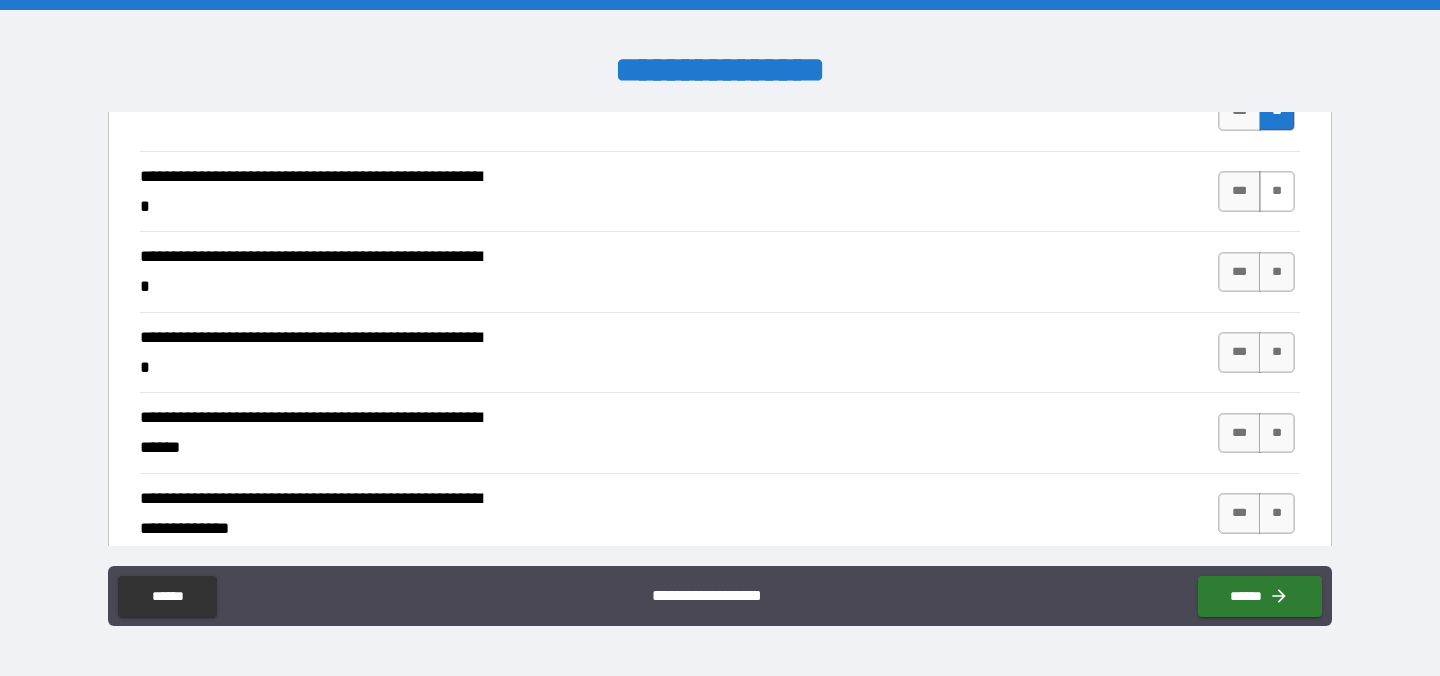 type on "**********" 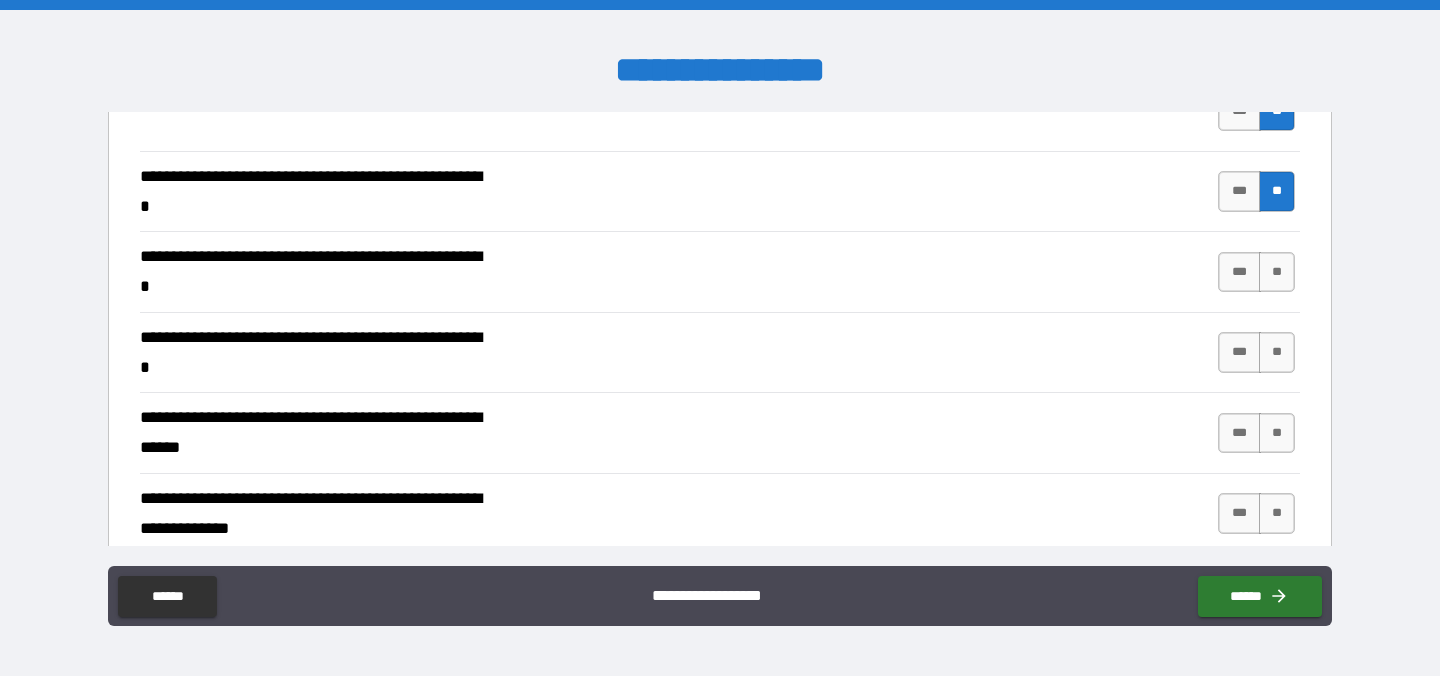 type on "*" 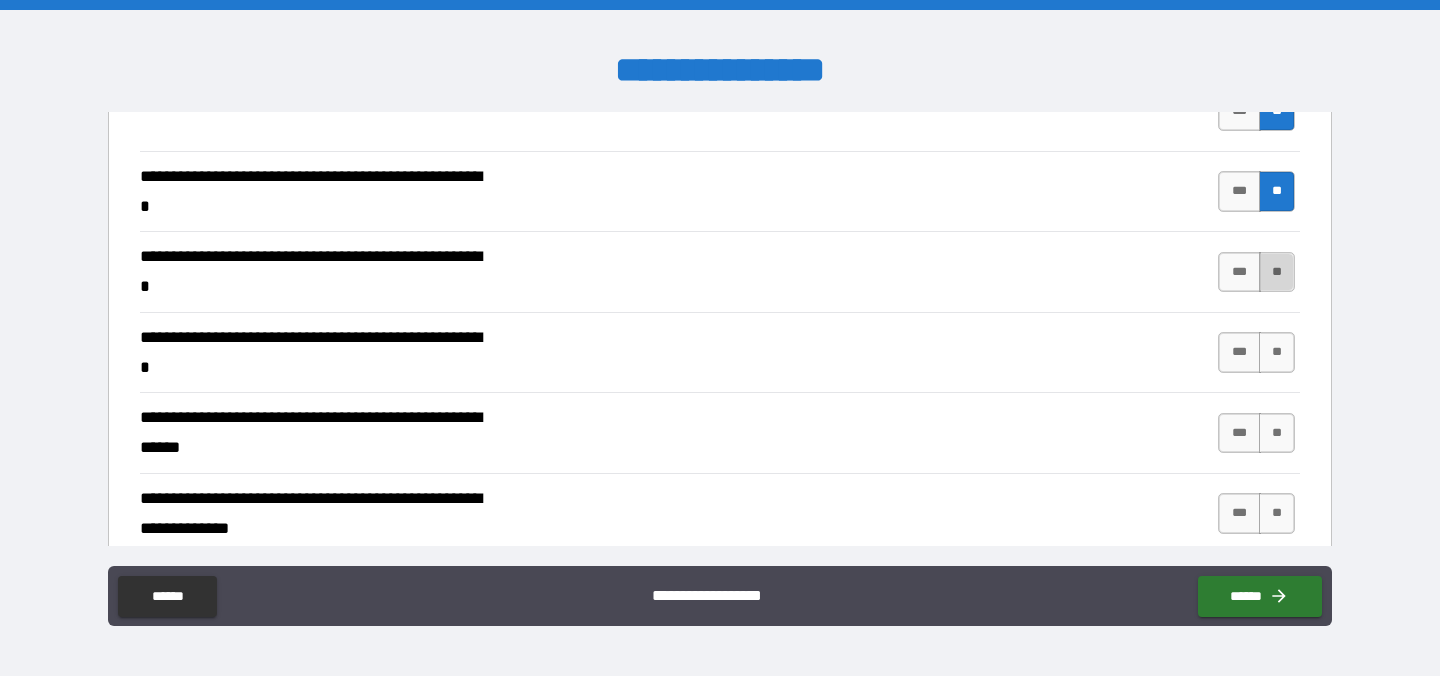click on "**" at bounding box center (1277, 272) 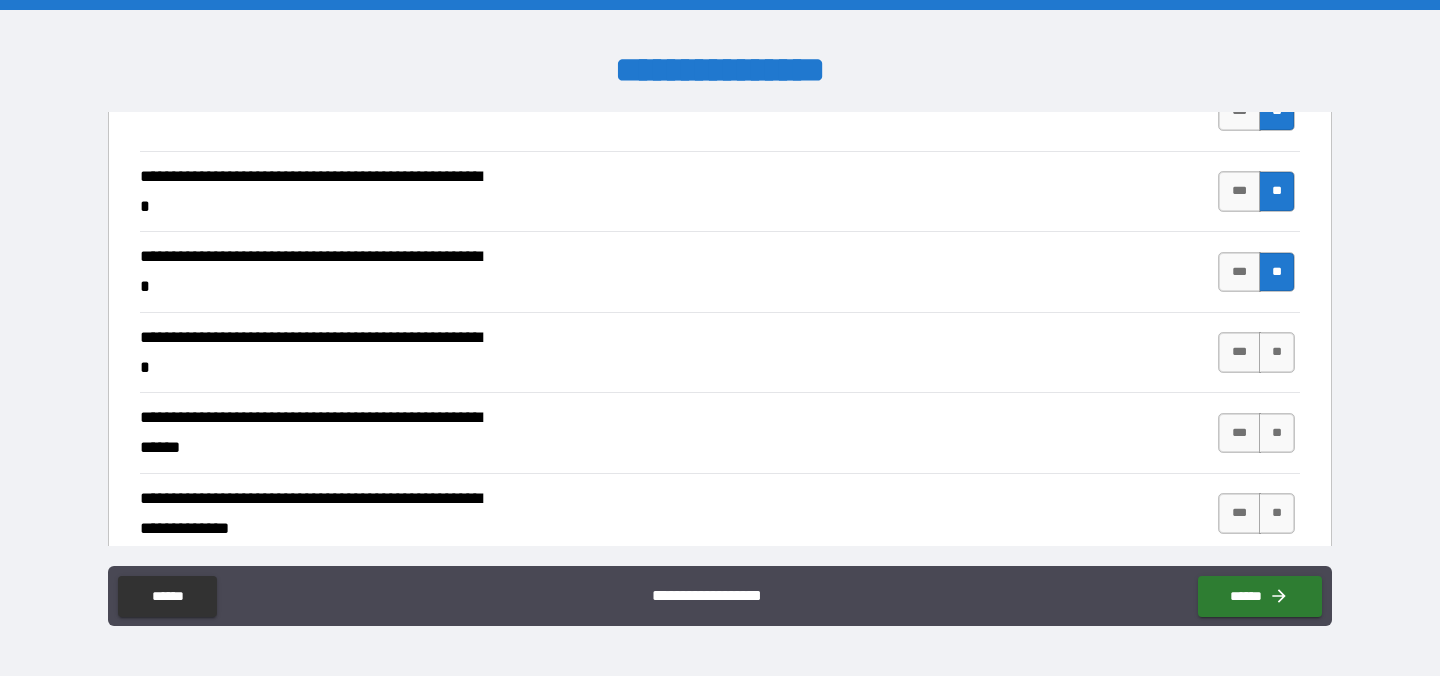 type on "*" 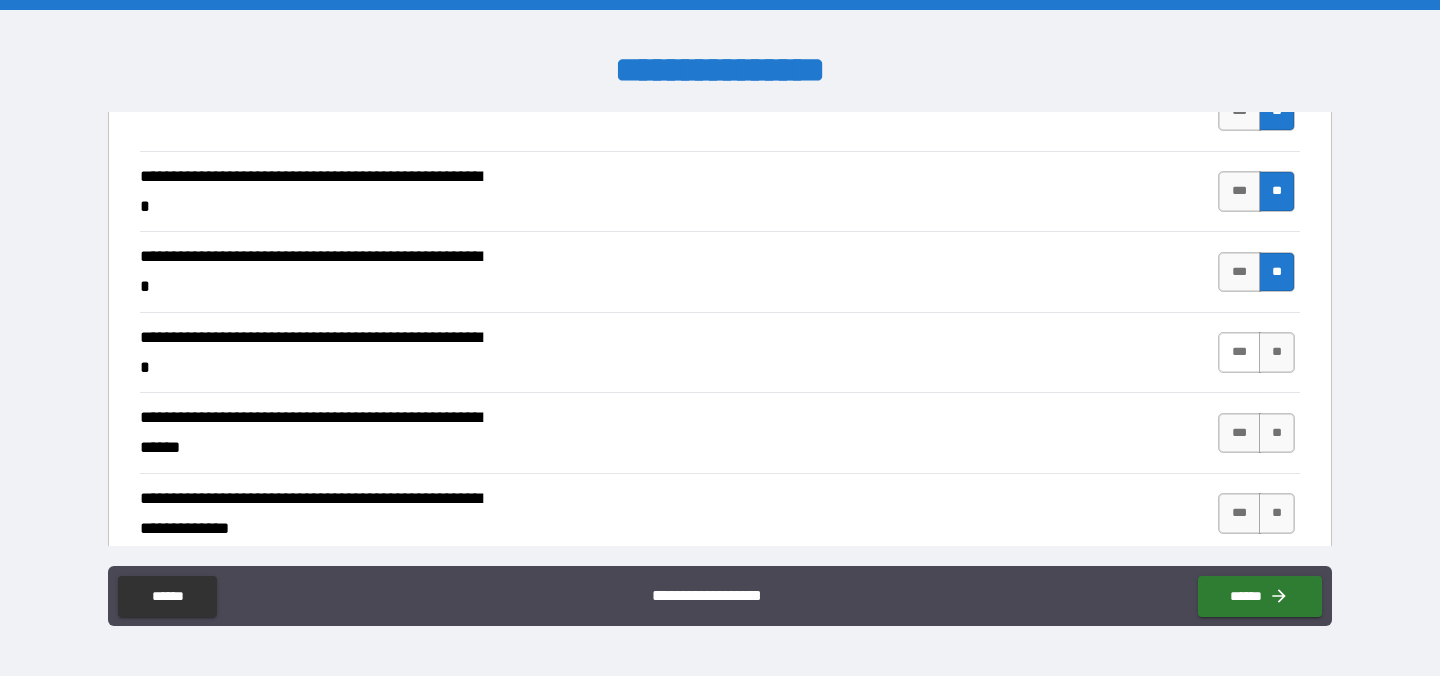 click on "***" at bounding box center [1239, 352] 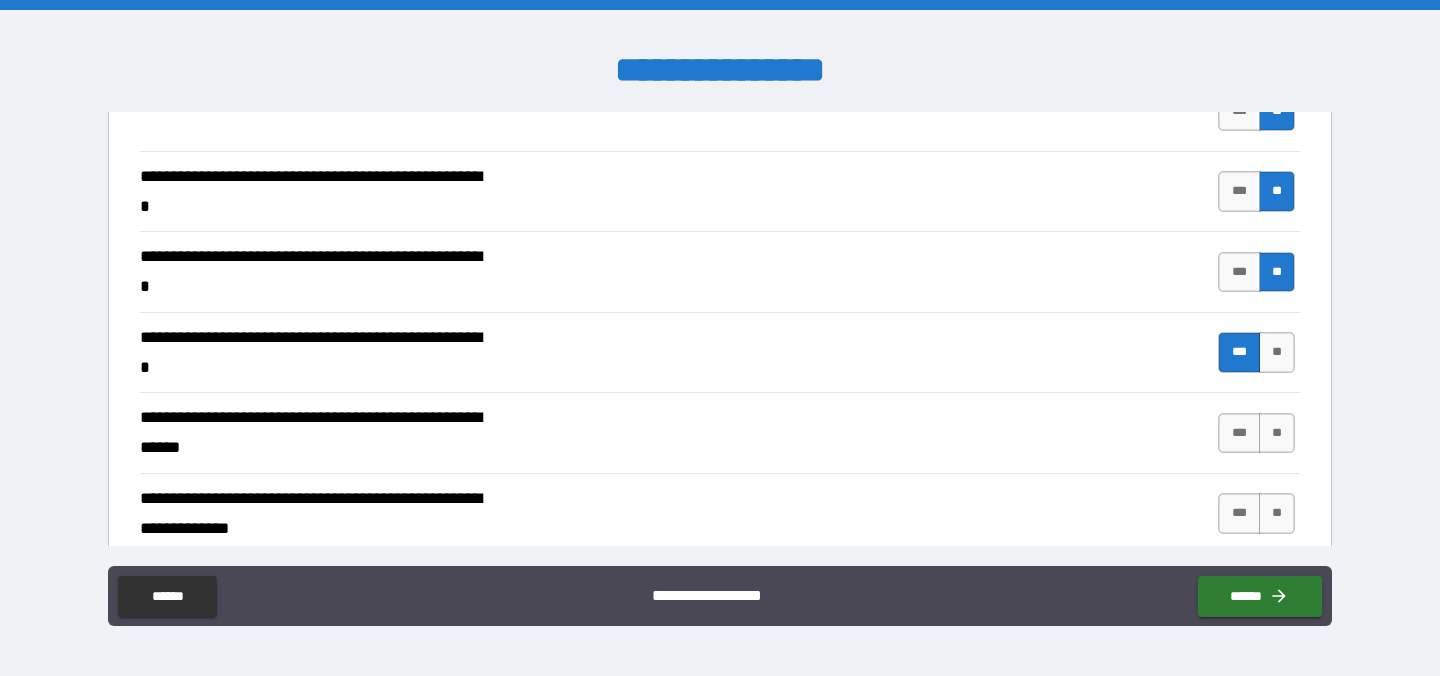 type on "*" 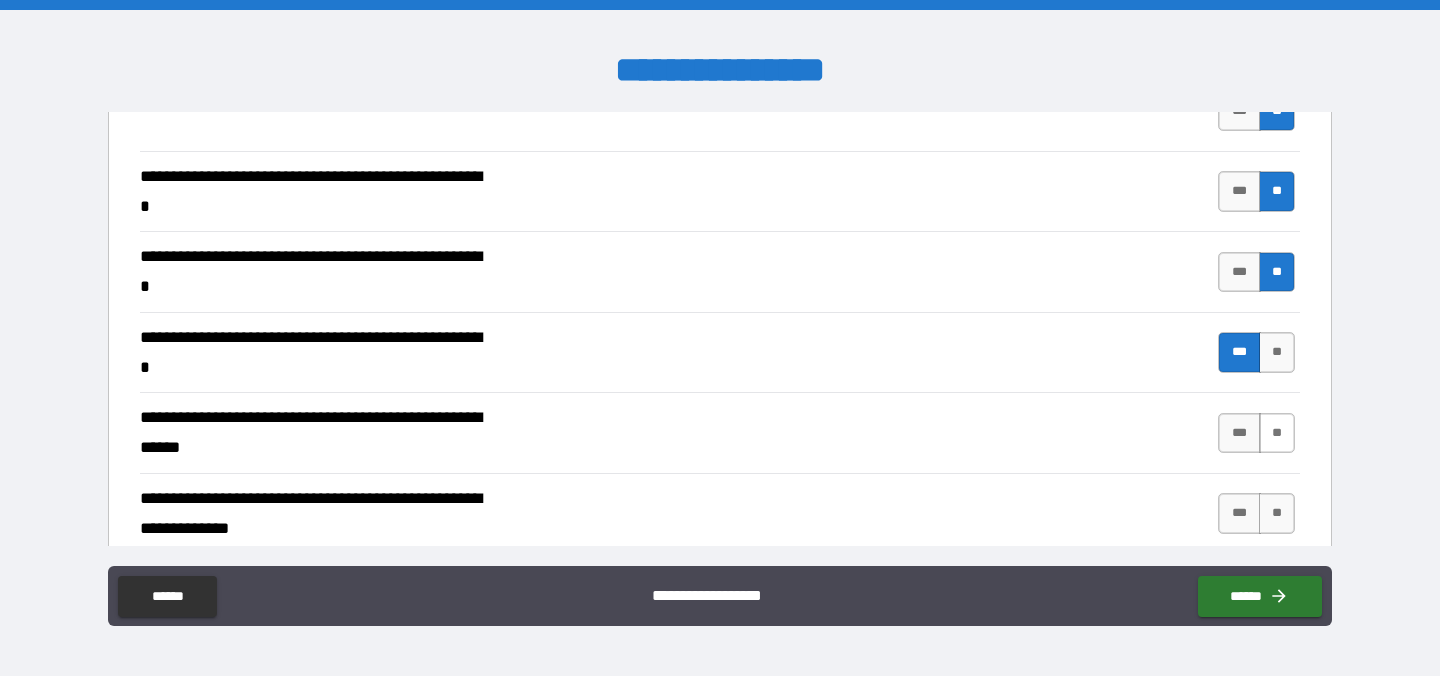 click on "**" at bounding box center (1277, 433) 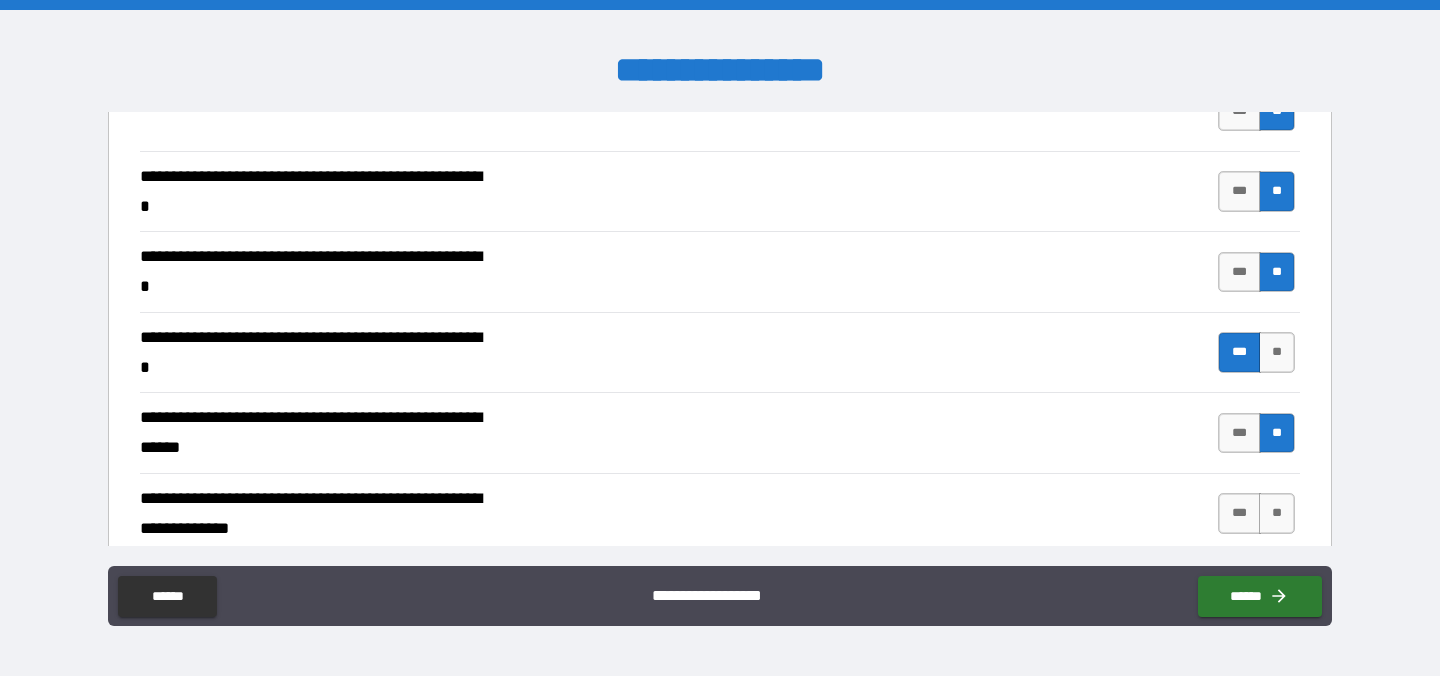 type on "*" 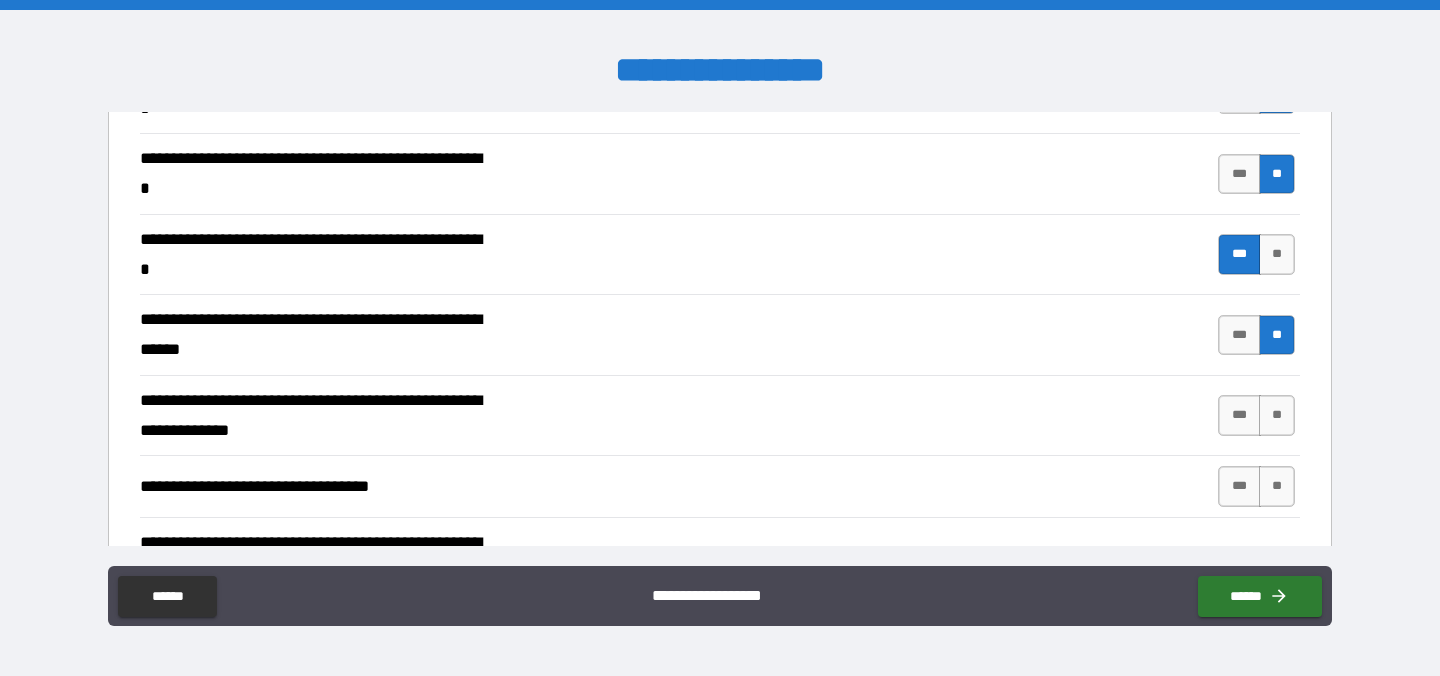 scroll, scrollTop: 7207, scrollLeft: 0, axis: vertical 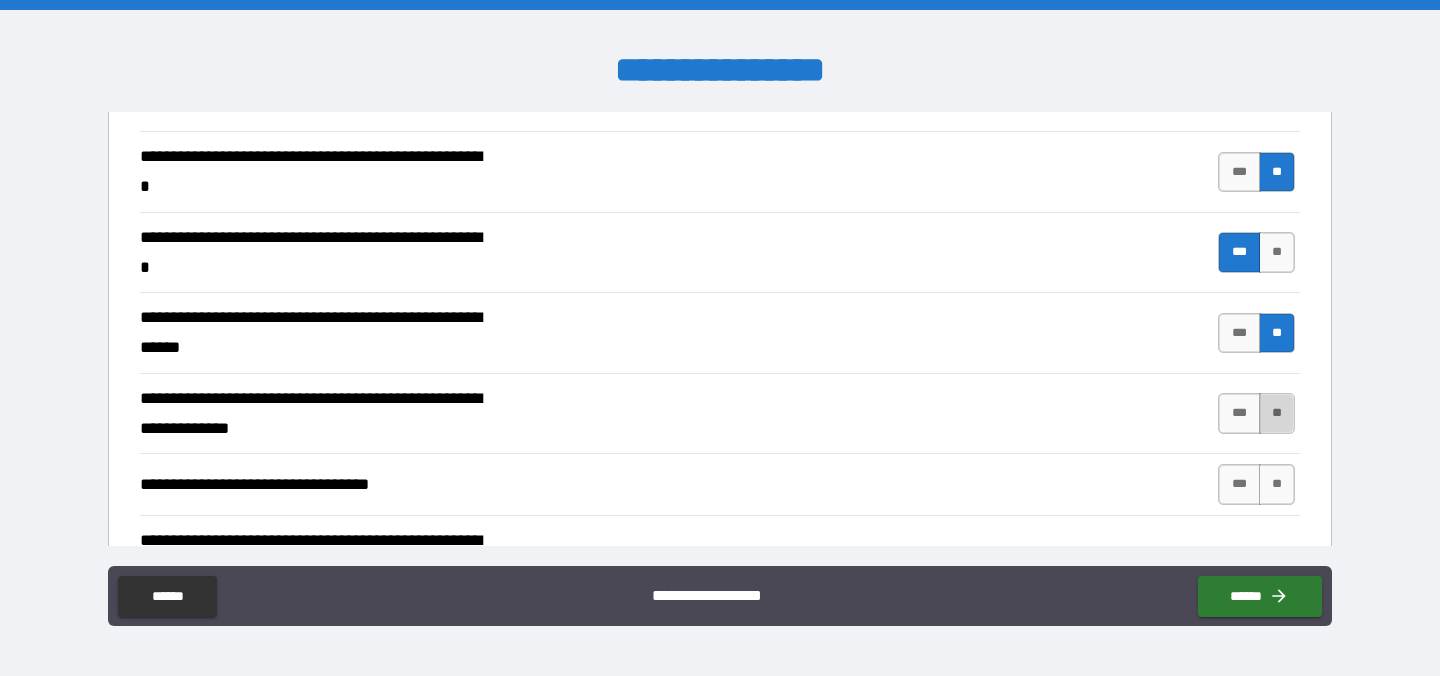 click on "**" at bounding box center (1277, 413) 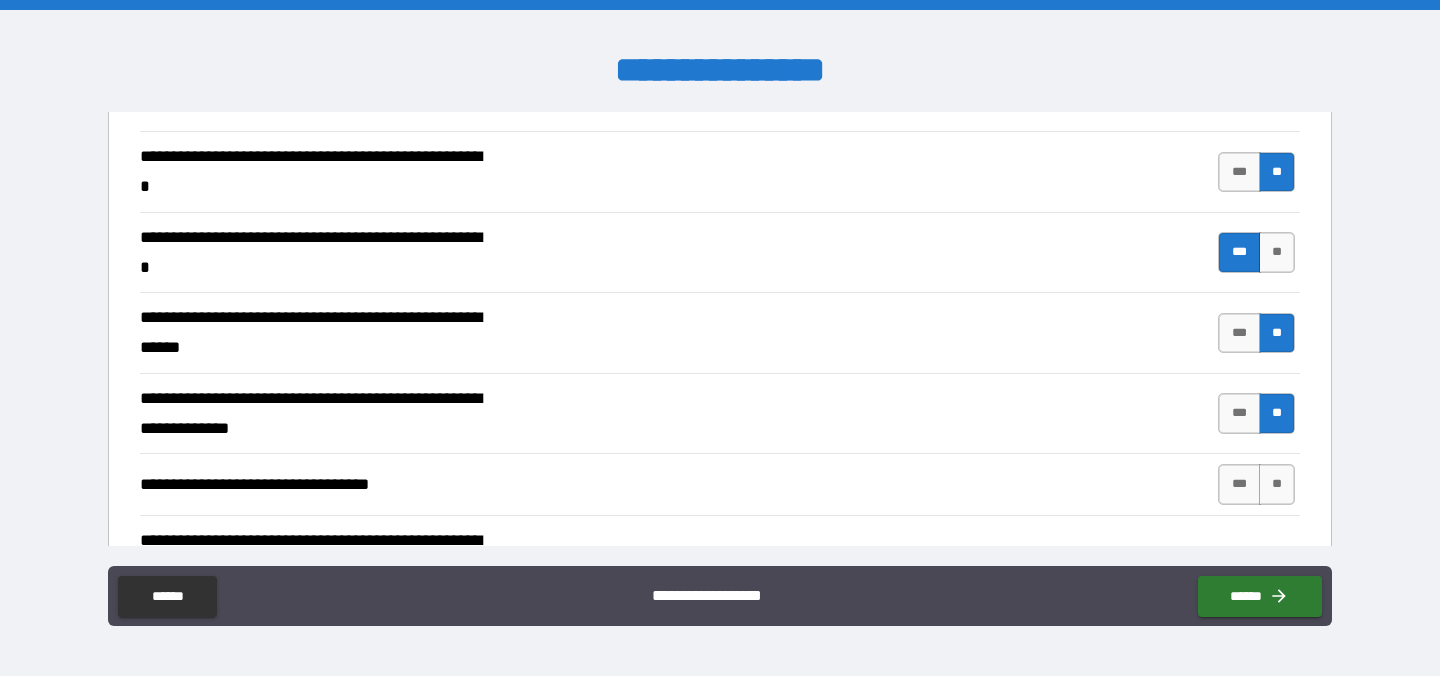 type on "*" 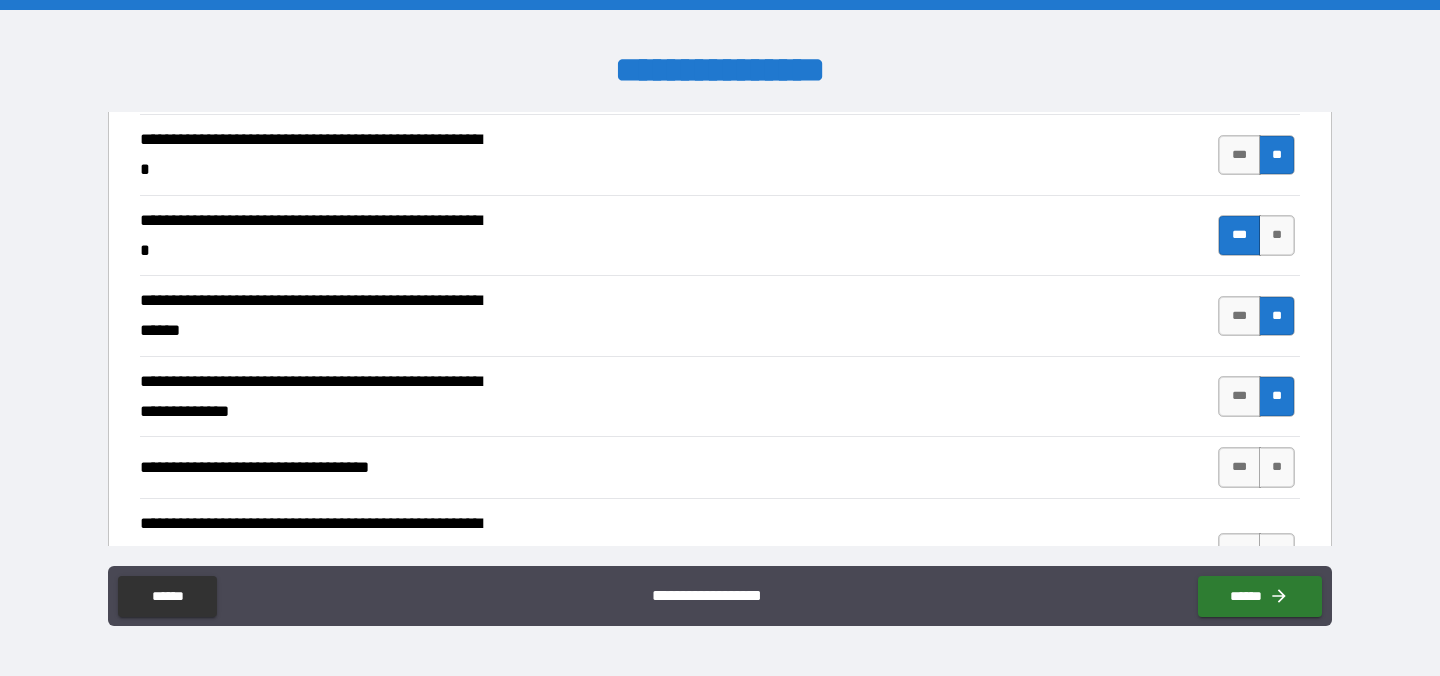 scroll, scrollTop: 7226, scrollLeft: 0, axis: vertical 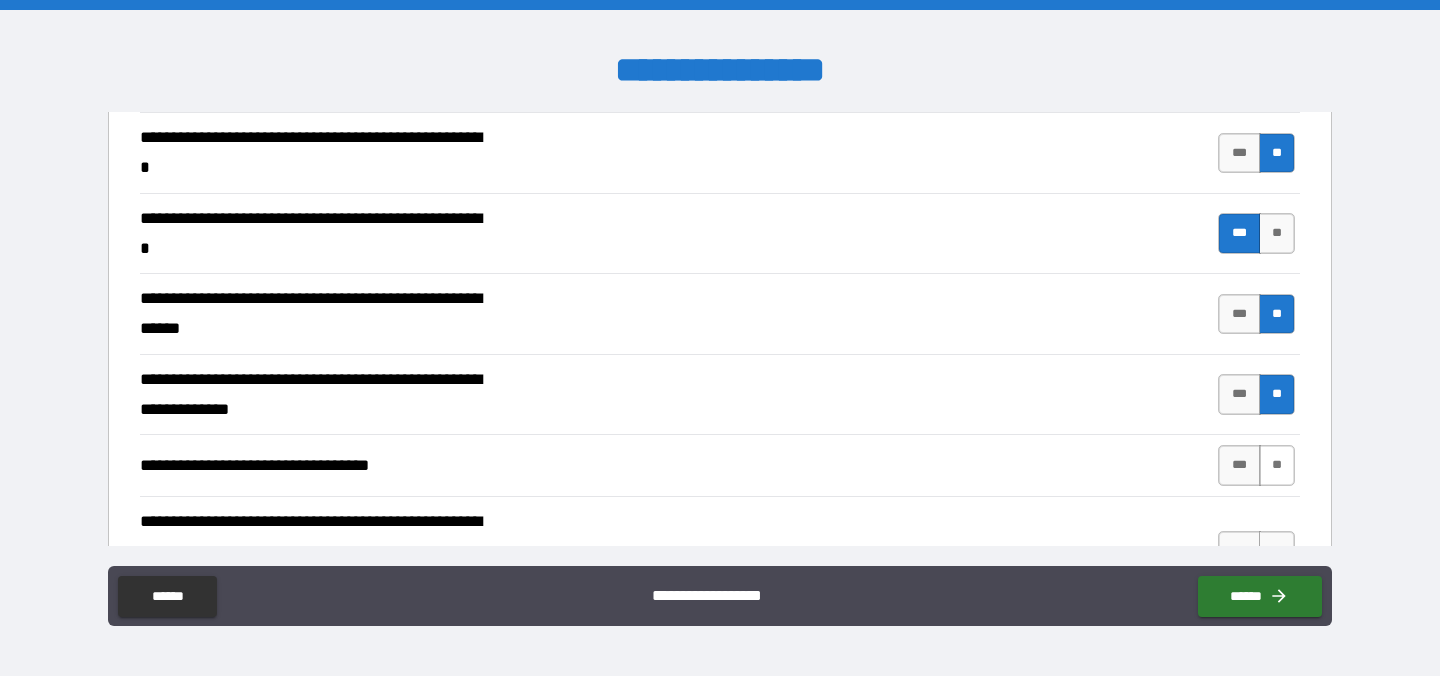 click on "**" at bounding box center [1277, 465] 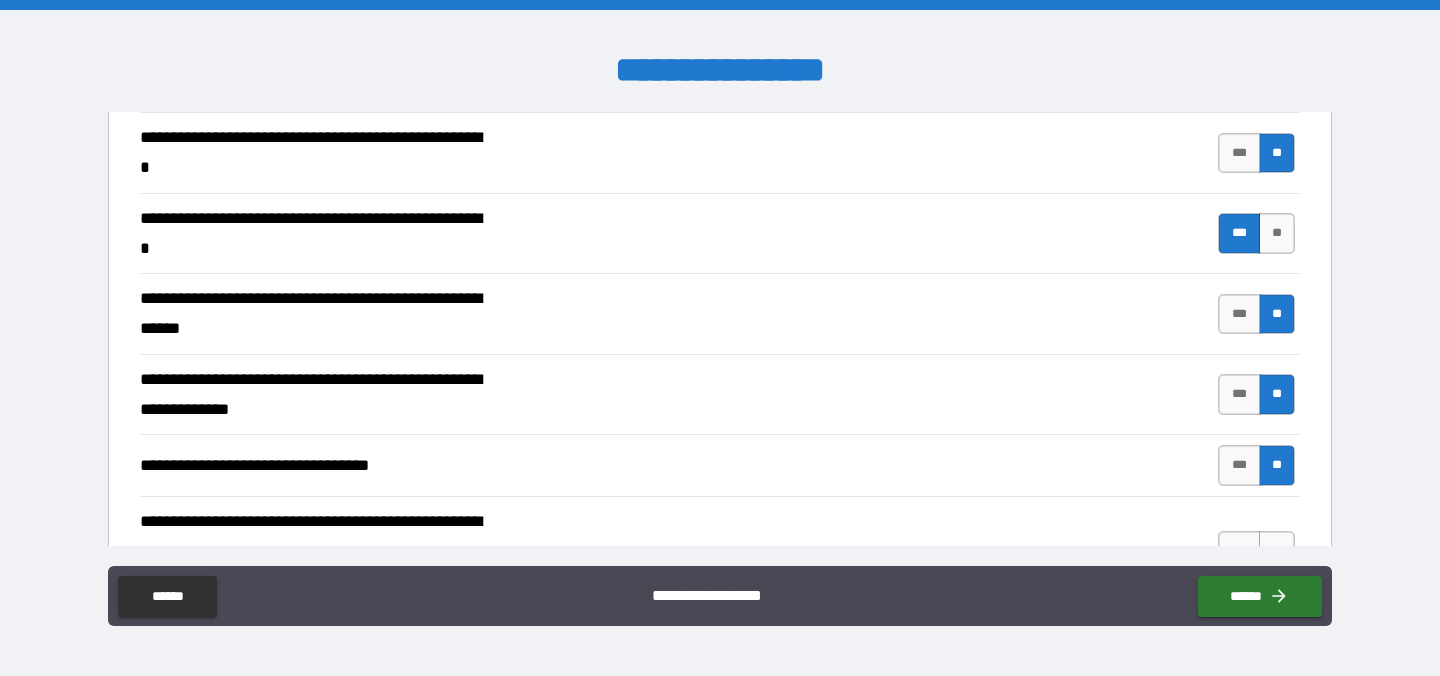 type on "*" 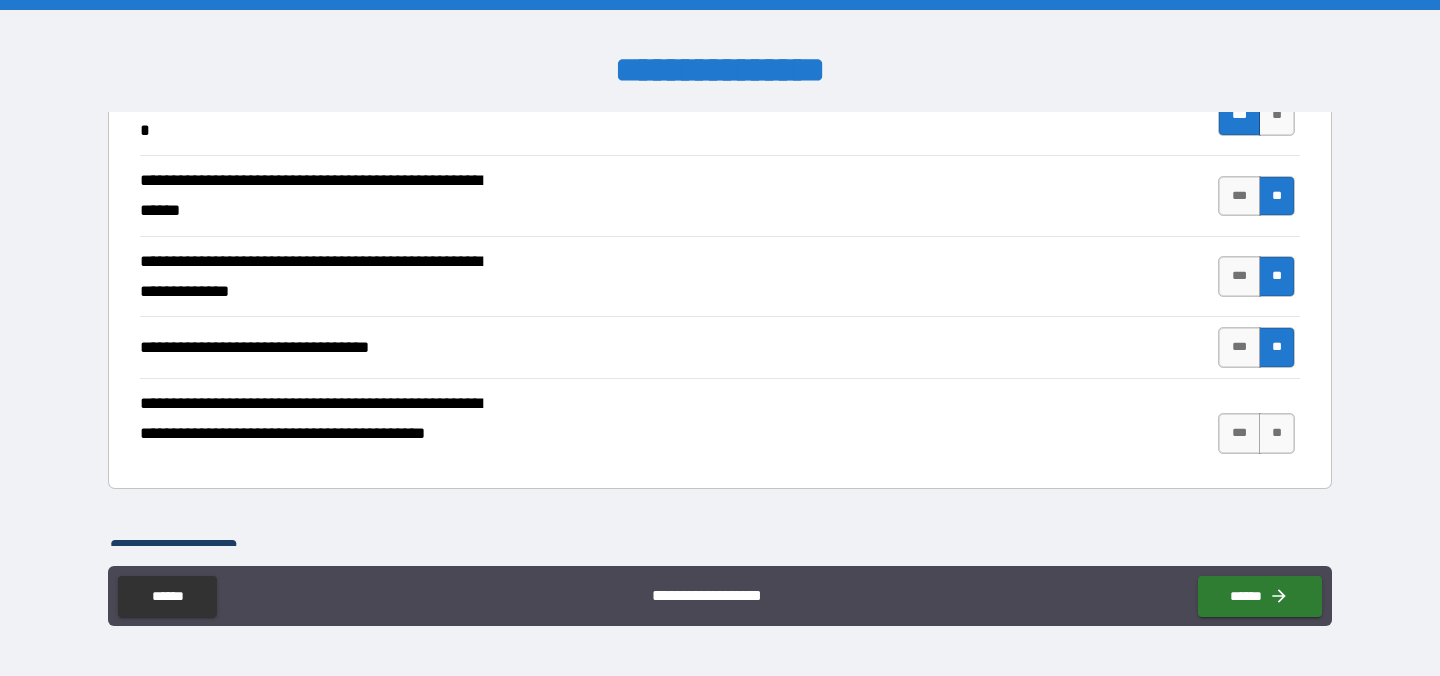 scroll, scrollTop: 7354, scrollLeft: 0, axis: vertical 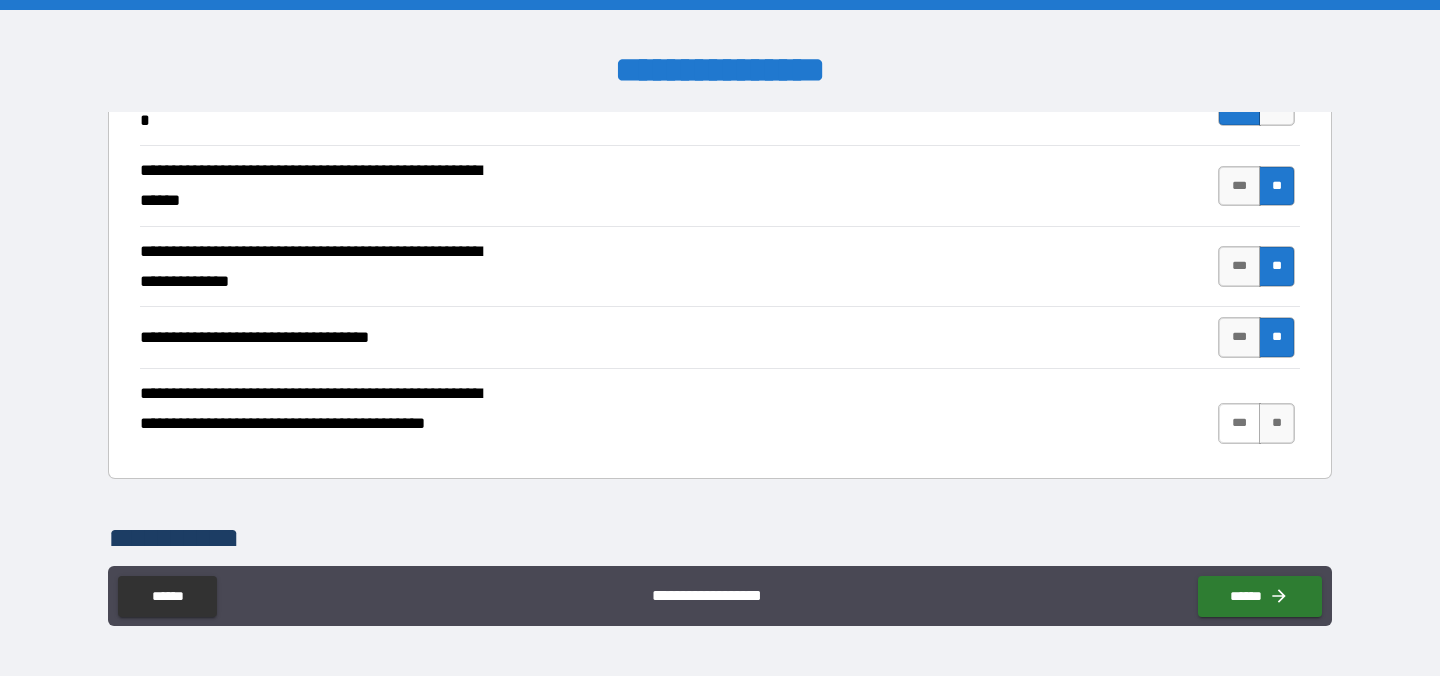 click on "***" at bounding box center [1239, 423] 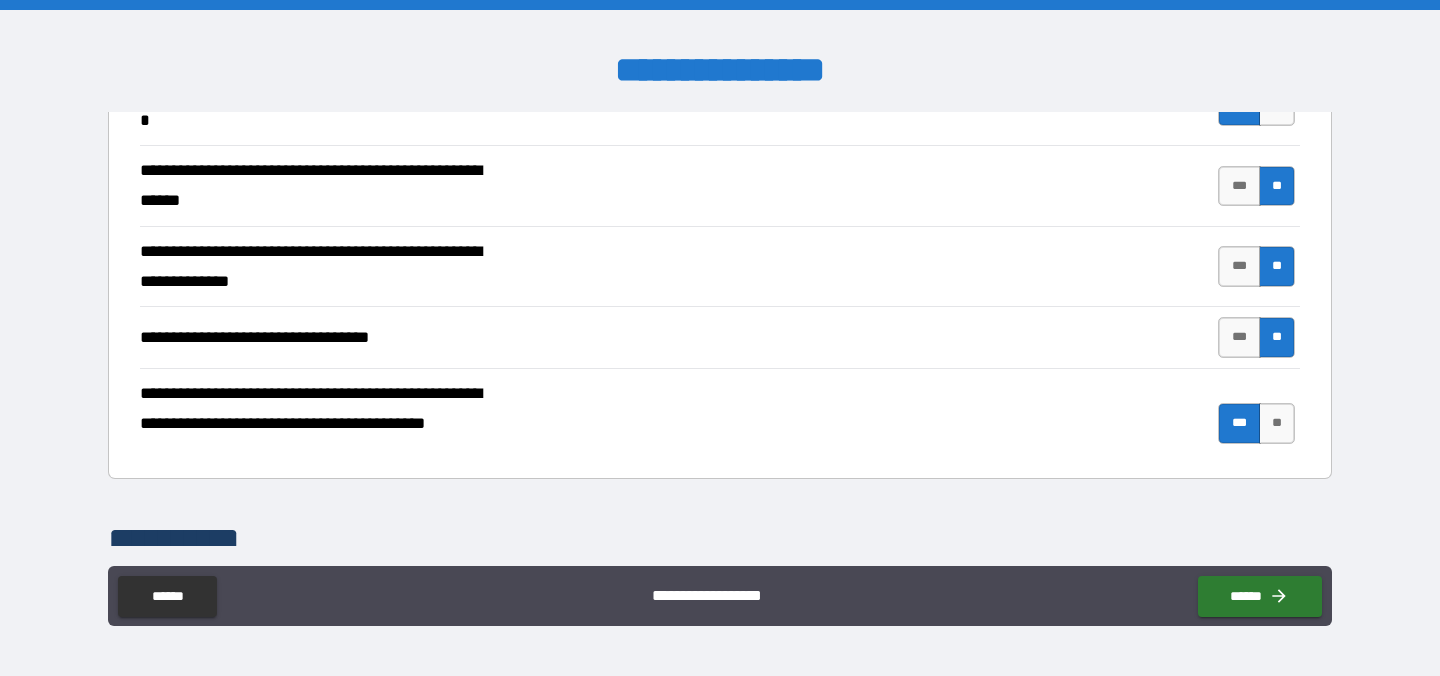 type on "*" 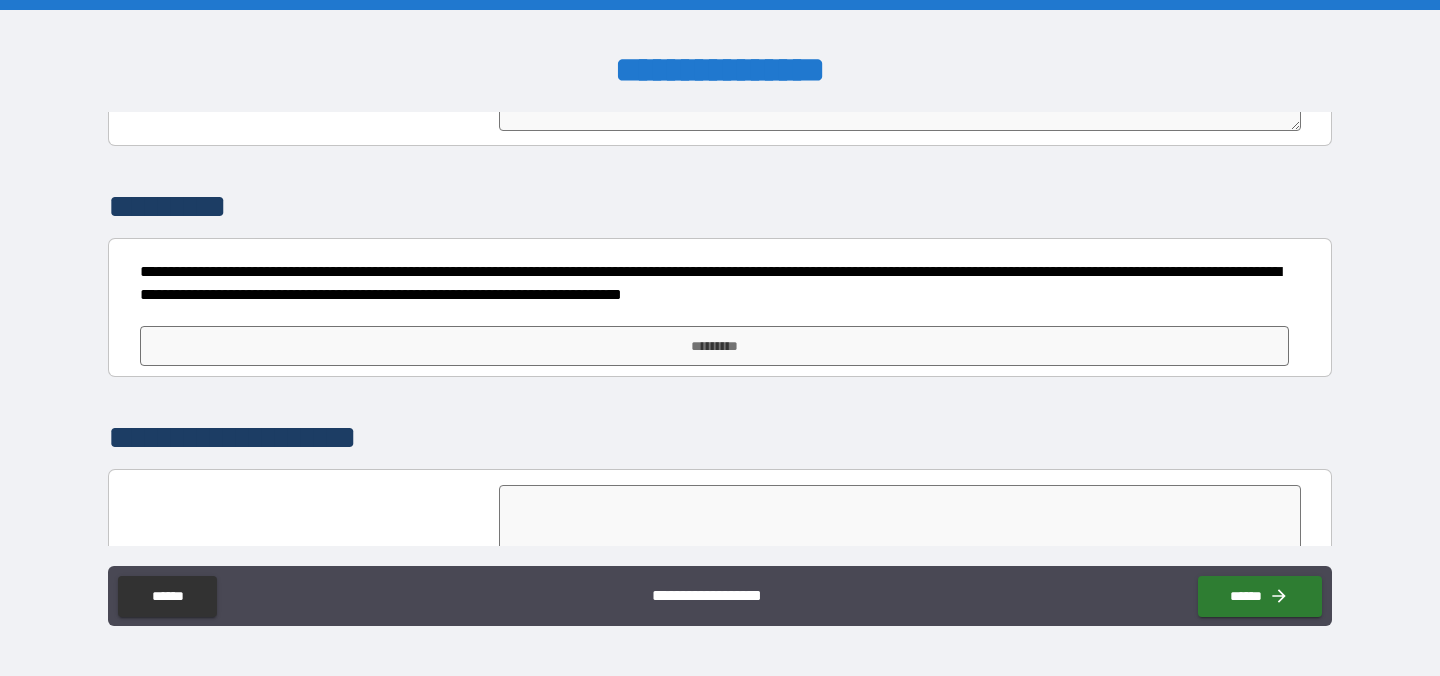 scroll, scrollTop: 7948, scrollLeft: 0, axis: vertical 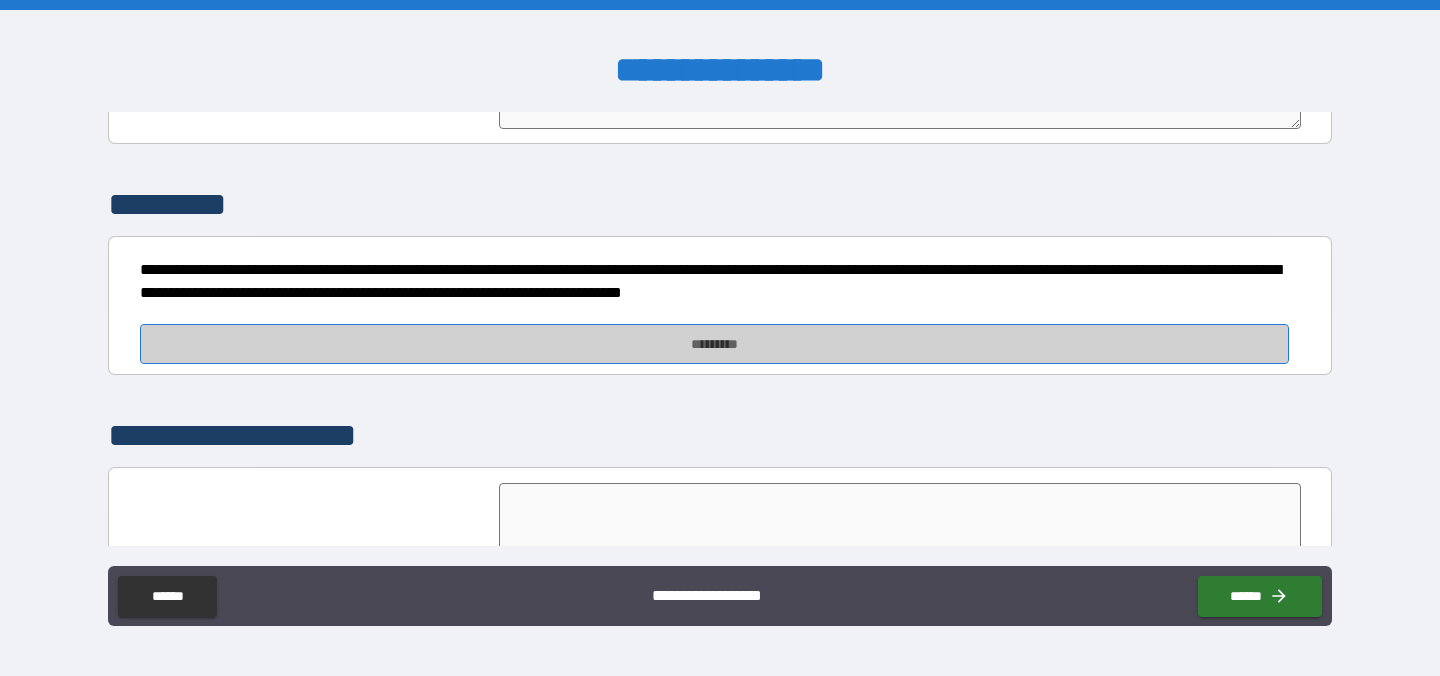 click on "*********" at bounding box center (714, 344) 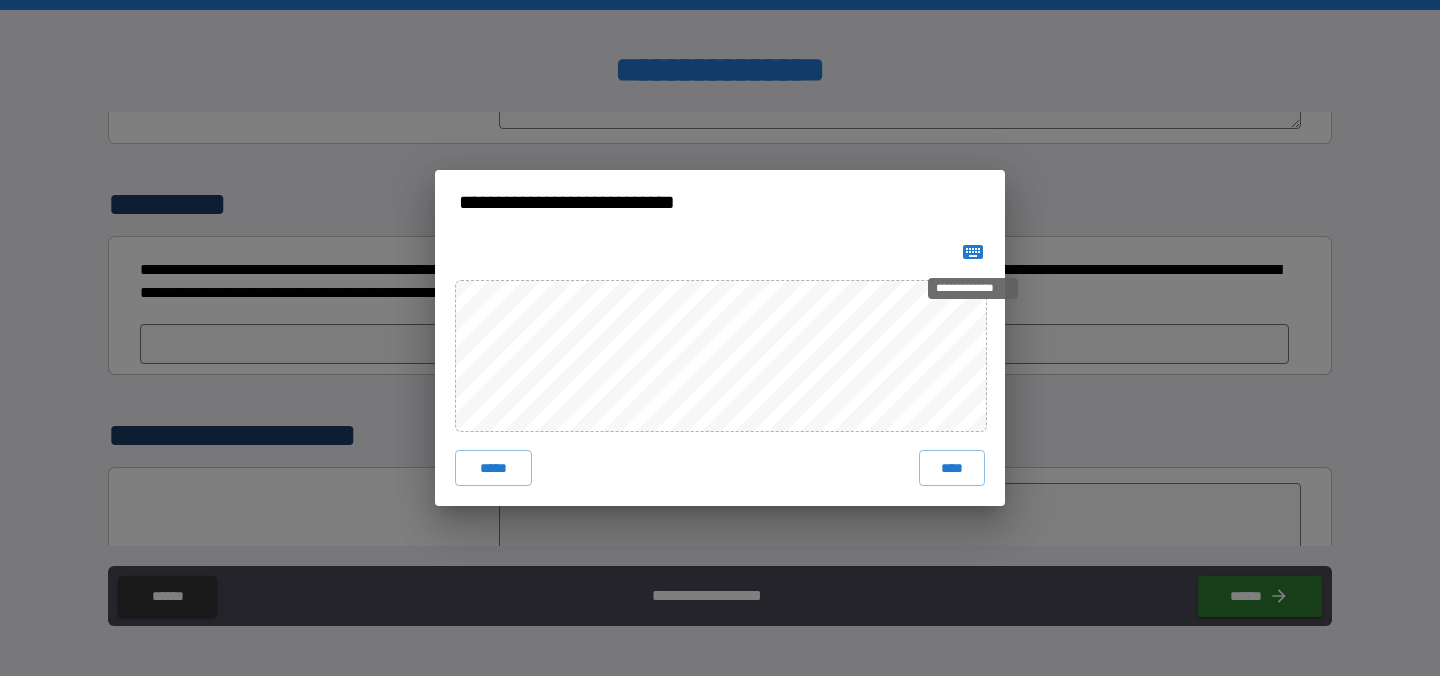 click 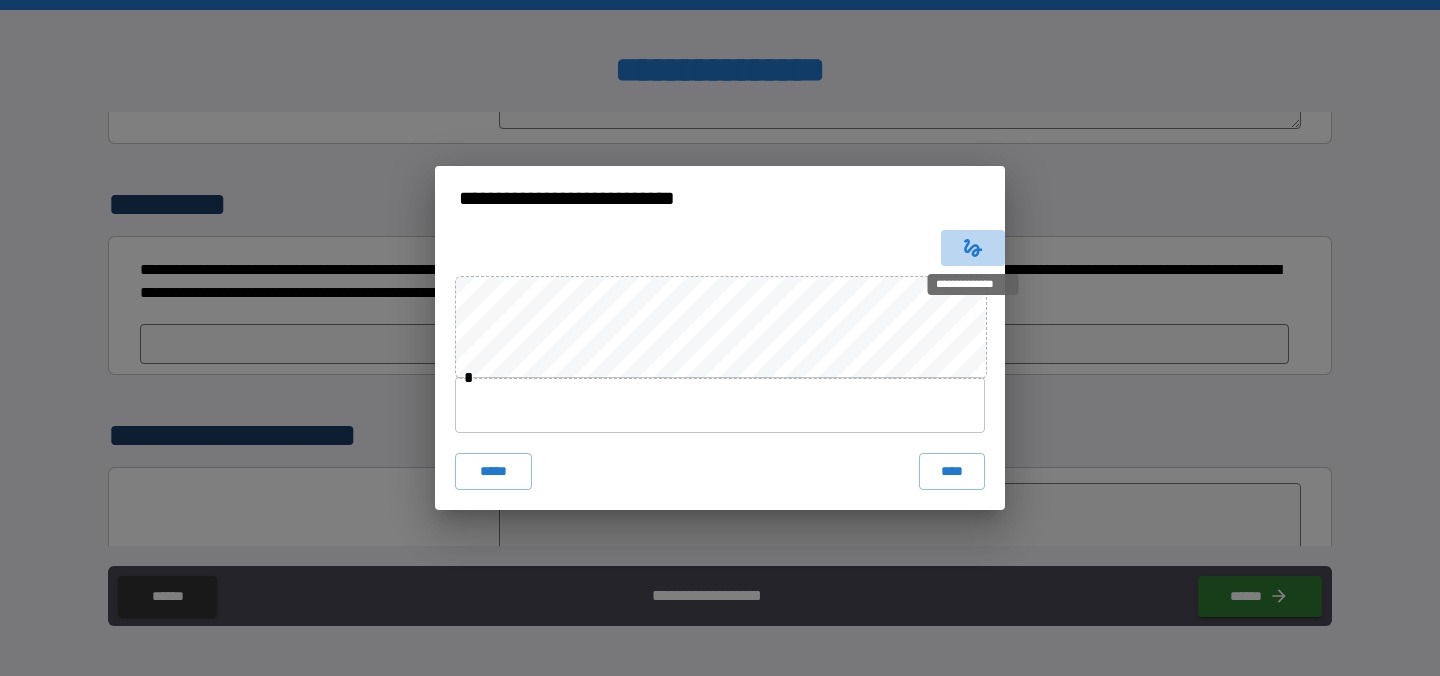 click 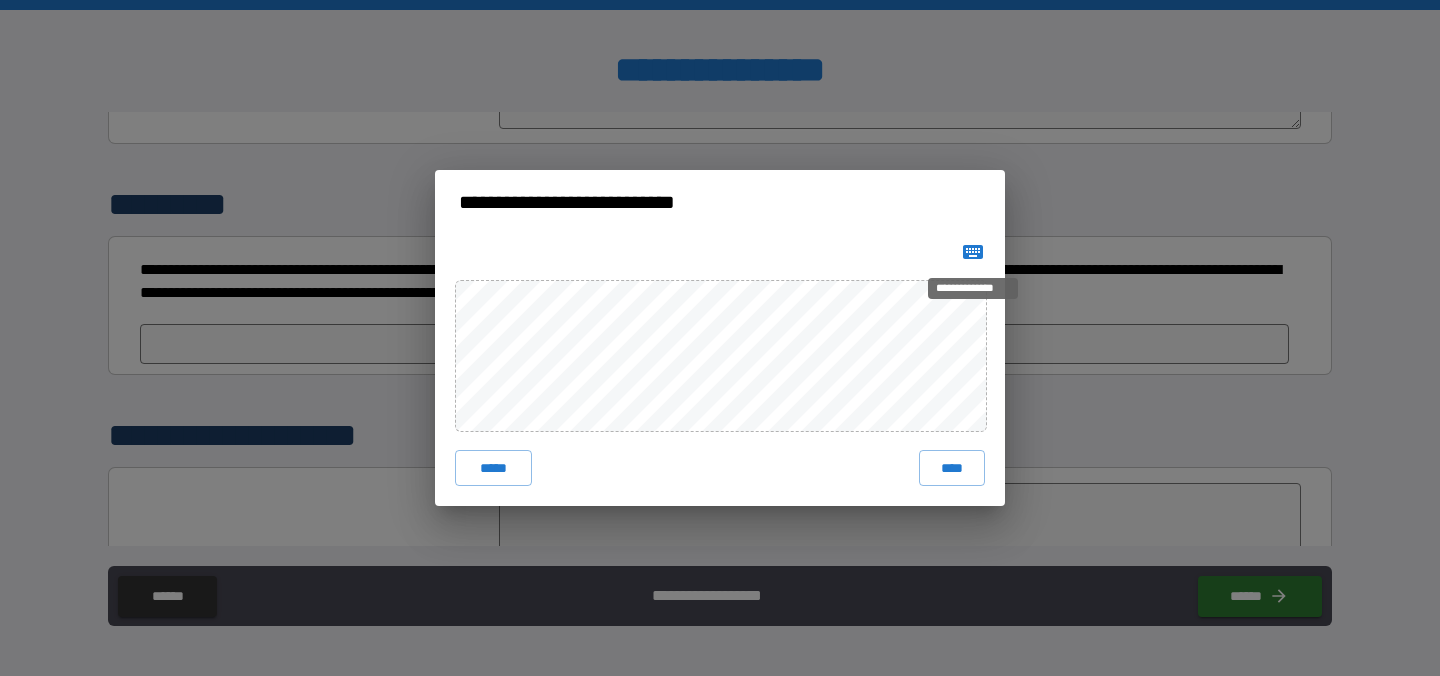 type 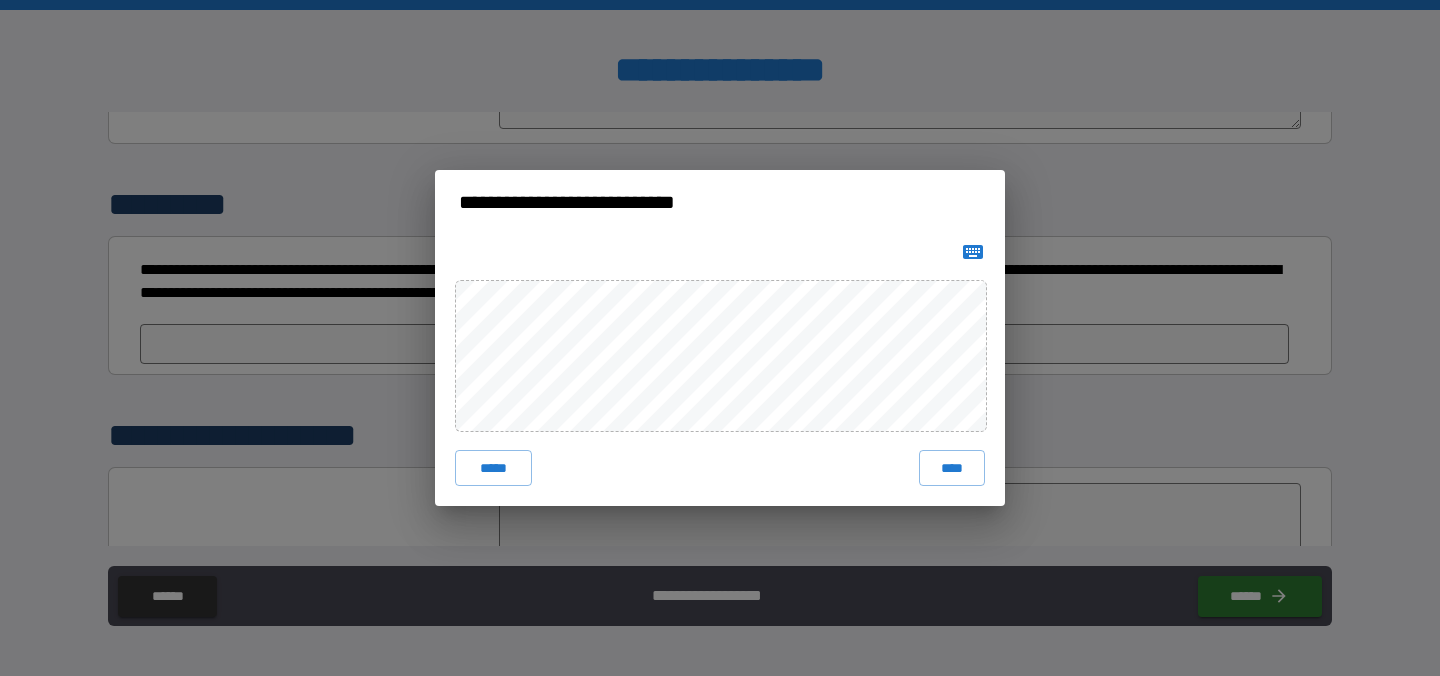 click 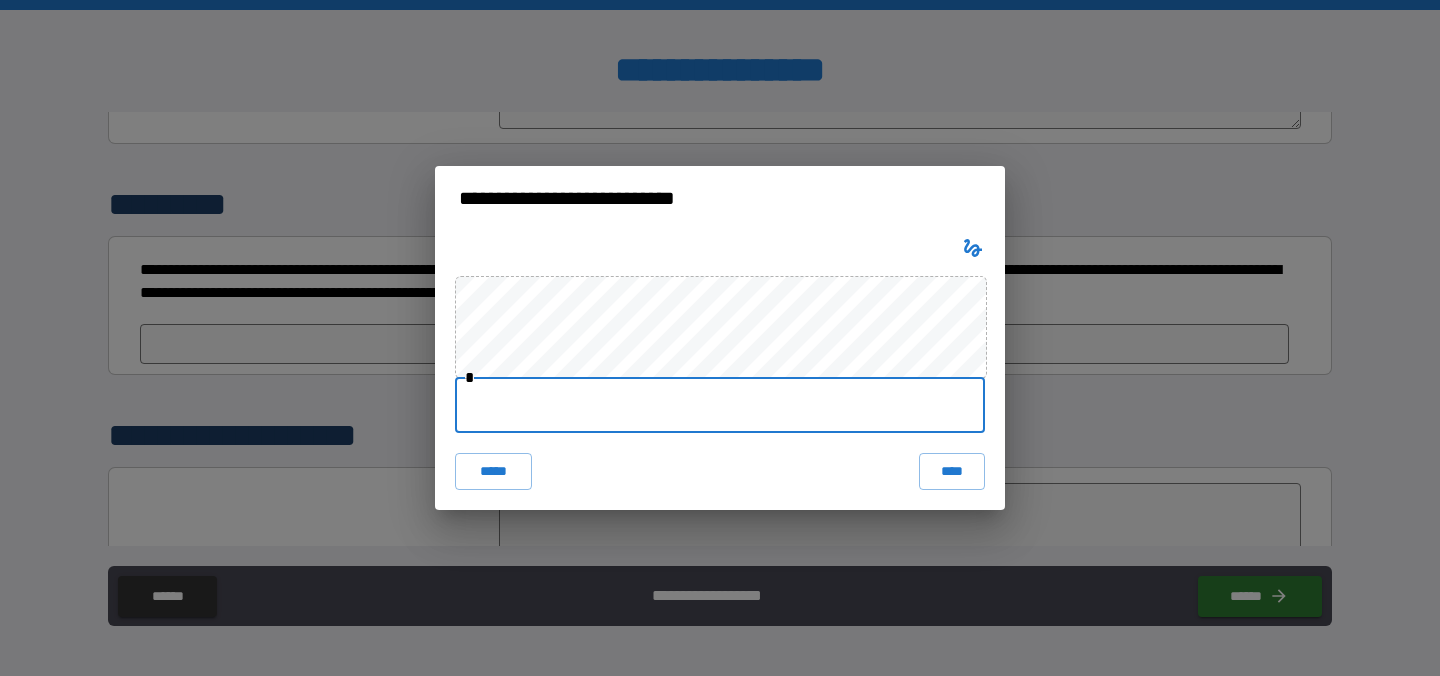 click at bounding box center [720, 405] 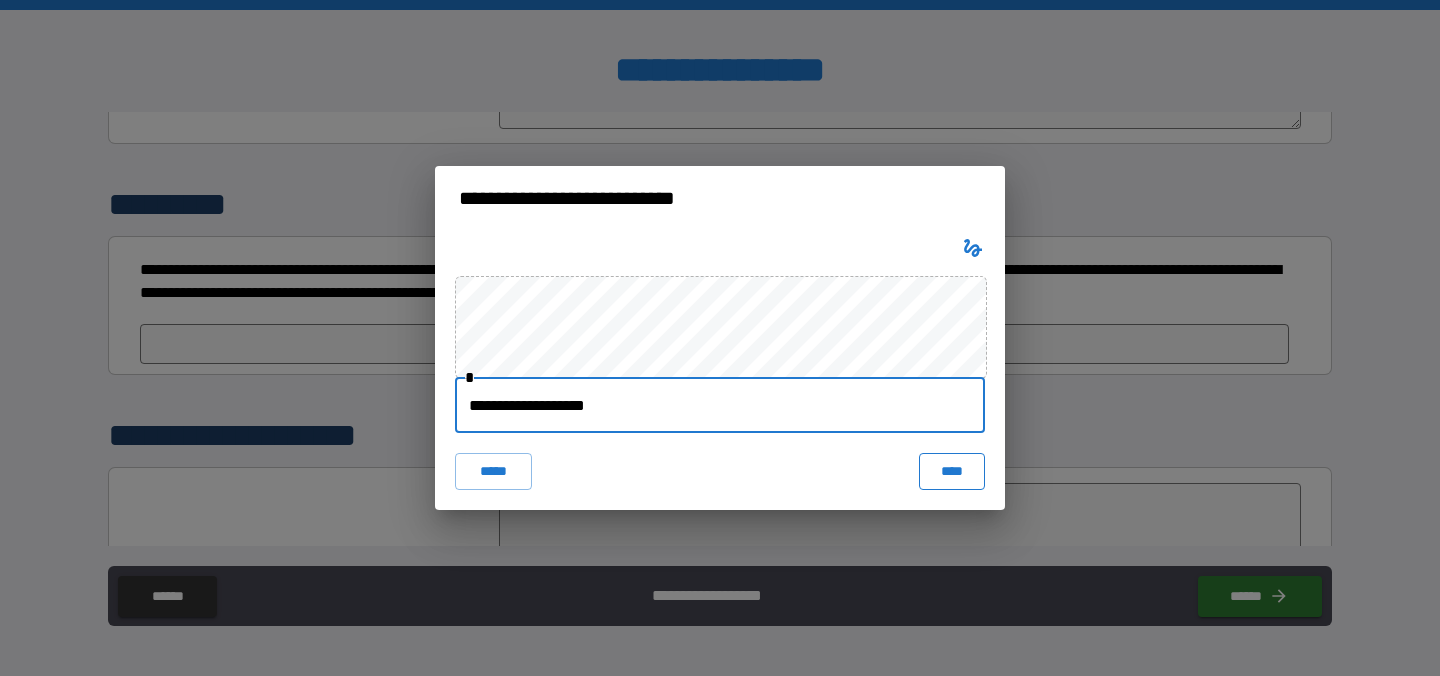 type on "**********" 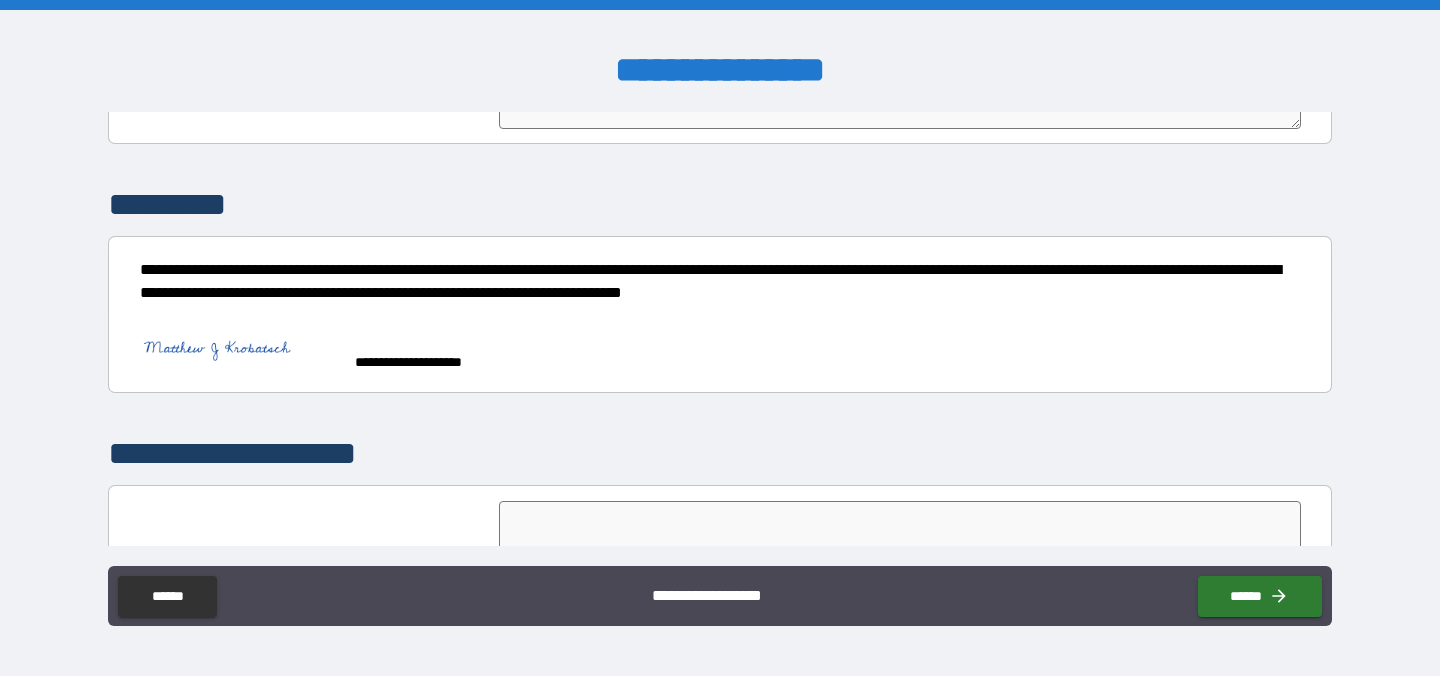 type on "*" 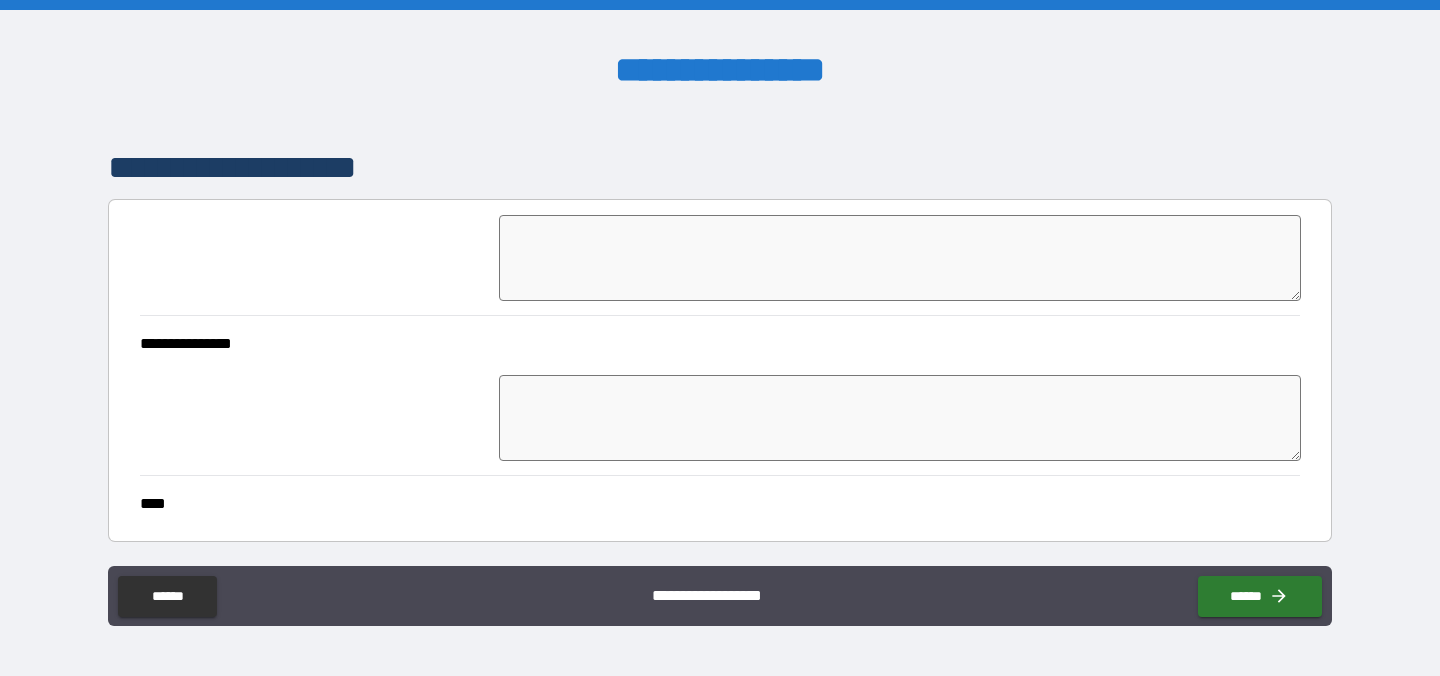 scroll, scrollTop: 8233, scrollLeft: 0, axis: vertical 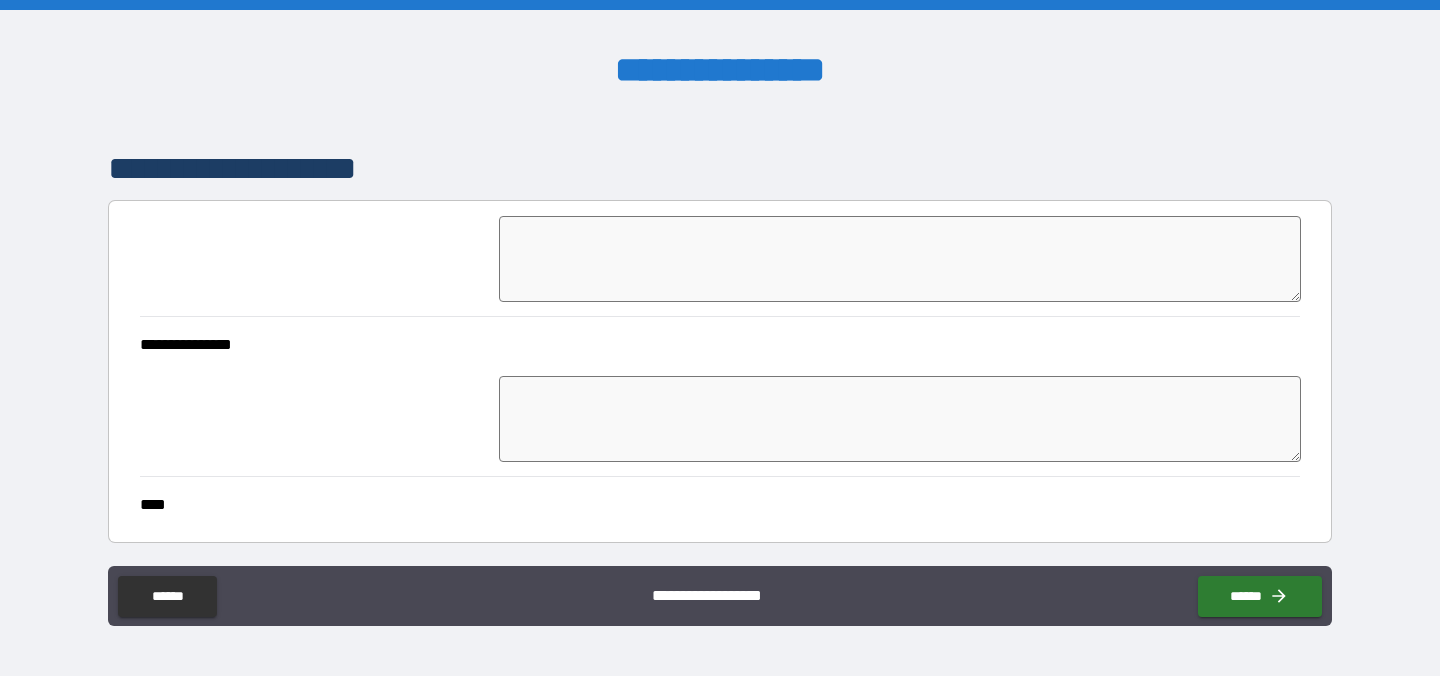 click at bounding box center (900, 259) 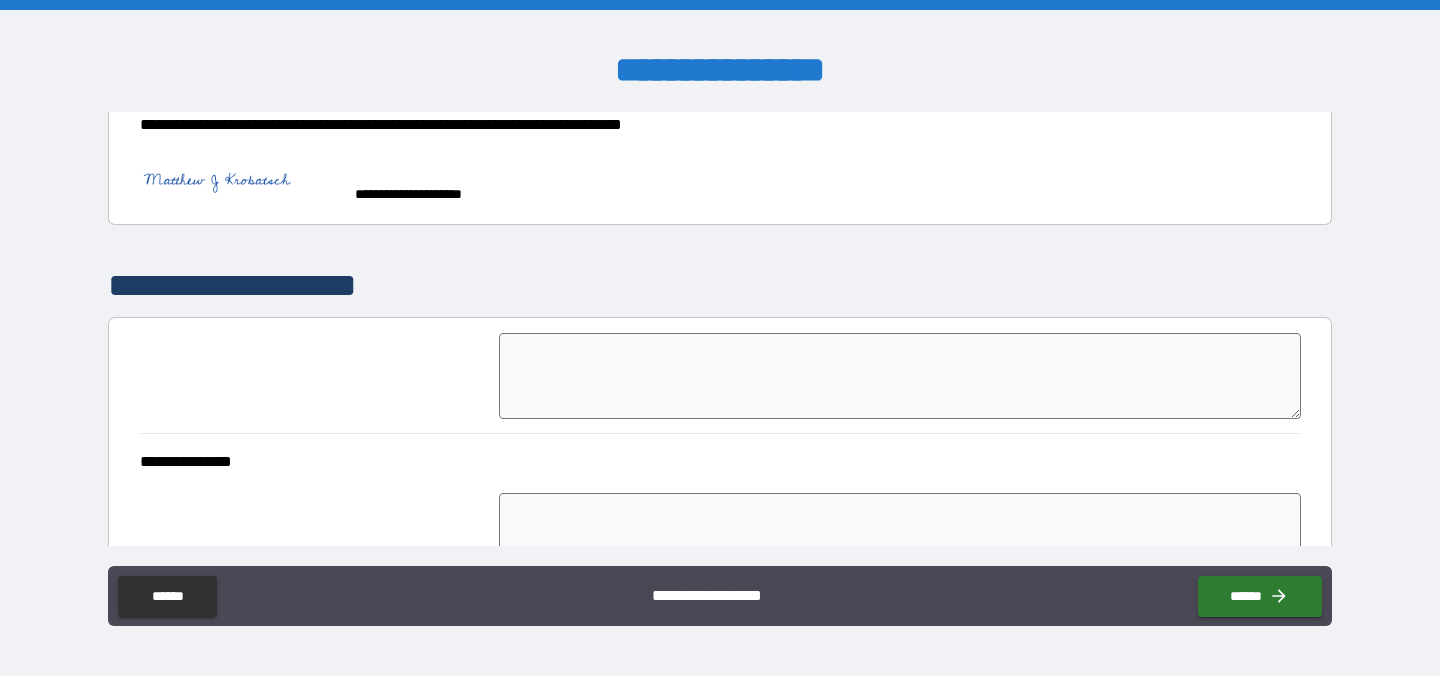 scroll, scrollTop: 8235, scrollLeft: 0, axis: vertical 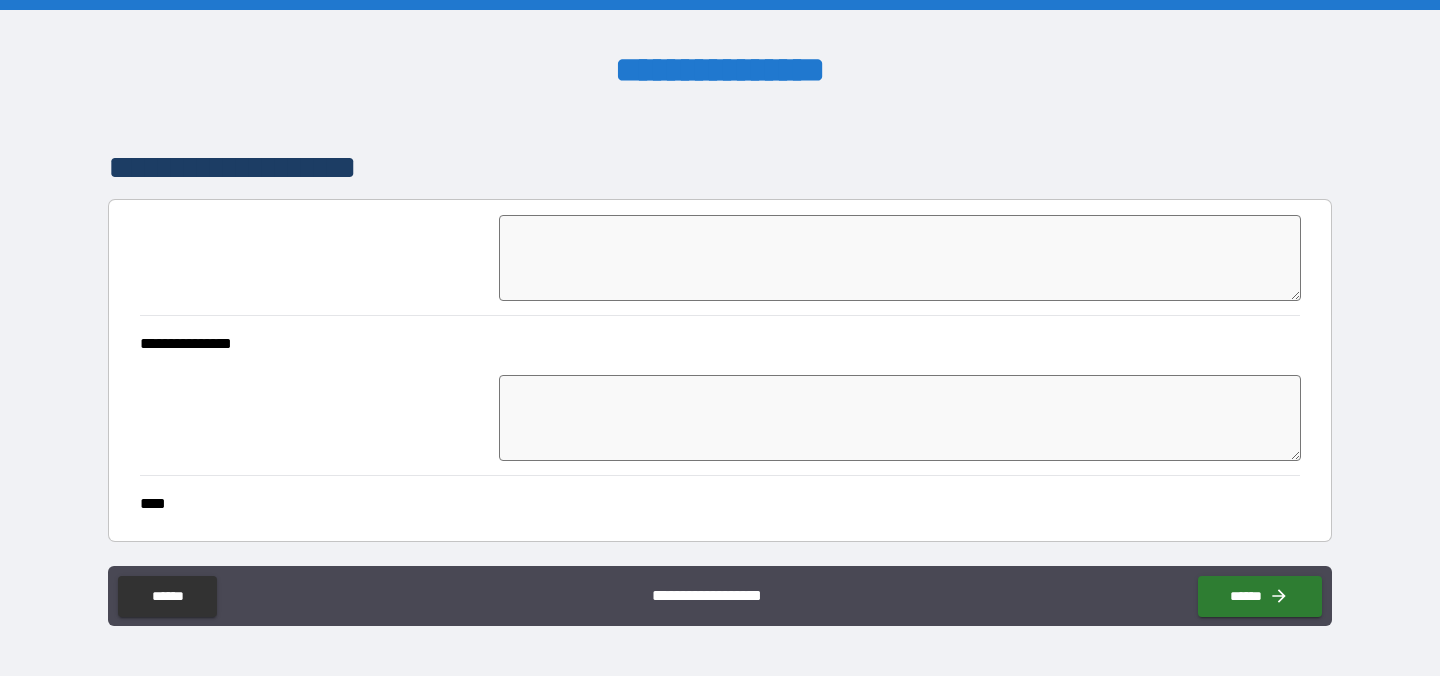 click at bounding box center [900, 418] 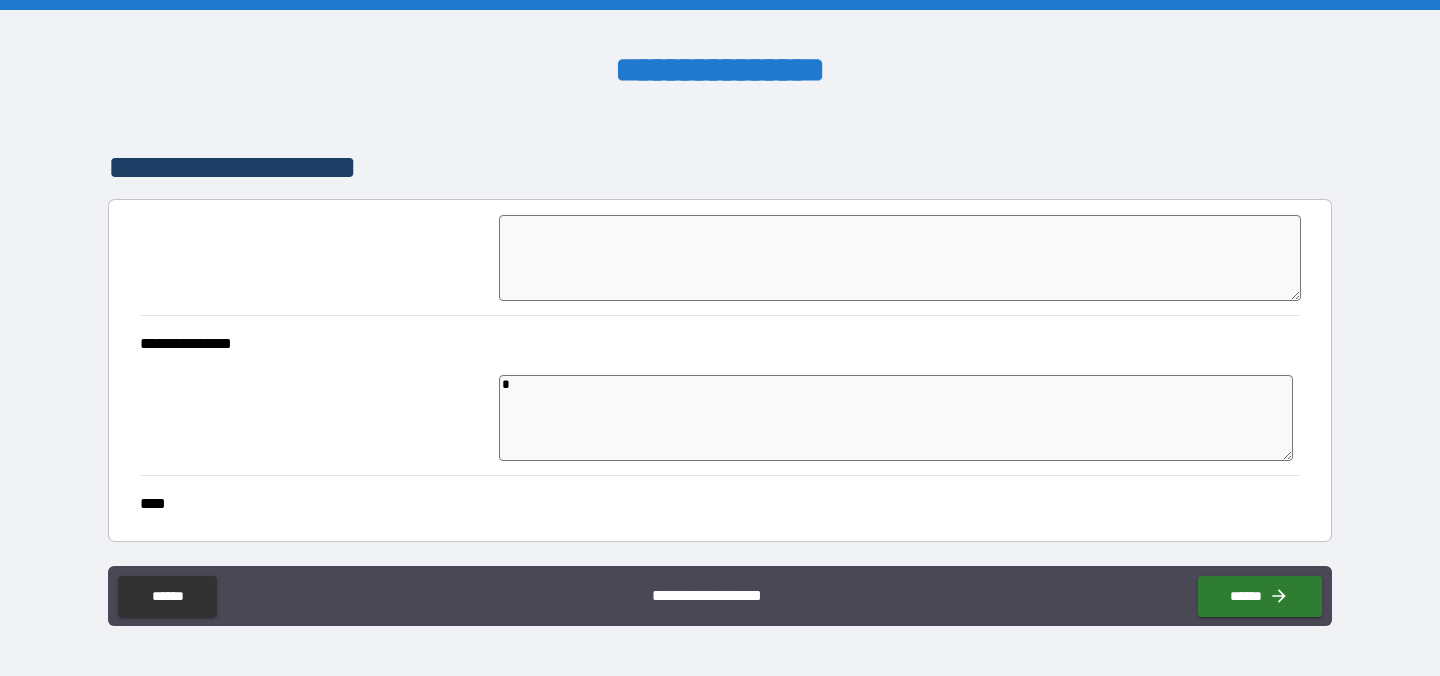 type on "*" 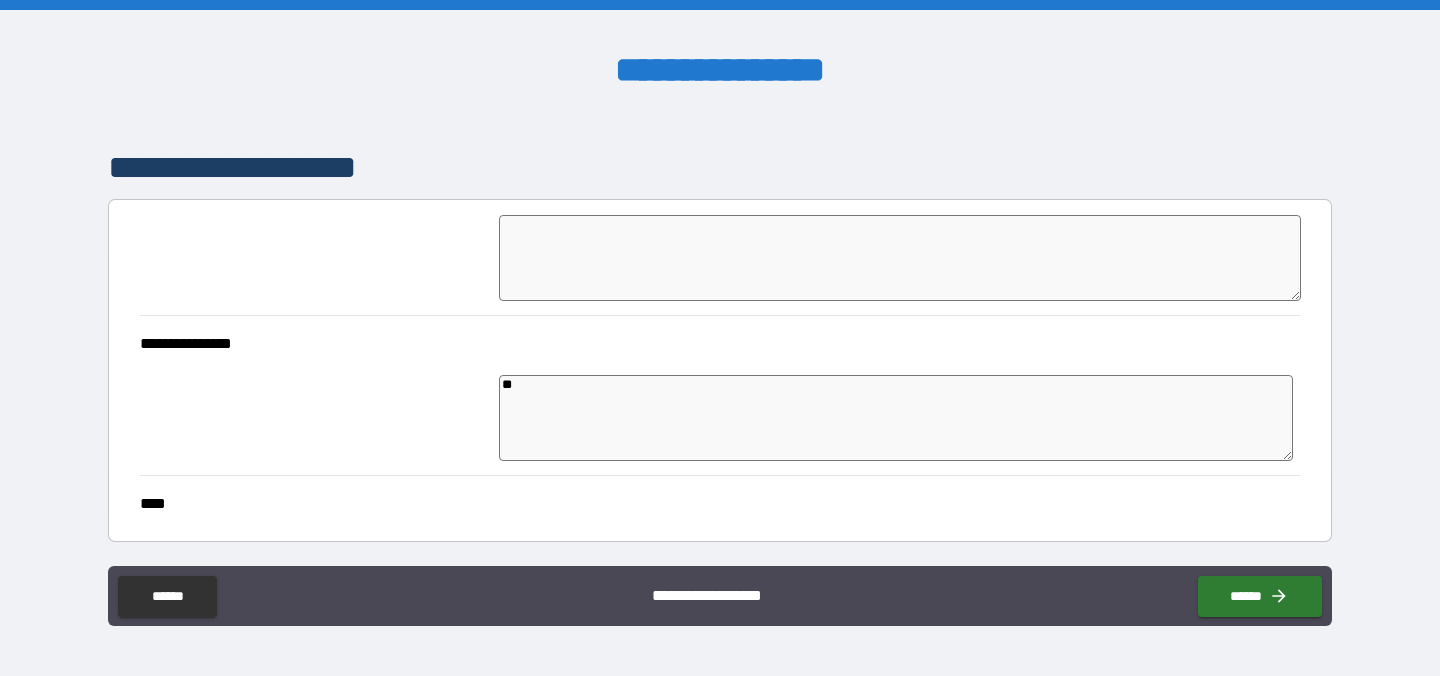 type on "*" 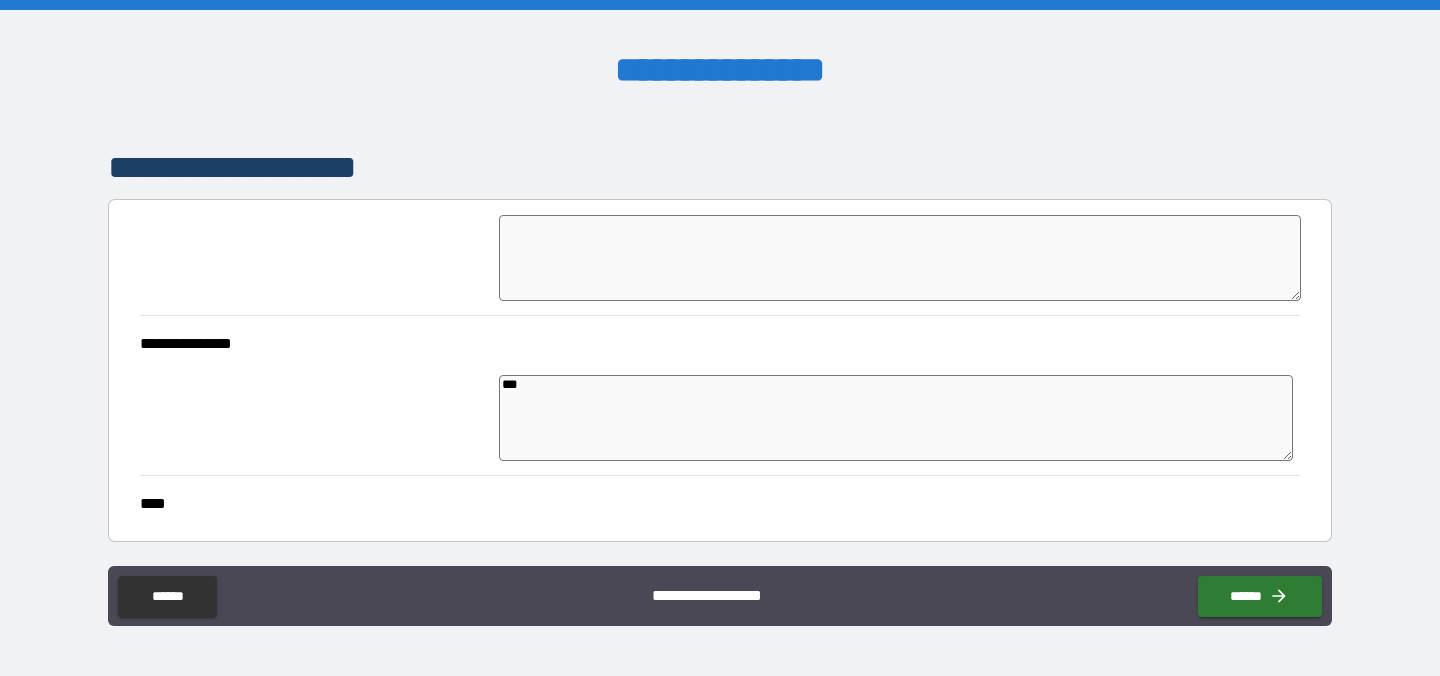 type on "*" 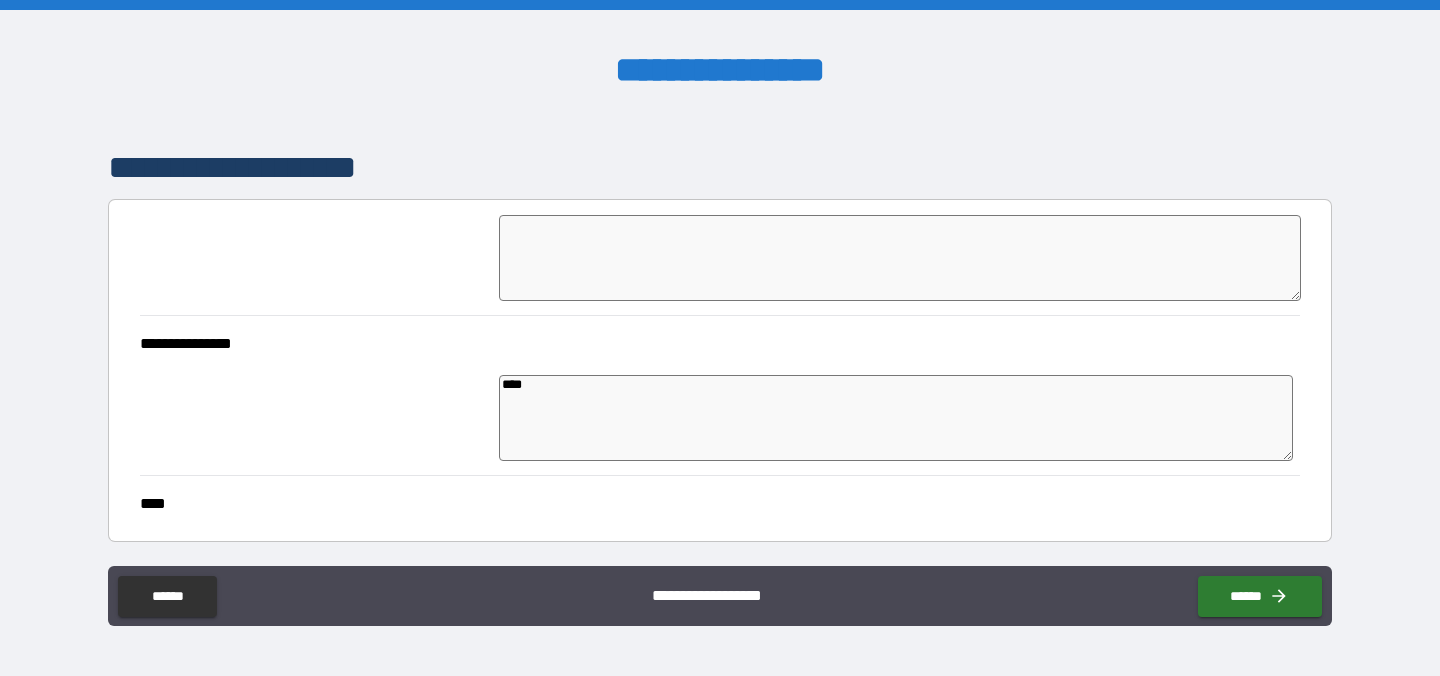 type on "*" 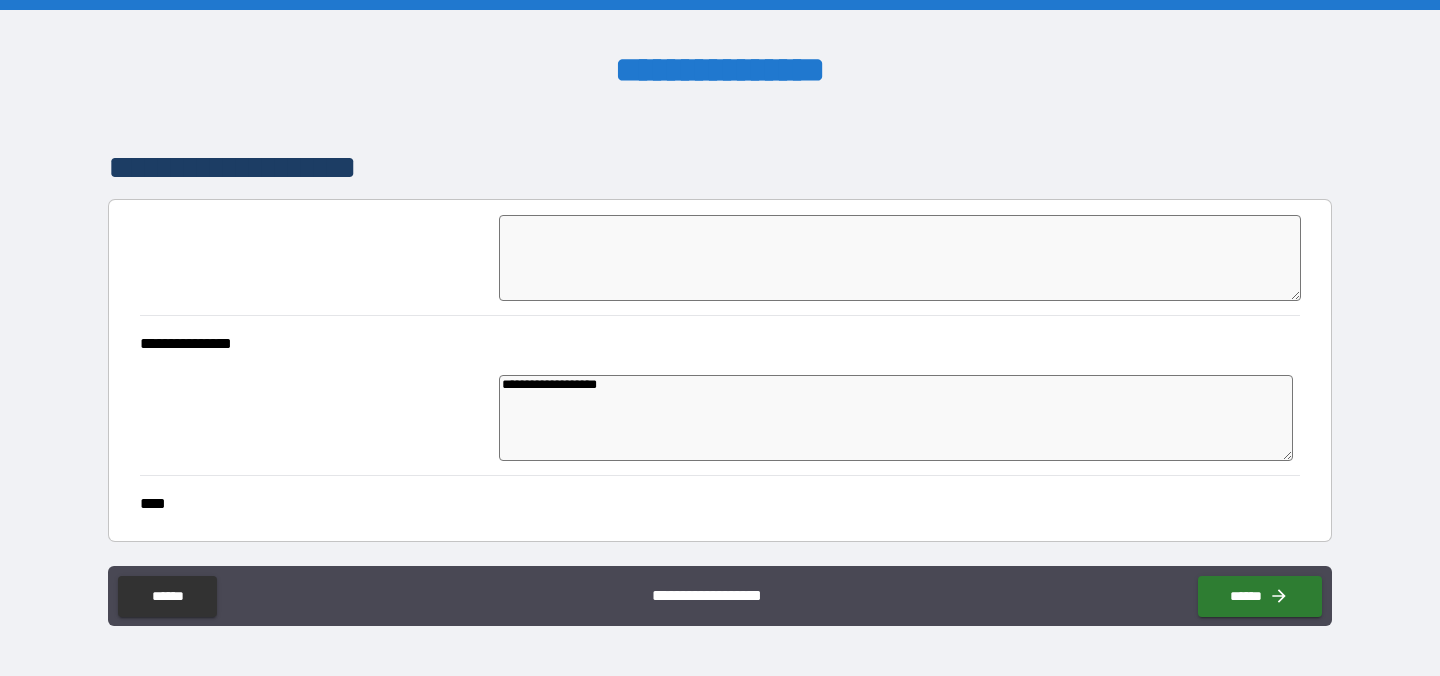 click on "****" at bounding box center (720, 500) 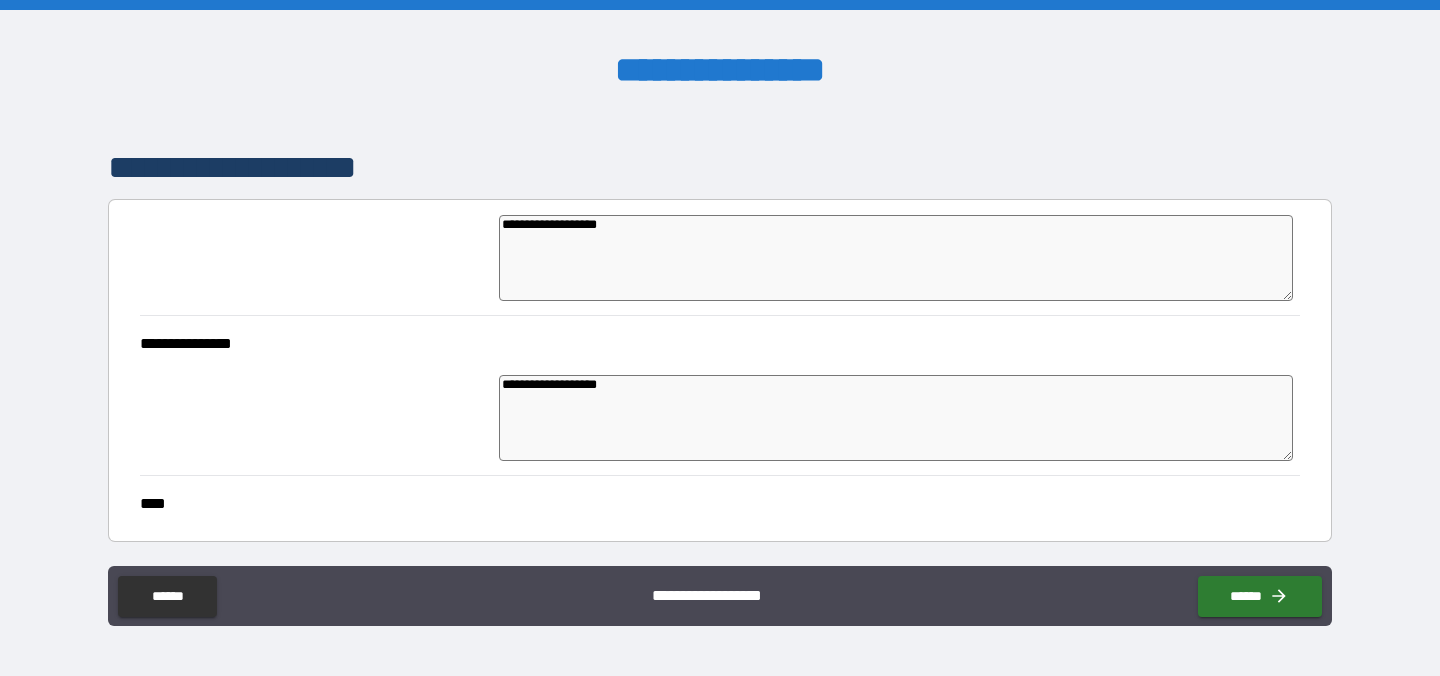 click on "[FIRST] [LAST]" at bounding box center (720, 420) 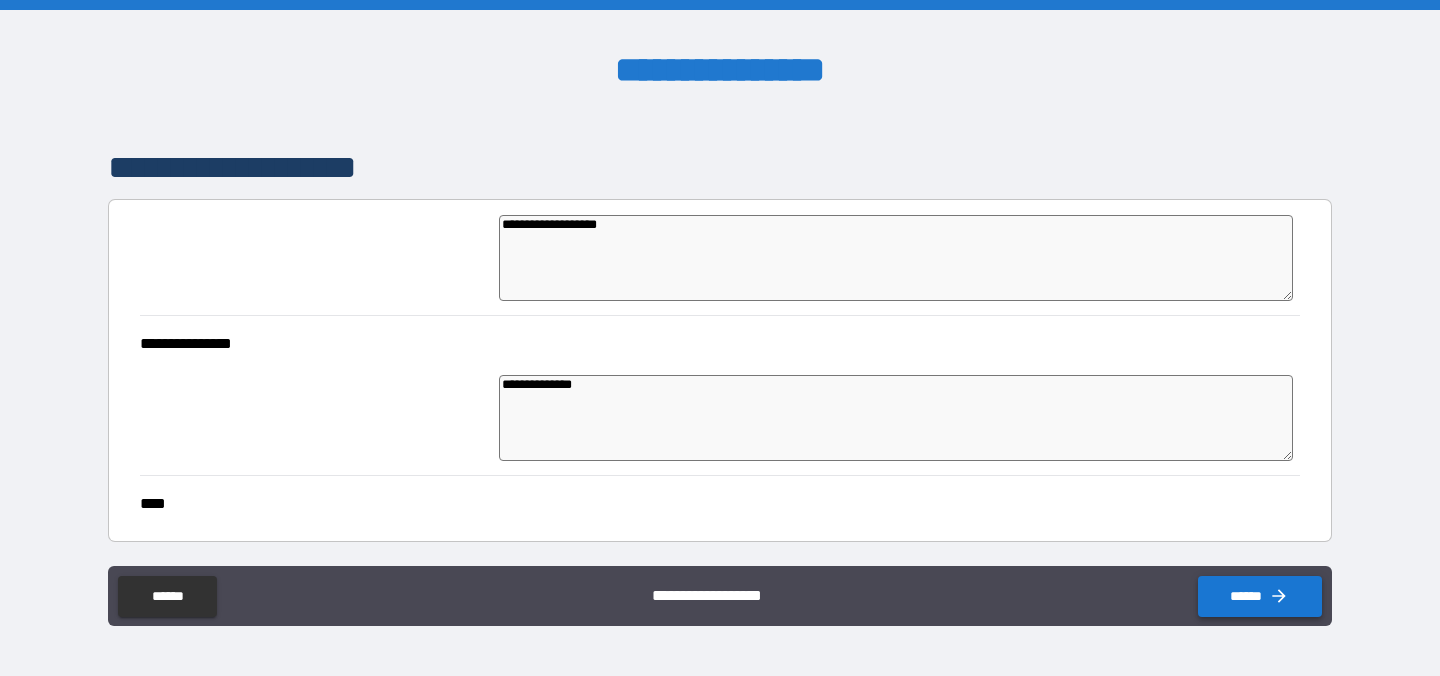 click 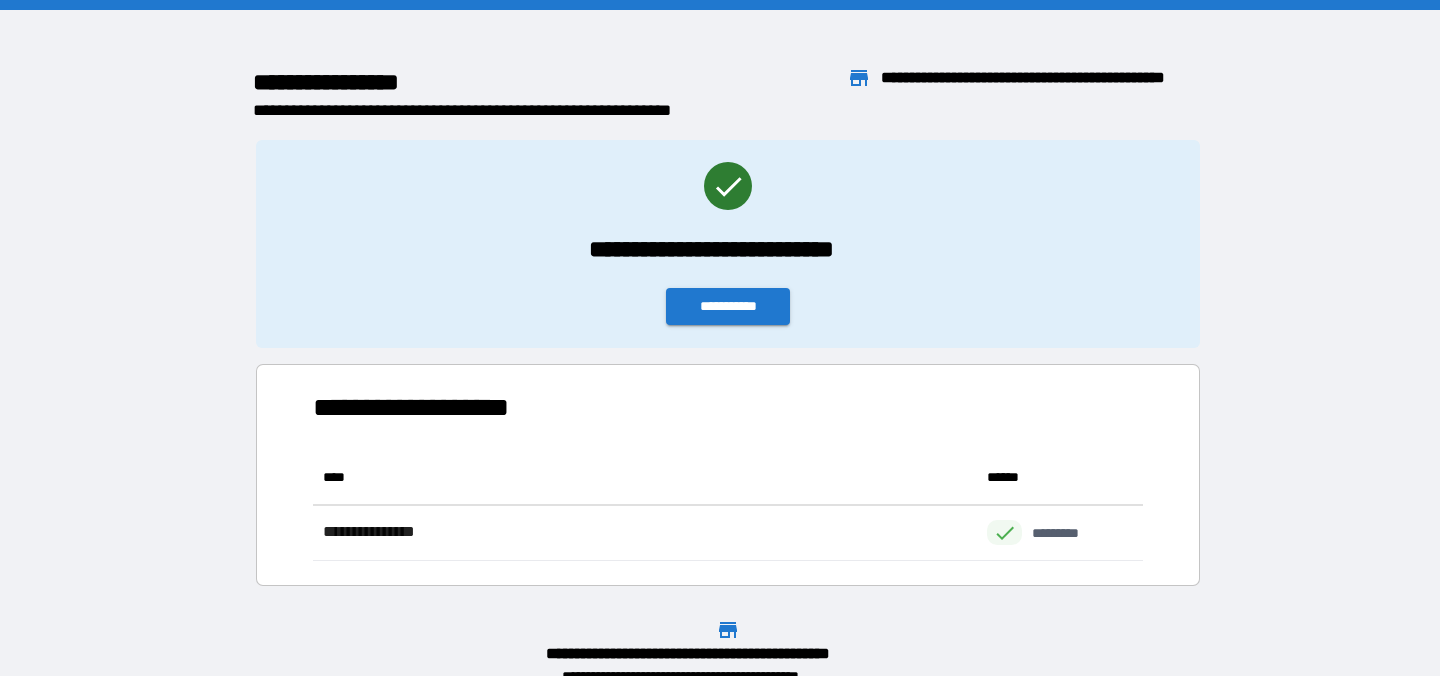 scroll, scrollTop: 1, scrollLeft: 1, axis: both 